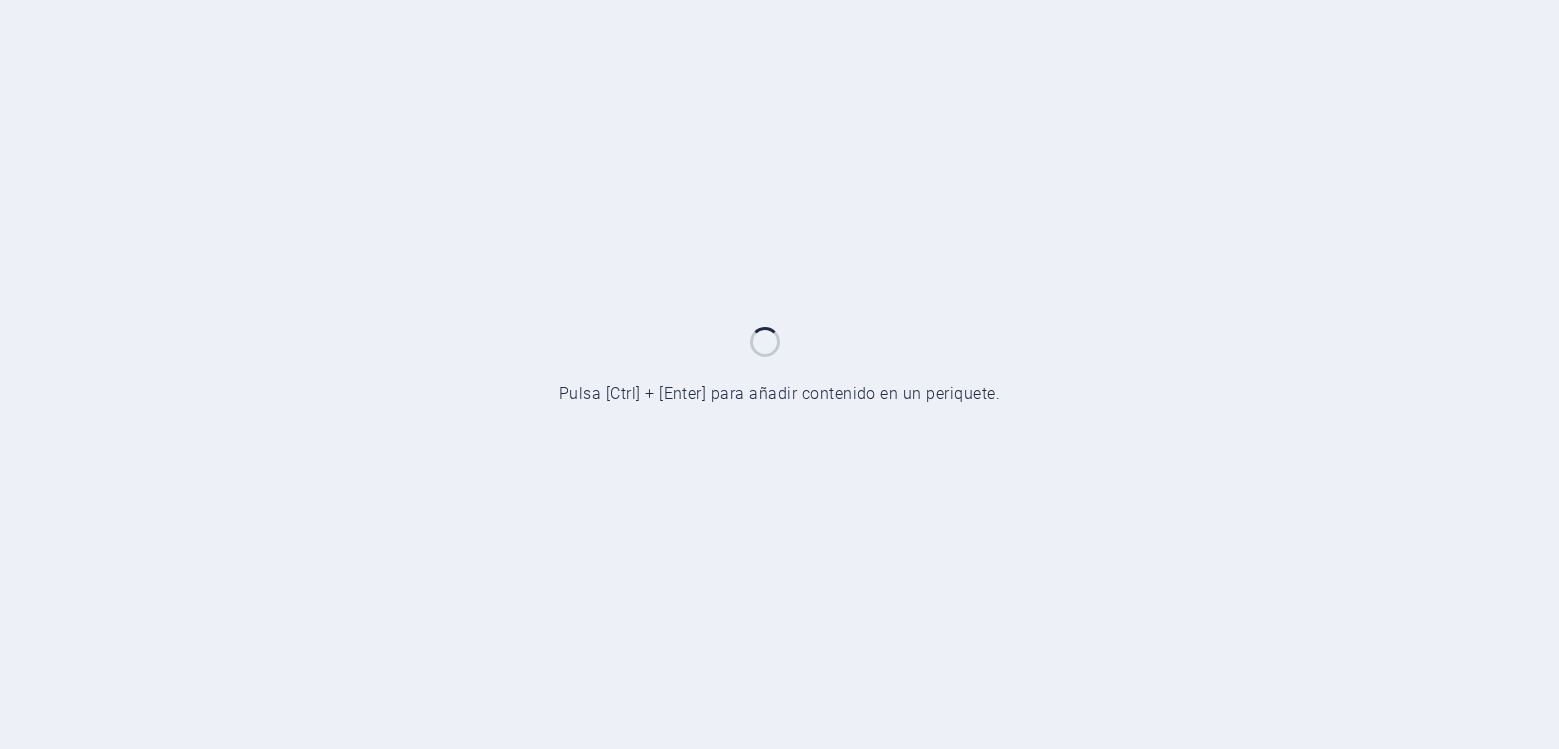 scroll, scrollTop: 0, scrollLeft: 0, axis: both 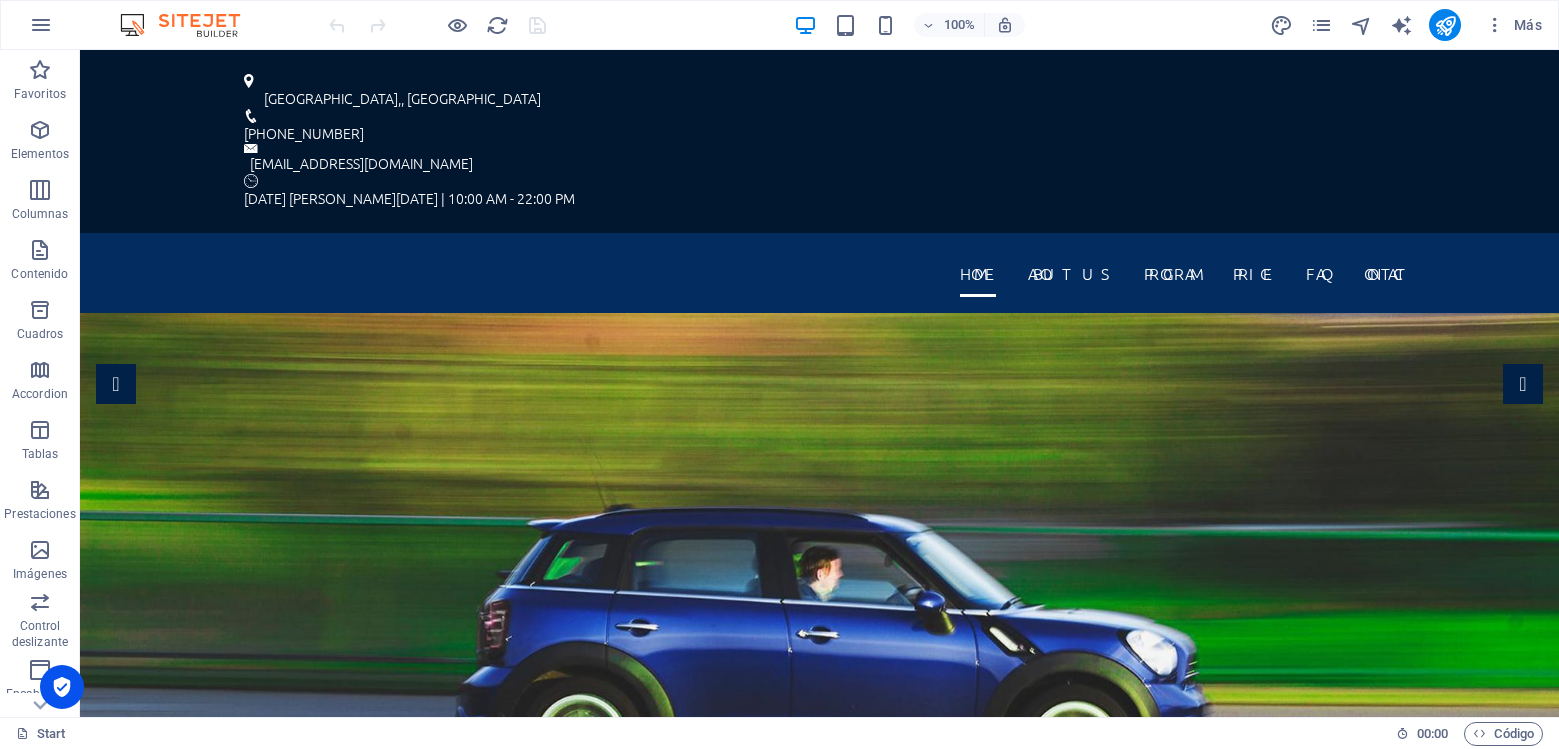 click at bounding box center (819, 1110) 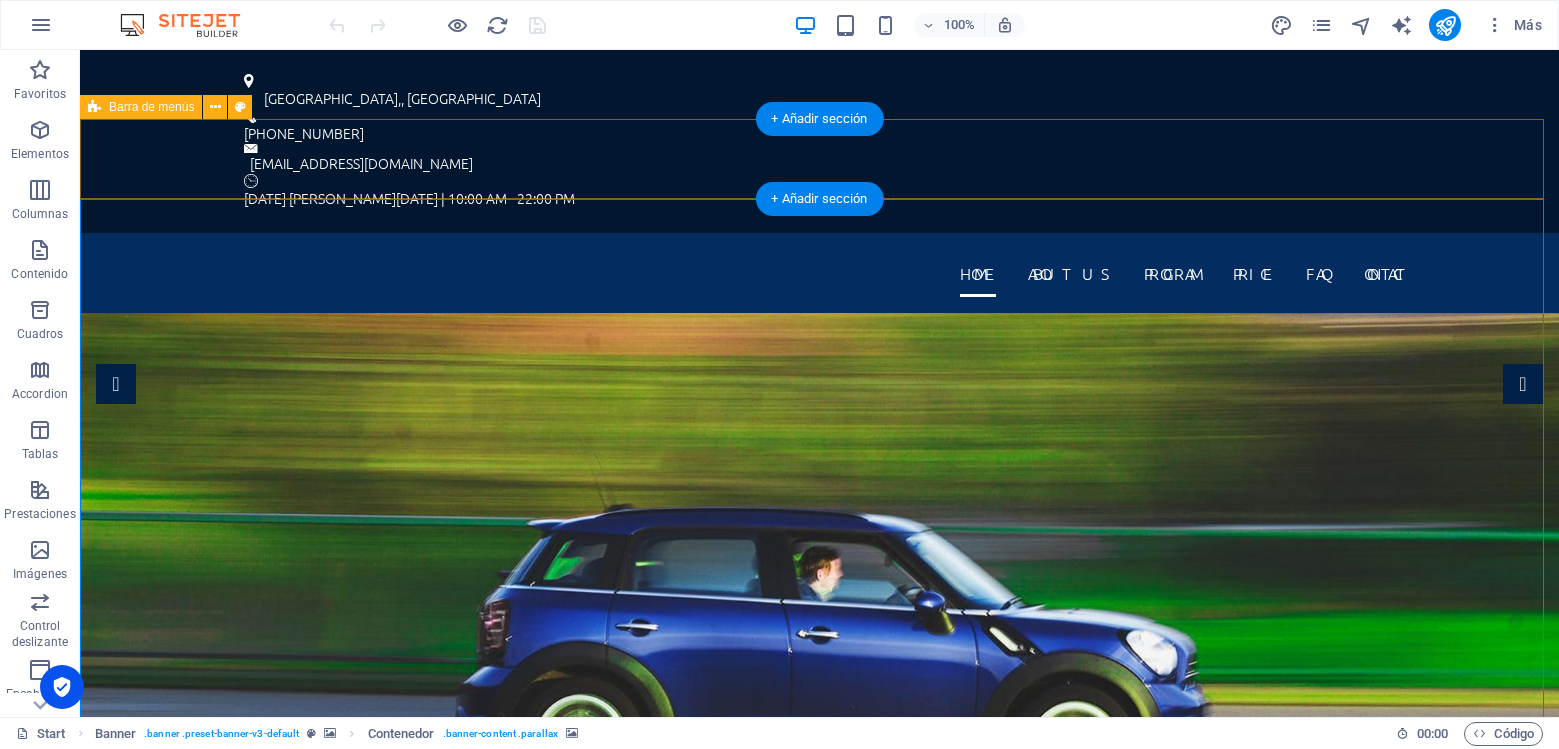 click on "Home About us Program Price FAQ Contact" at bounding box center (819, 273) 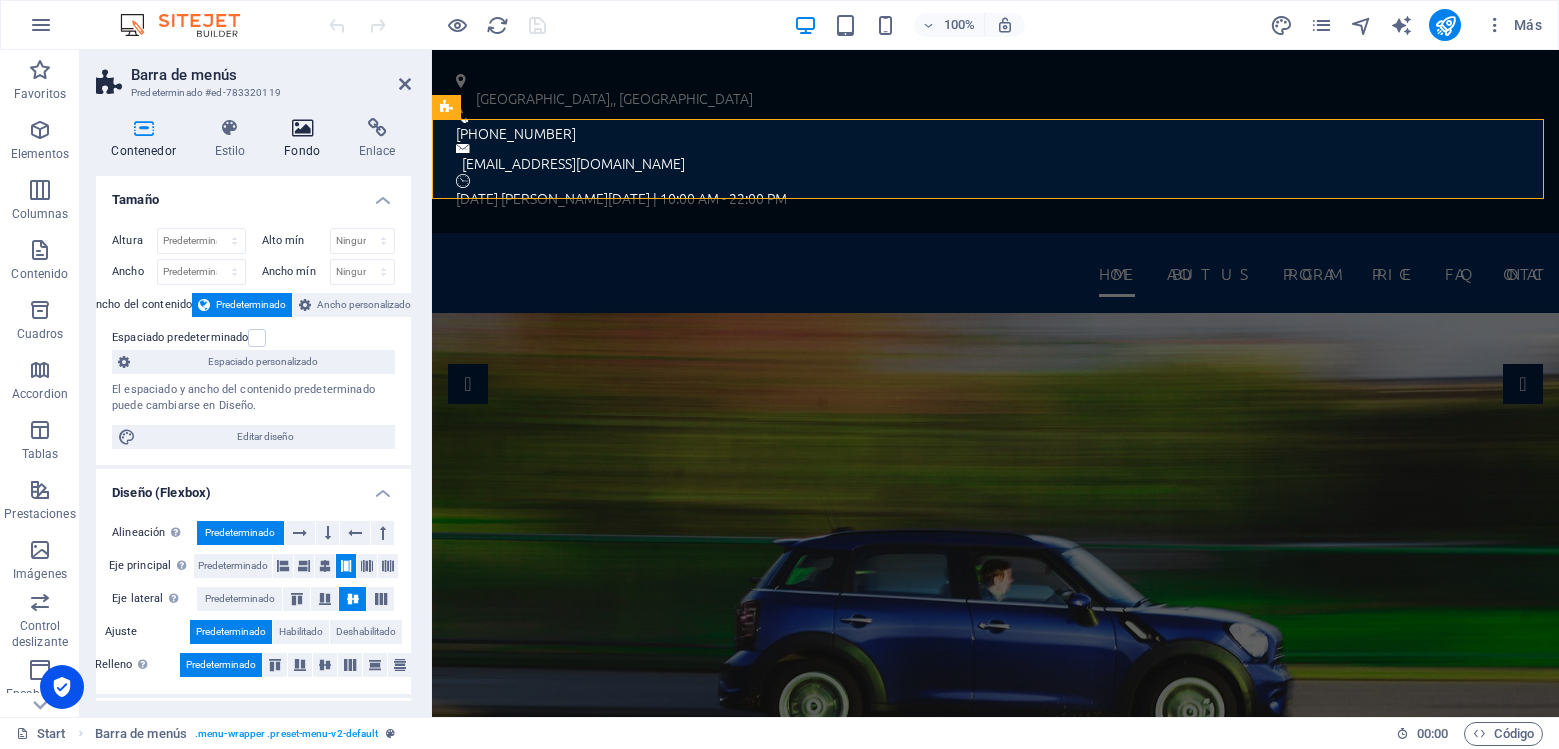 click at bounding box center [302, 128] 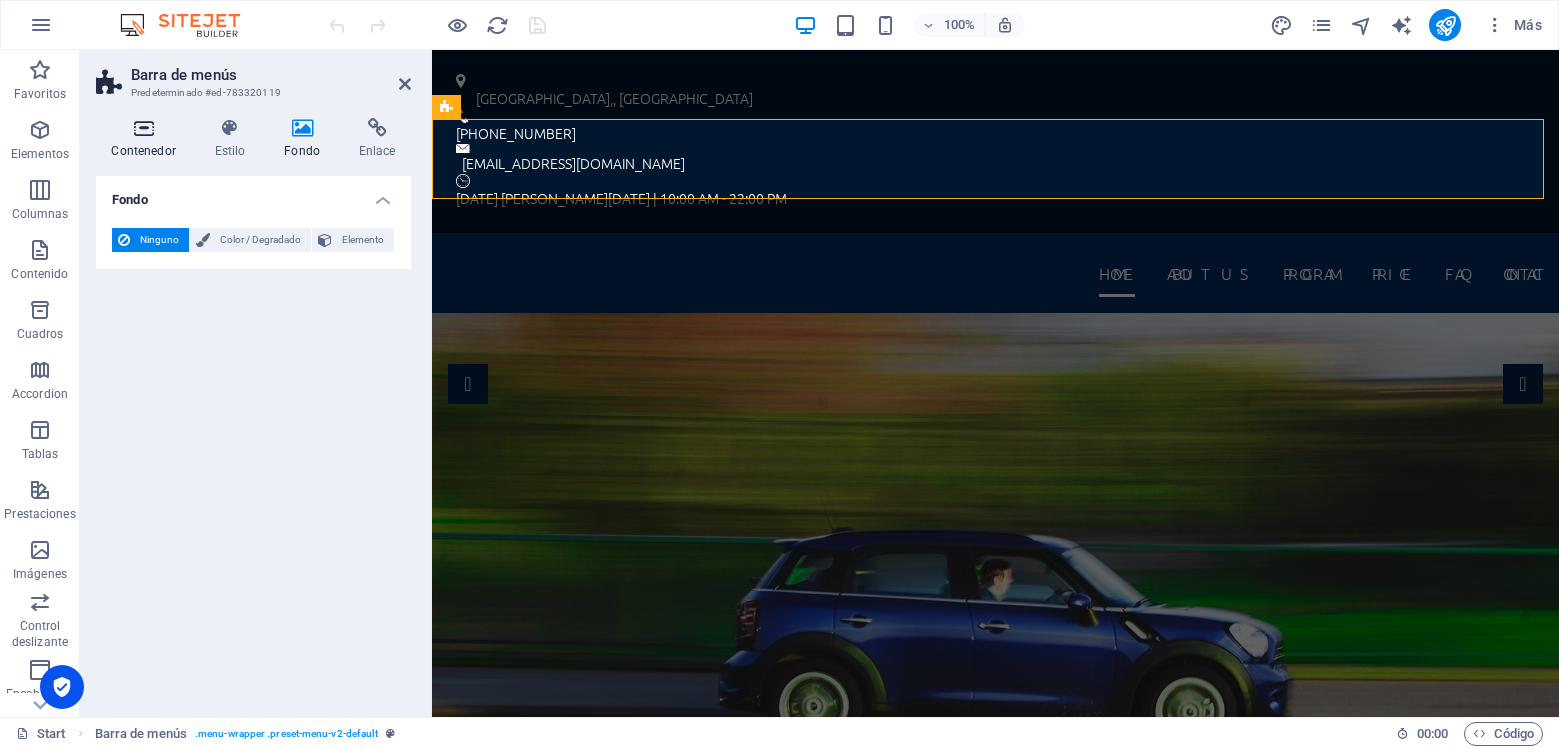 click at bounding box center (143, 128) 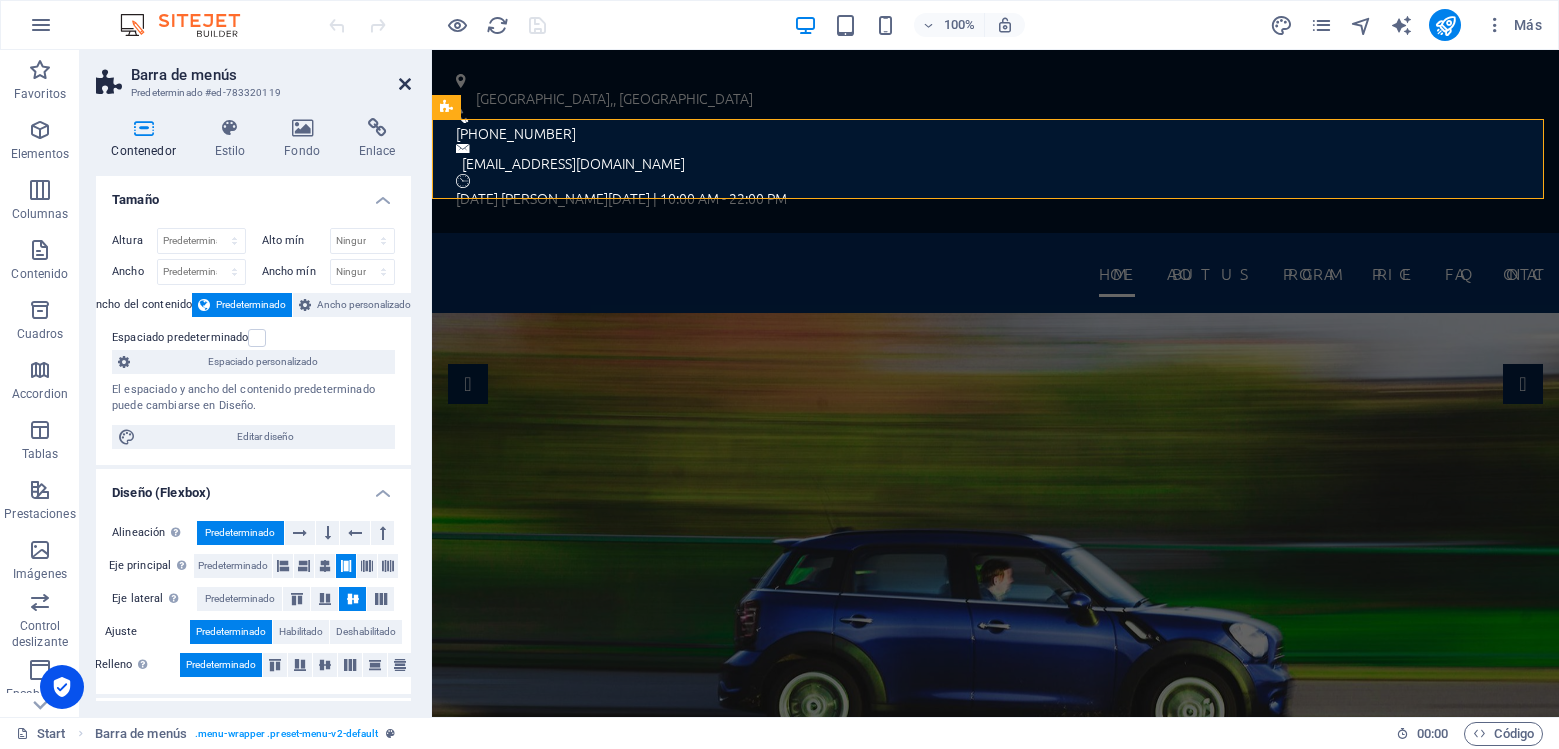 click at bounding box center [405, 84] 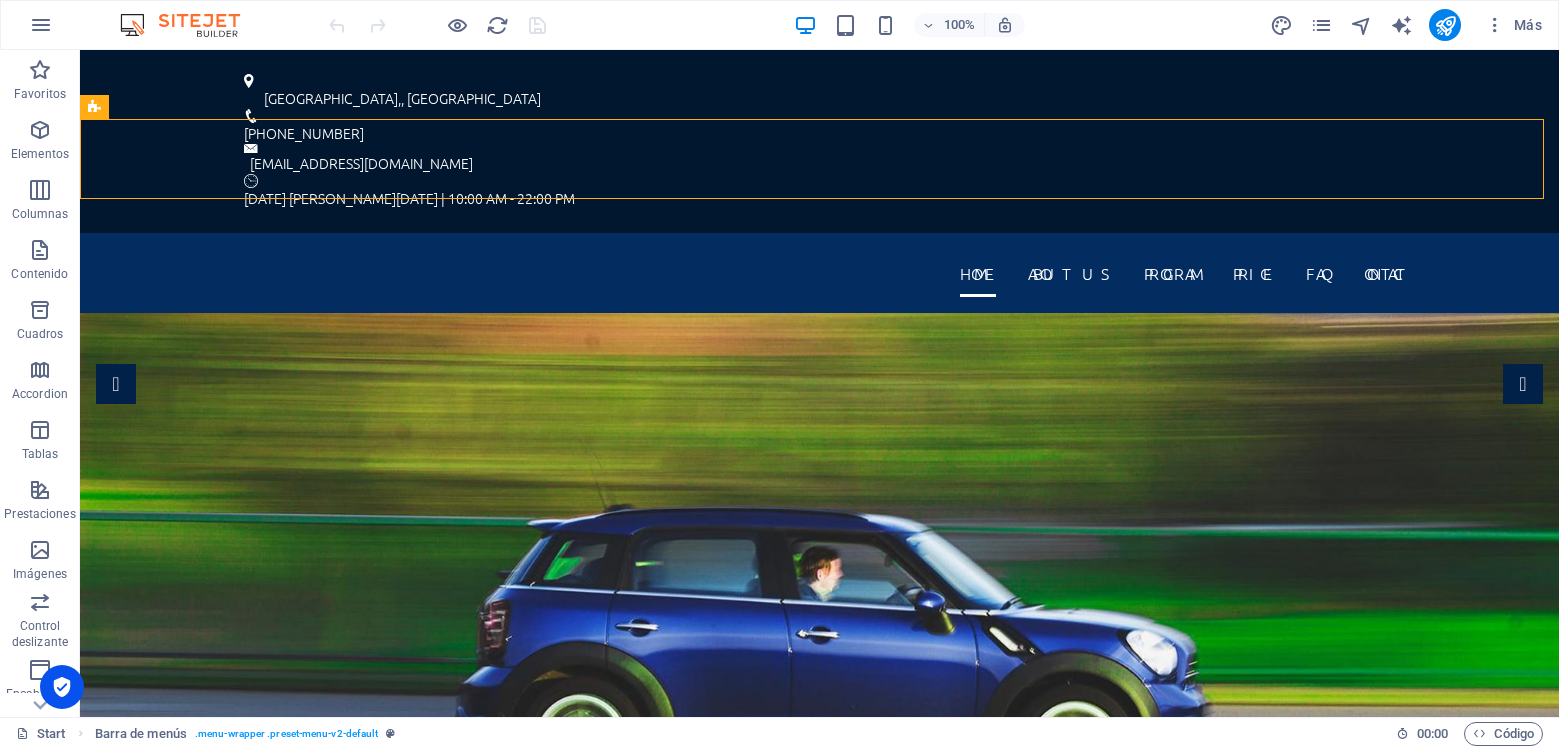 click at bounding box center (819, 1110) 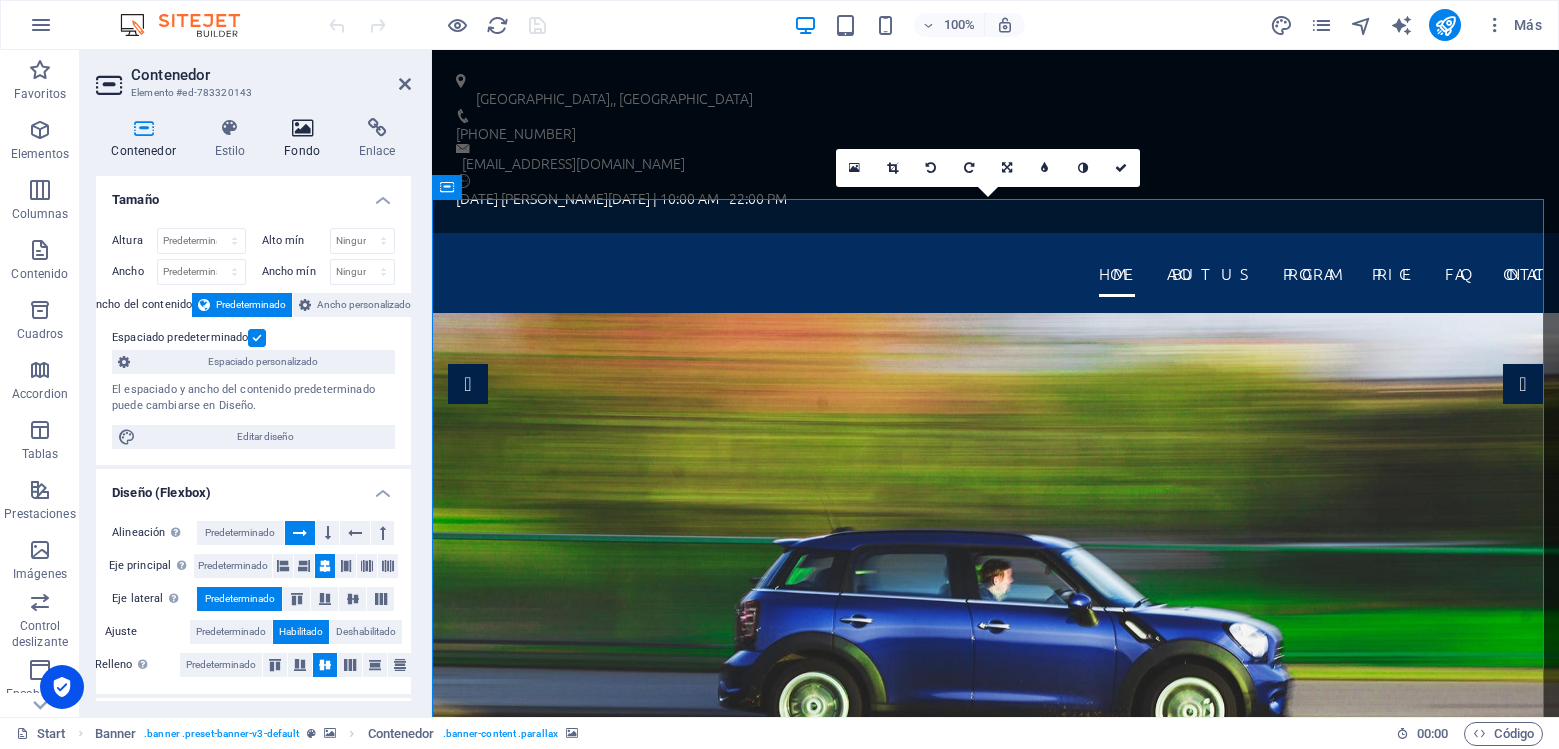 click at bounding box center (302, 128) 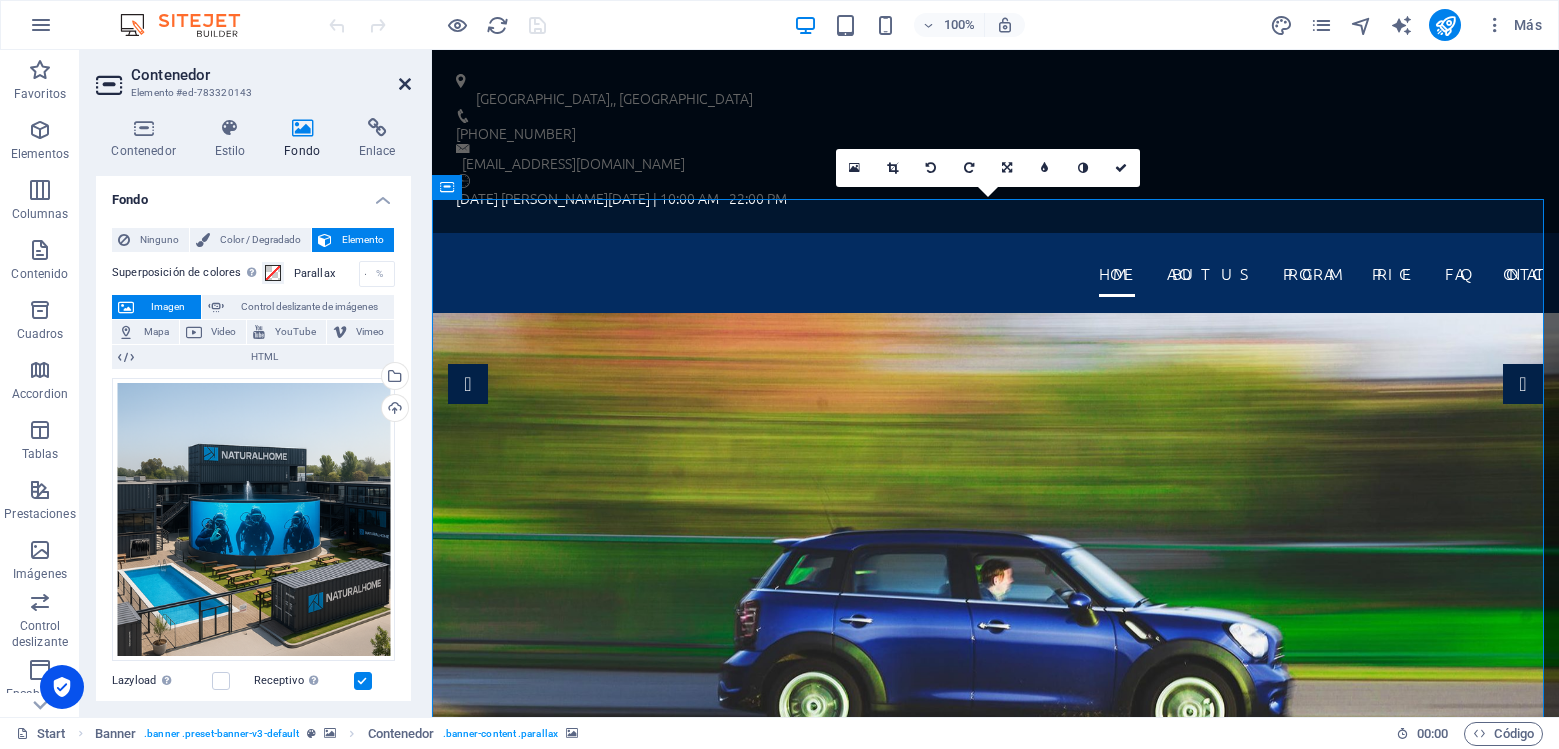 click at bounding box center (405, 84) 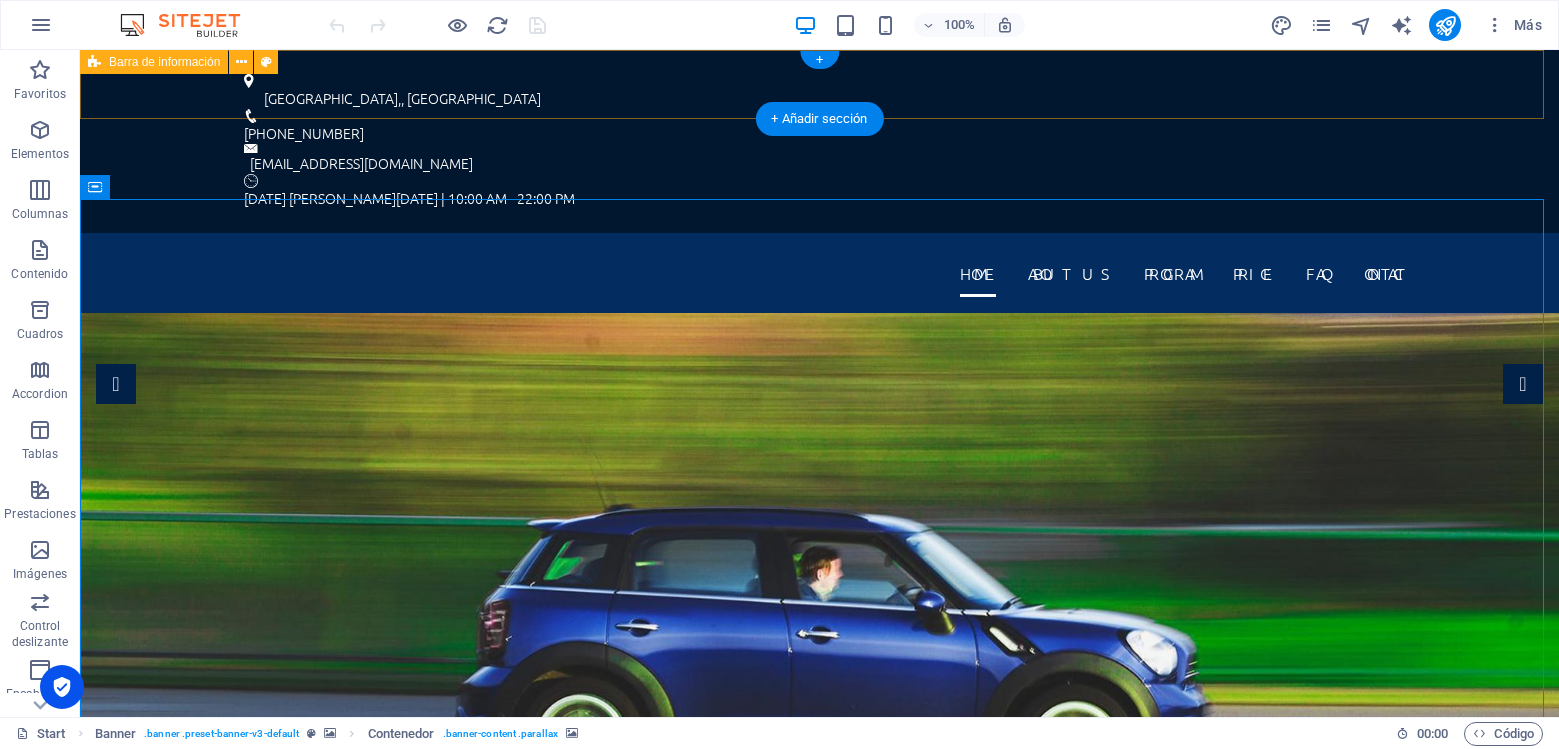 click on "[GEOGRAPHIC_DATA] [PHONE_NUMBER] [EMAIL_ADDRESS][DOMAIN_NAME] [DATE] [PERSON_NAME][DATE] | 10:00 AM - 22:00 PM" at bounding box center (819, 141) 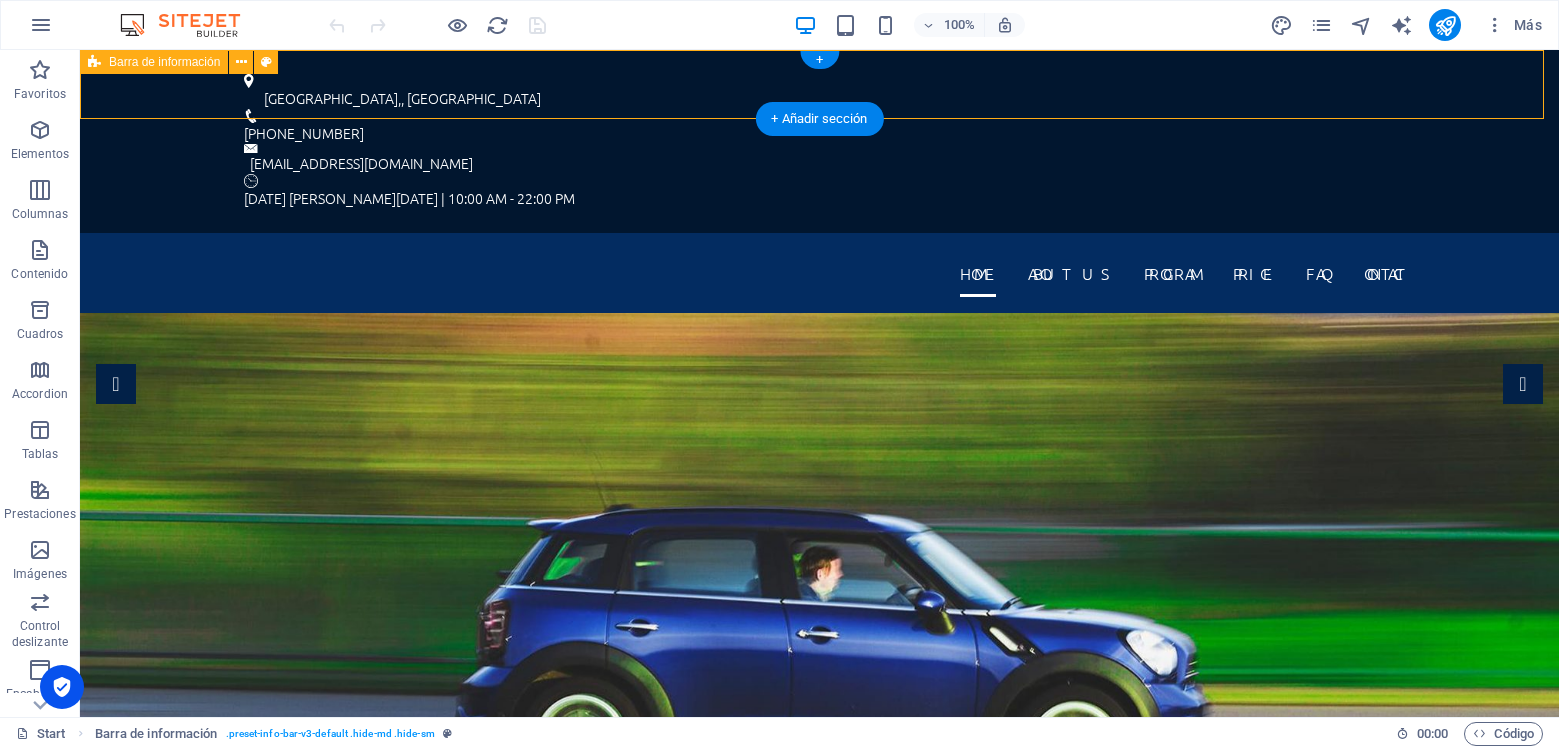 click on "[GEOGRAPHIC_DATA] [PHONE_NUMBER] [EMAIL_ADDRESS][DOMAIN_NAME] [DATE] [PERSON_NAME][DATE] | 10:00 AM - 22:00 PM" at bounding box center (819, 141) 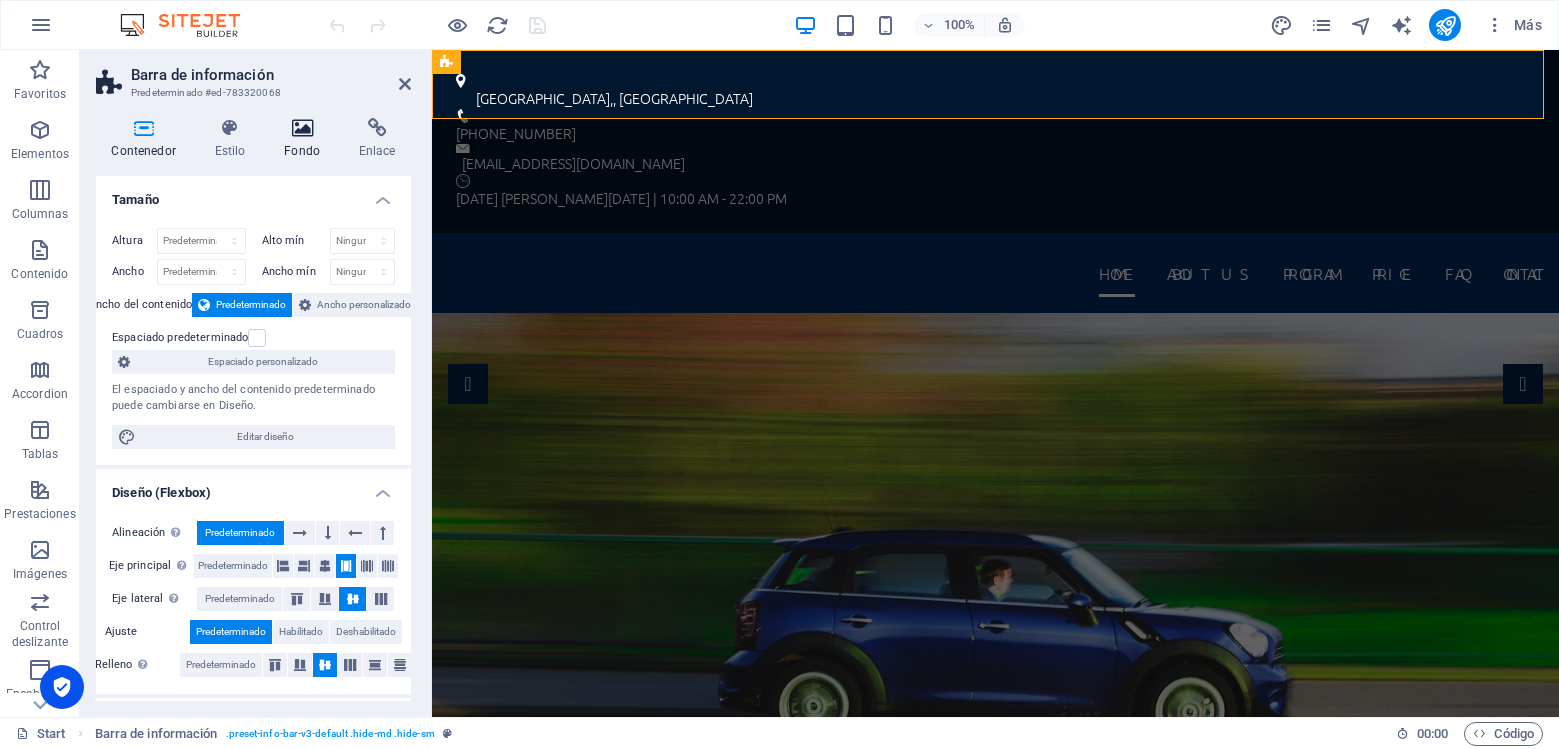 click at bounding box center [302, 128] 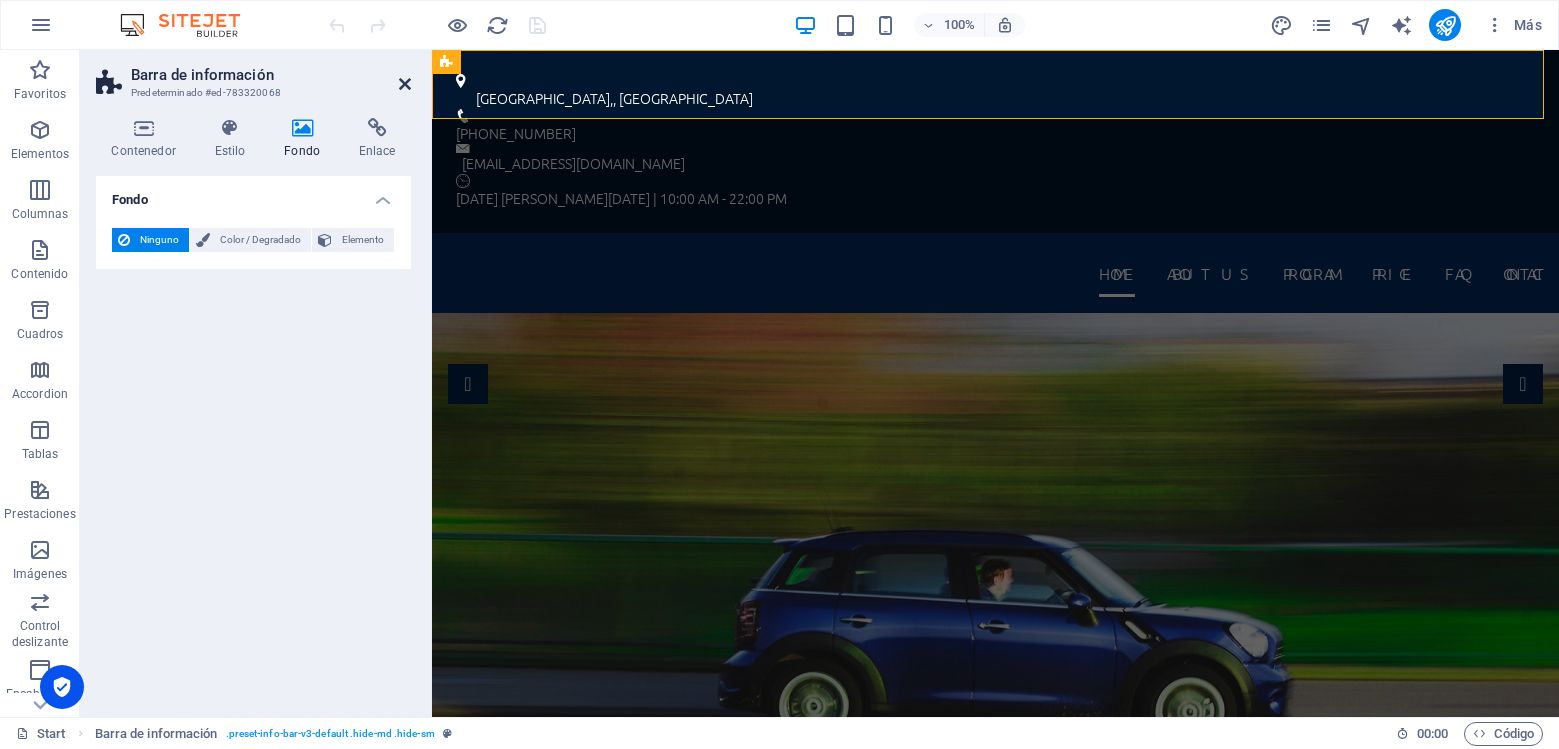 click at bounding box center [405, 84] 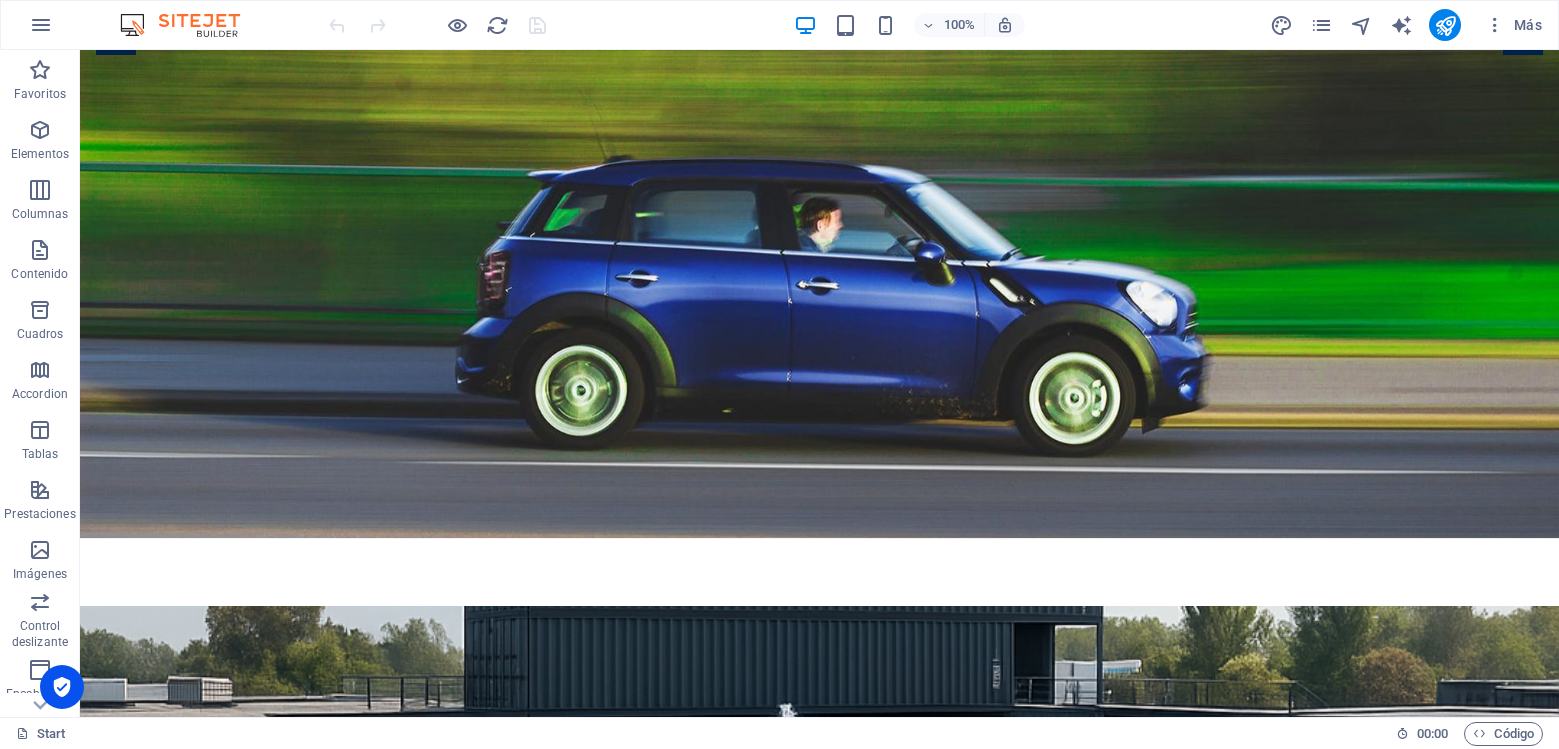 scroll, scrollTop: 378, scrollLeft: 0, axis: vertical 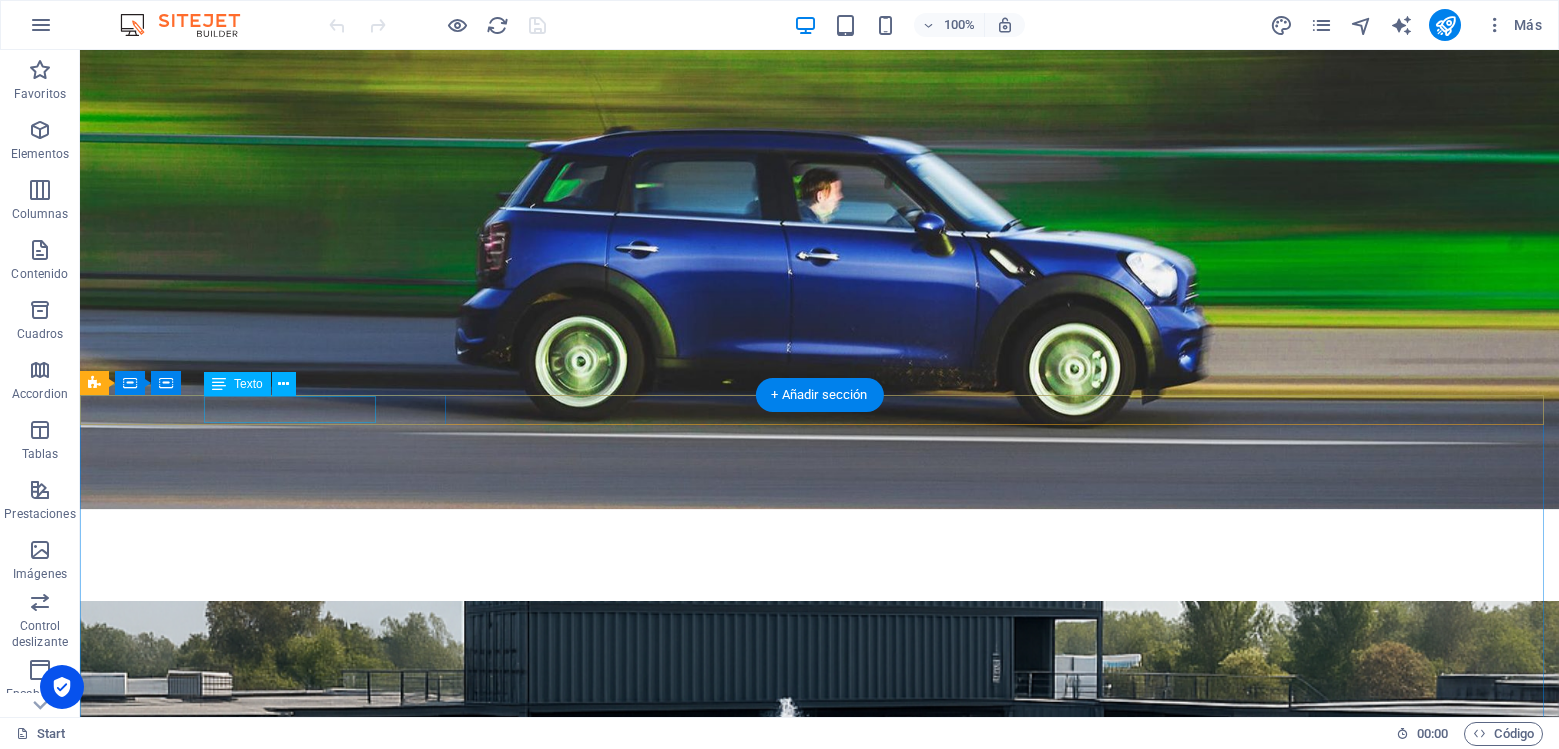click on "Certified instructors" at bounding box center [819, 1452] 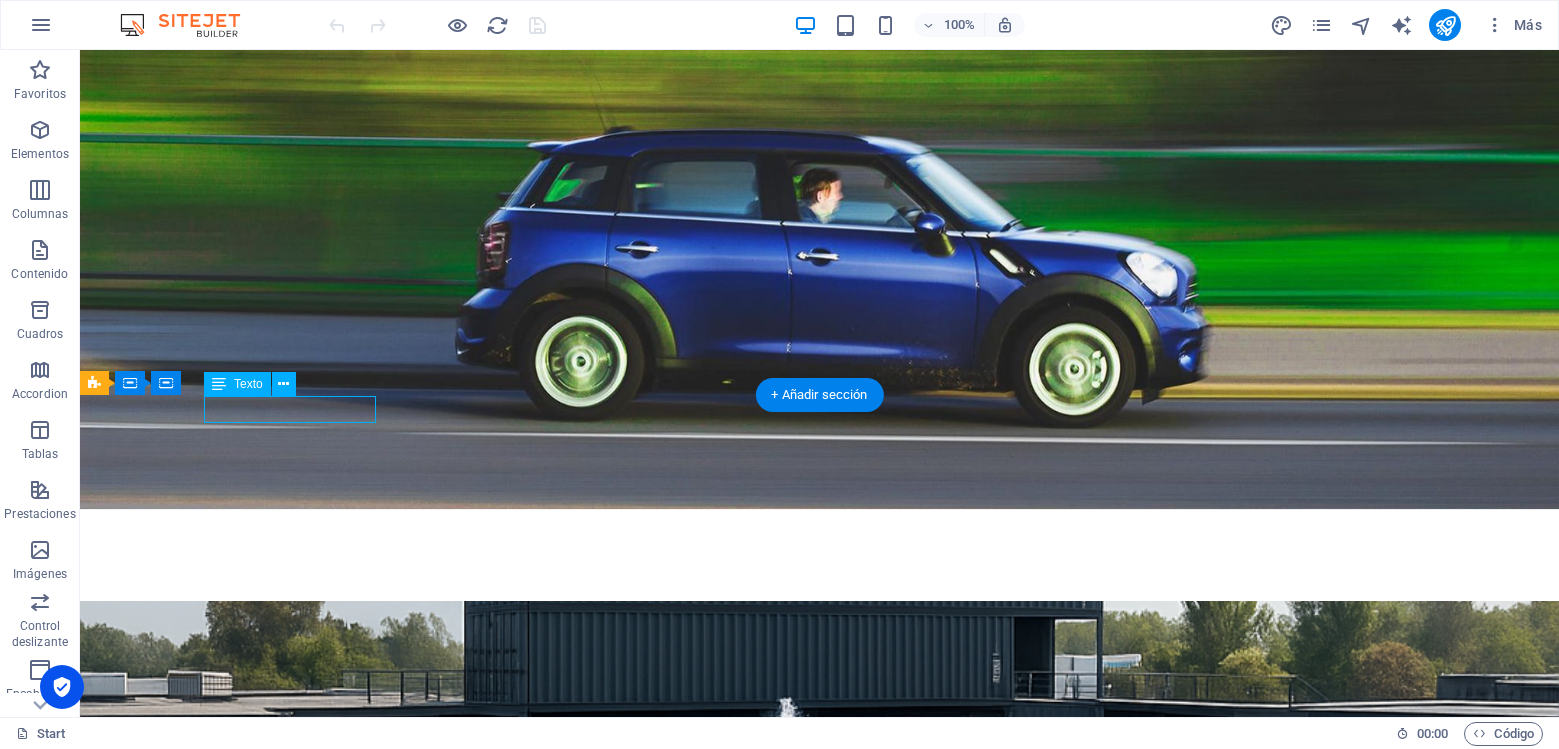 click on "Certified instructors" at bounding box center (819, 1452) 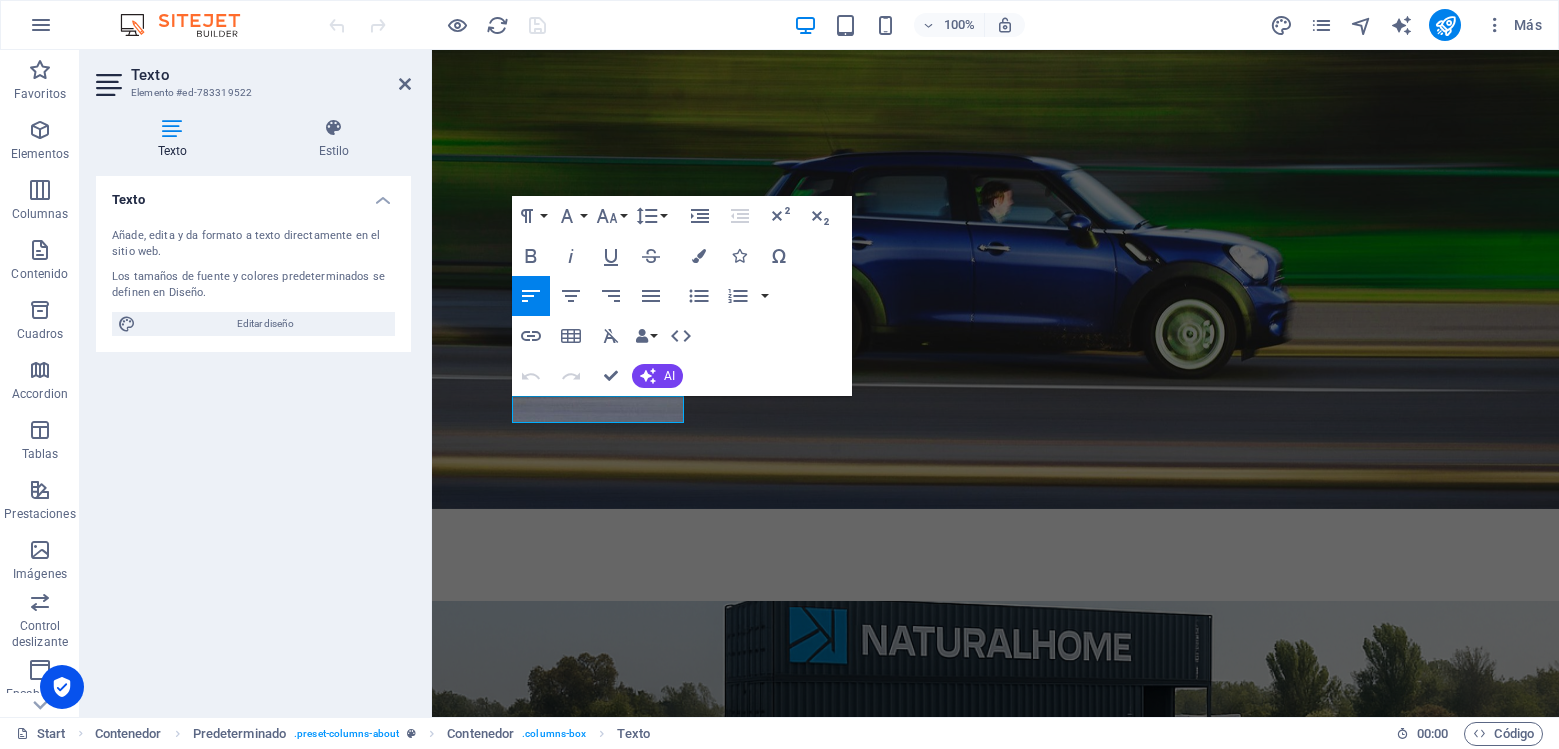 type 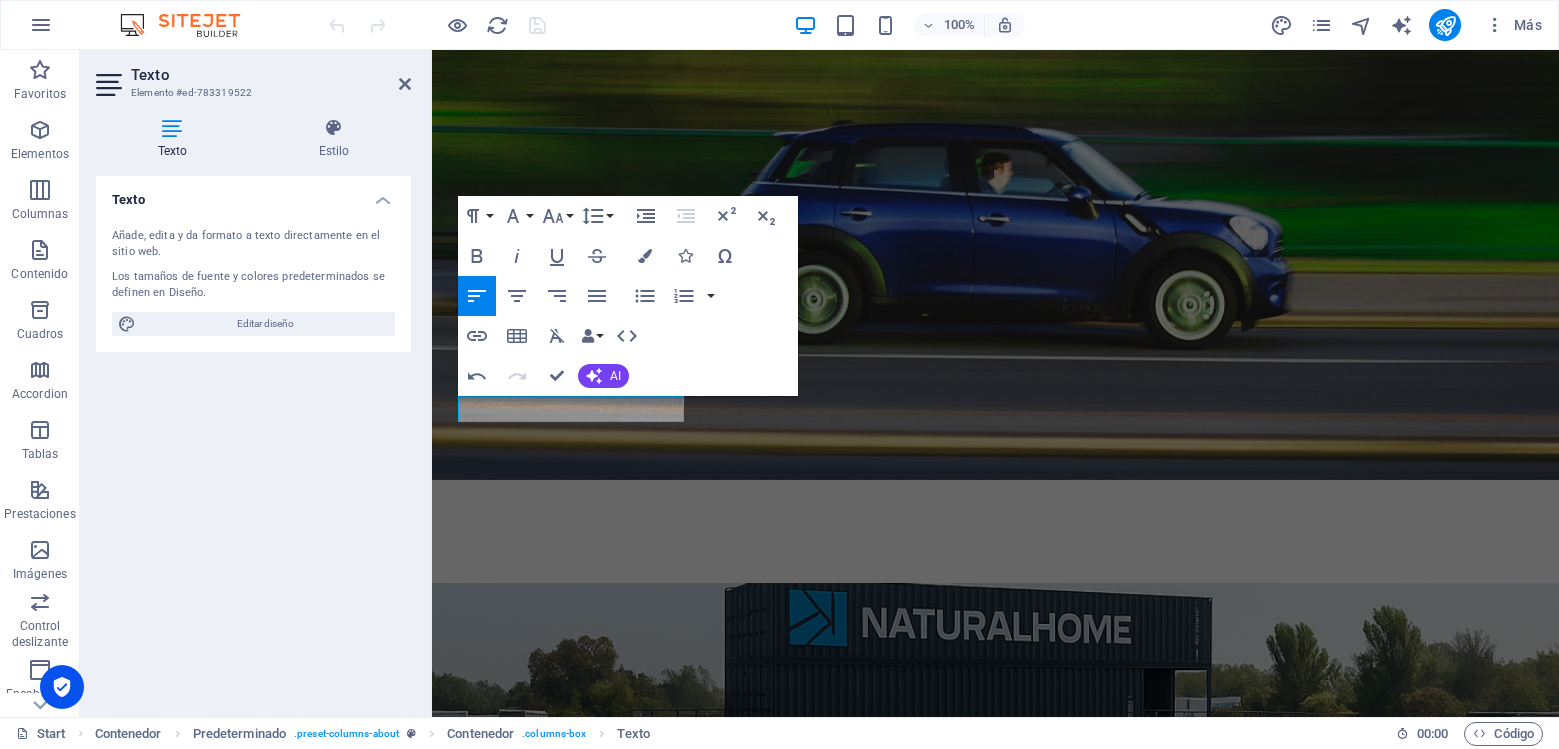 scroll, scrollTop: 378, scrollLeft: 0, axis: vertical 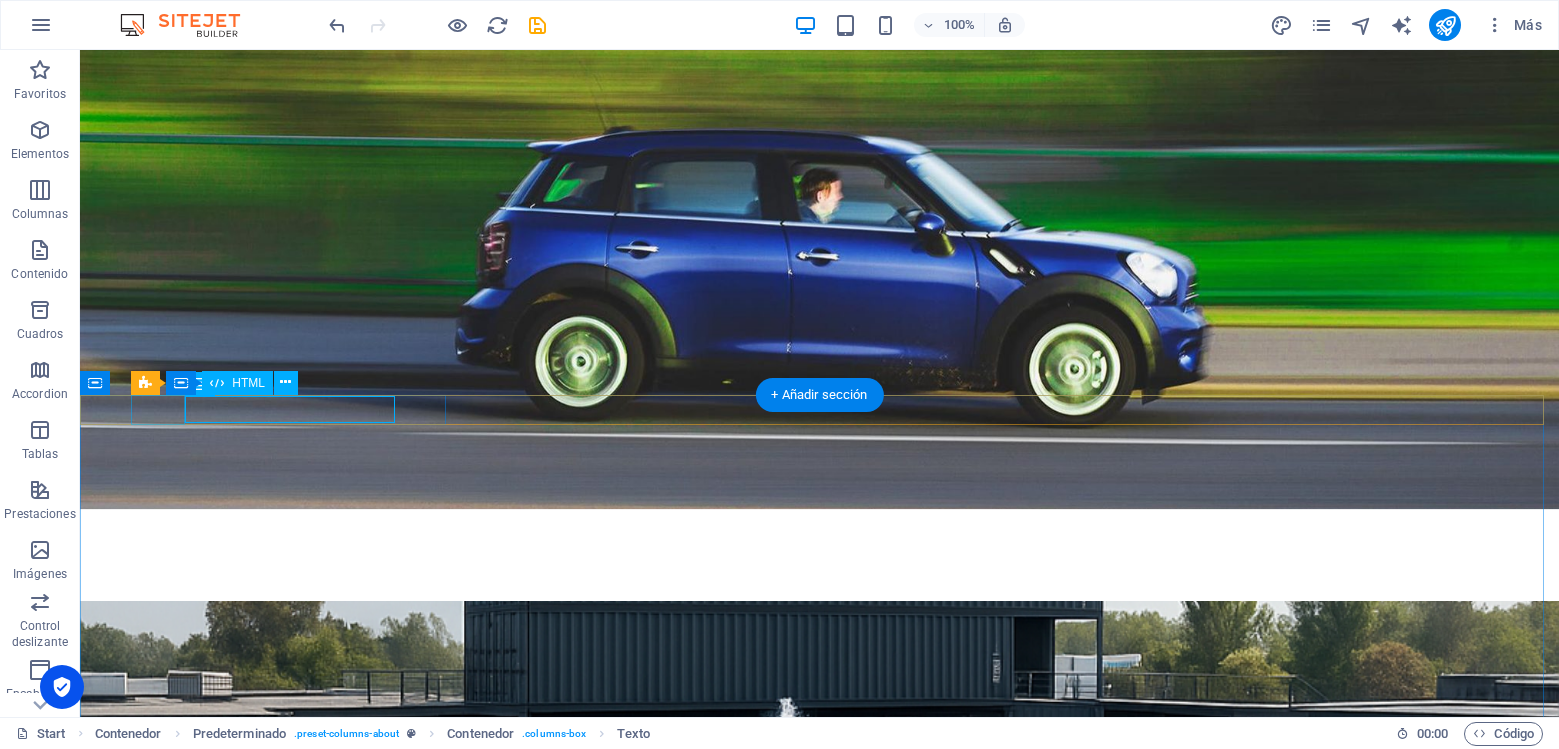 click at bounding box center (819, 1424) 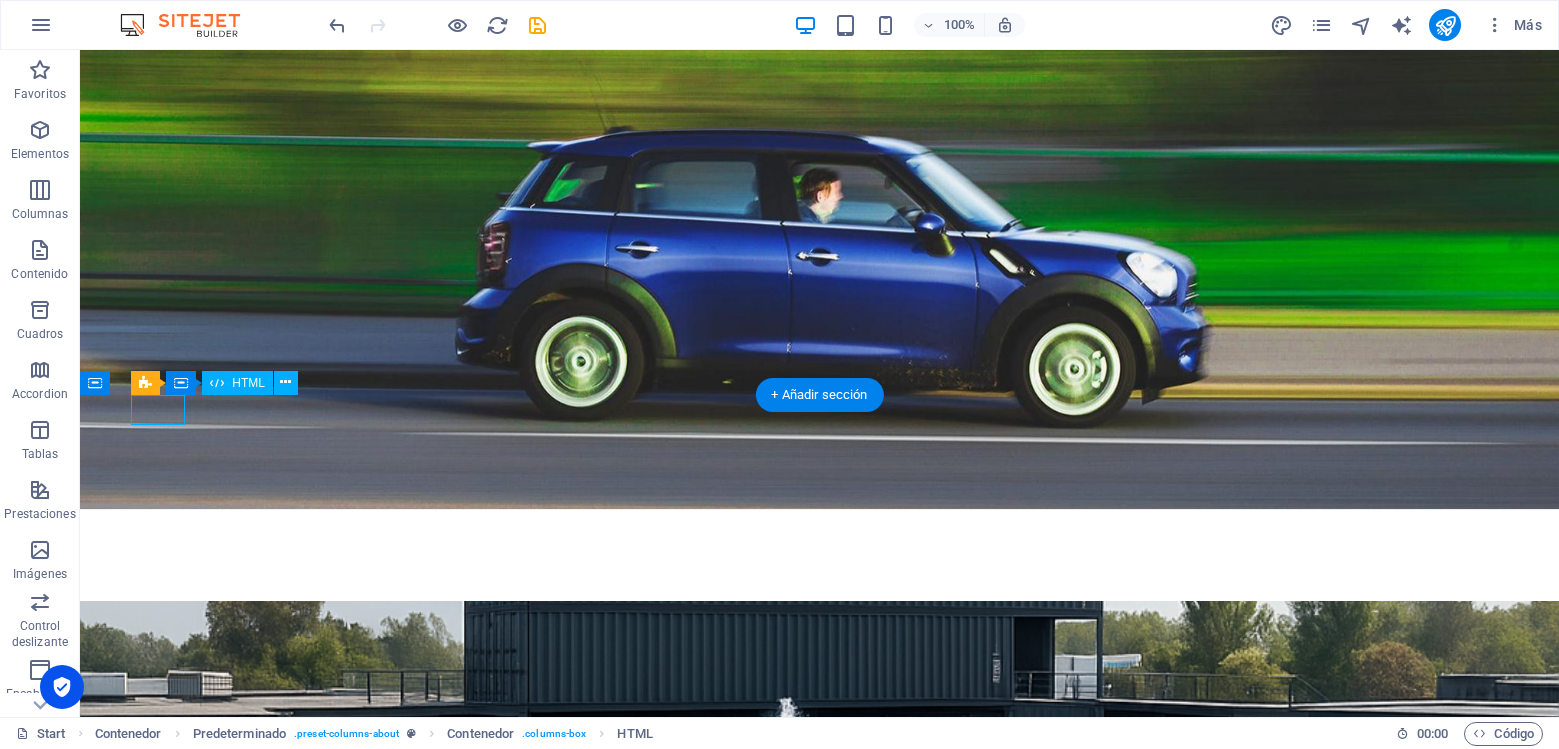 click at bounding box center (819, 1424) 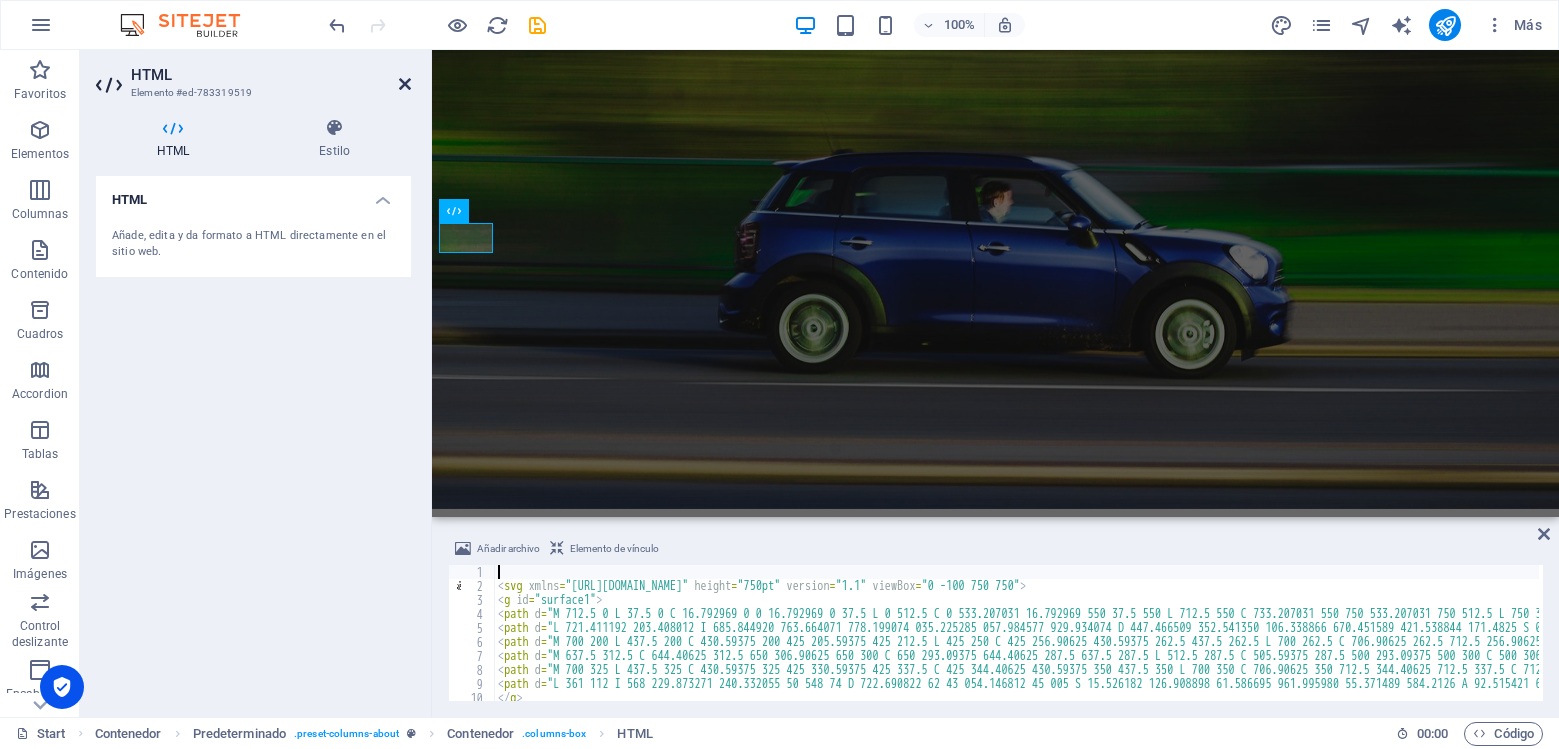 click at bounding box center [405, 84] 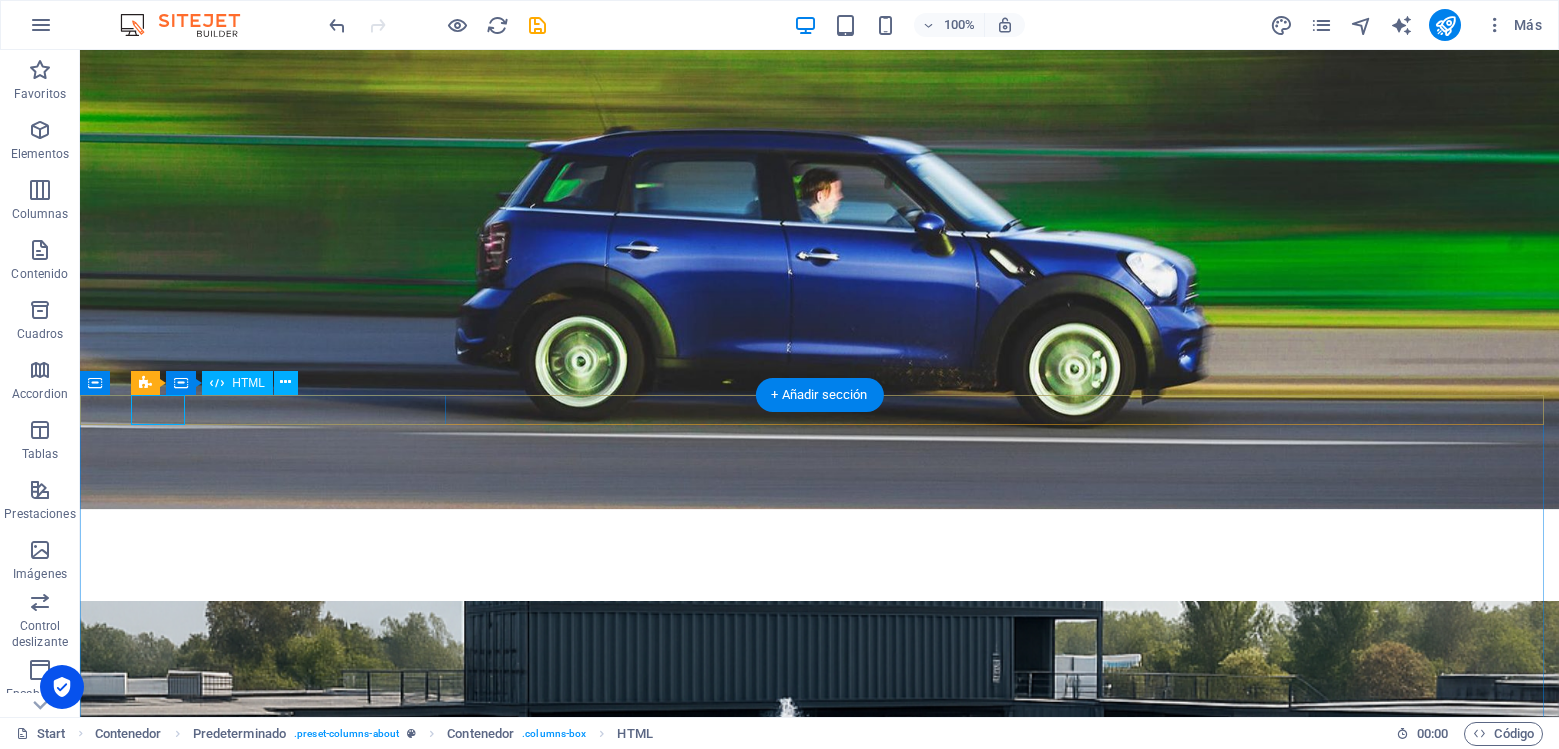 click at bounding box center [819, 1424] 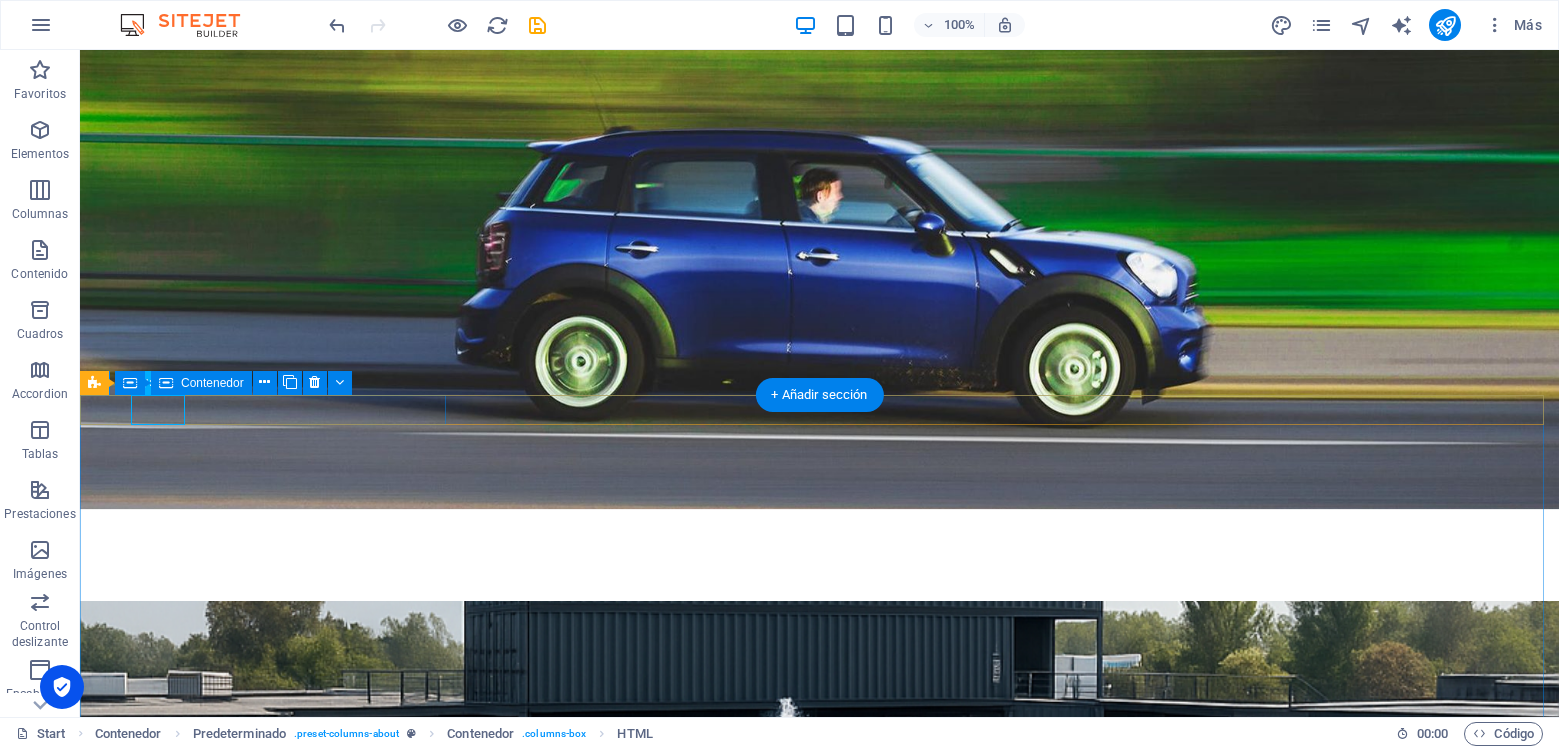 click on "Instructores Certificados" at bounding box center [819, 1437] 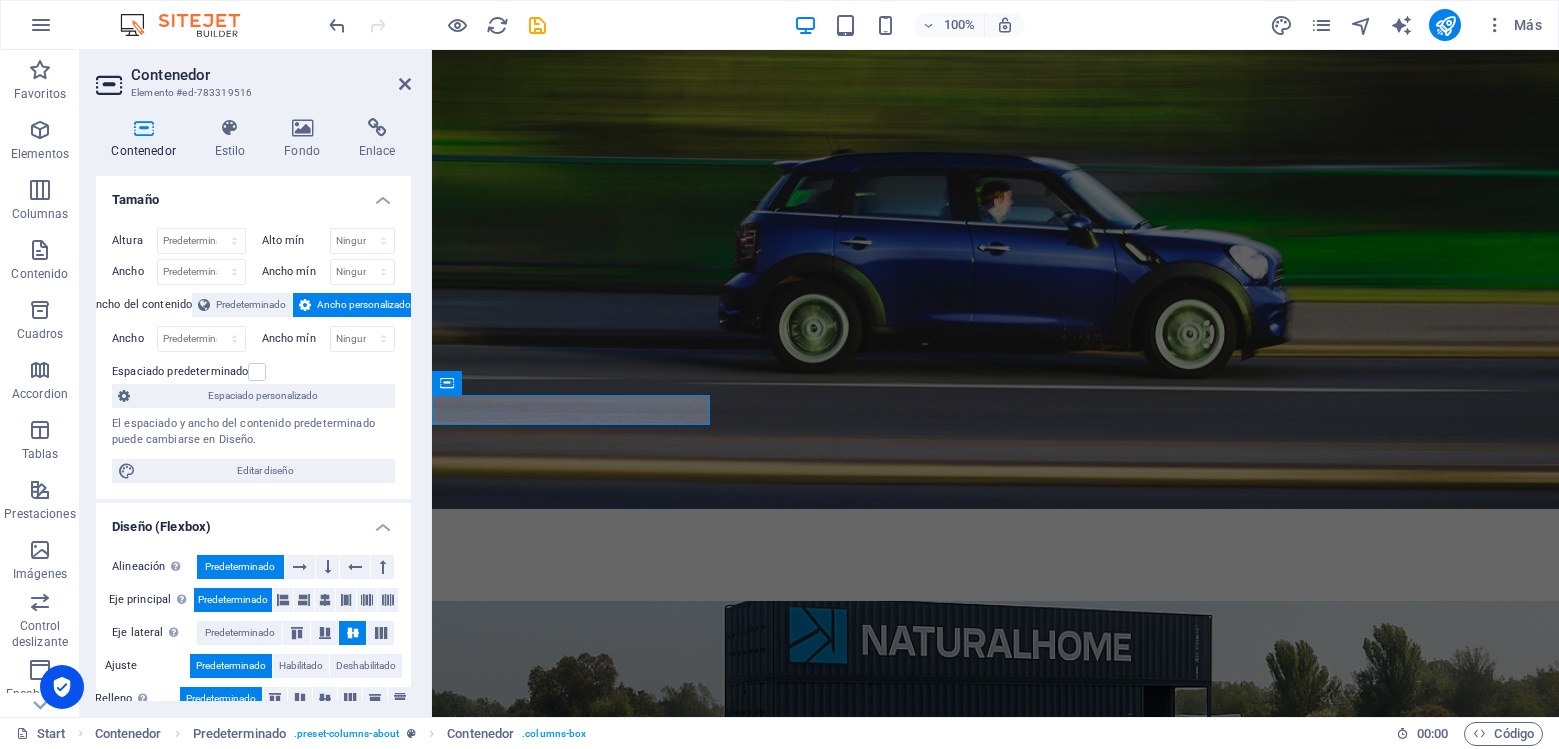 drag, startPoint x: 406, startPoint y: 235, endPoint x: 413, endPoint y: 400, distance: 165.14842 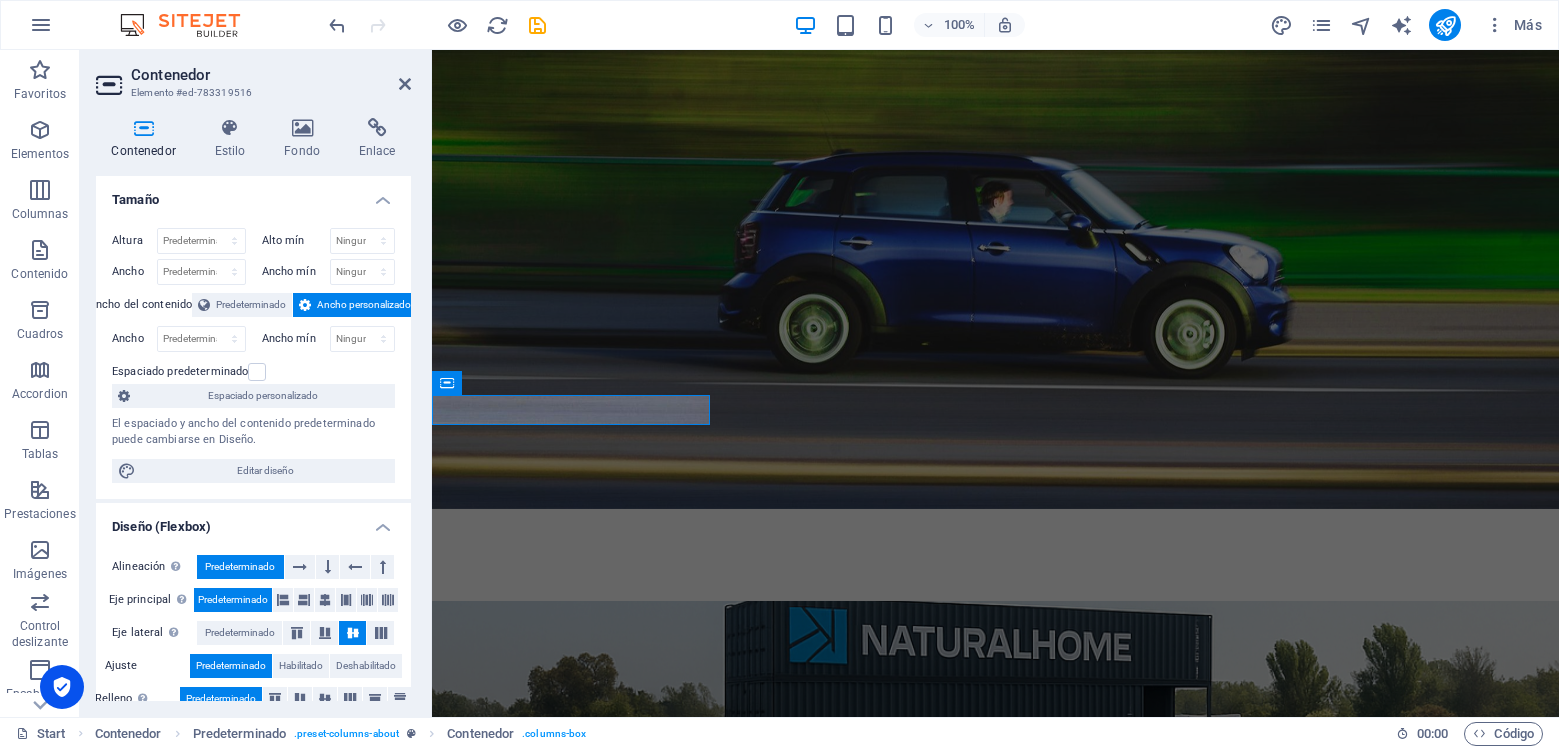 click on "Contenedor Estilo Fondo Enlace Tamaño Altura Predeterminado px rem % vh vw Alto mín Ninguno px rem % vh vw Ancho Predeterminado px rem % em vh vw Ancho mín Ninguno px rem % vh vw Ancho del contenido Predeterminado Ancho personalizado Ancho Predeterminado px rem % em vh vw Ancho mín Ninguno px rem % vh vw Espaciado predeterminado Espaciado personalizado El espaciado y ancho del contenido predeterminado puede cambiarse en Diseño. Editar diseño Diseño (Flexbox) Alineación Determina flex-direction. Predeterminado Eje principal Determina la forma en la que los elementos deberían comportarse por el eje principal en este contenedor (contenido justificado). Predeterminado Eje lateral Controla la dirección vertical del elemento en el contenedor (alinear elementos). Predeterminado Ajuste Predeterminado Habilitado Deshabilitado Relleno Controla las distancias y la dirección de los elementos en el eje Y en varias líneas (alinear contenido). Predeterminado Accessibility Role Ninguno Alert Olas" at bounding box center (253, 409) 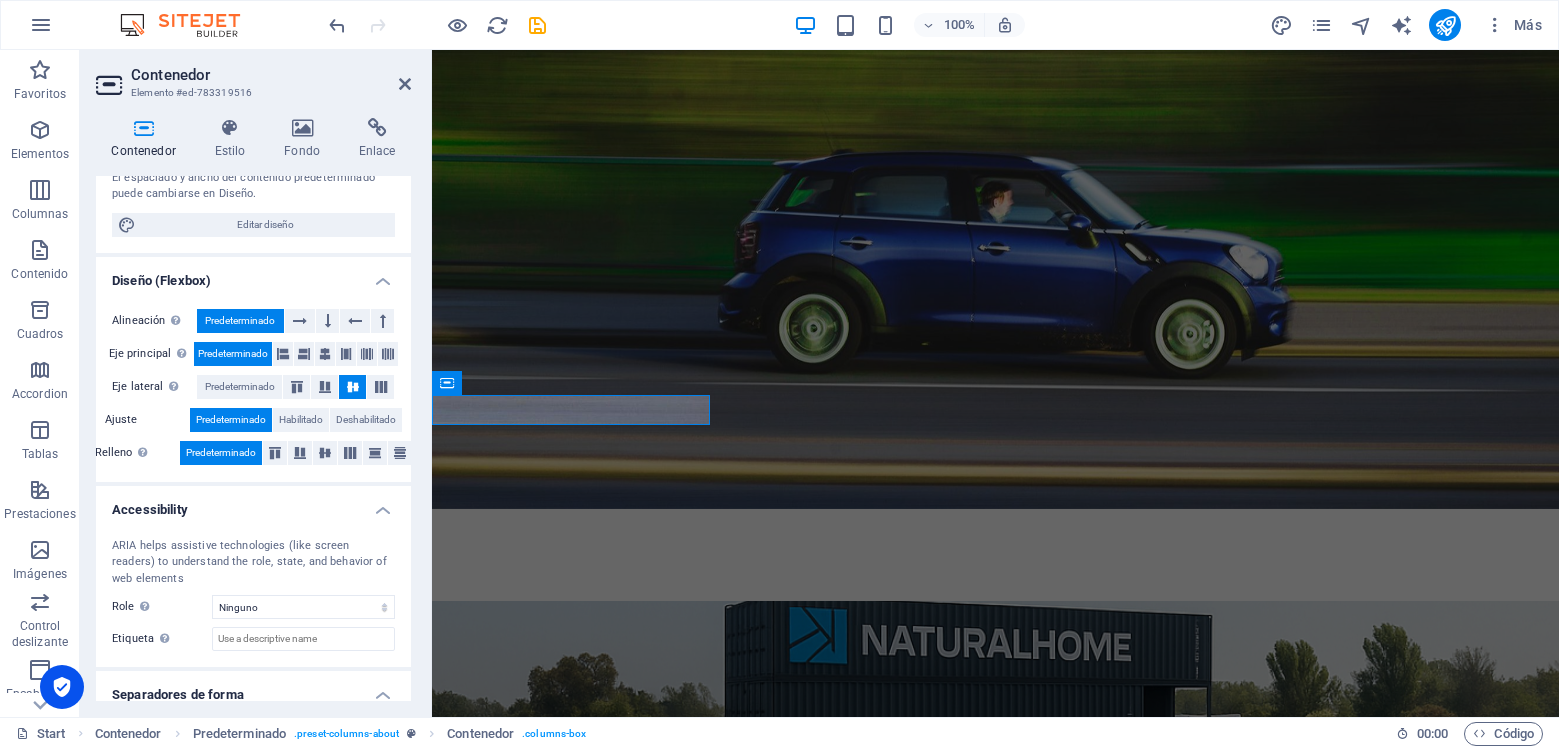 scroll, scrollTop: 286, scrollLeft: 0, axis: vertical 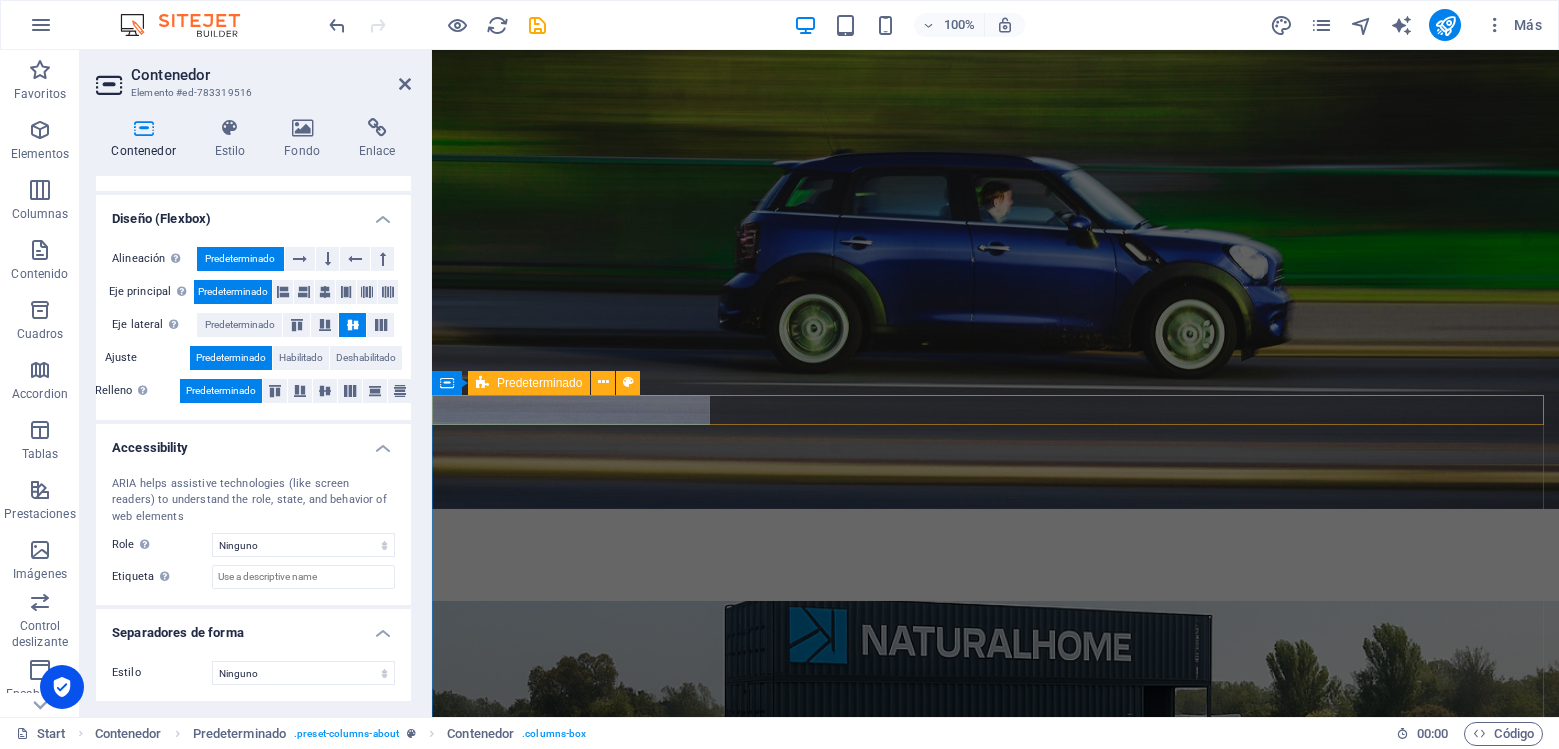 click on "Contenedor" at bounding box center (147, 139) 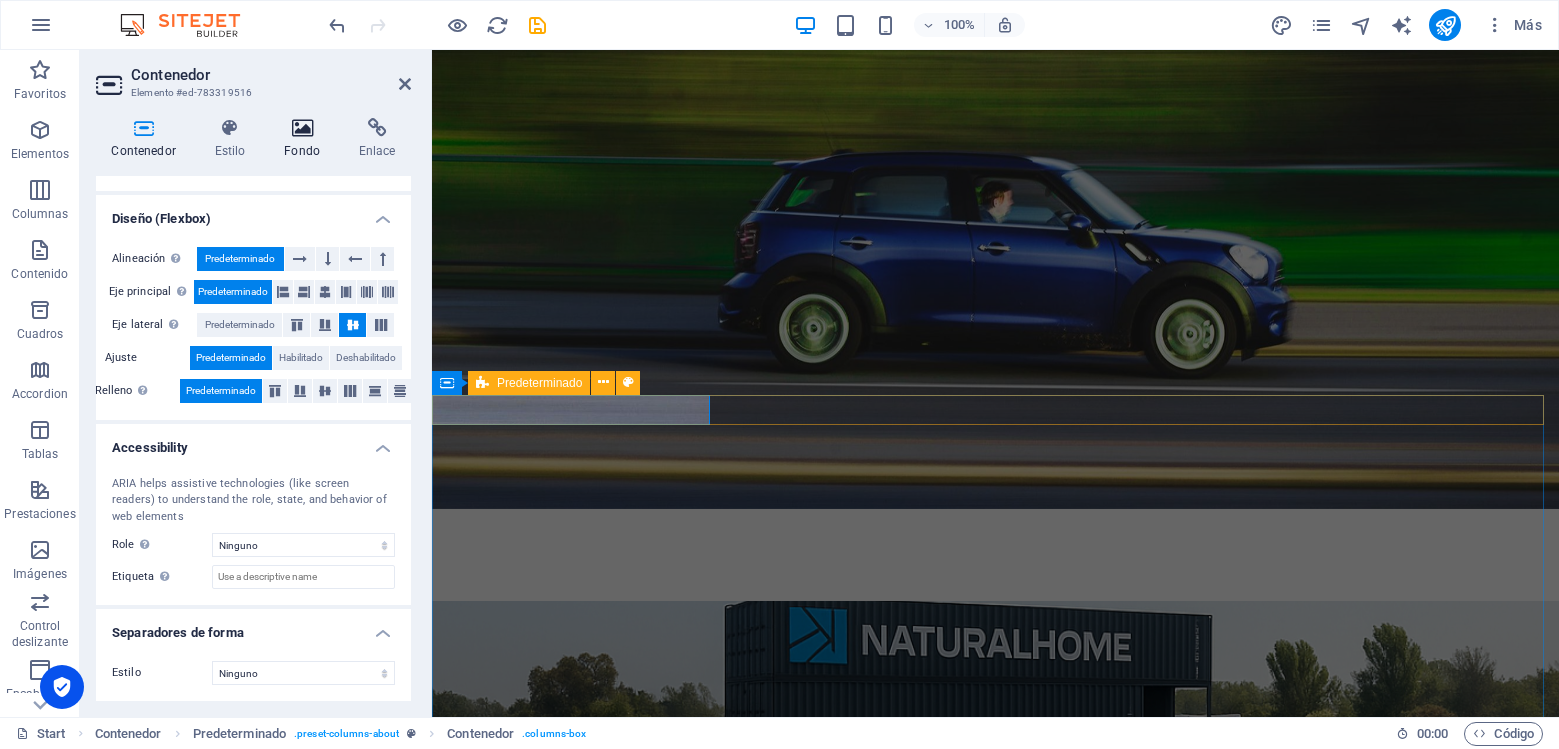 click at bounding box center (302, 128) 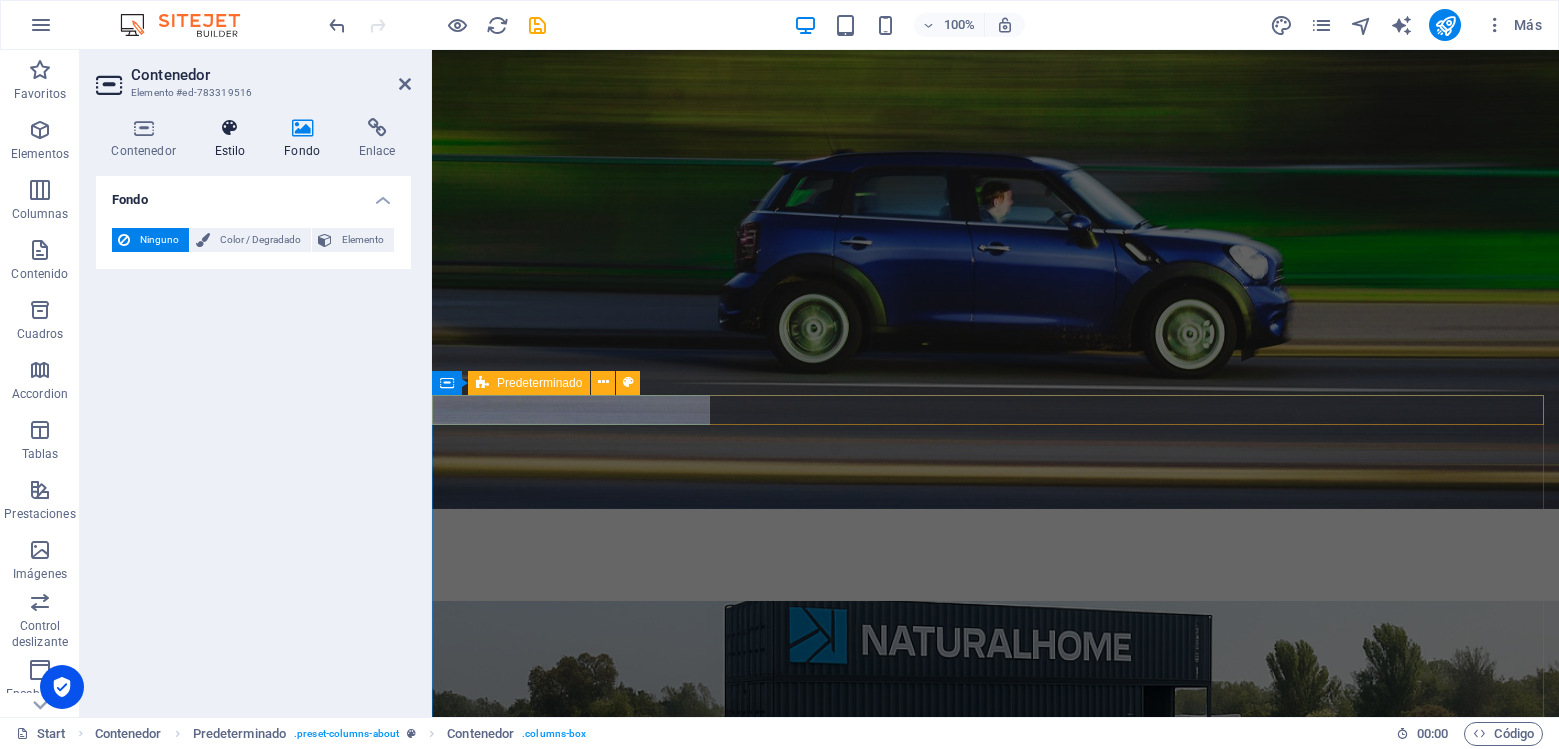 click at bounding box center [230, 128] 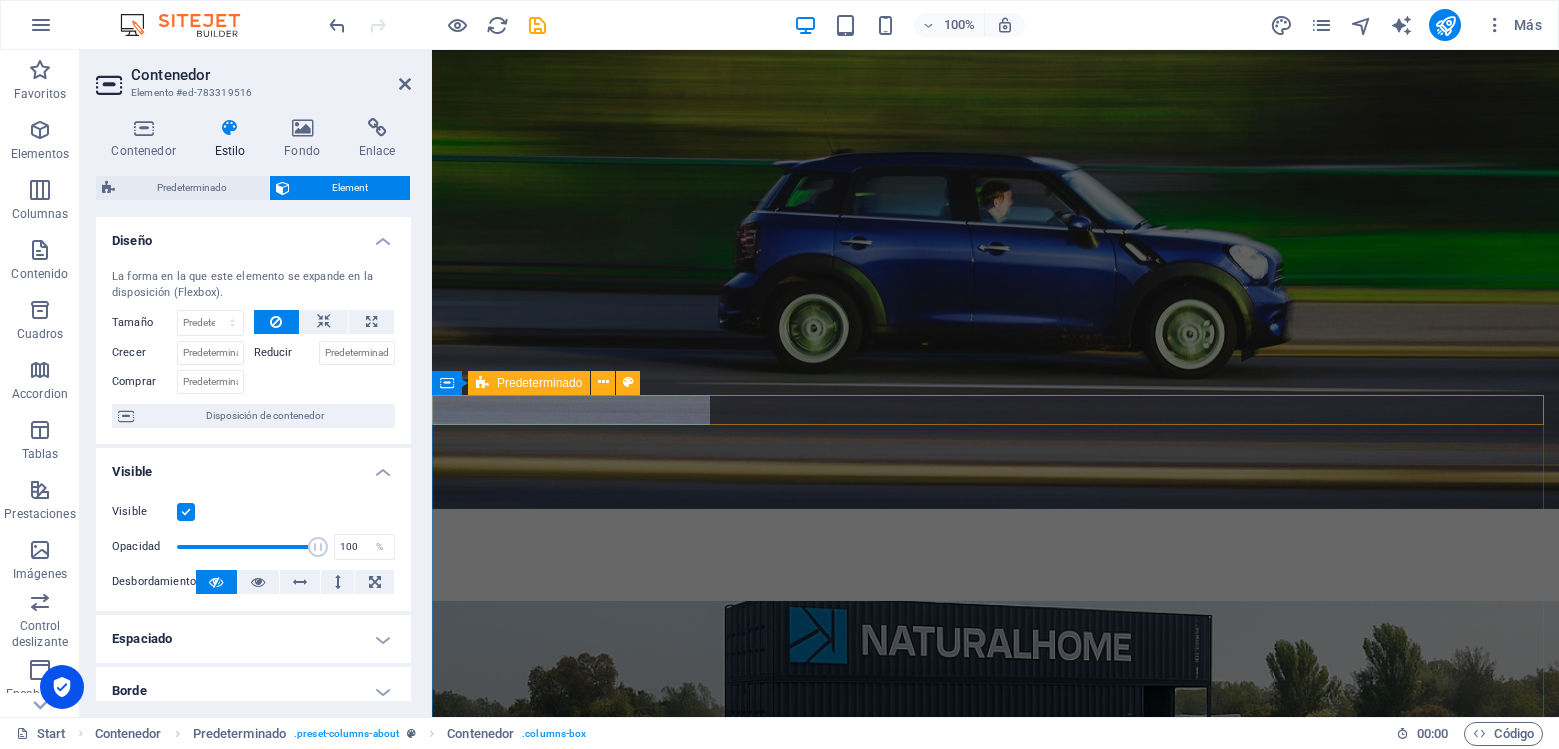 drag, startPoint x: 406, startPoint y: 379, endPoint x: 399, endPoint y: 566, distance: 187.13097 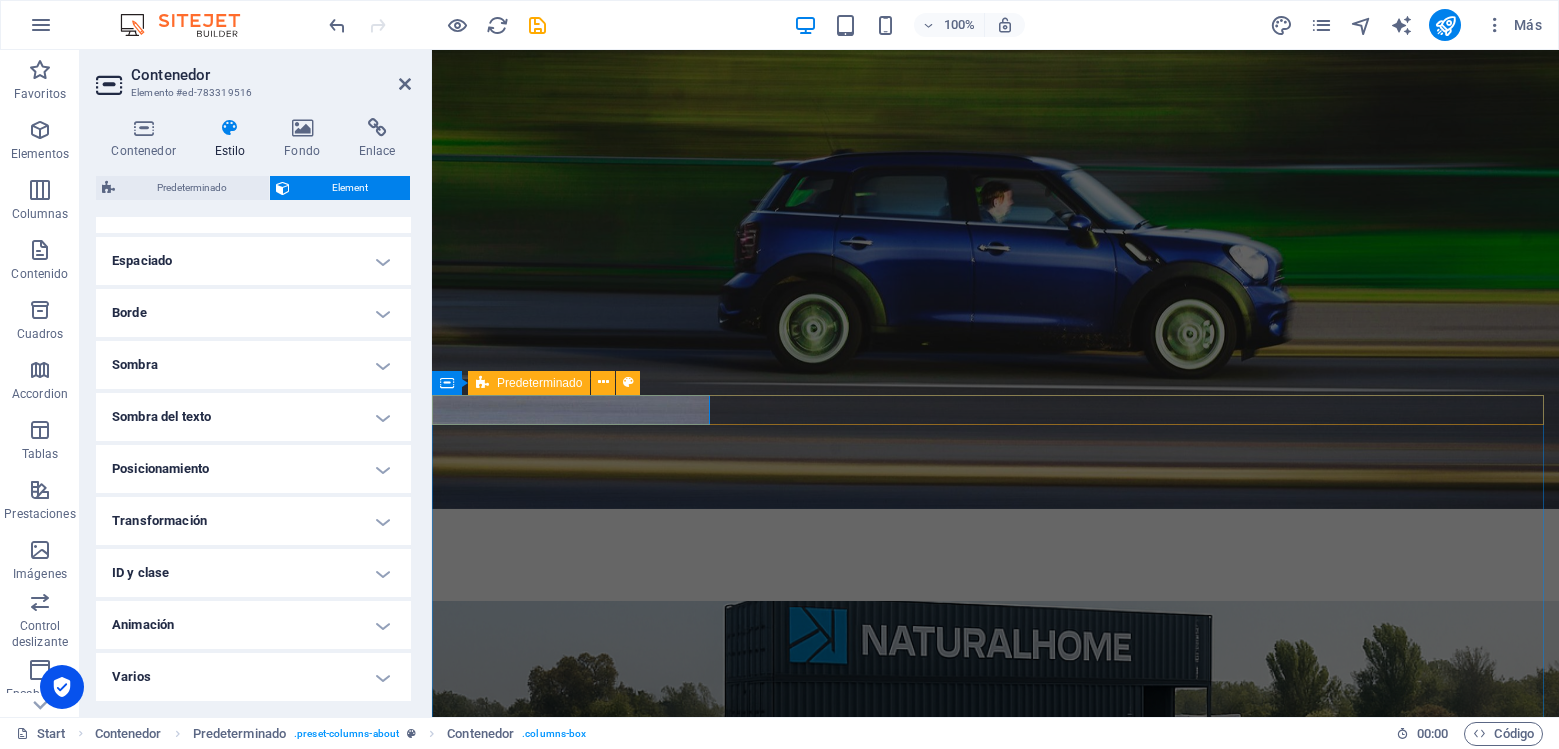 scroll, scrollTop: 0, scrollLeft: 0, axis: both 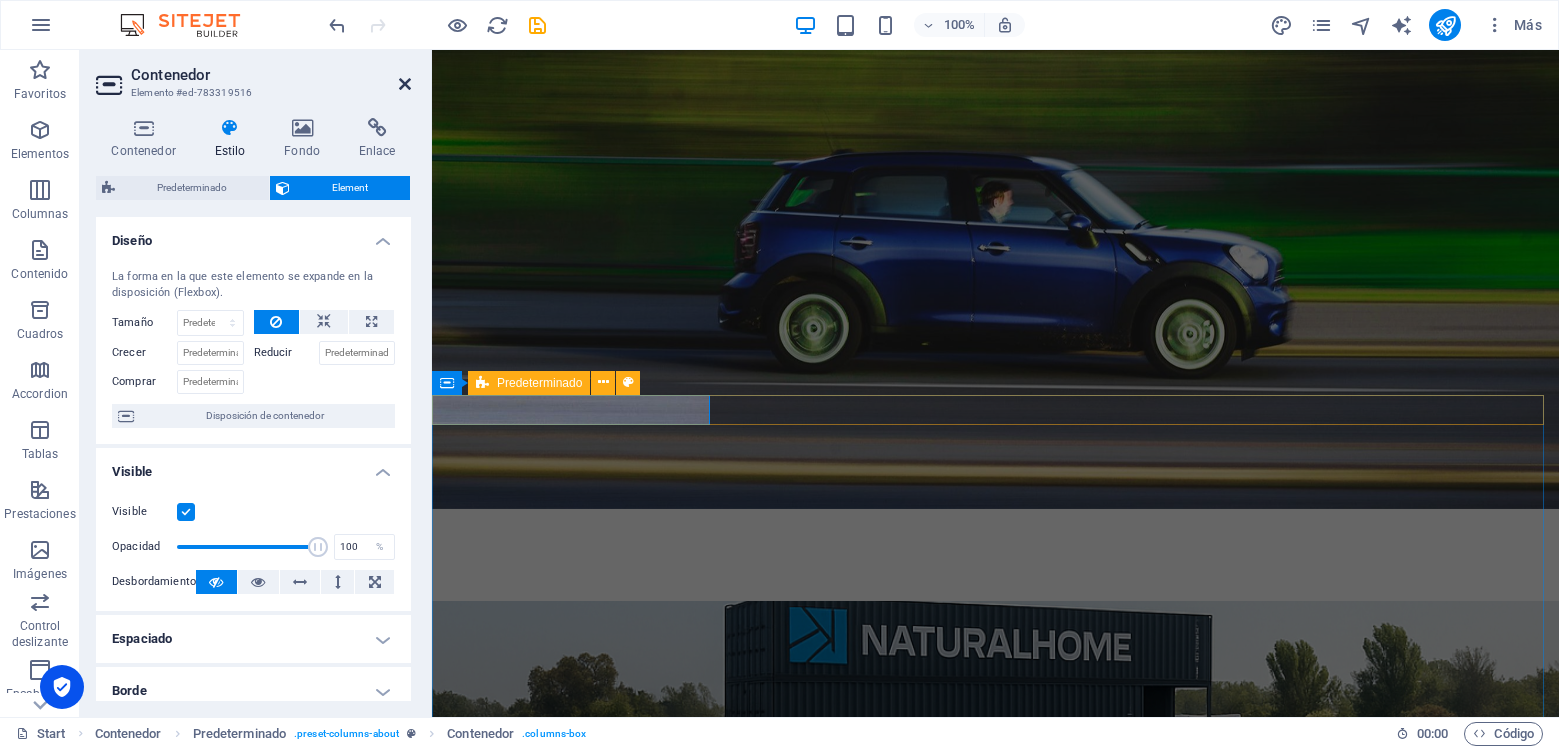 click at bounding box center [405, 84] 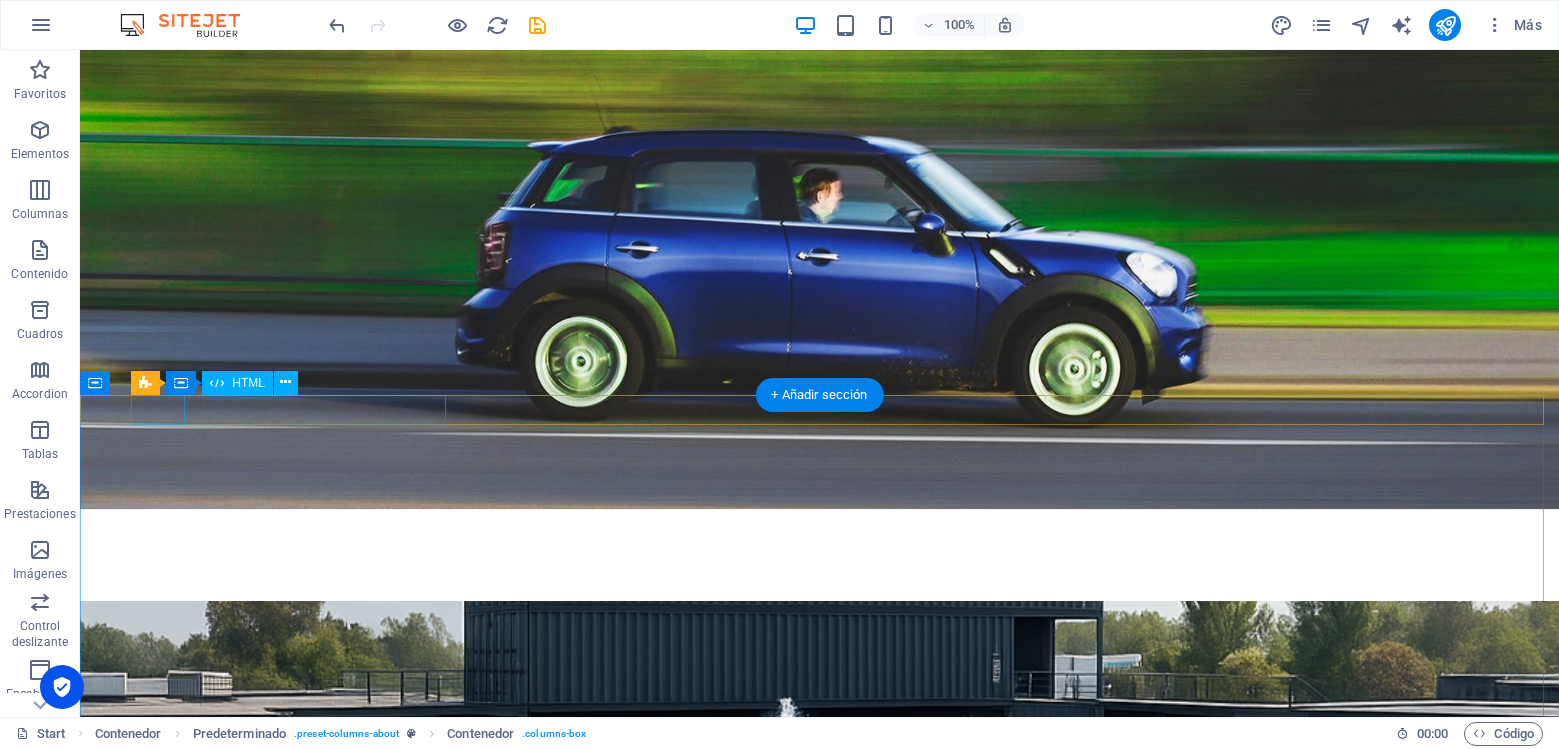 click at bounding box center [819, 1424] 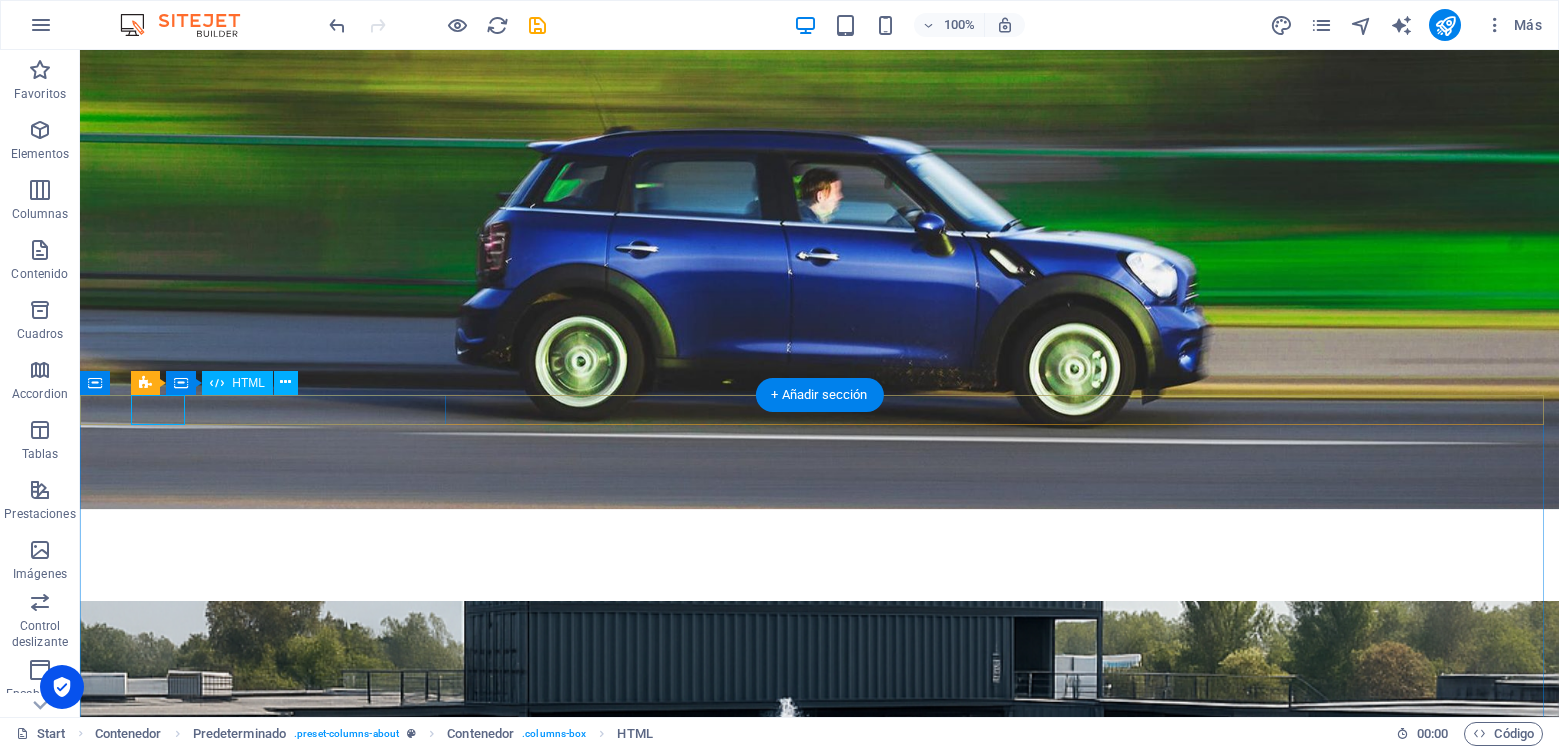 click at bounding box center (819, 1424) 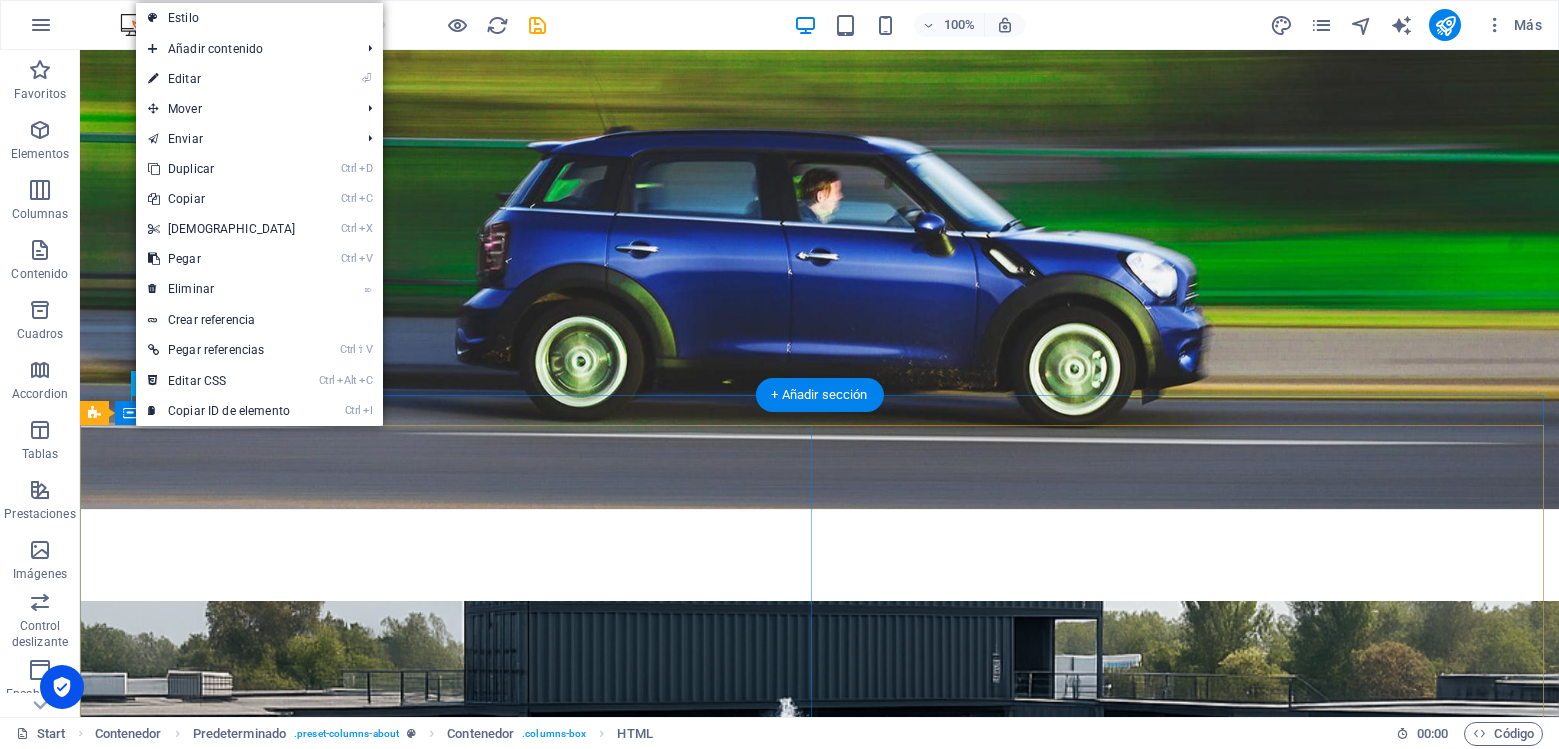 click on "En  NaturalHome , el océano es una experiencia transformadora. Creamos el primer centro de entrenamiento subacuático a pocos minutos de tu trabajo, casa o centro de estudios, para quienes desean iniciarse en el buceo de manera segura y emocionante. Nuestro propósito es ser el punto de partida para quienes sueñan con explorar las profundidades, ofreciendo un entorno controlado e inspirador para aprender y certificarte. Aquí, no solo se aprende a bucear, se empieza a respirar diferente. Cursos y experiencias de Buceo Venta y arriendo de Equipos Servicio Técnico Eventos Locales del rubro Membresías" at bounding box center (819, 1922) 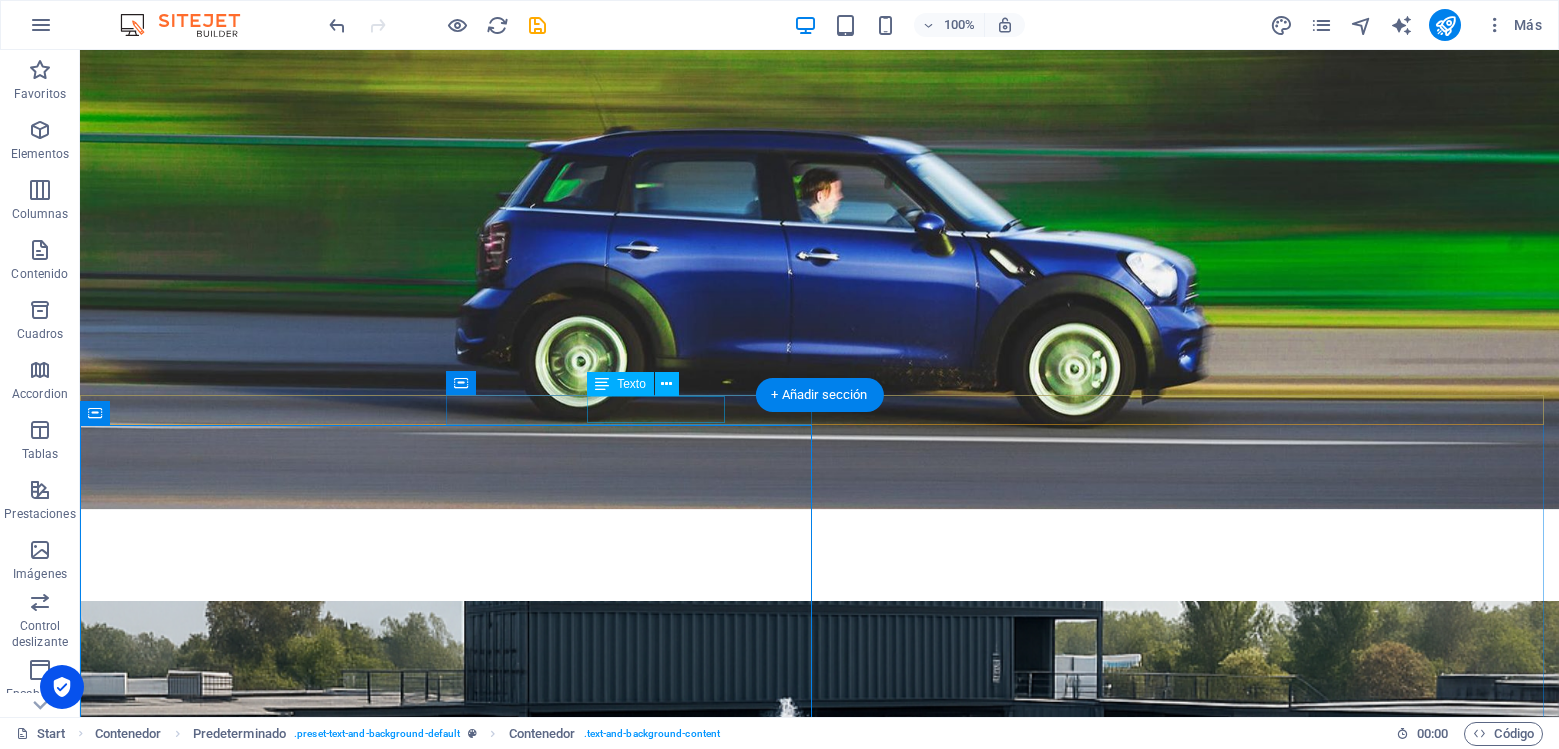 click on "Modern vehicles" at bounding box center [819, 1509] 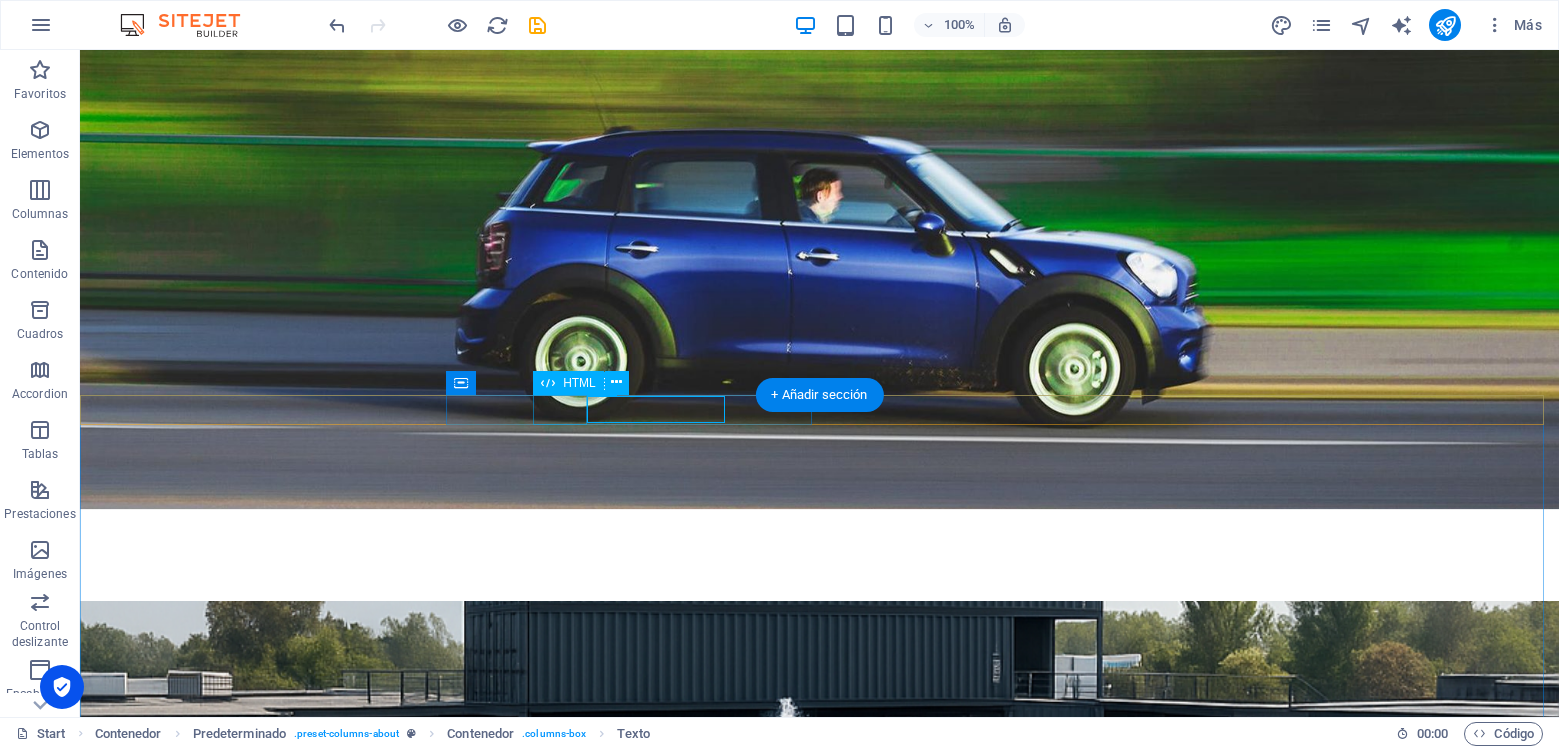 click at bounding box center [819, 1481] 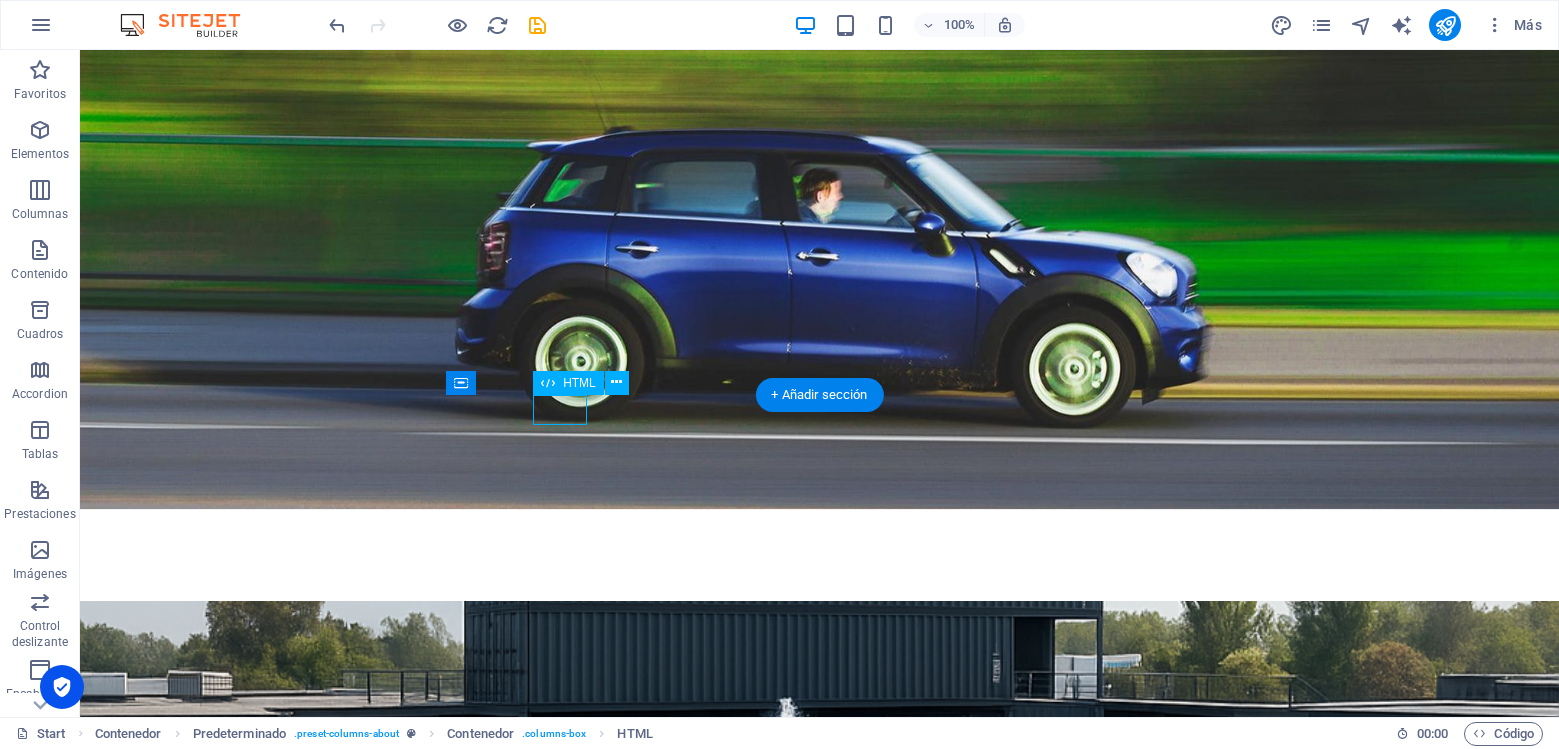 click at bounding box center [819, 1481] 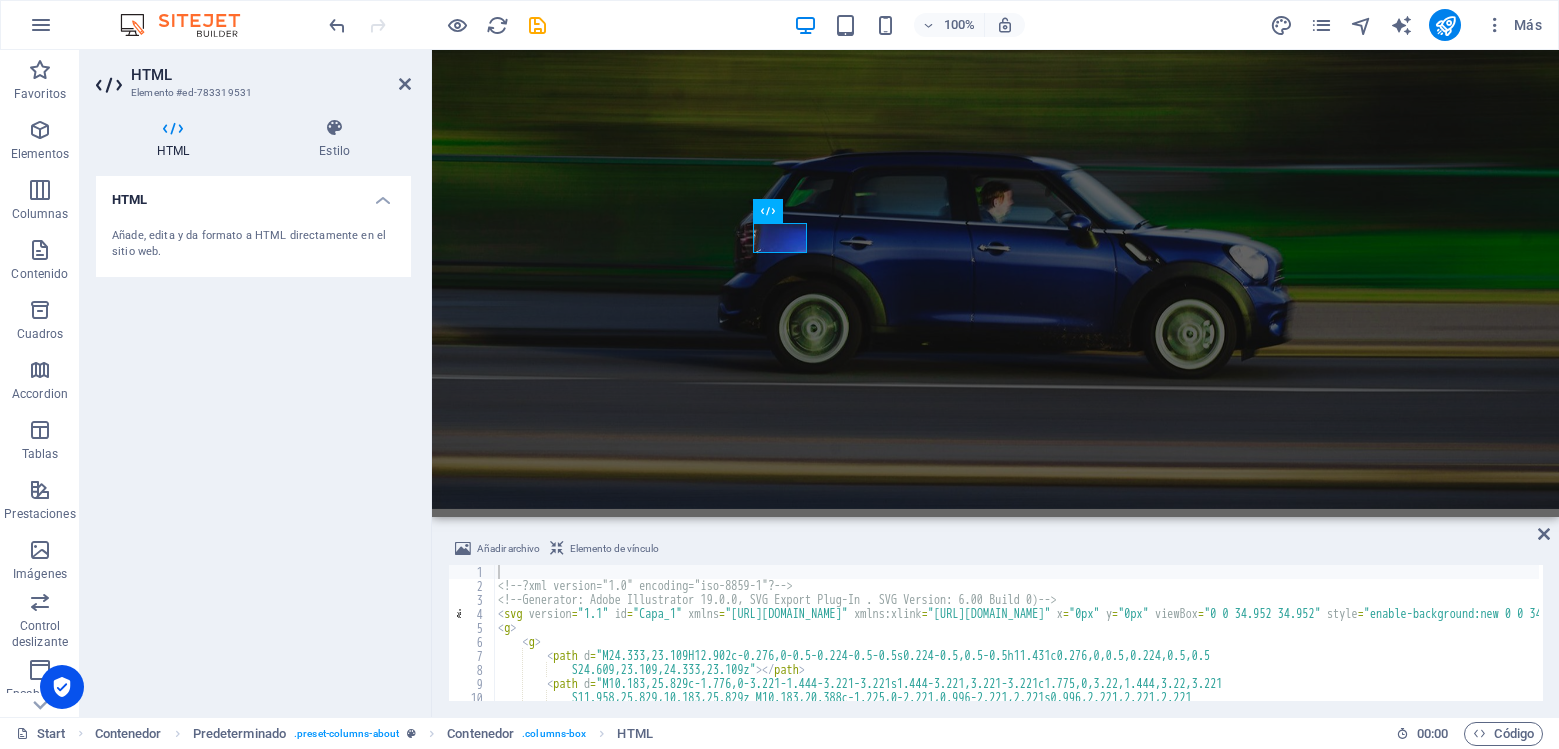 click on "HTML Estilo HTML Añade, edita y da formato a HTML directamente en el sitio web. Predeterminado Element Diseño La forma en la que este elemento se expande en la disposición (Flexbox). Tamaño Predeterminado automático px % 1/1 1/2 1/3 1/4 1/5 1/6 1/7 1/8 1/9 1/10 Crecer Reducir Comprar Disposición de contenedor Visible Visible Opacidad 100 % Desbordamiento Espaciado Margen Predeterminado automático px % rem vw vh Personalizado Personalizado automático px % rem vw vh automático px % rem vw vh automático px % rem vw vh automático px % rem vw vh Espaciado Predeterminado px rem % vh vw Personalizado Personalizado px rem % vh vw px rem % vh vw px rem % vh vw px rem % vh vw Borde Estilo              - Ancho 1 automático px rem % vh vw Personalizado Personalizado 1 automático px rem % vh vw 1 automático px rem % vh vw 1 automático px rem % vh vw 1 automático px rem % vh vw  - Color Esquinas redondeadas Predeterminado px rem % vh vw Personalizado Personalizado px rem % vh vw px rem % vh vw px" at bounding box center [253, 409] 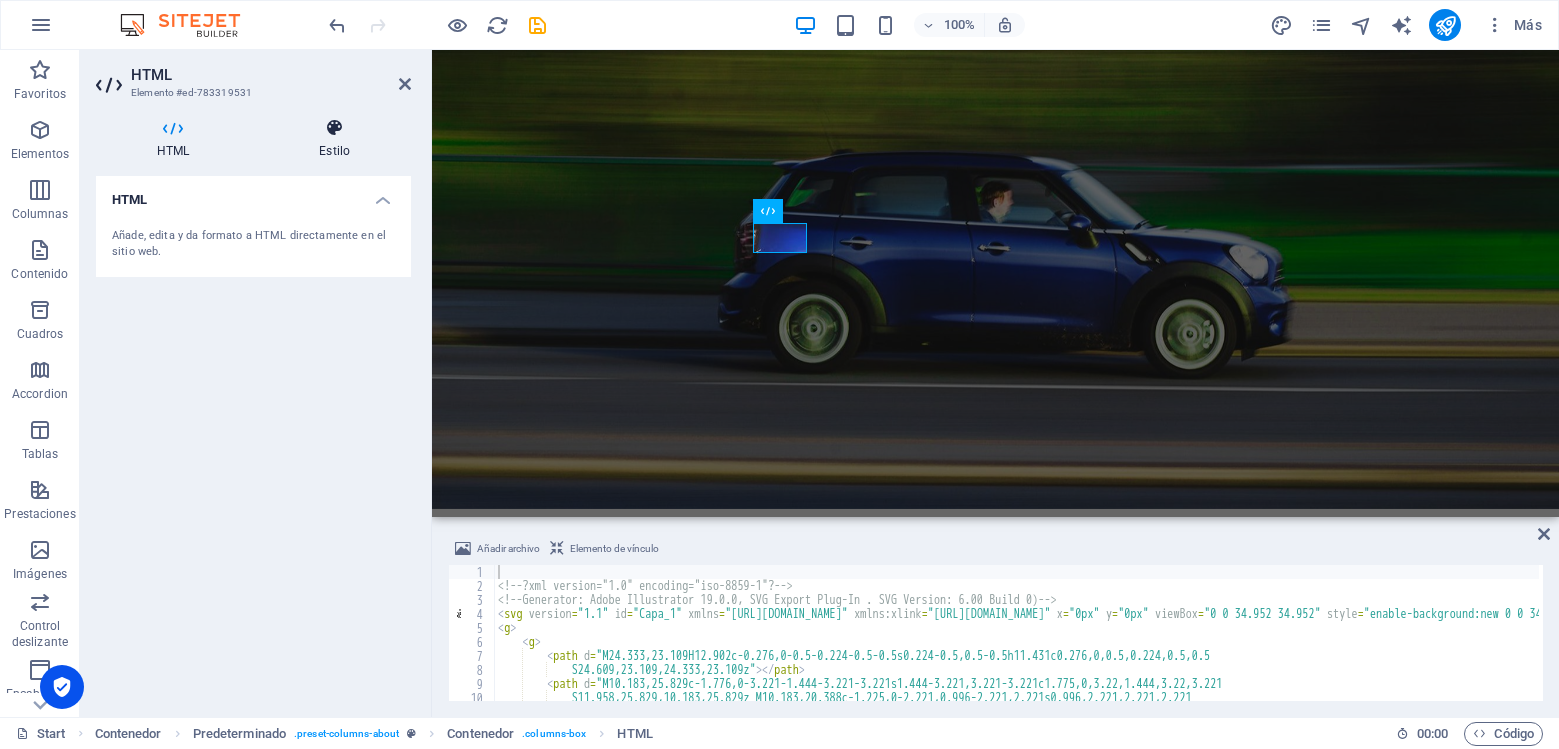 click on "Estilo" at bounding box center [334, 139] 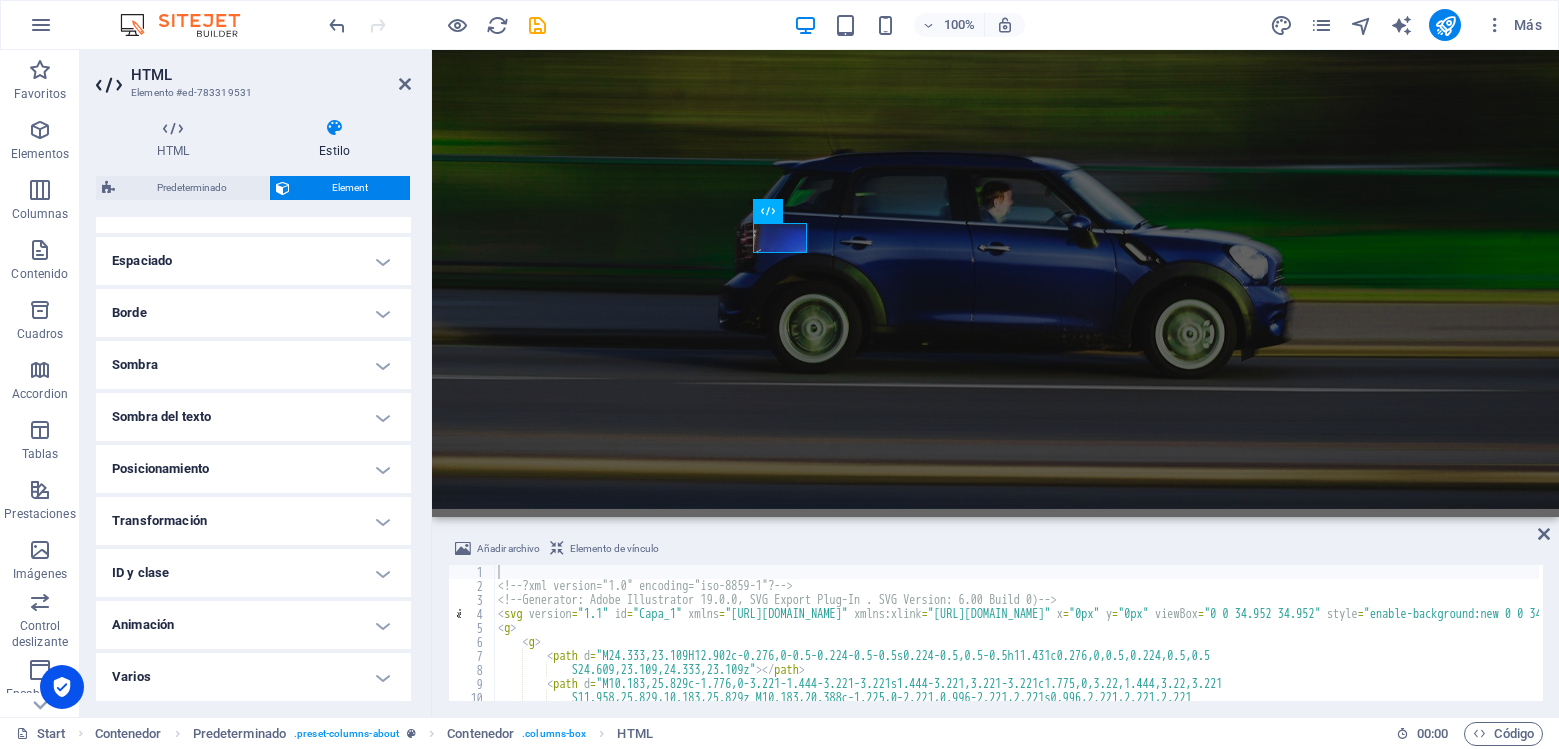 scroll, scrollTop: 0, scrollLeft: 0, axis: both 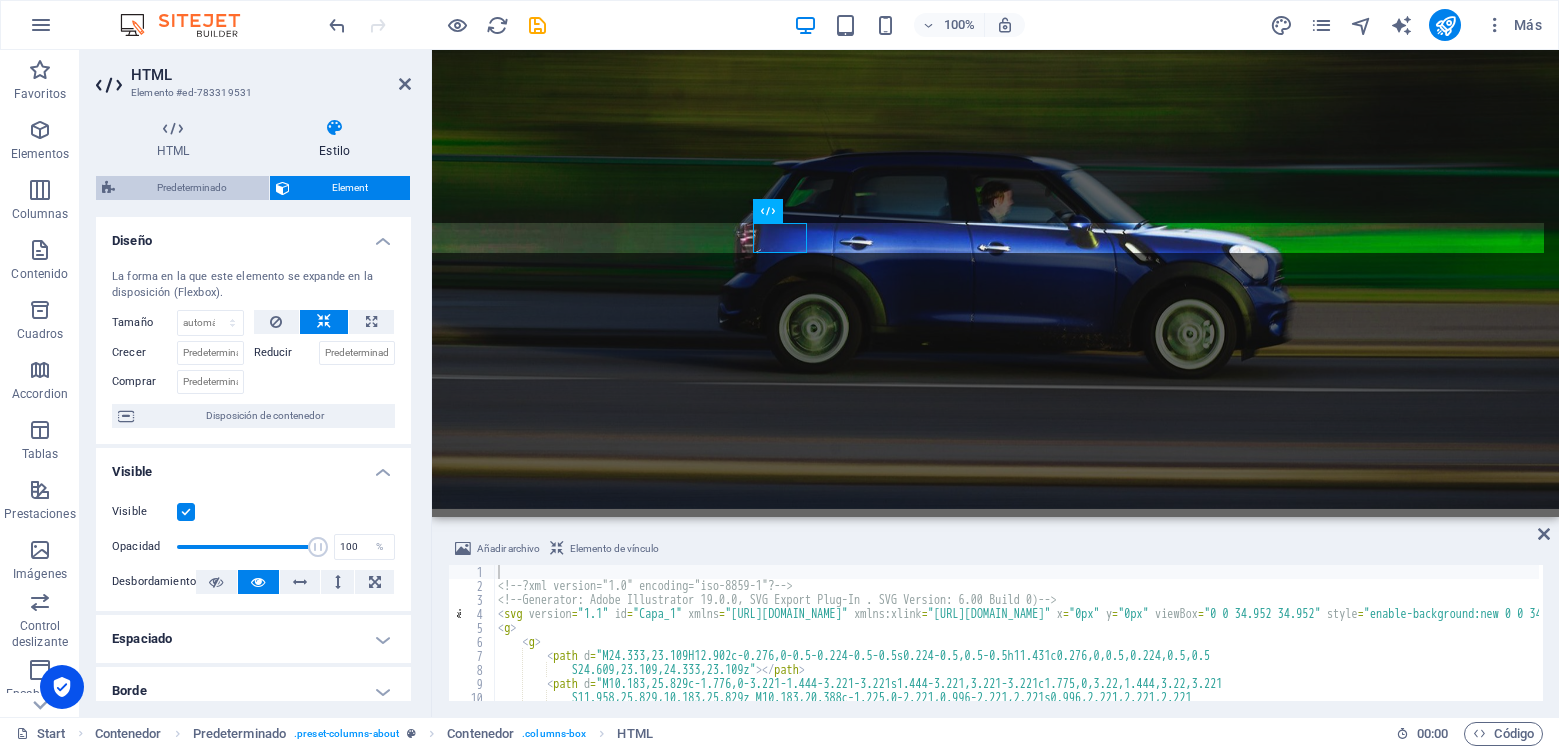 click on "Predeterminado" at bounding box center (192, 188) 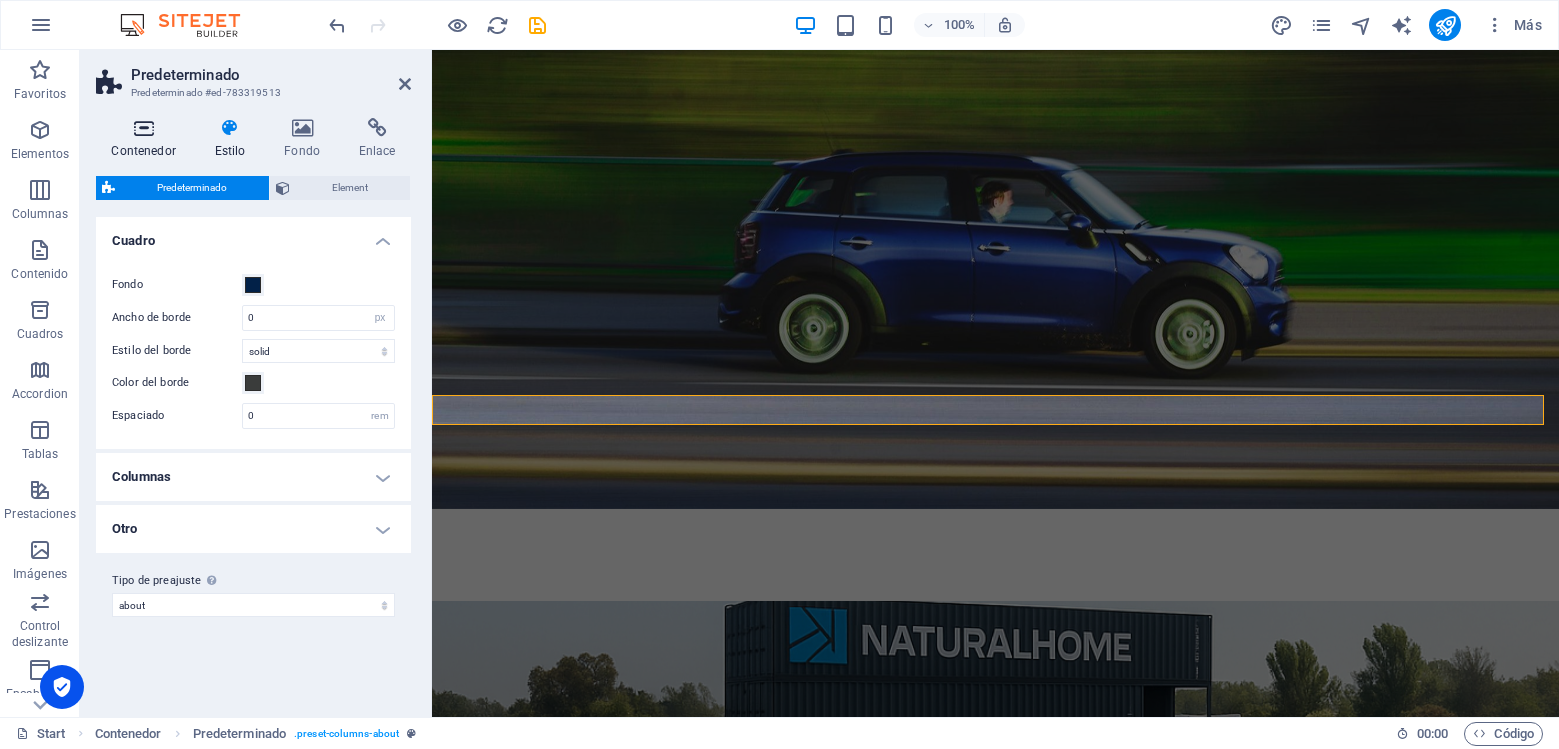 click on "Contenedor" at bounding box center (147, 139) 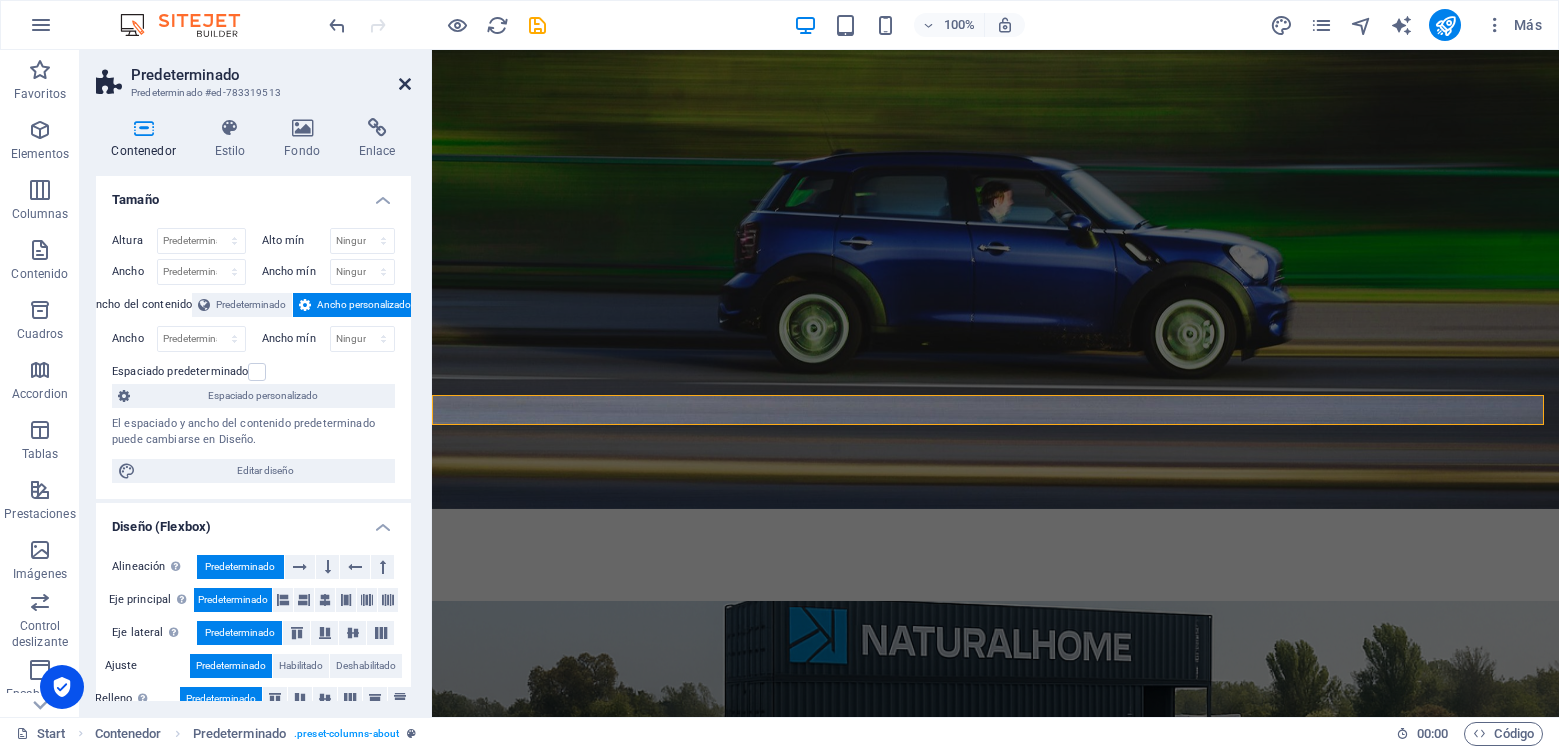 click at bounding box center (405, 84) 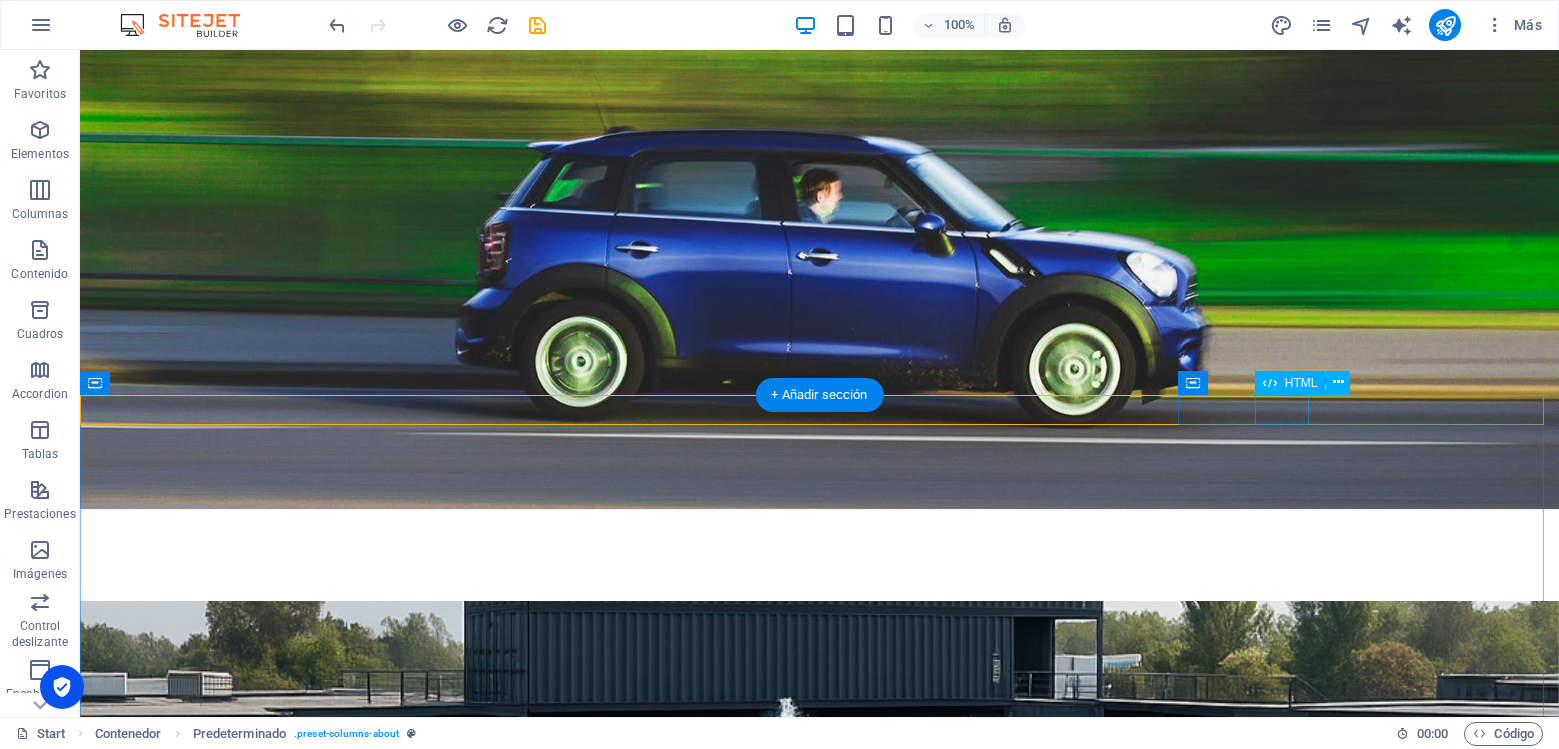 click at bounding box center (819, 1594) 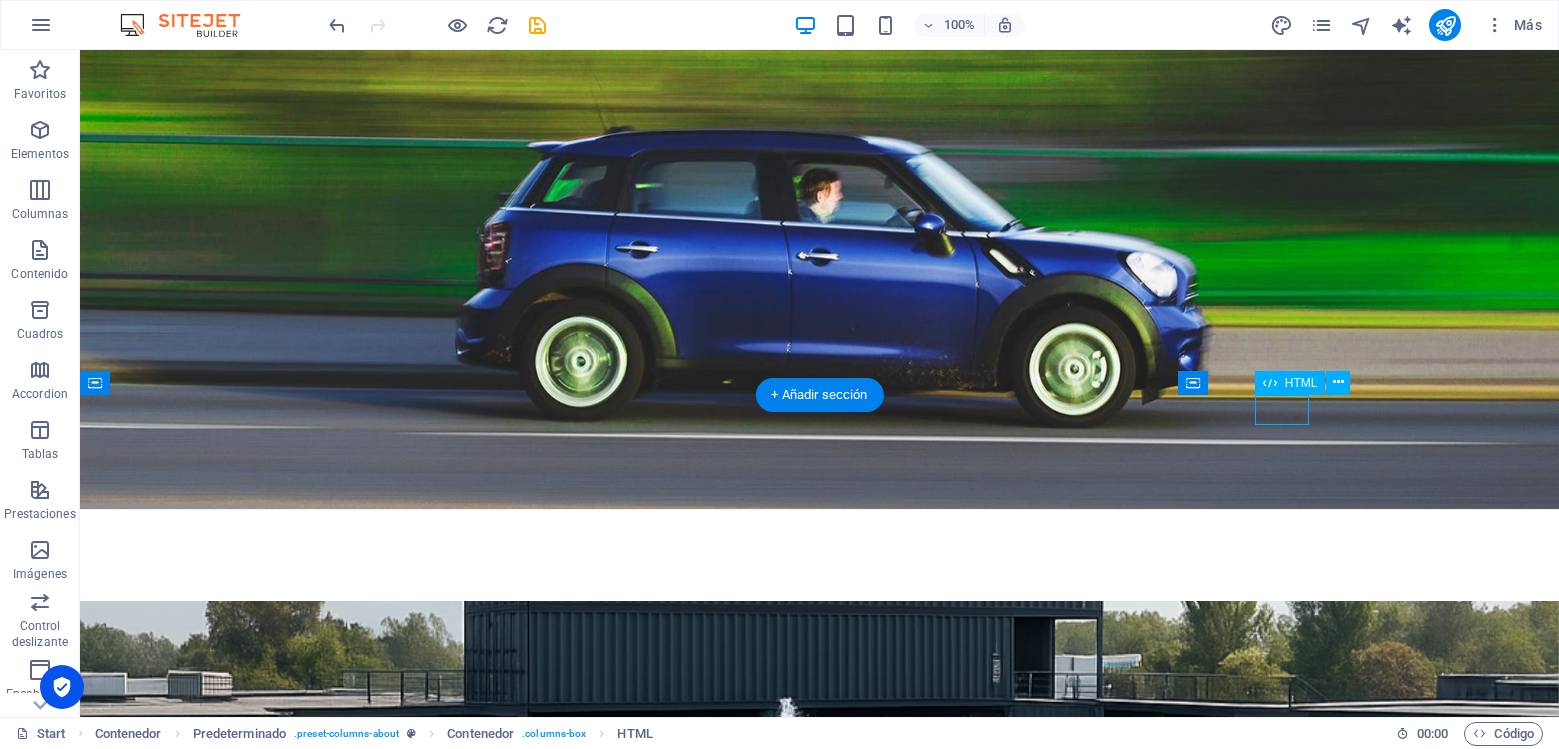 click at bounding box center (819, 1594) 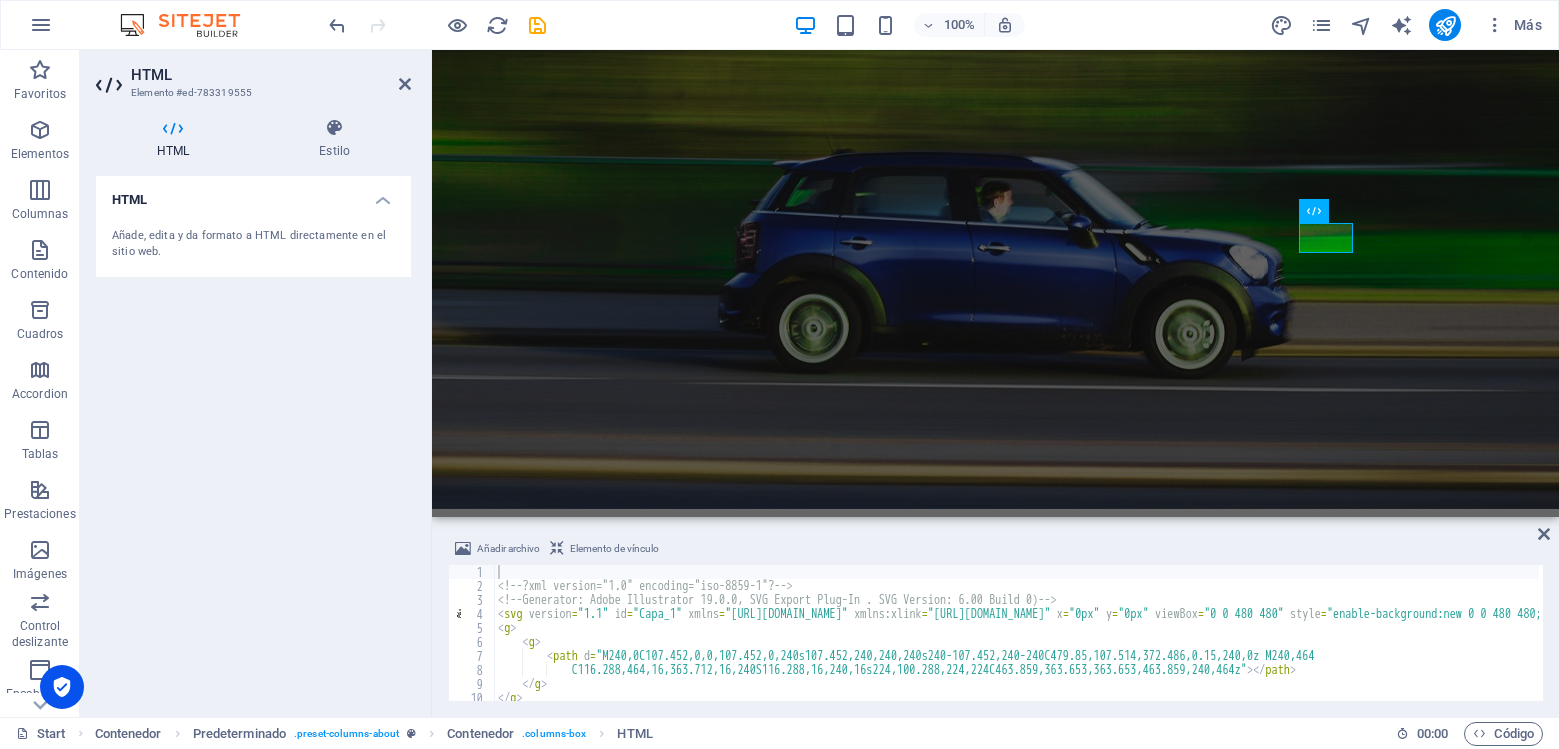 click on "HTML" at bounding box center [253, 194] 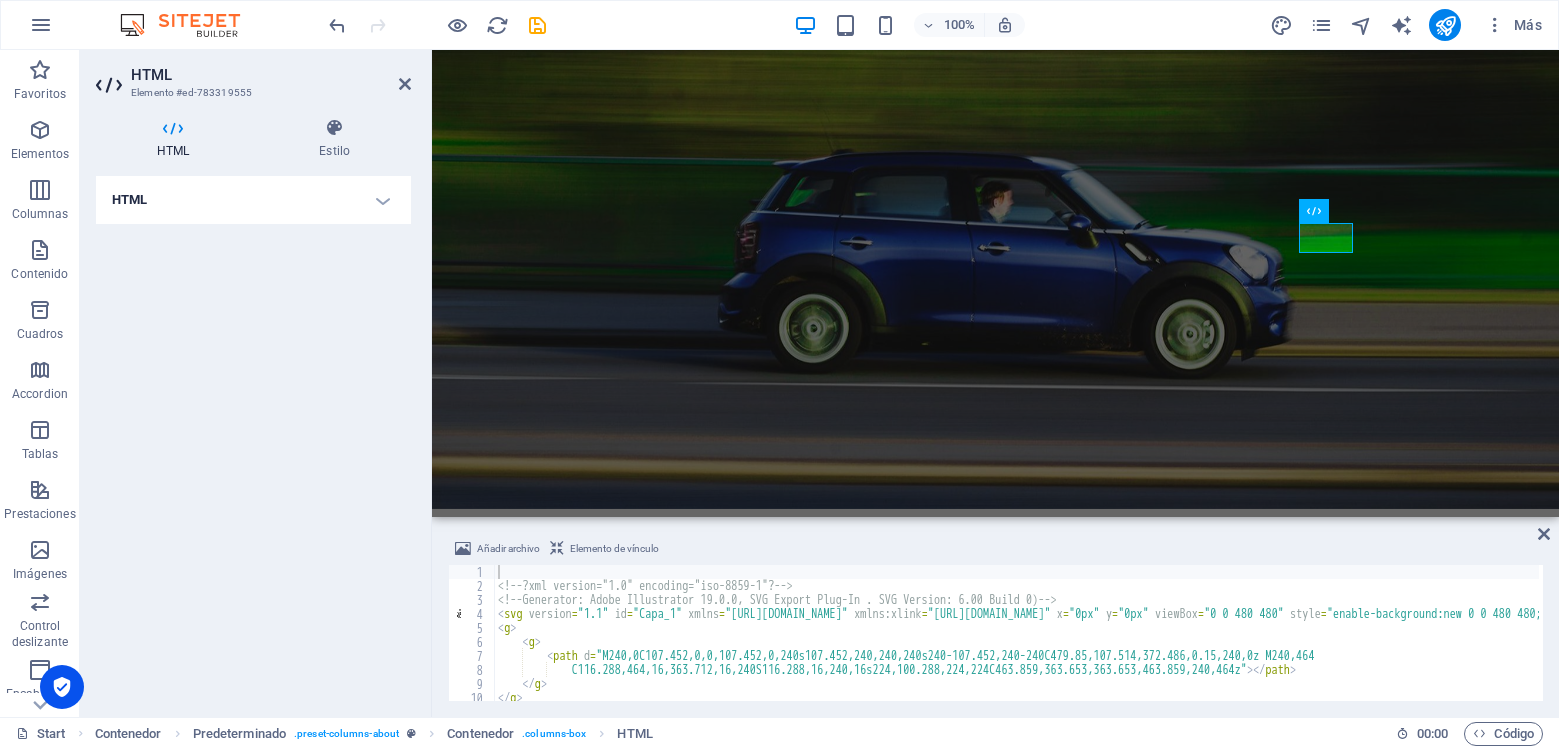 click on "HTML" at bounding box center [253, 200] 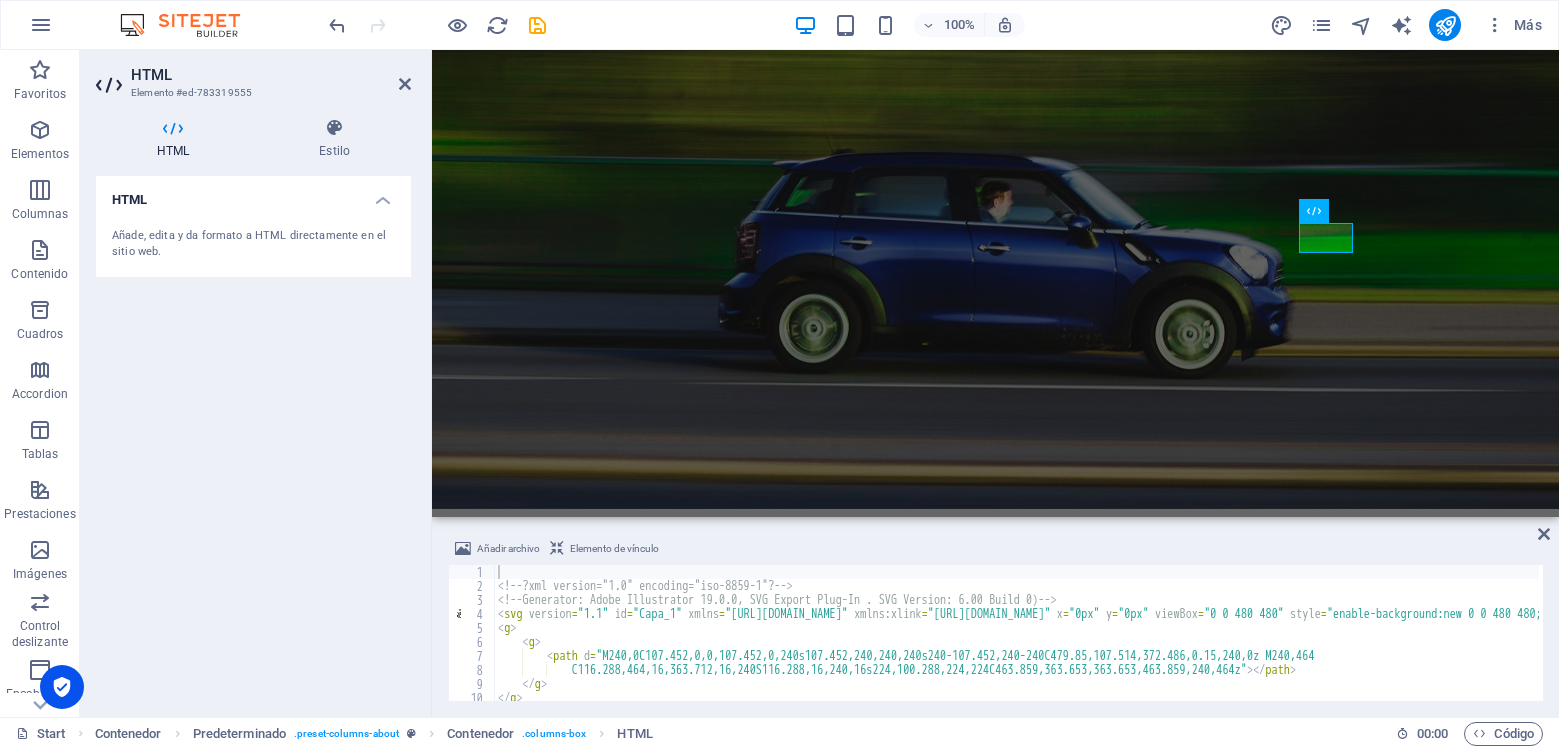 click on "<!-- ?xml version="1.0" encoding="iso-8859-1"? --> <!--  Generator: Adobe Illustrator 19.0.0, SVG Export Plug-In . SVG Version: 6.00 Build 0)   --> < svg   version = "1.1"   id = "Capa_1"   xmlns = "http://www.w3.org/2000/svg"   xmlns:xlink = "http://www.w3.org/1999/xlink"   x = "0px"   y = "0px"   viewBox = "0 0 480 480"   style = "enable-background:new 0 0 480 480;"   xml:space = "preserve" > < g >      < g >           < path   d = "M240,0C107.452,0,0,107.452,0,240s107.452,240,240,240s240-107.452,240-240C479.85,107.514,372.486,0.15,240,0z M240,464                C116.288,464,16,363.712,16,240S116.288,16,240,16s224,100.288,224,224C463.859,363.653,363.653,463.859,240,464z" > </ path >      </ g > </ g > < g >" at bounding box center (1209, 645) 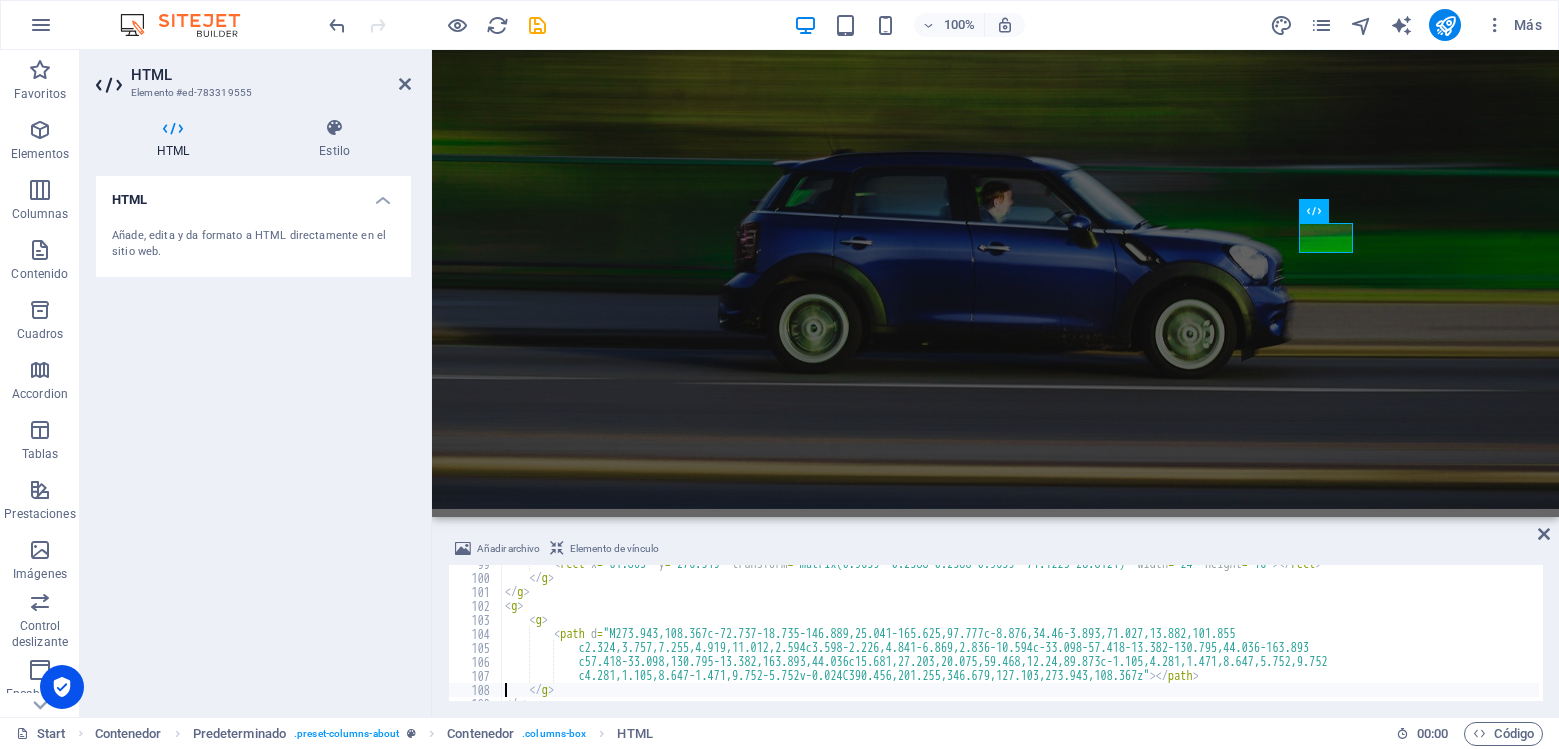 scroll, scrollTop: 1394, scrollLeft: 0, axis: vertical 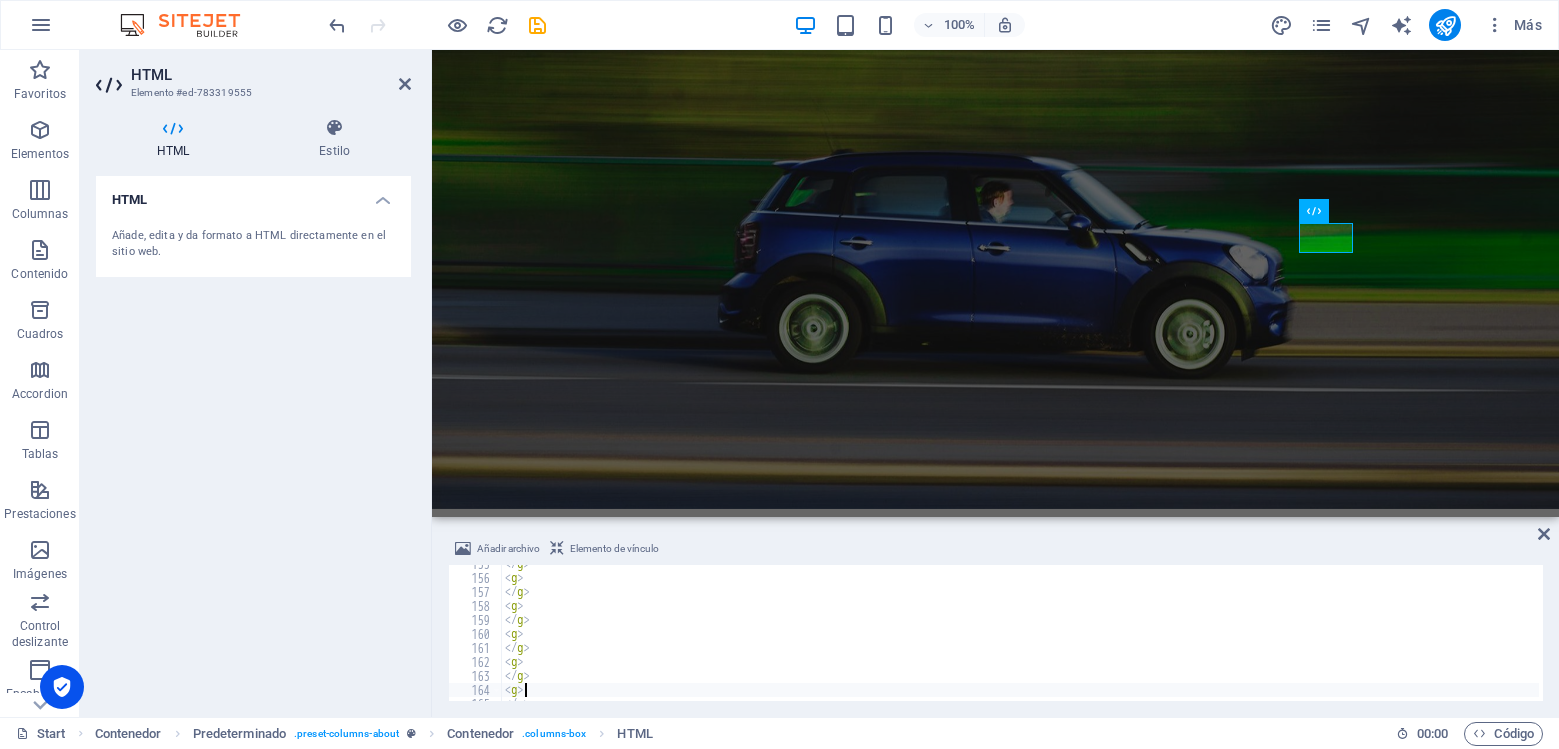 type on "</svg>" 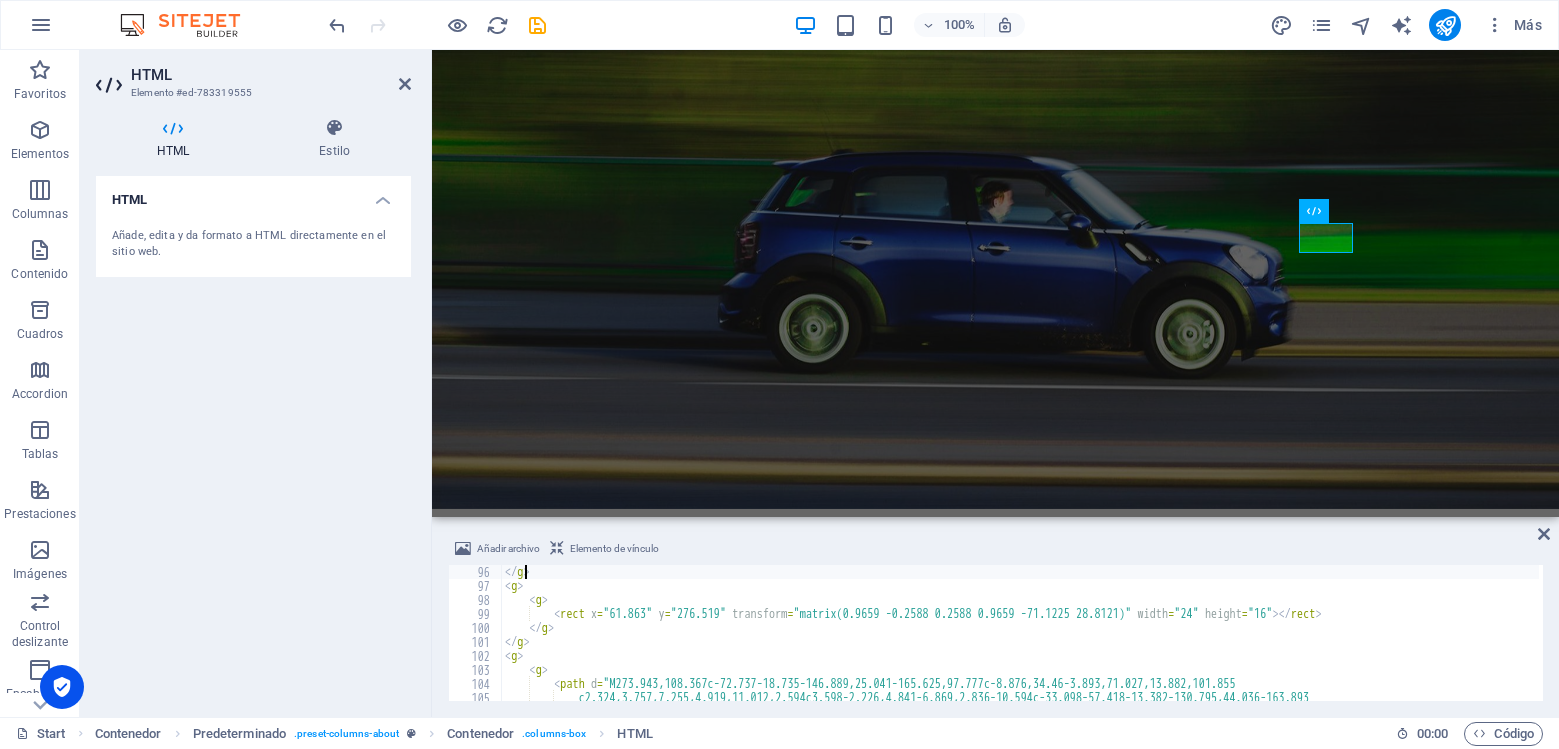 scroll, scrollTop: 1316, scrollLeft: 0, axis: vertical 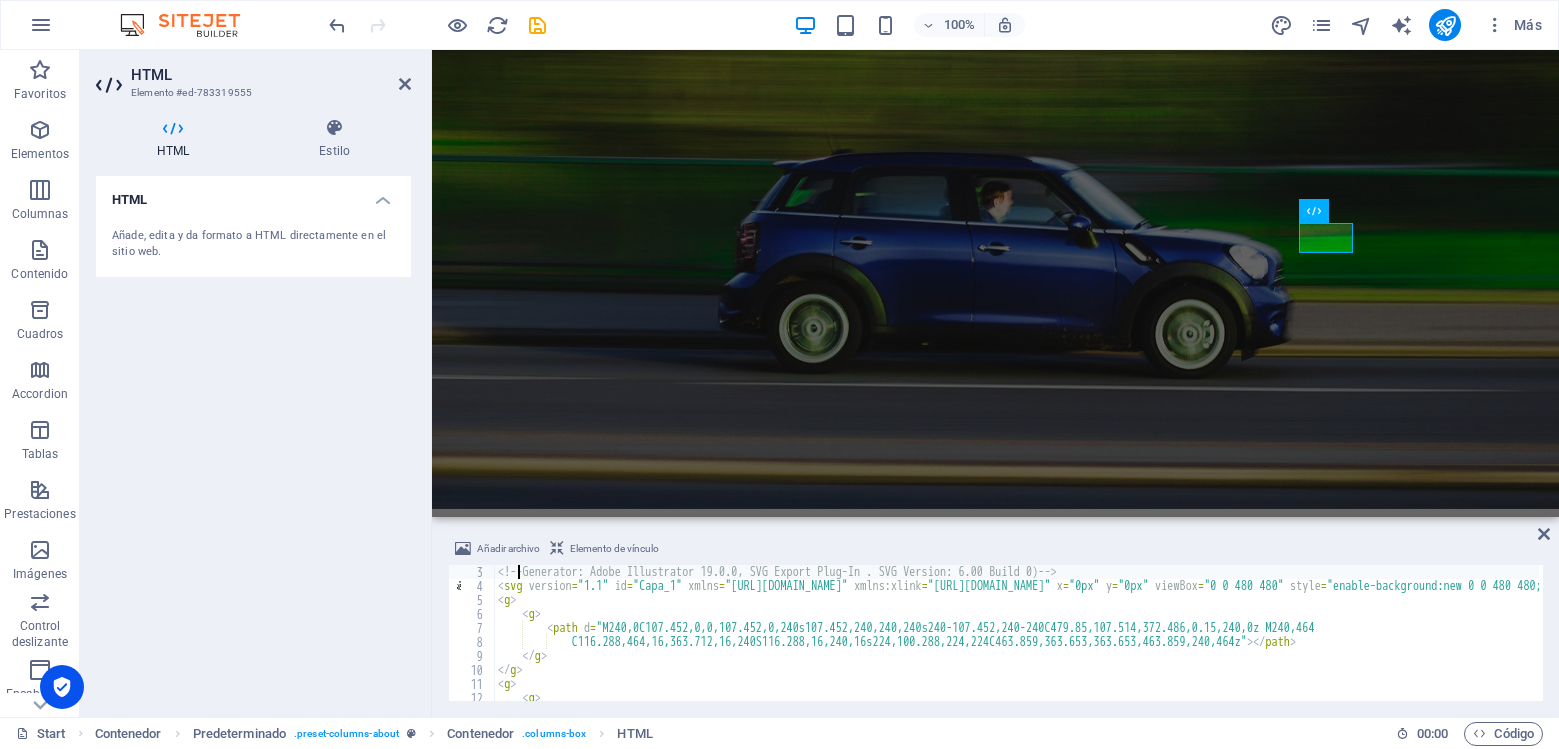 type on "<!--?xml version="1.0" encoding="iso-8859-1"?-->" 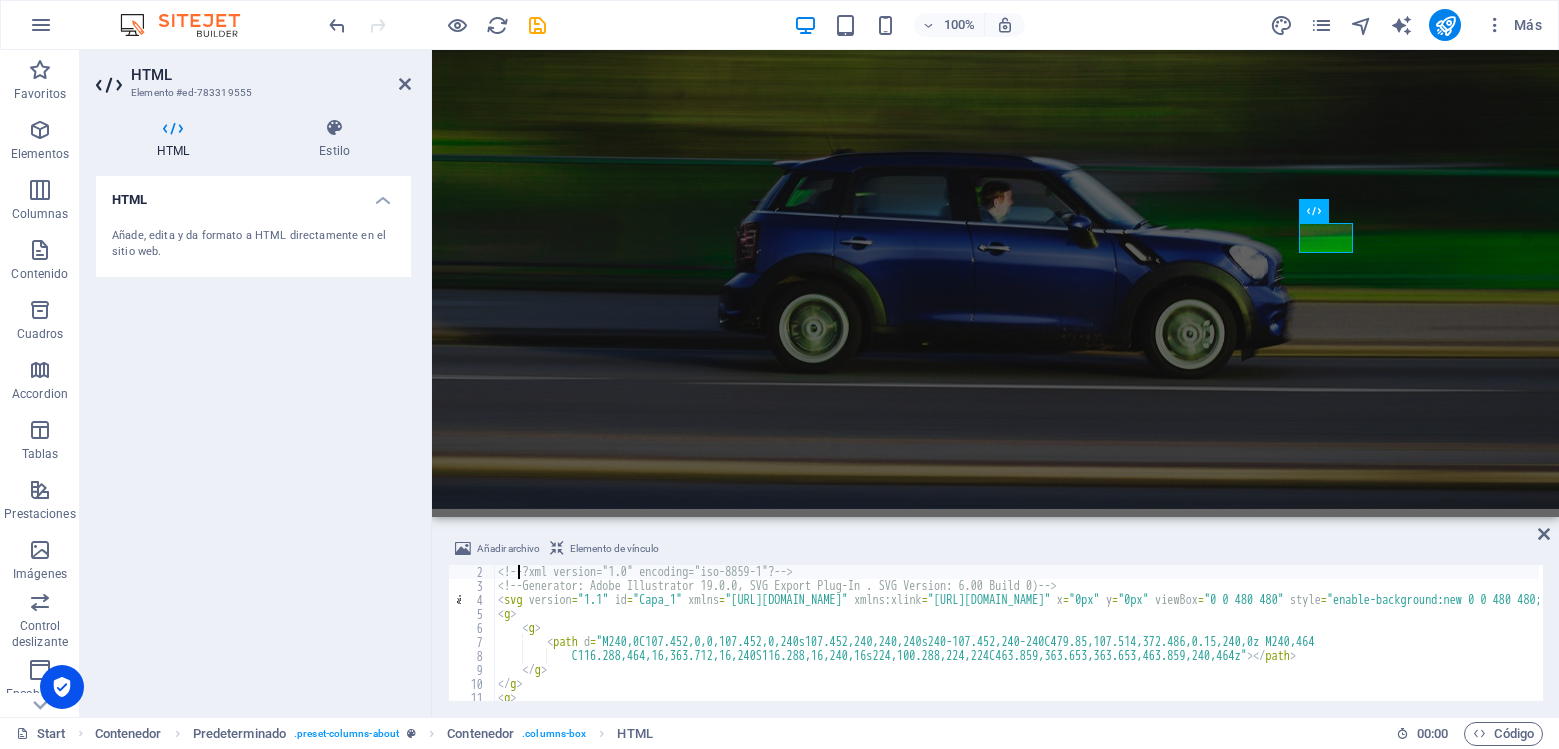 scroll, scrollTop: 14, scrollLeft: 0, axis: vertical 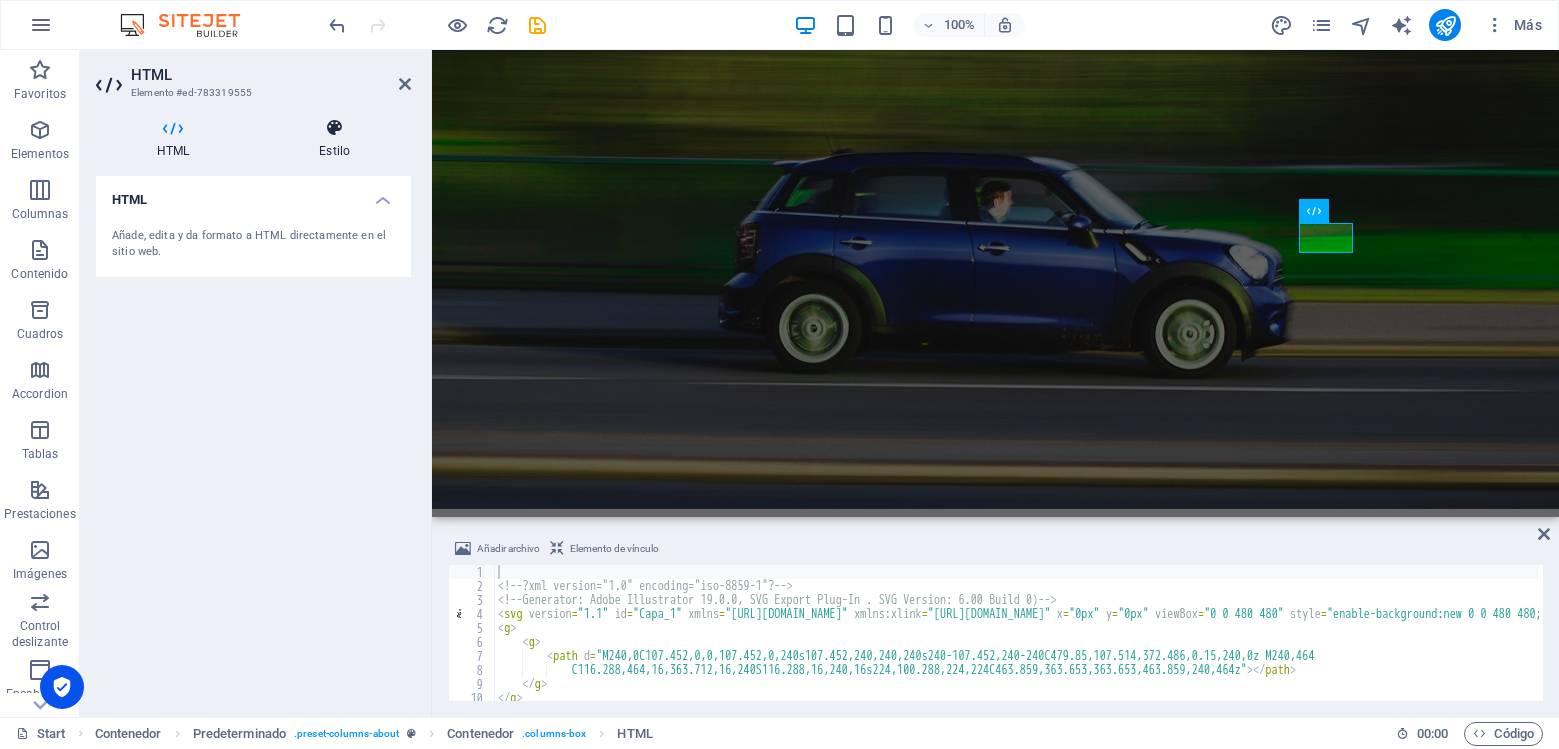 click on "Estilo" at bounding box center (334, 139) 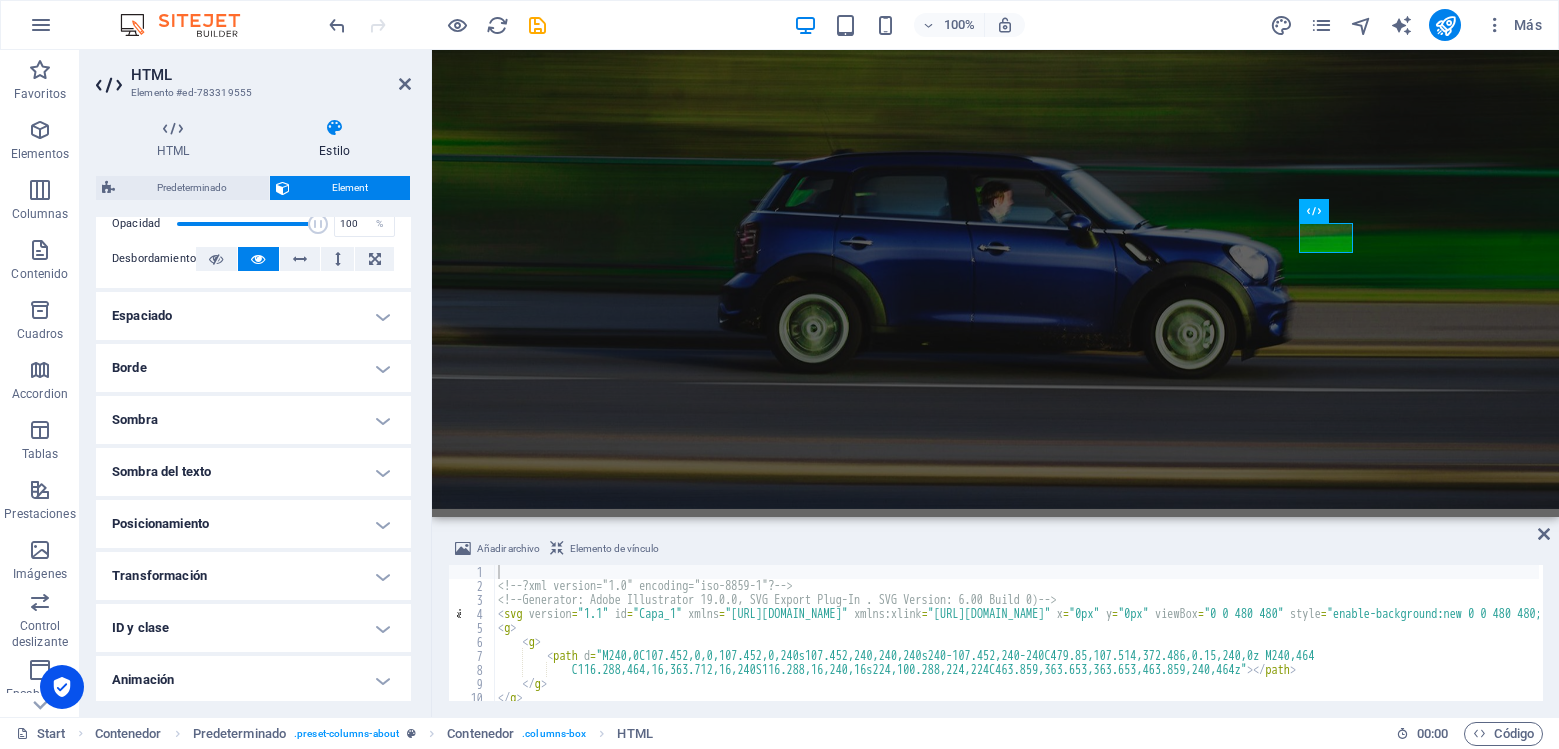 scroll, scrollTop: 371, scrollLeft: 0, axis: vertical 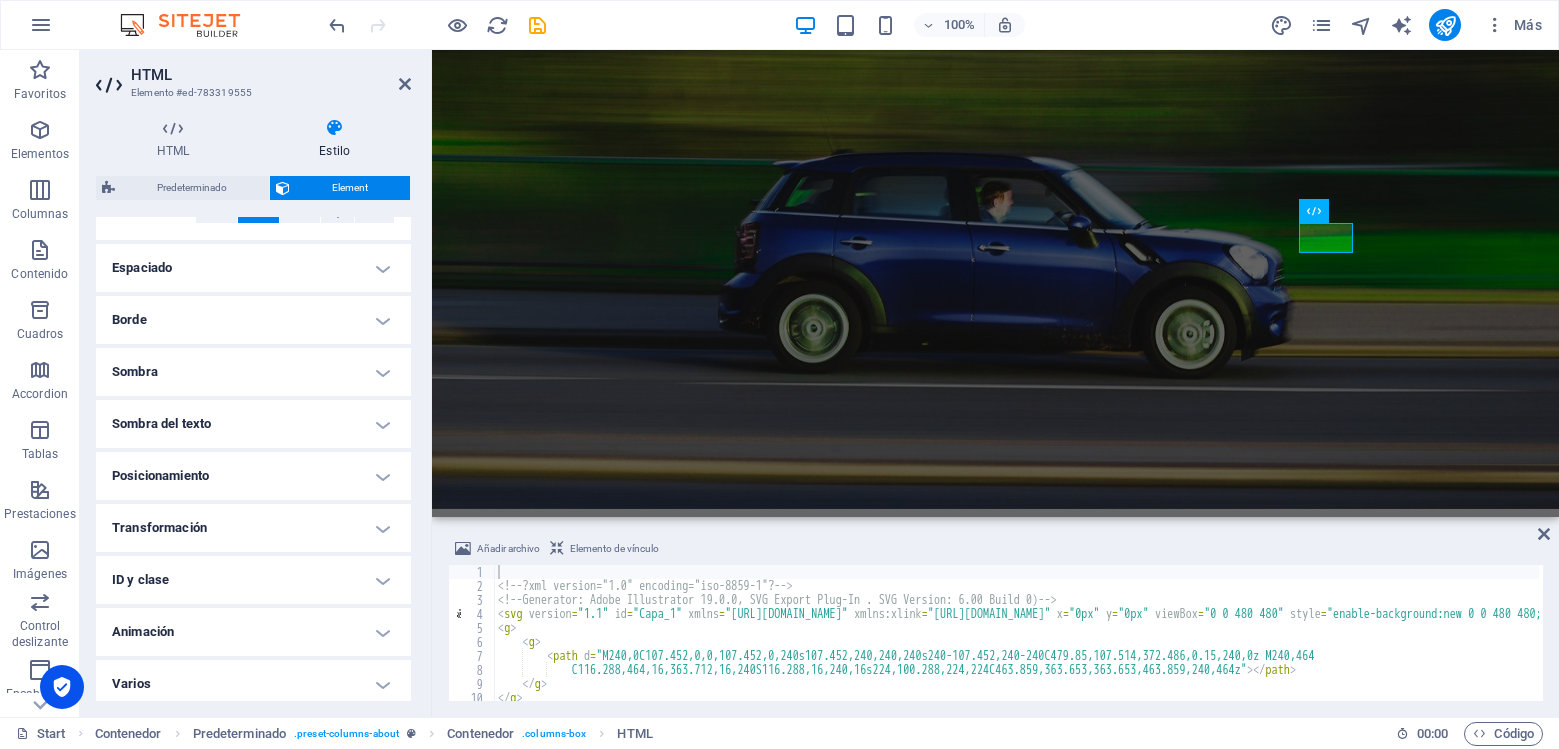 click on "Varios" at bounding box center [253, 684] 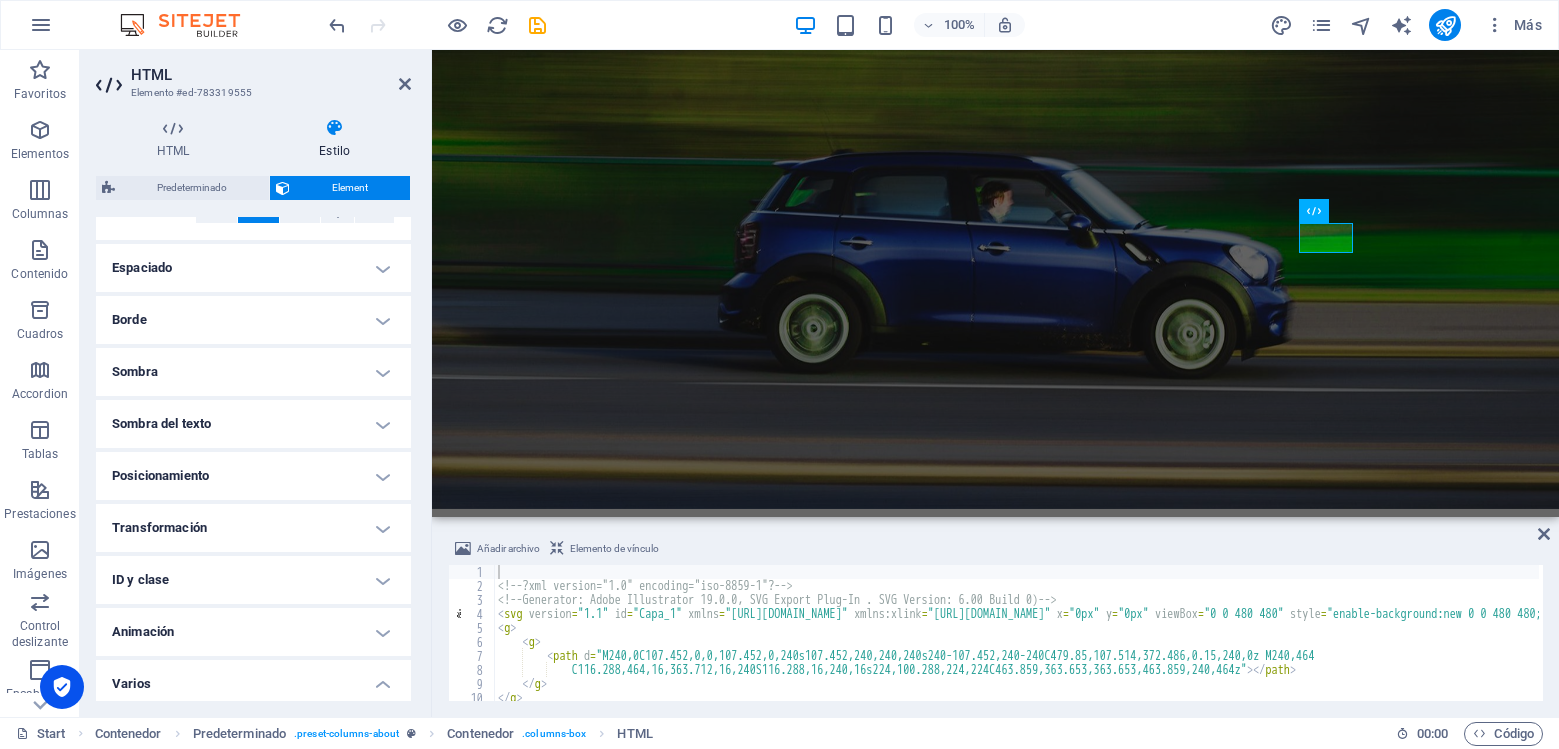 scroll, scrollTop: 502, scrollLeft: 0, axis: vertical 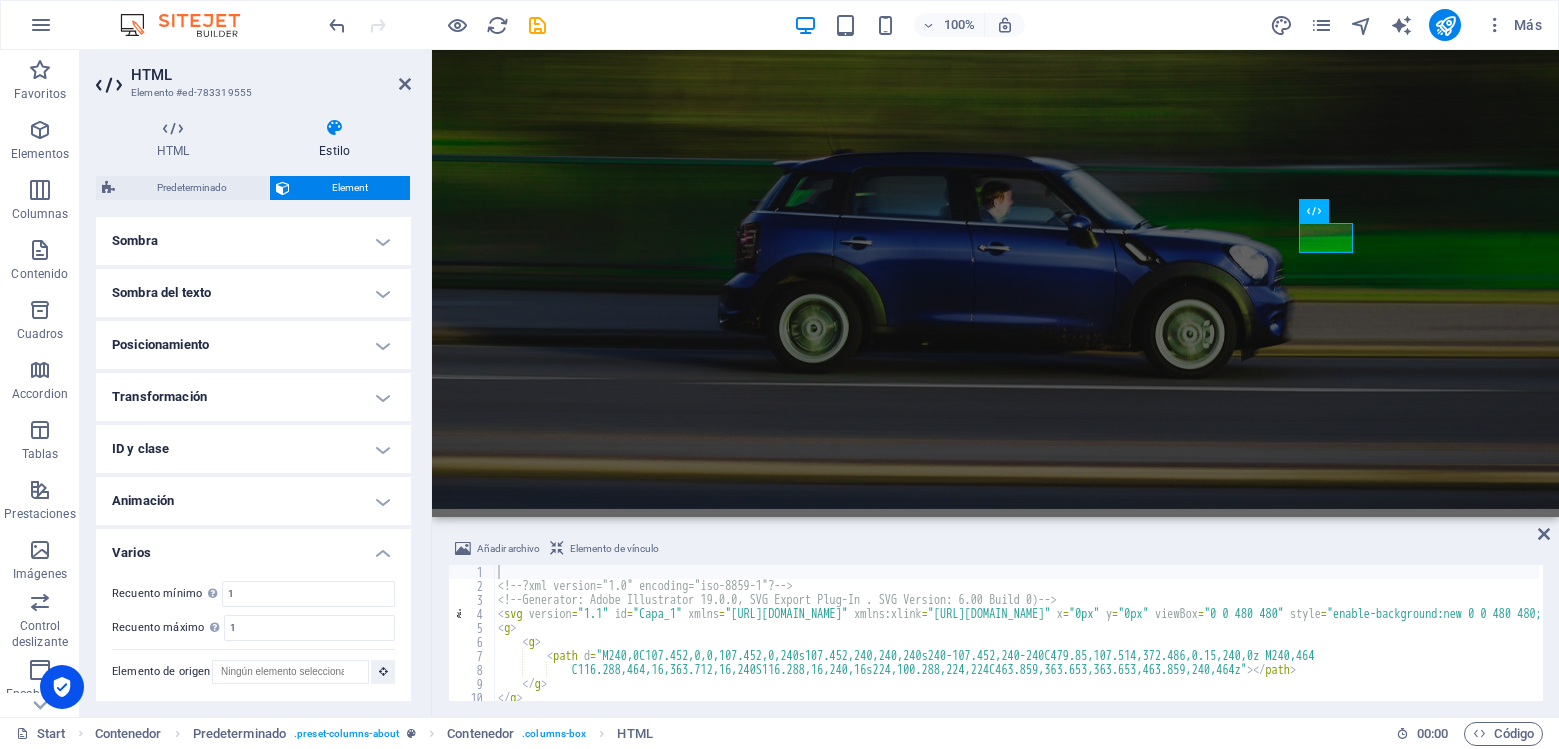 click on "Transformación" at bounding box center [253, 397] 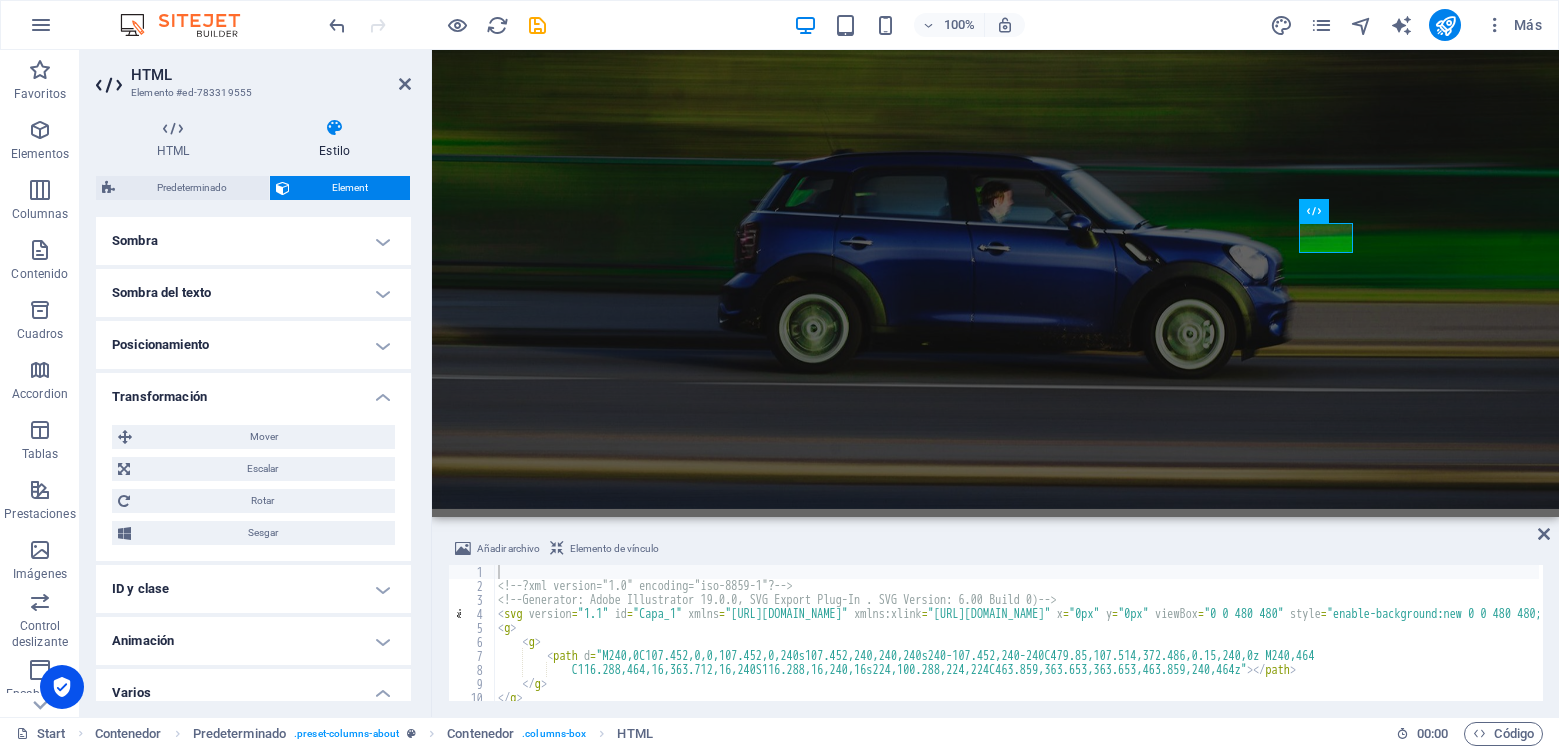 click on "Posicionamiento" at bounding box center [253, 345] 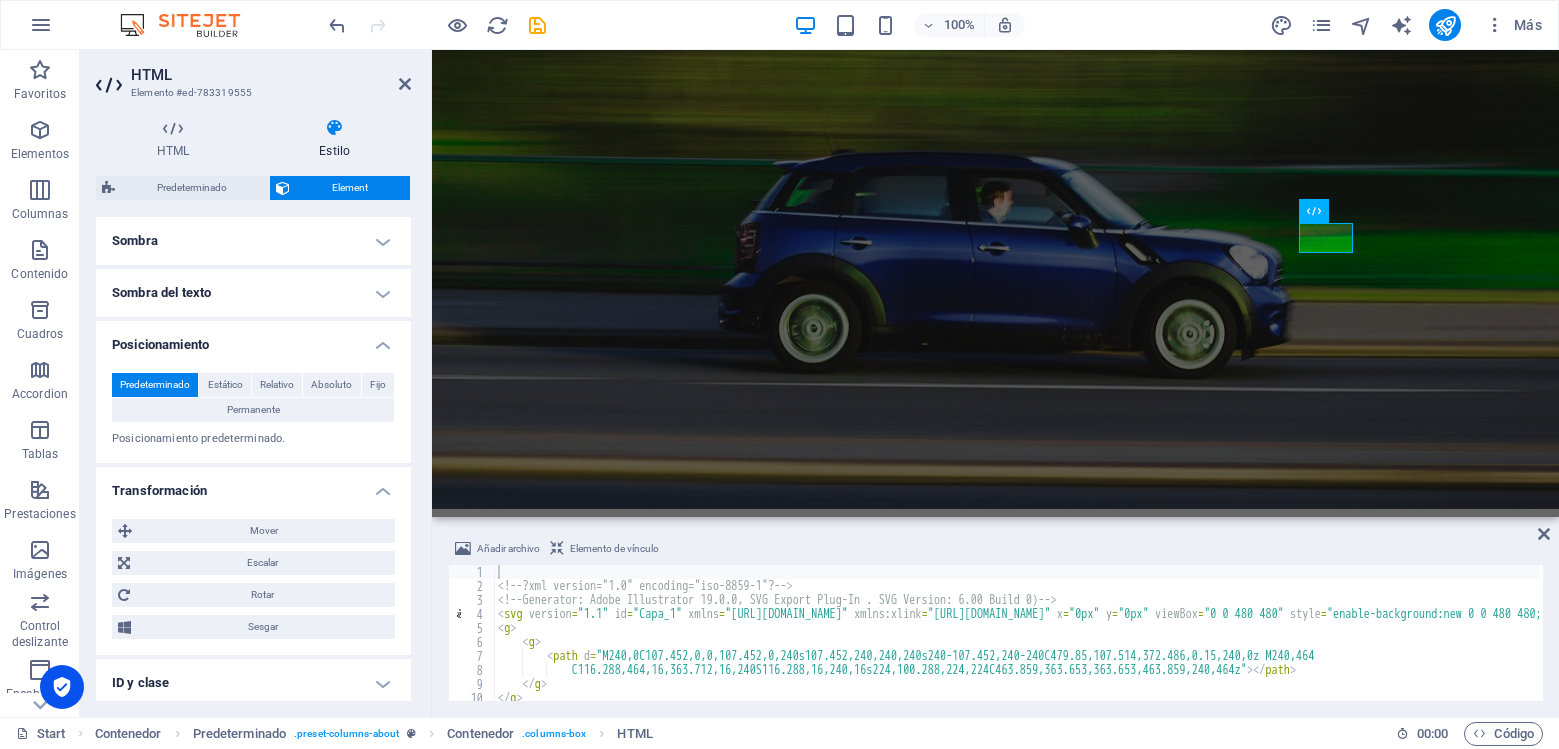 click on "Sombra del texto" at bounding box center (253, 293) 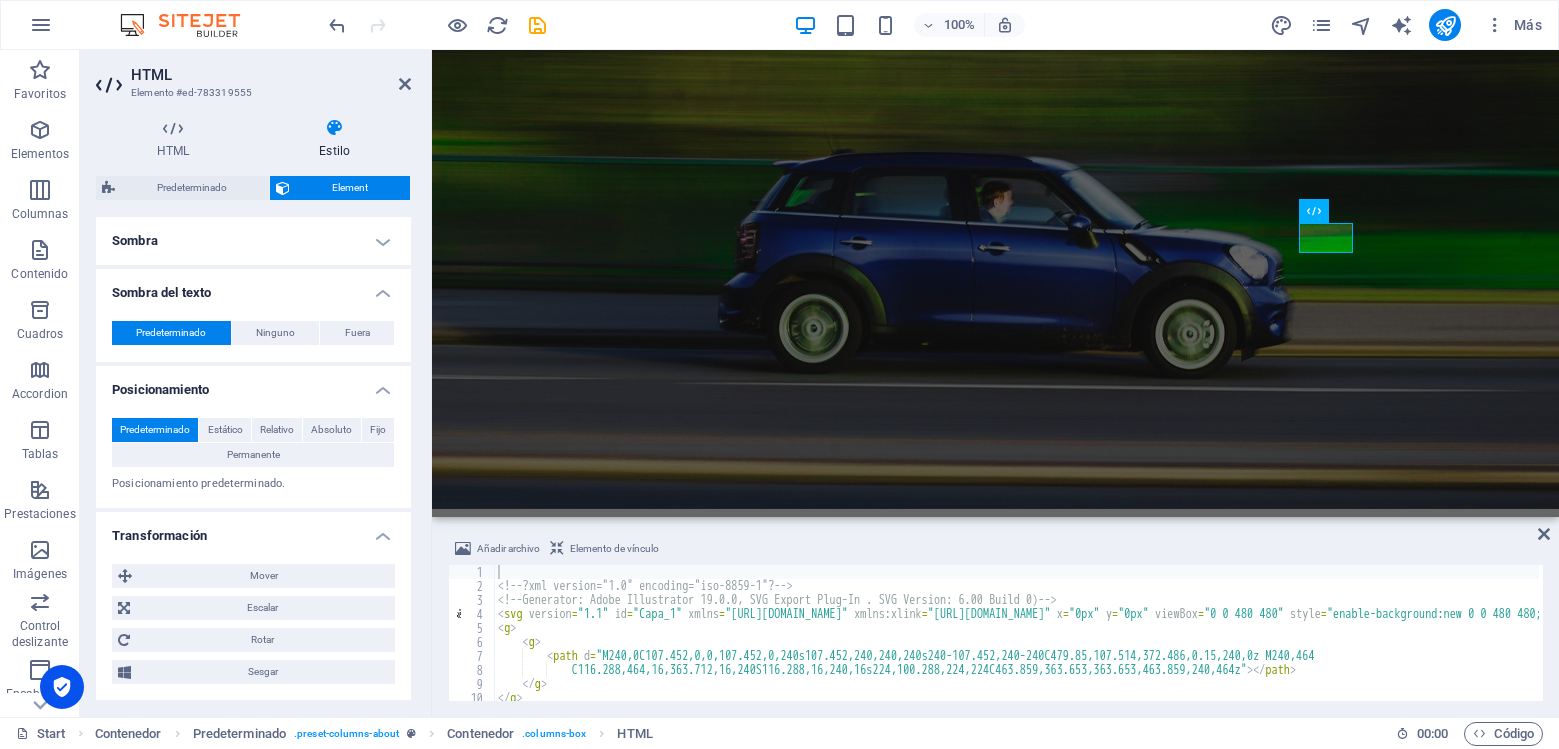 click on "Sombra" at bounding box center (253, 241) 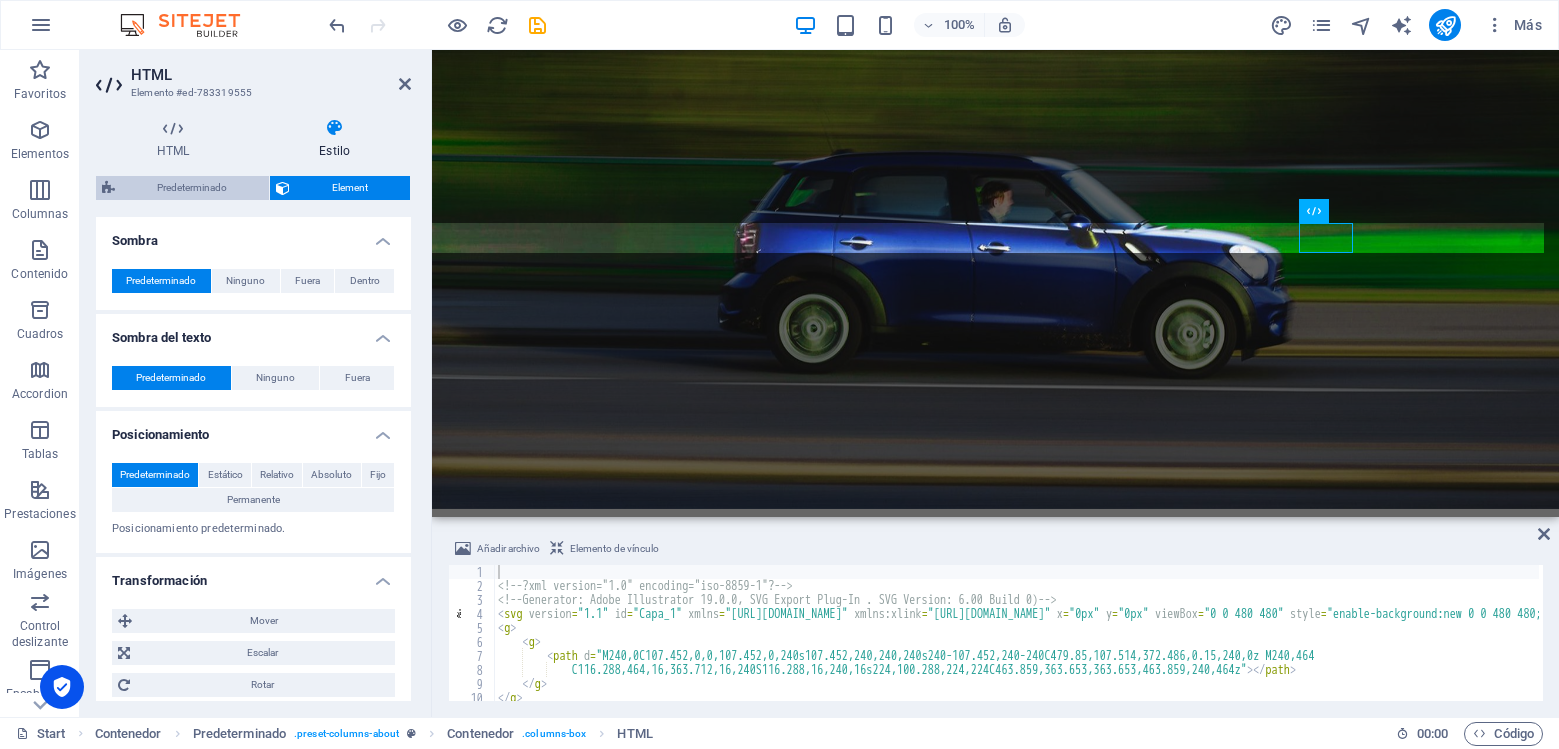 click on "Predeterminado" at bounding box center (192, 188) 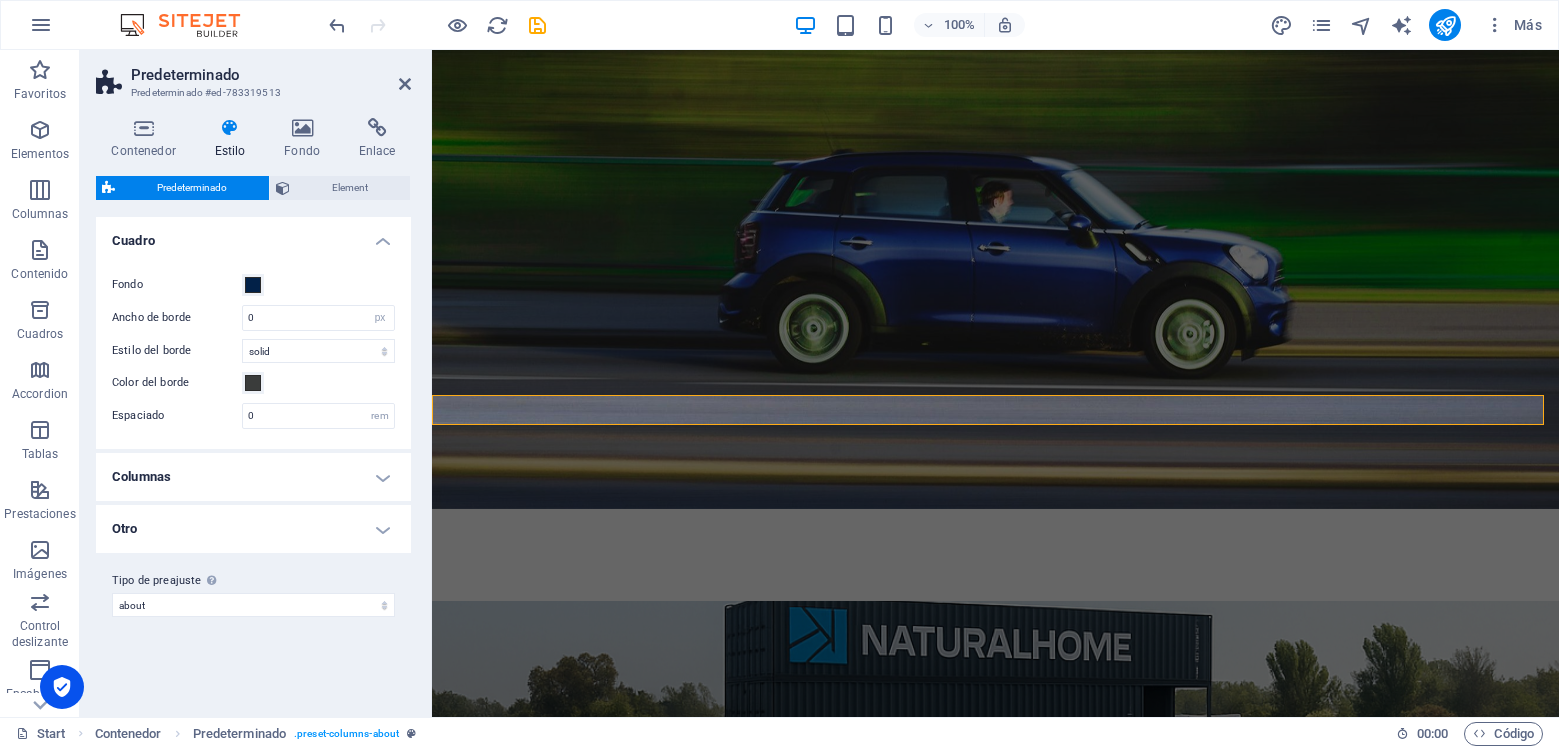 click on "Otro" at bounding box center [253, 529] 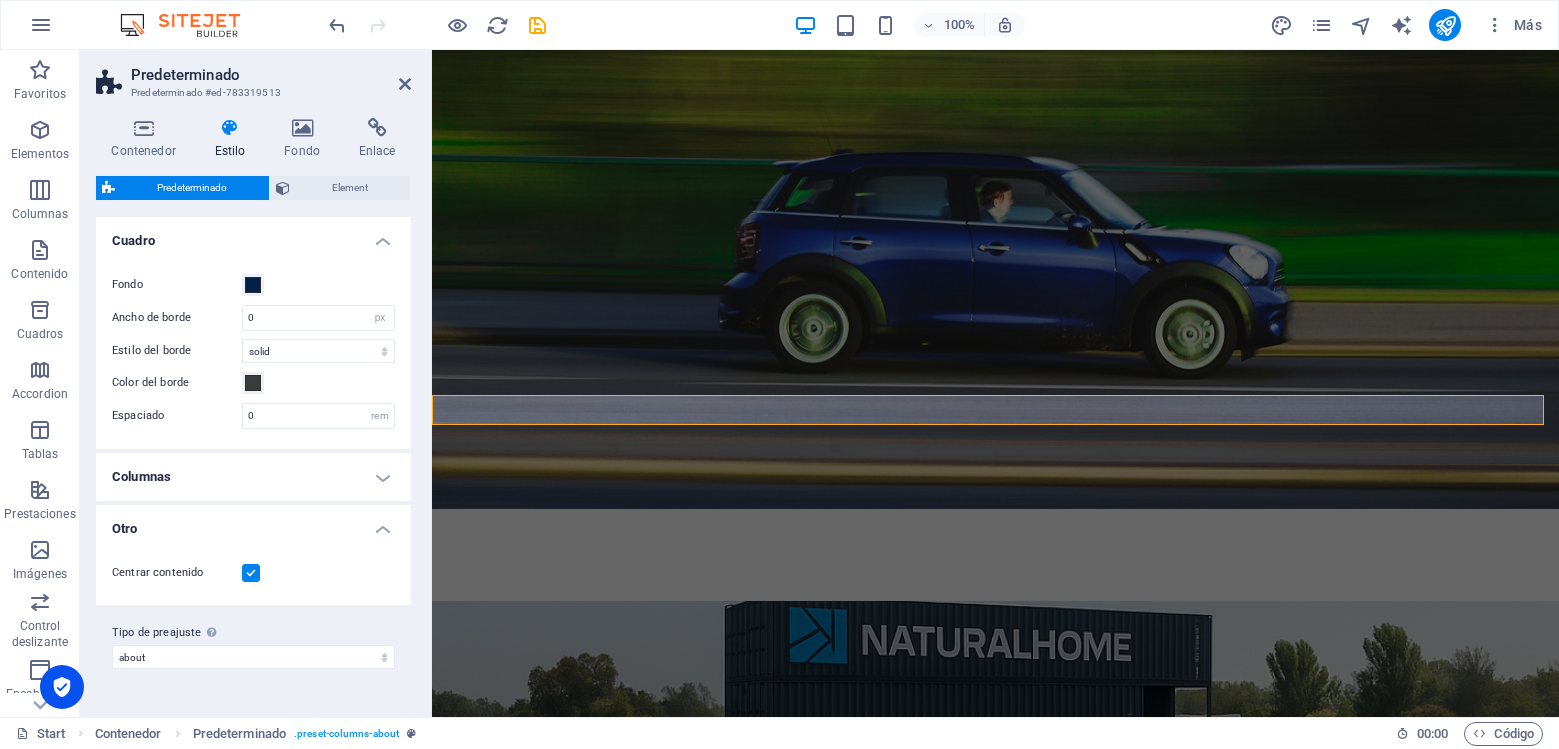 click on "Columnas" at bounding box center (253, 477) 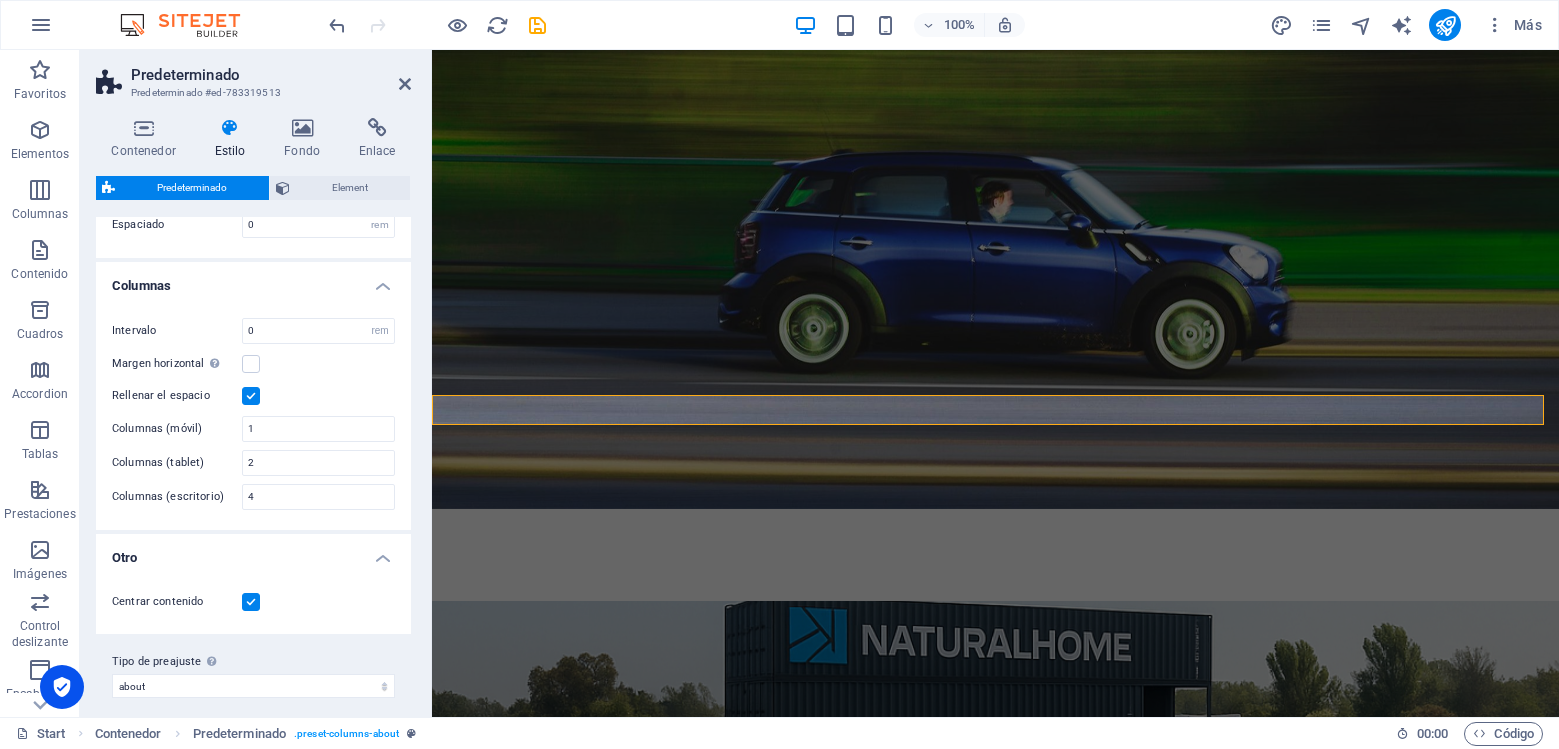 scroll, scrollTop: 195, scrollLeft: 0, axis: vertical 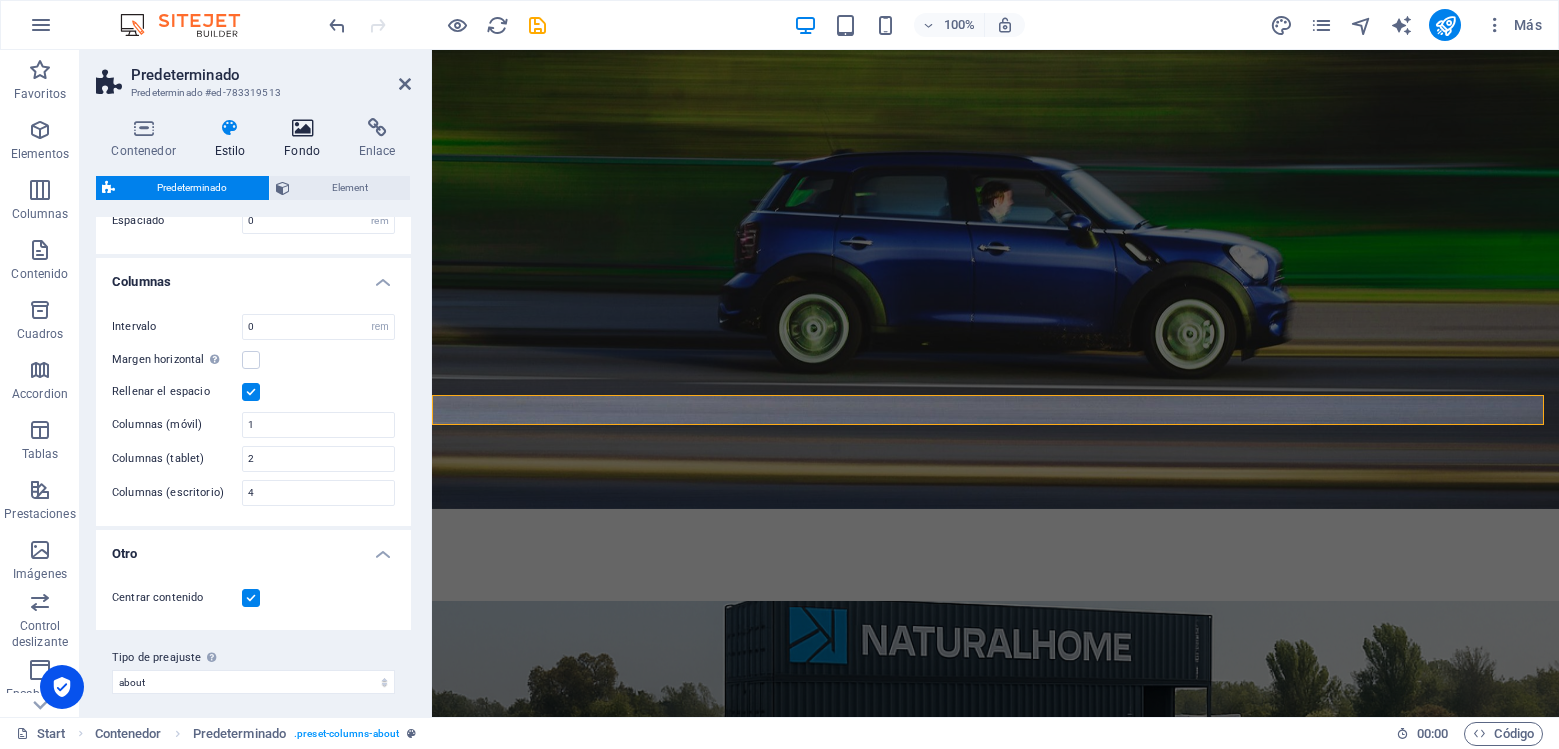 click at bounding box center (302, 128) 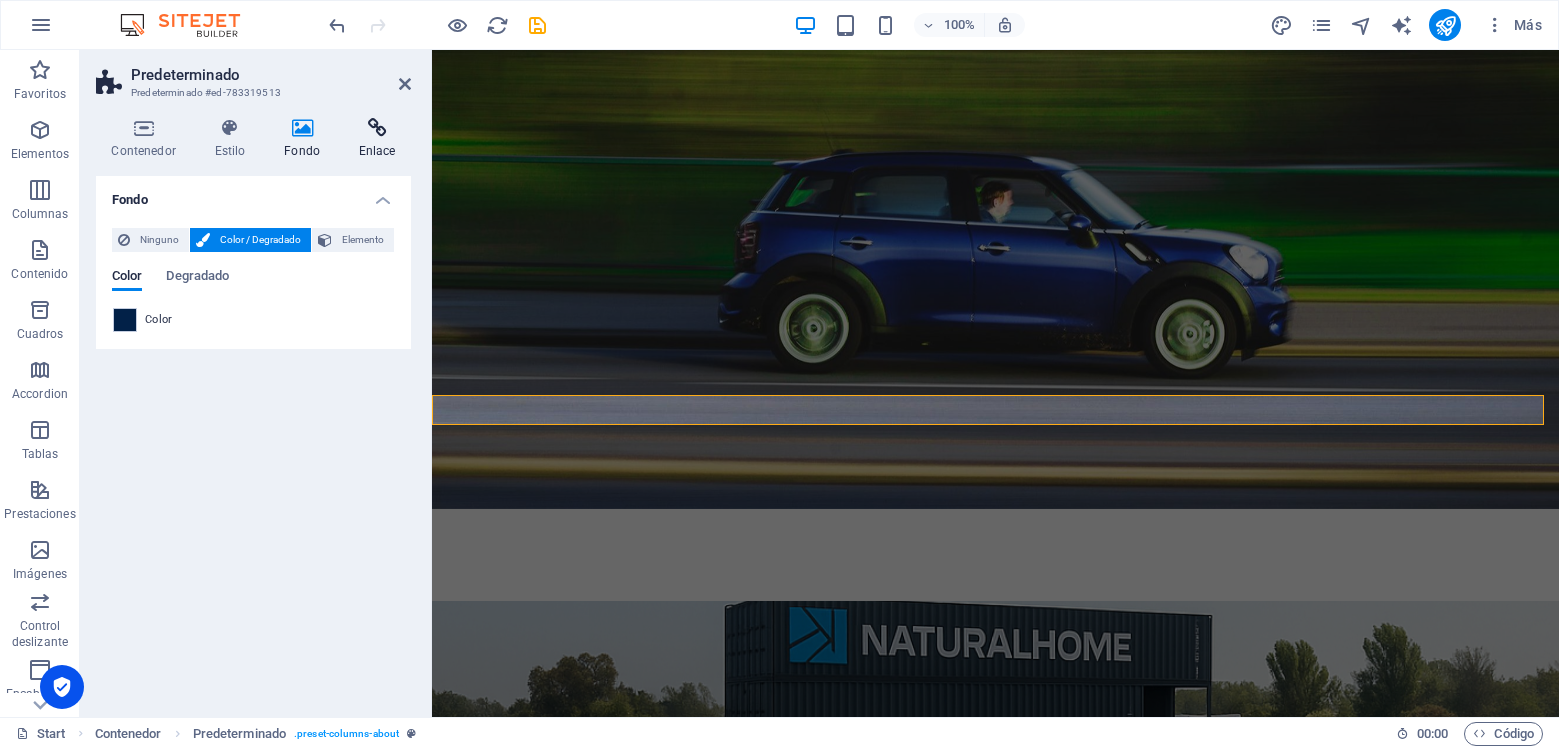 click on "Enlace" at bounding box center (377, 139) 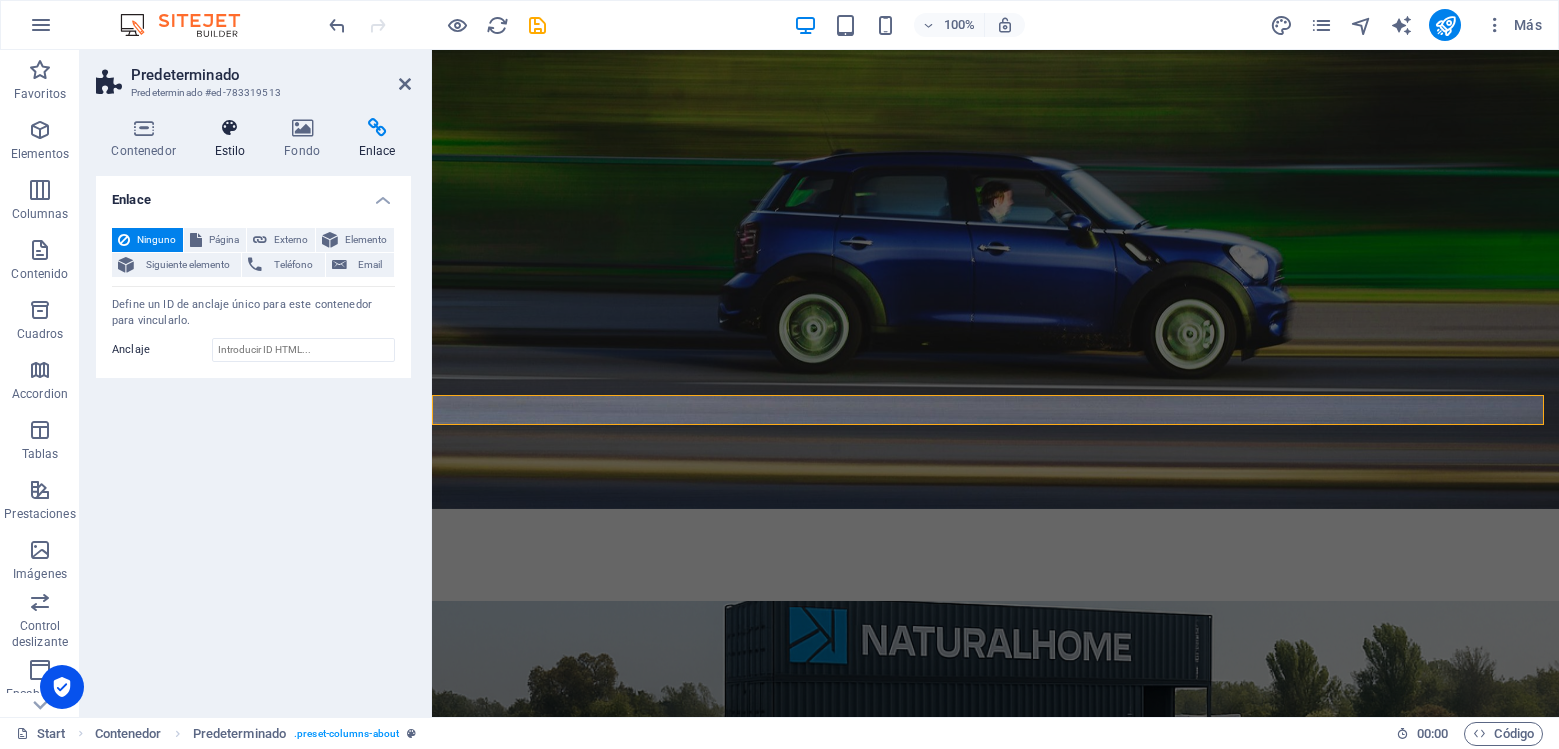 click at bounding box center [230, 128] 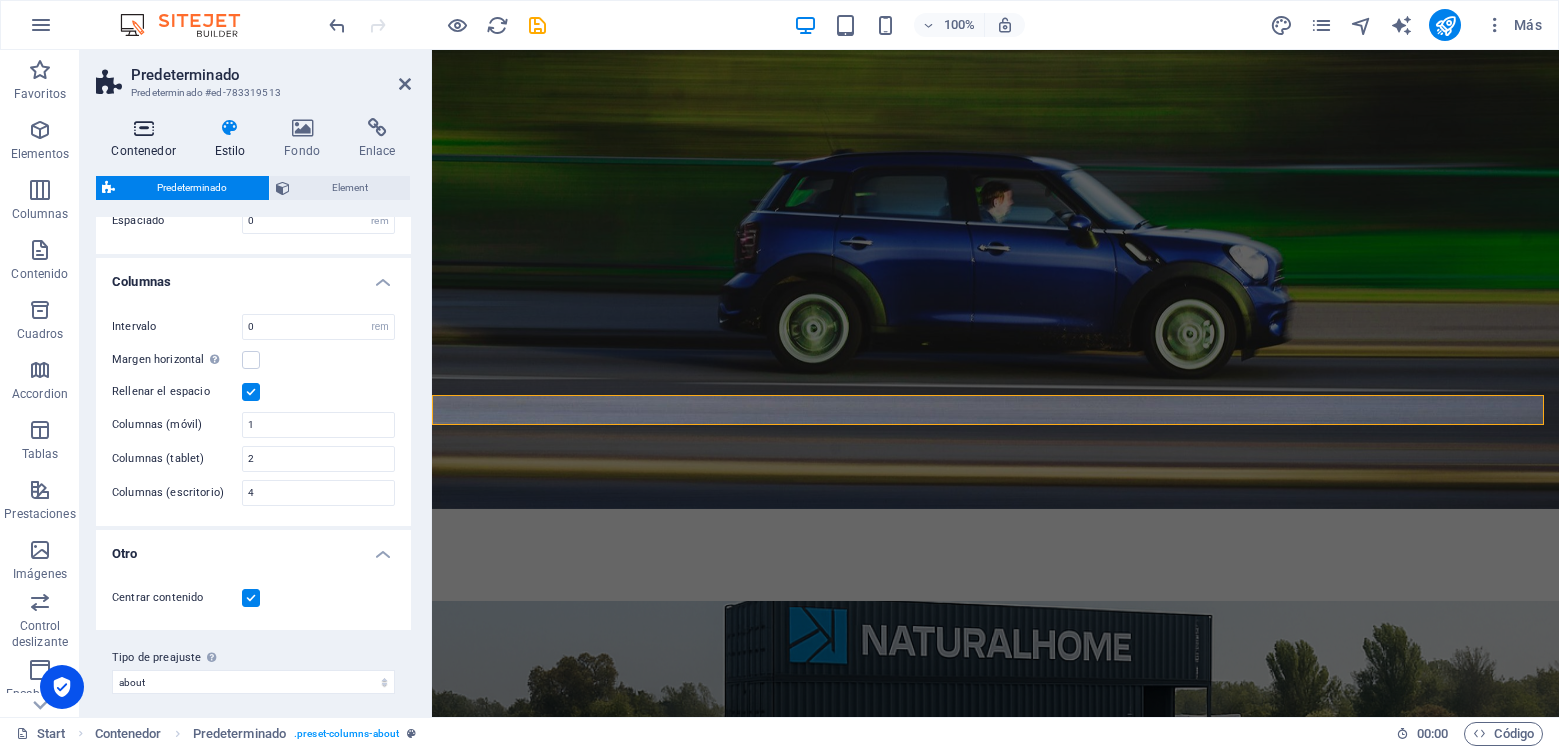 click at bounding box center [143, 128] 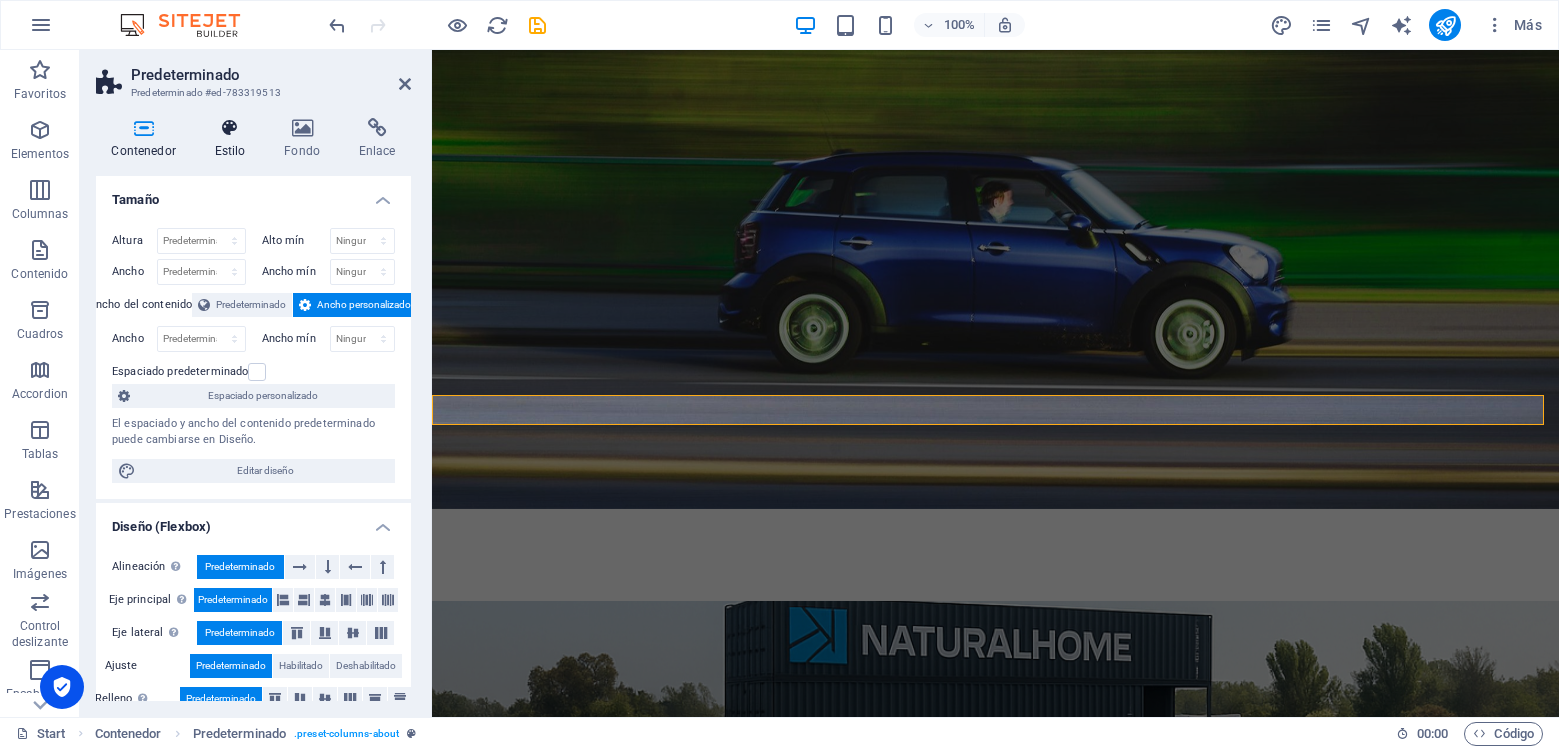 click at bounding box center (230, 128) 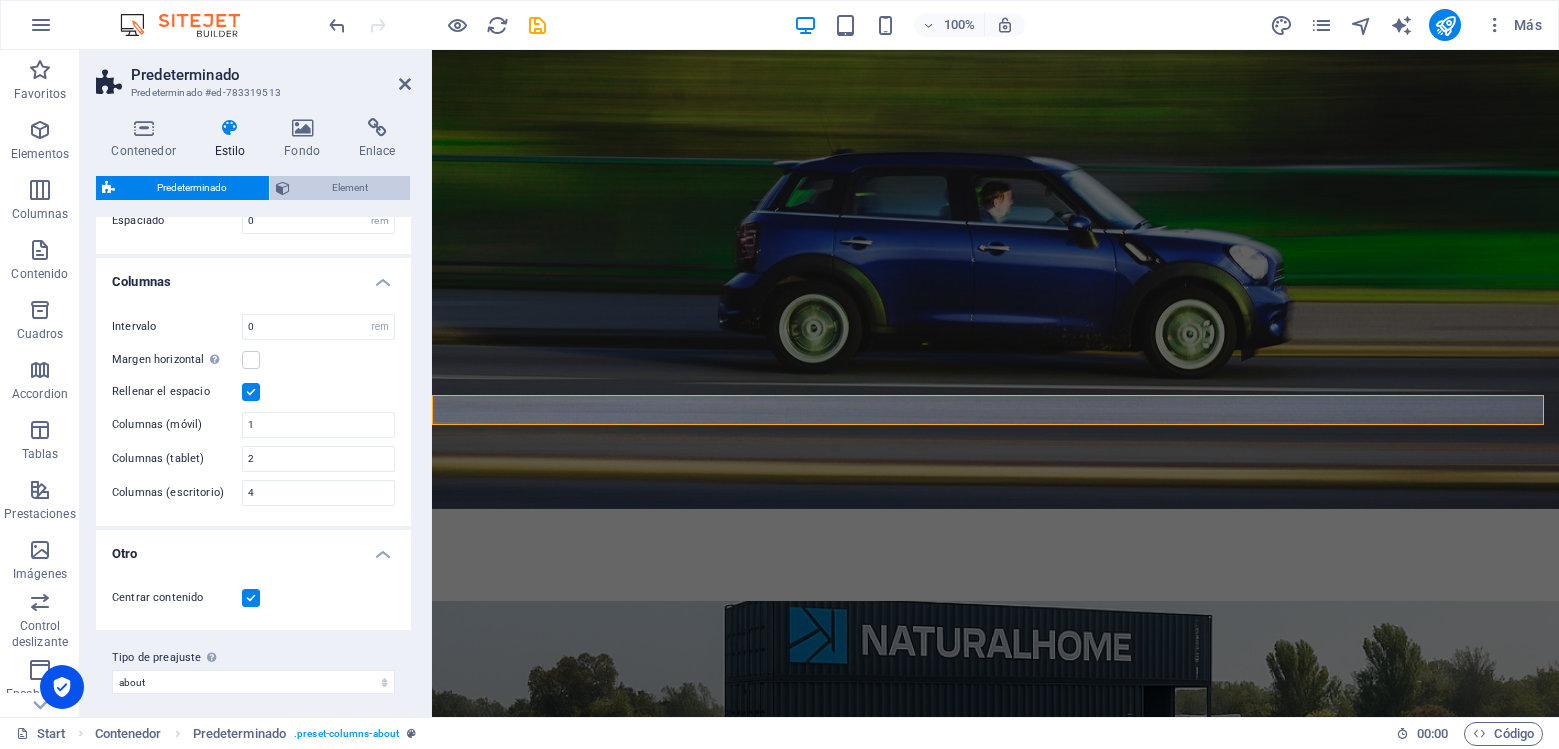 click on "Element" at bounding box center [350, 188] 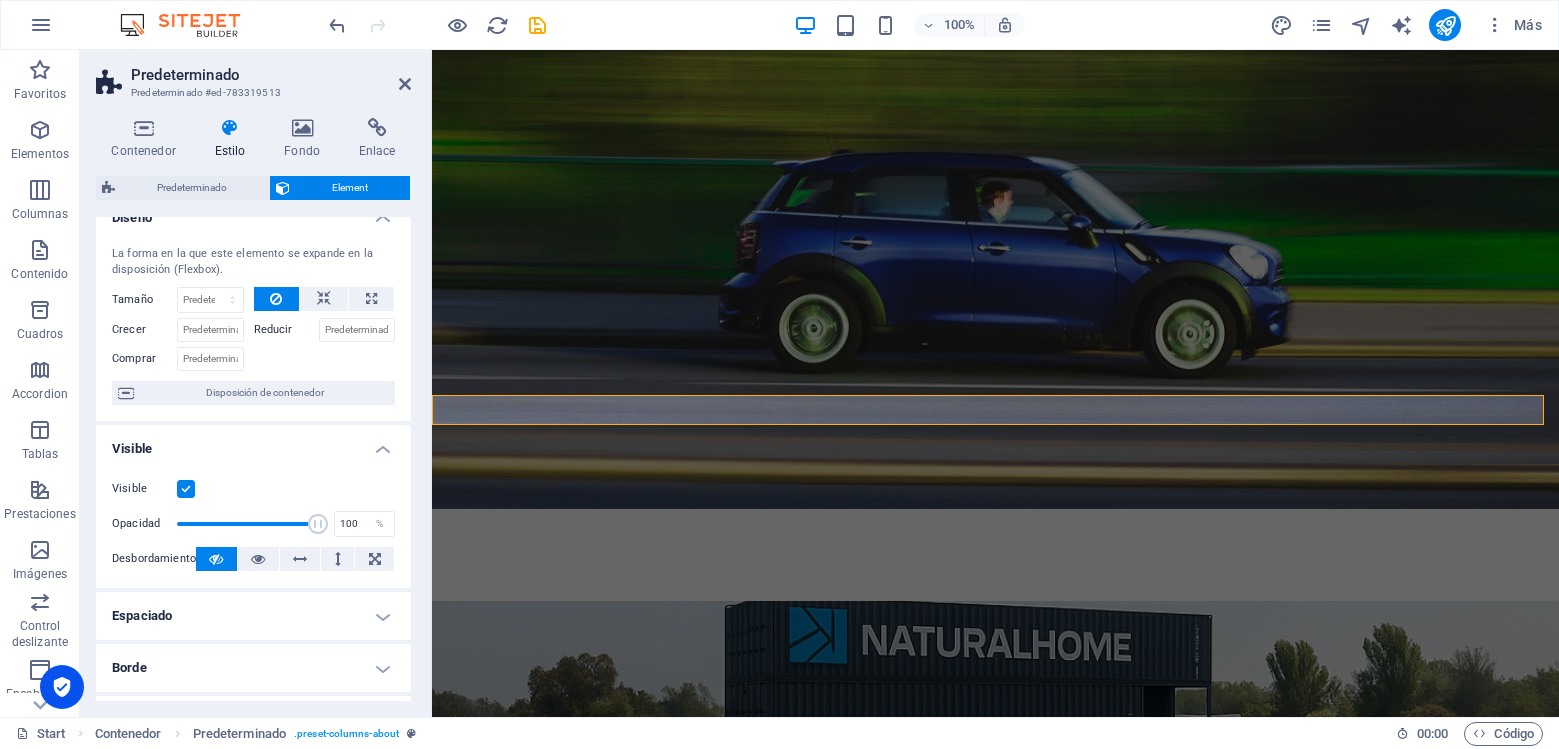 scroll, scrollTop: 0, scrollLeft: 0, axis: both 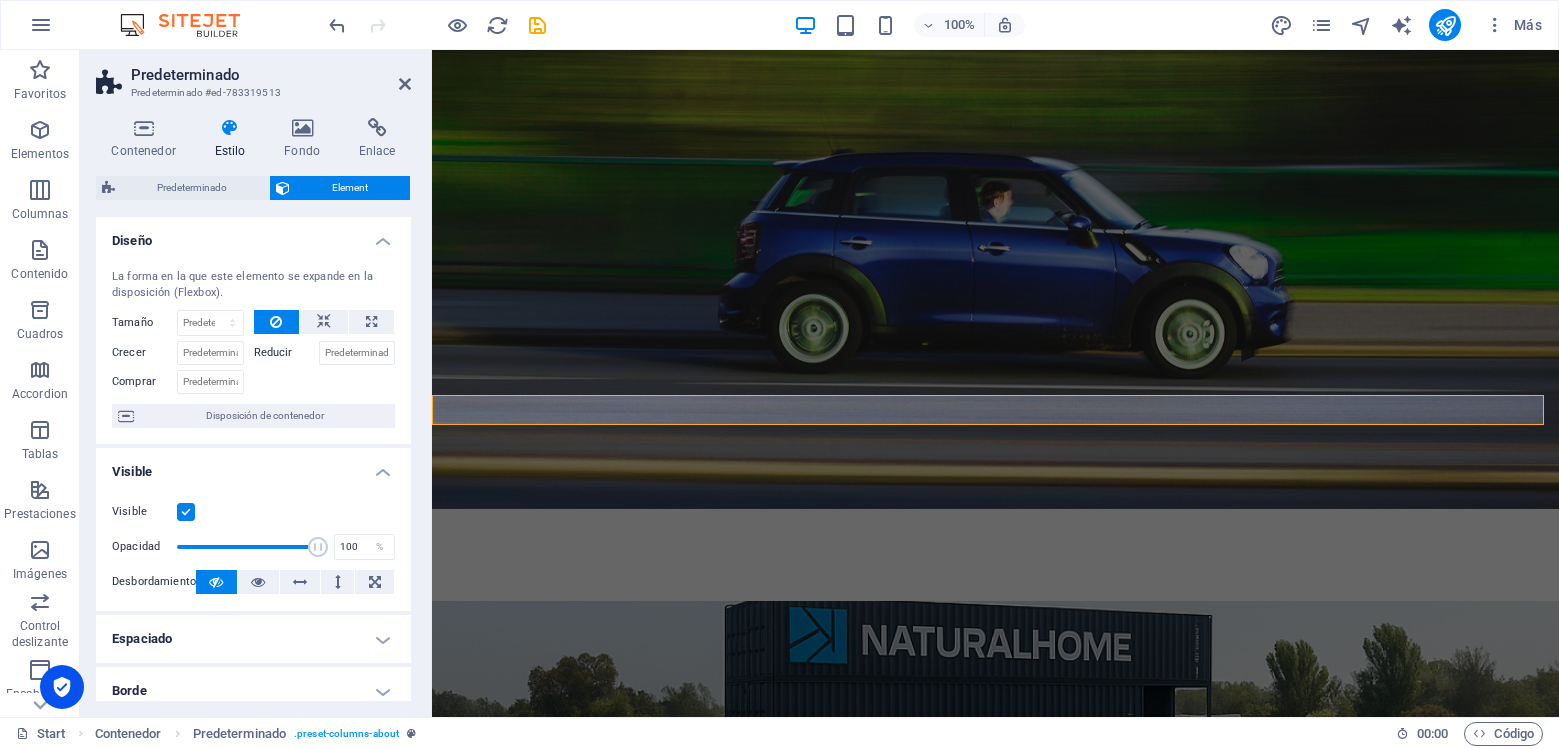 click at bounding box center (186, 512) 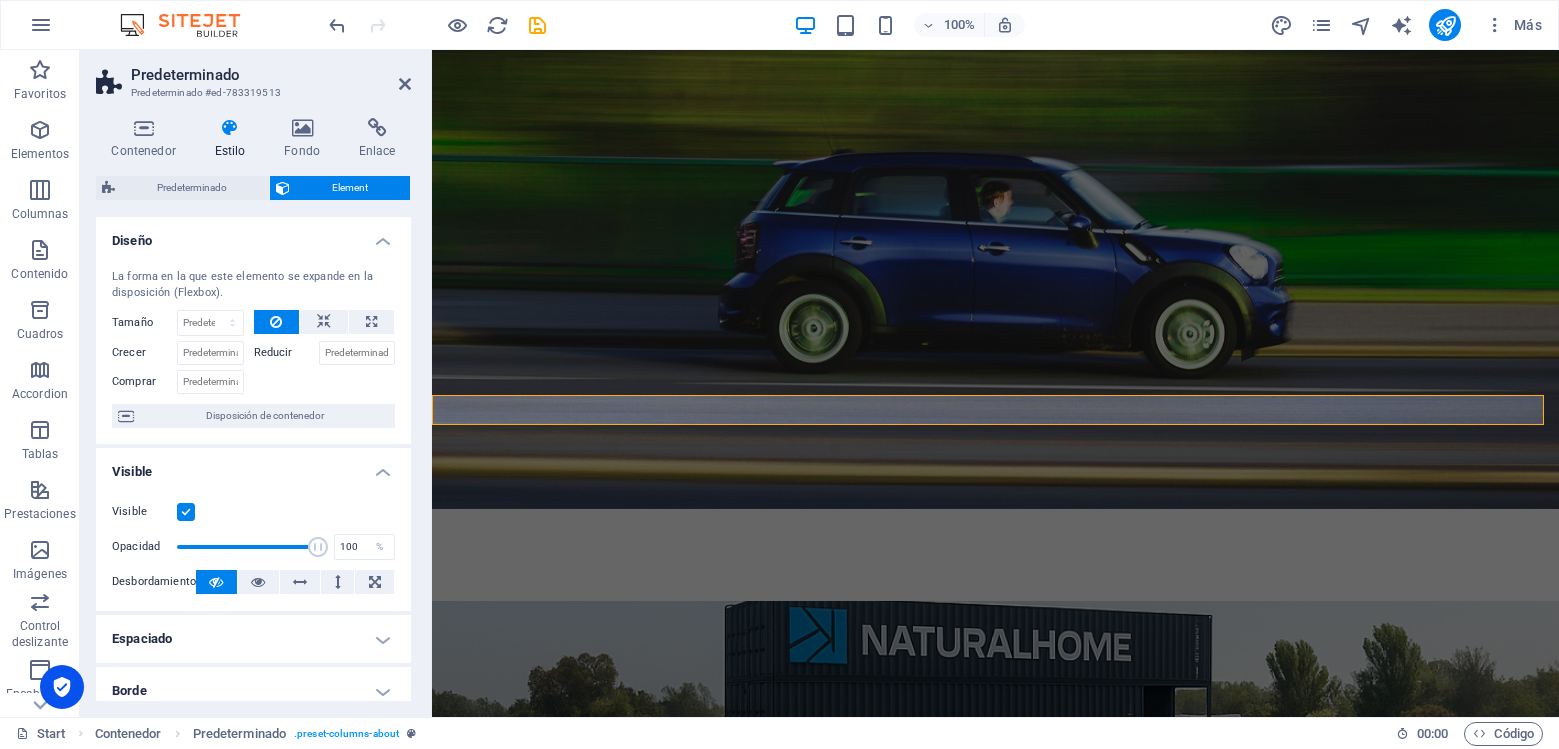 click on "Visible" at bounding box center (0, 0) 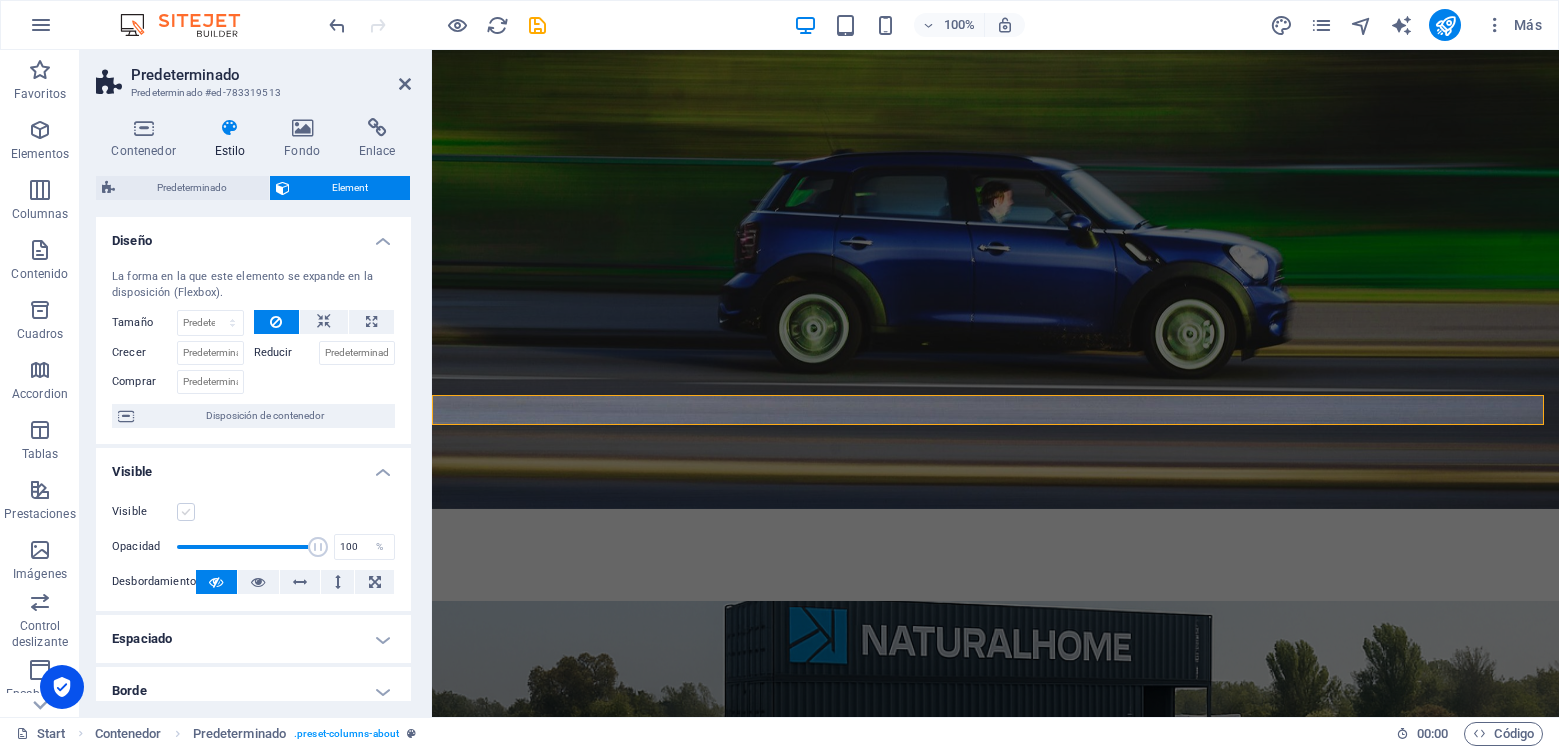 click at bounding box center (186, 512) 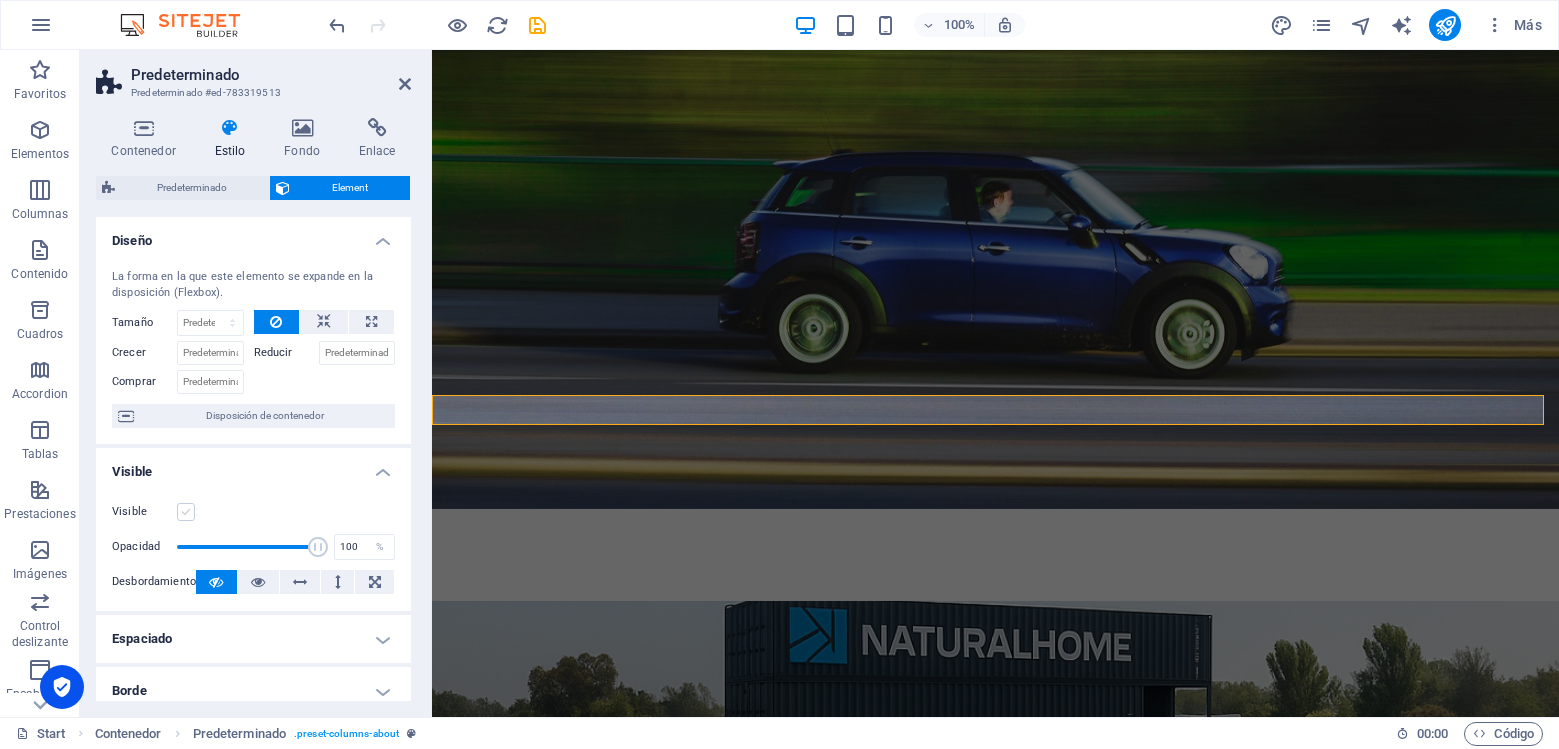 click on "Visible" at bounding box center (0, 0) 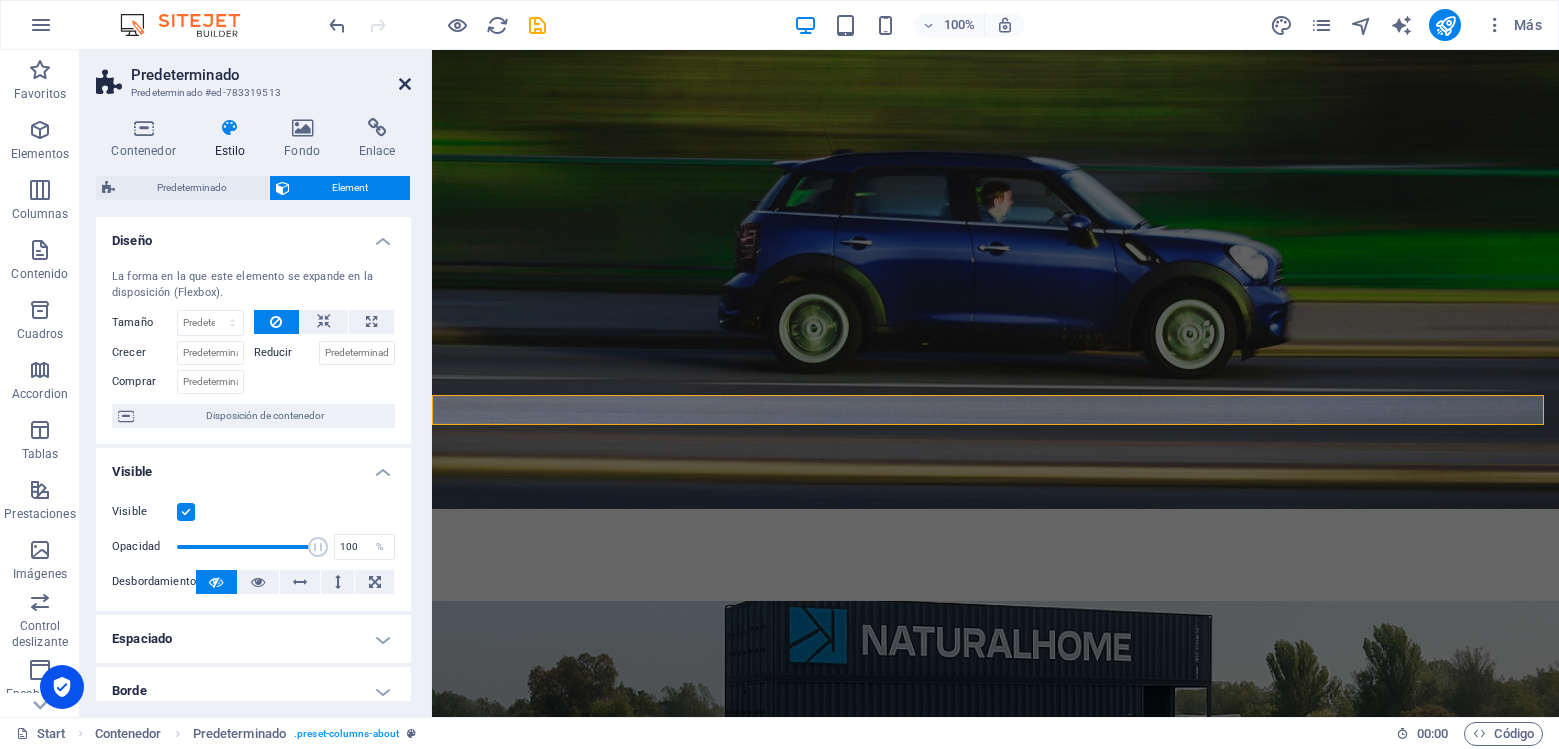 click at bounding box center (405, 84) 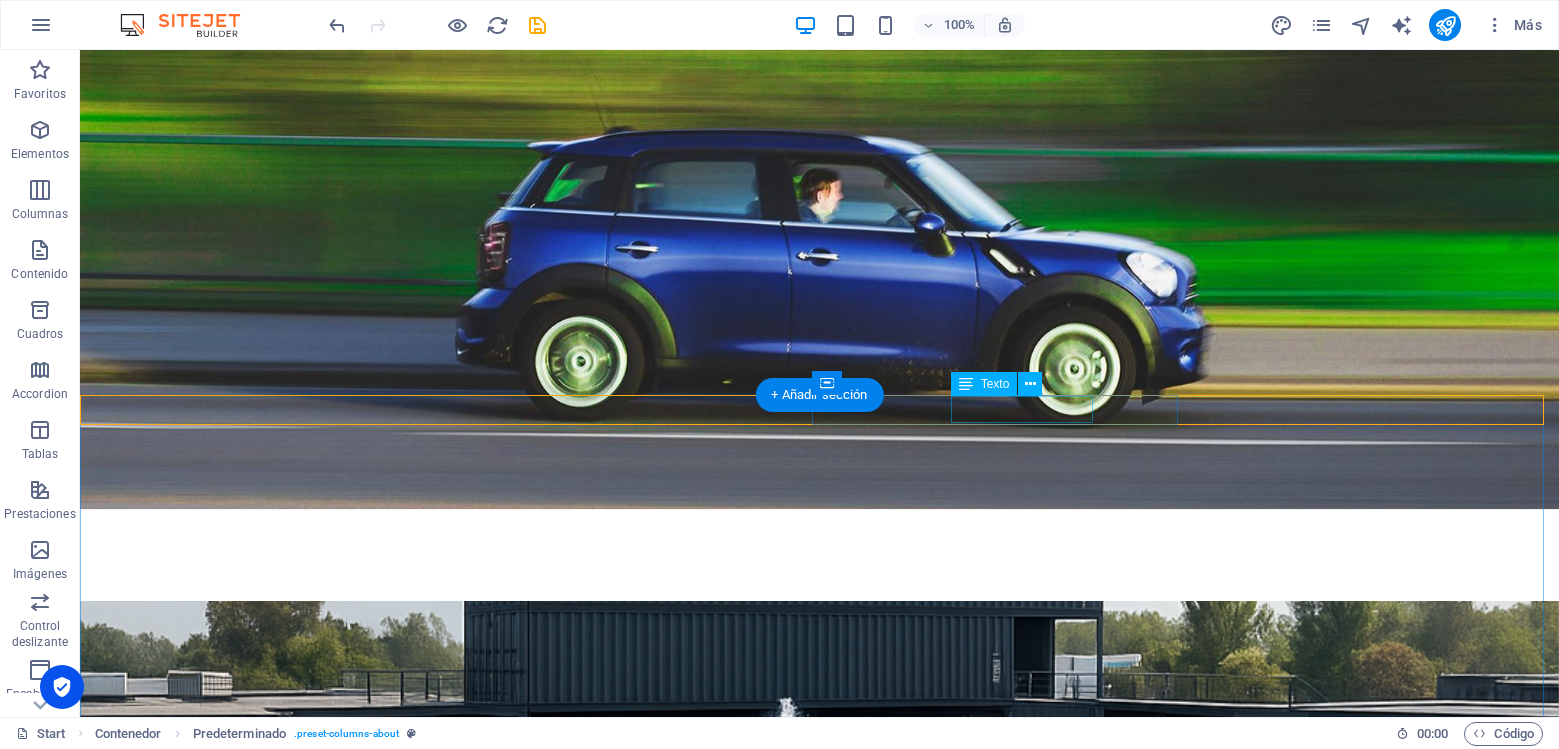 click on "Flexible program" at bounding box center (819, 1565) 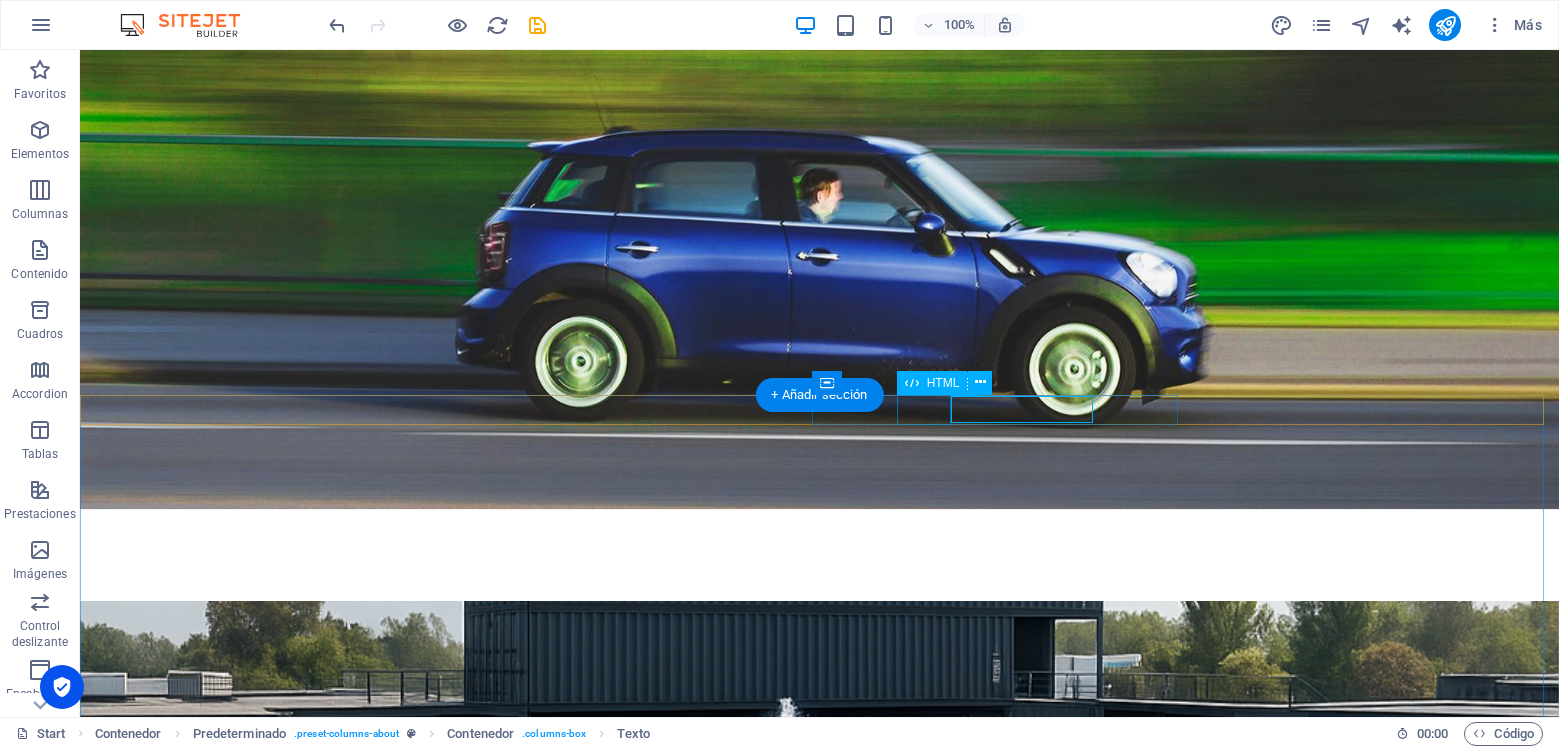 click at bounding box center (819, 1537) 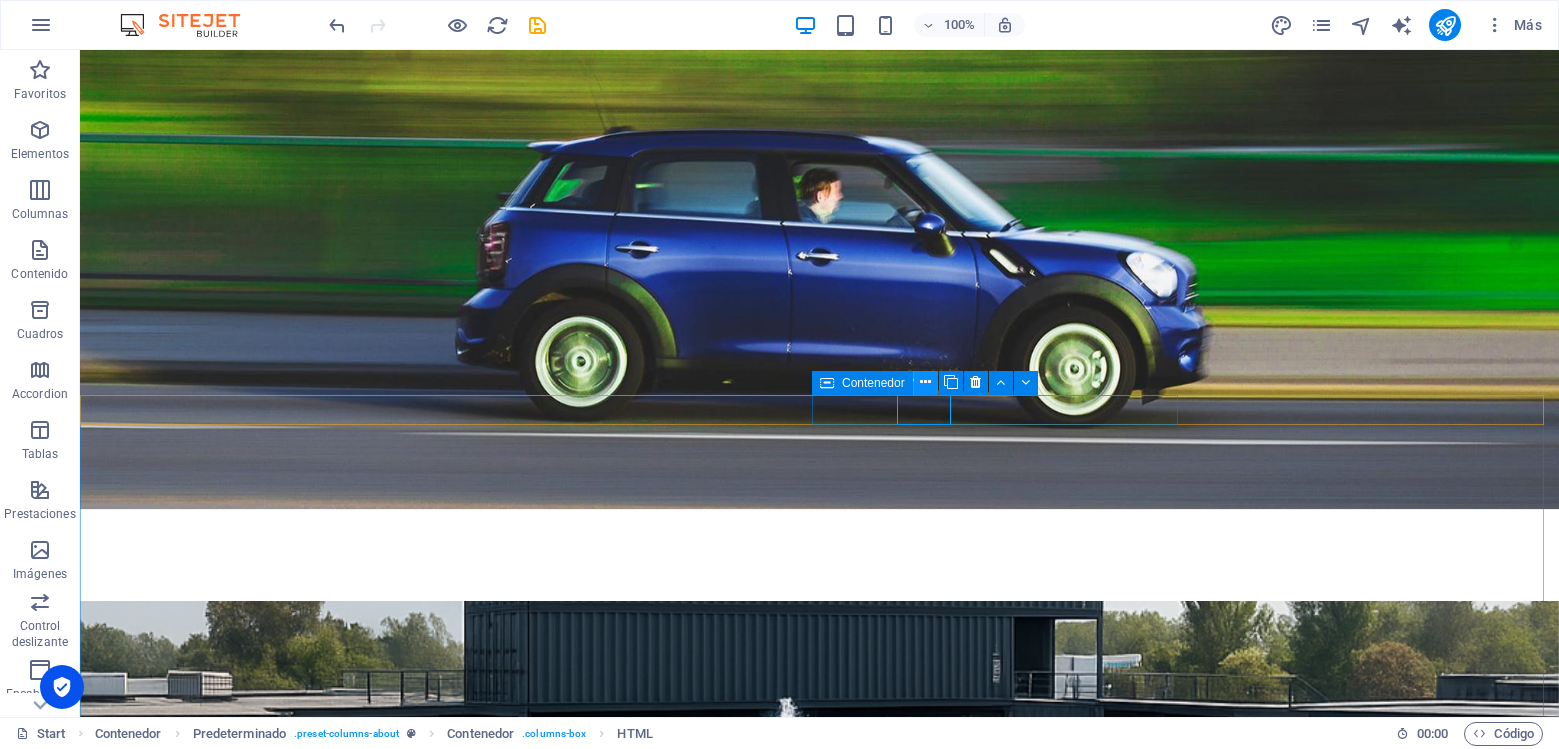 click at bounding box center (925, 382) 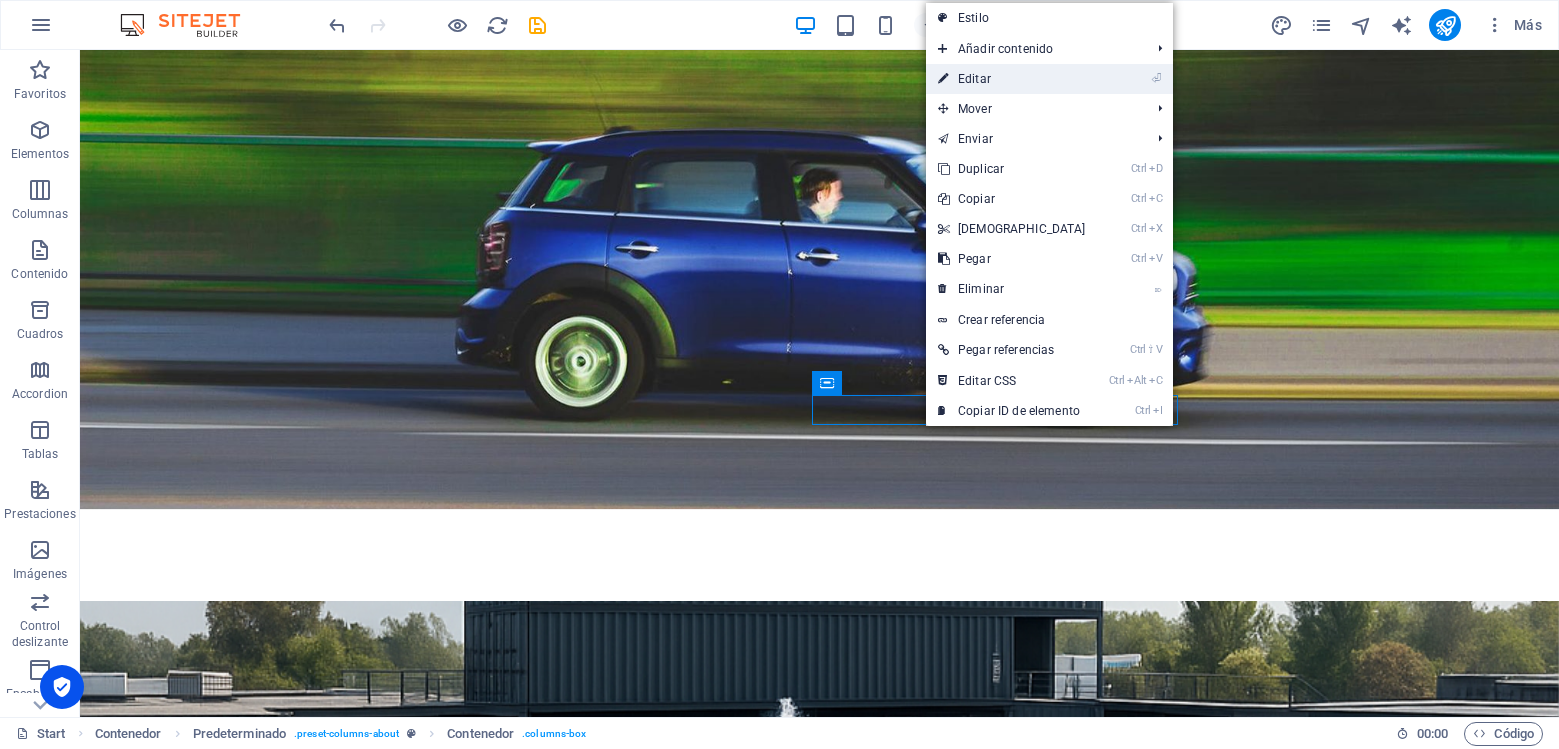 click on "⏎  Editar" at bounding box center [1012, 79] 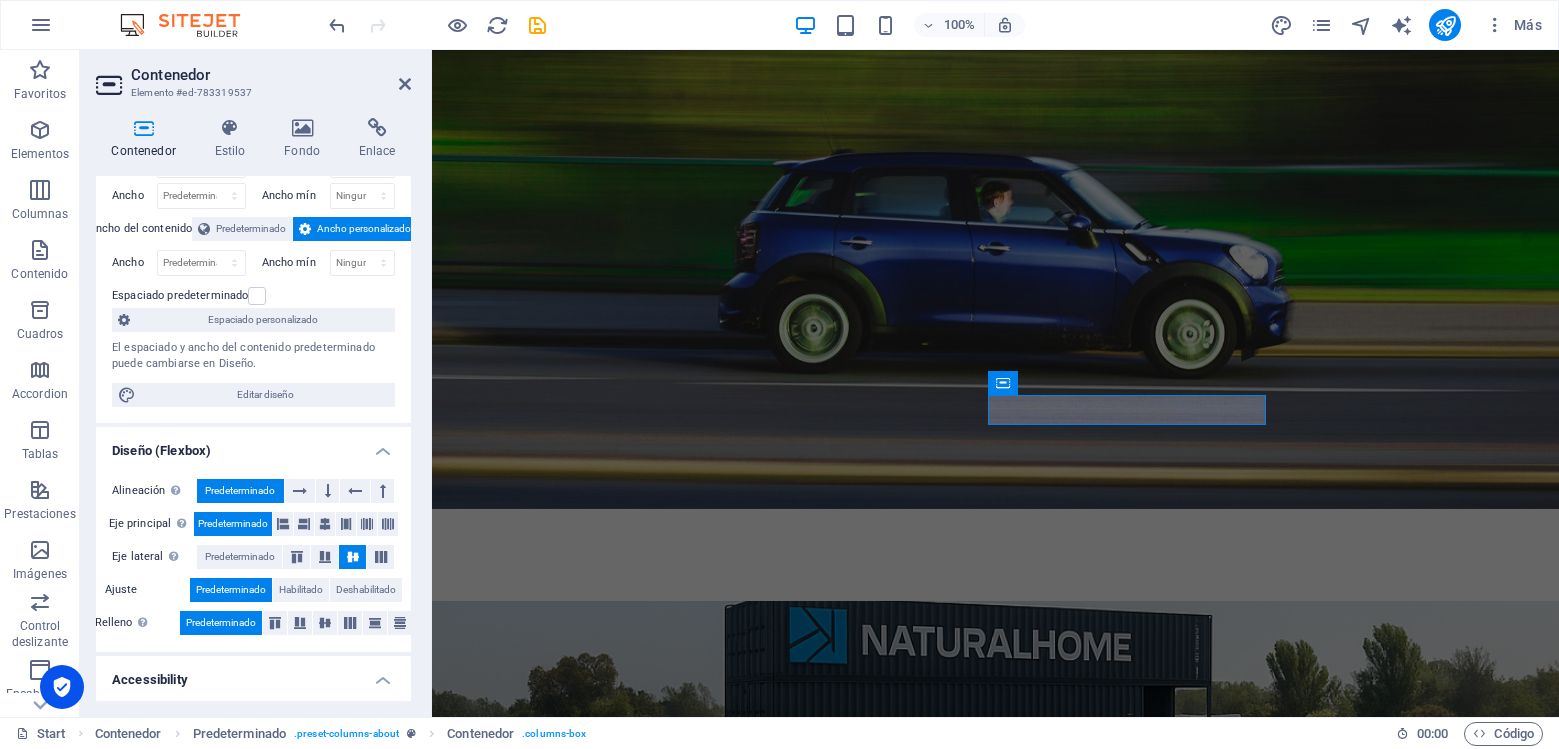 scroll, scrollTop: 308, scrollLeft: 0, axis: vertical 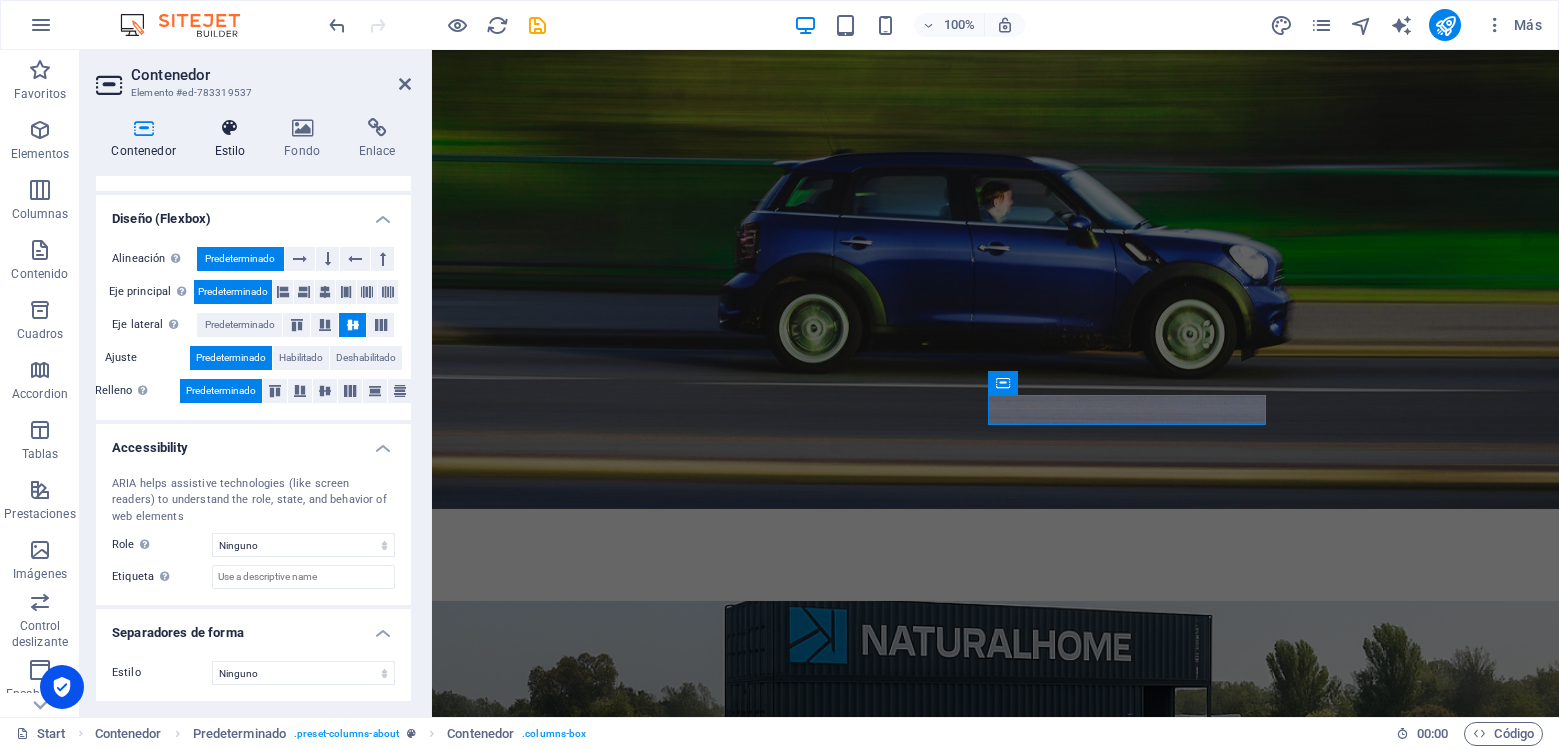 click on "Estilo" at bounding box center [234, 139] 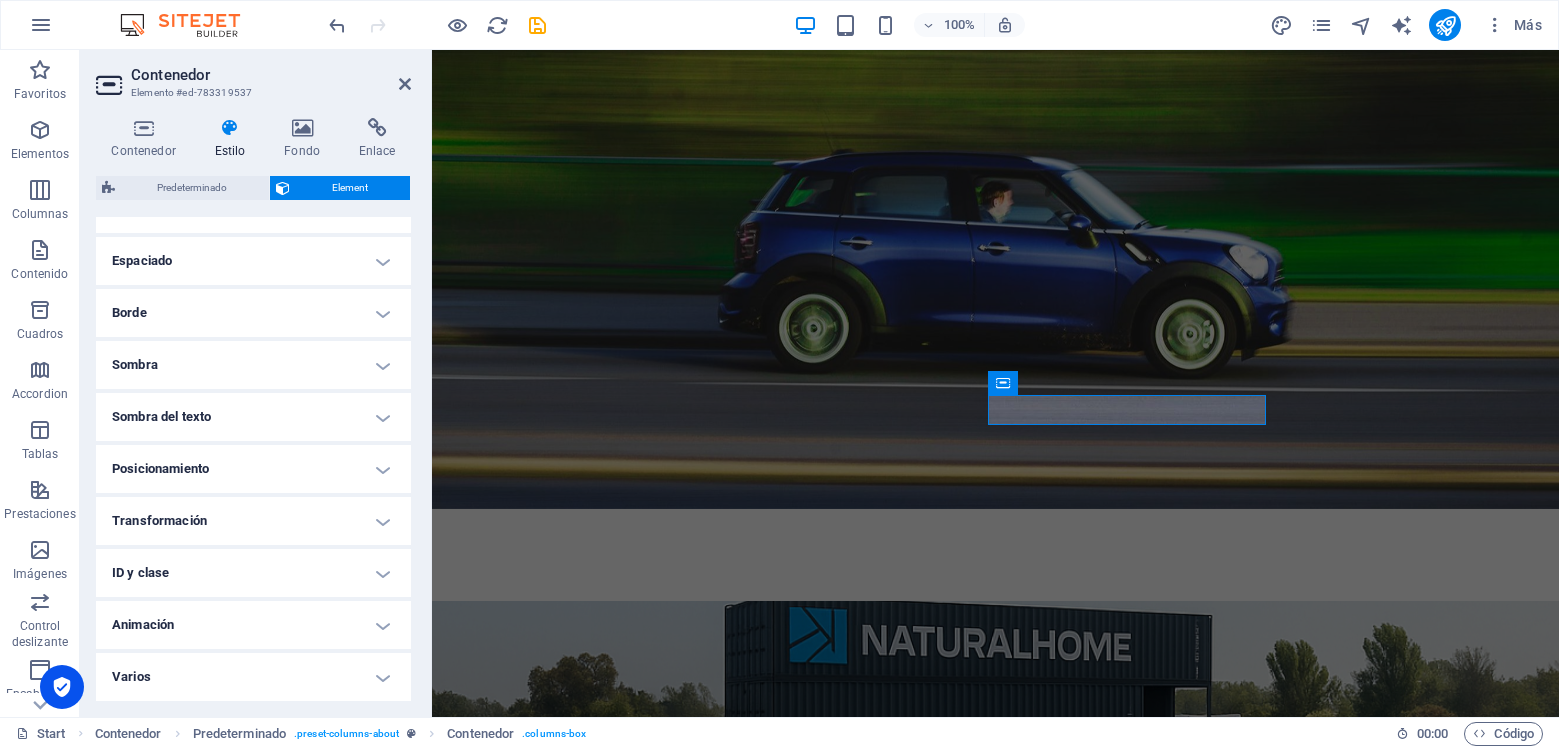 scroll, scrollTop: 0, scrollLeft: 0, axis: both 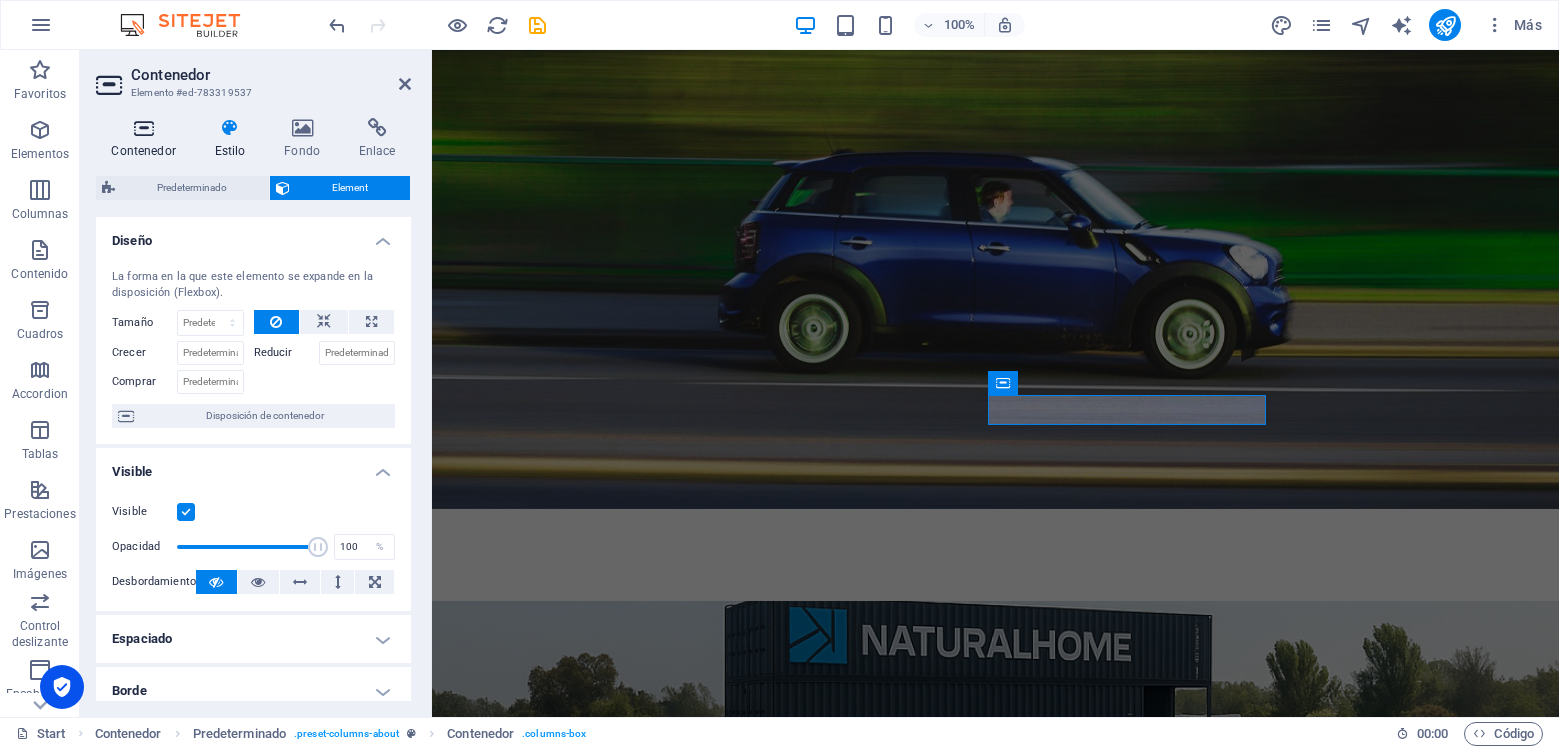 click on "Contenedor" at bounding box center (147, 139) 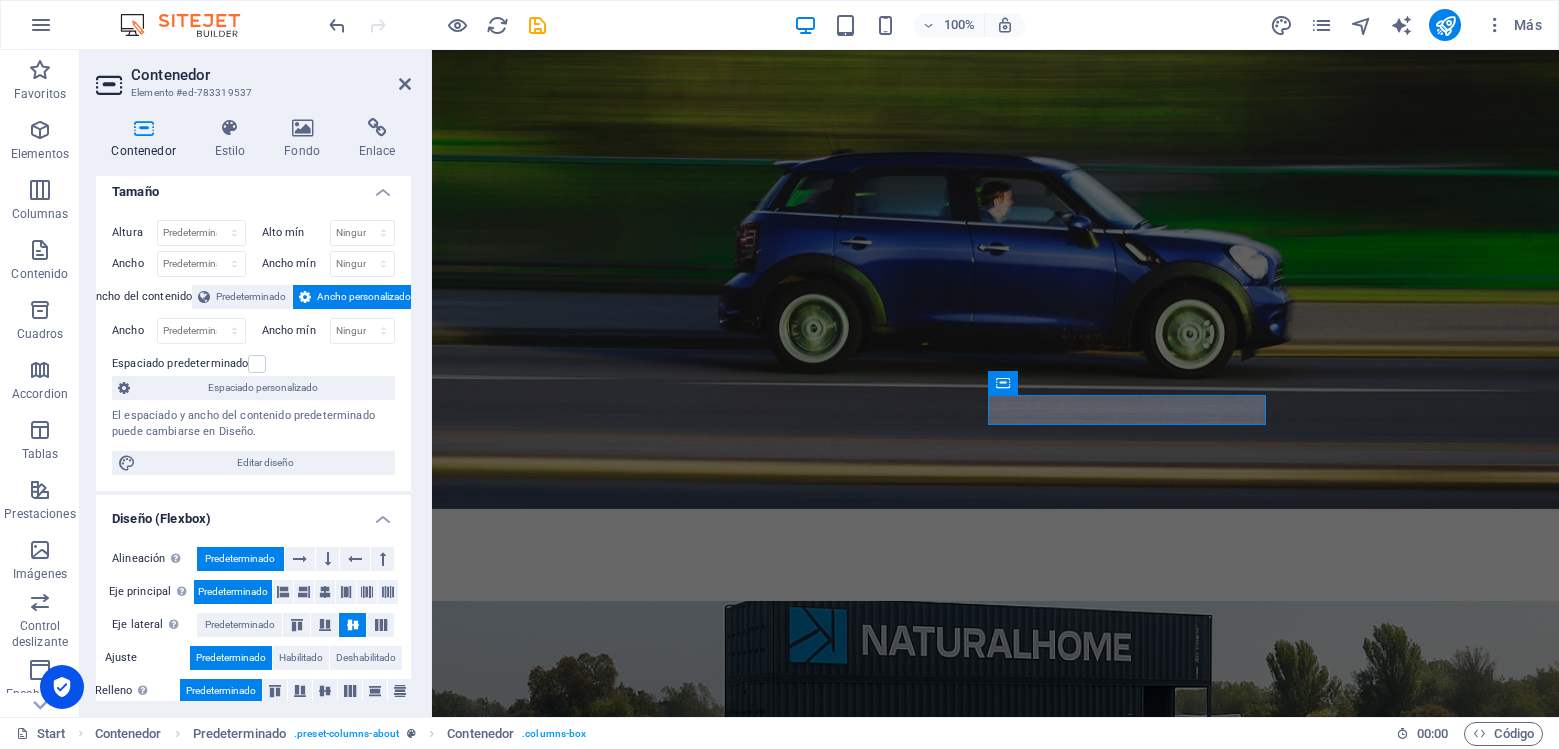 scroll, scrollTop: 0, scrollLeft: 0, axis: both 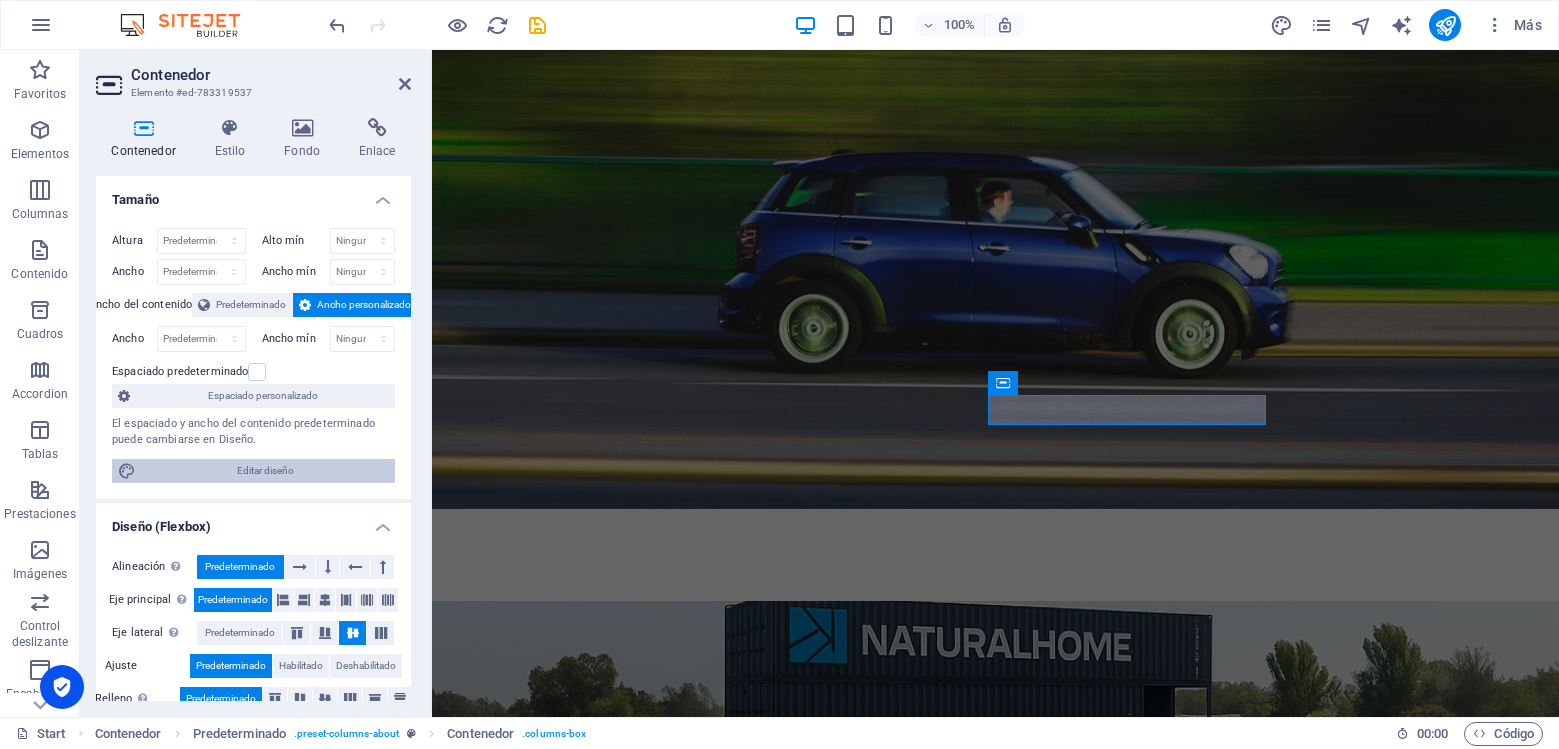 click on "Editar diseño" at bounding box center (265, 471) 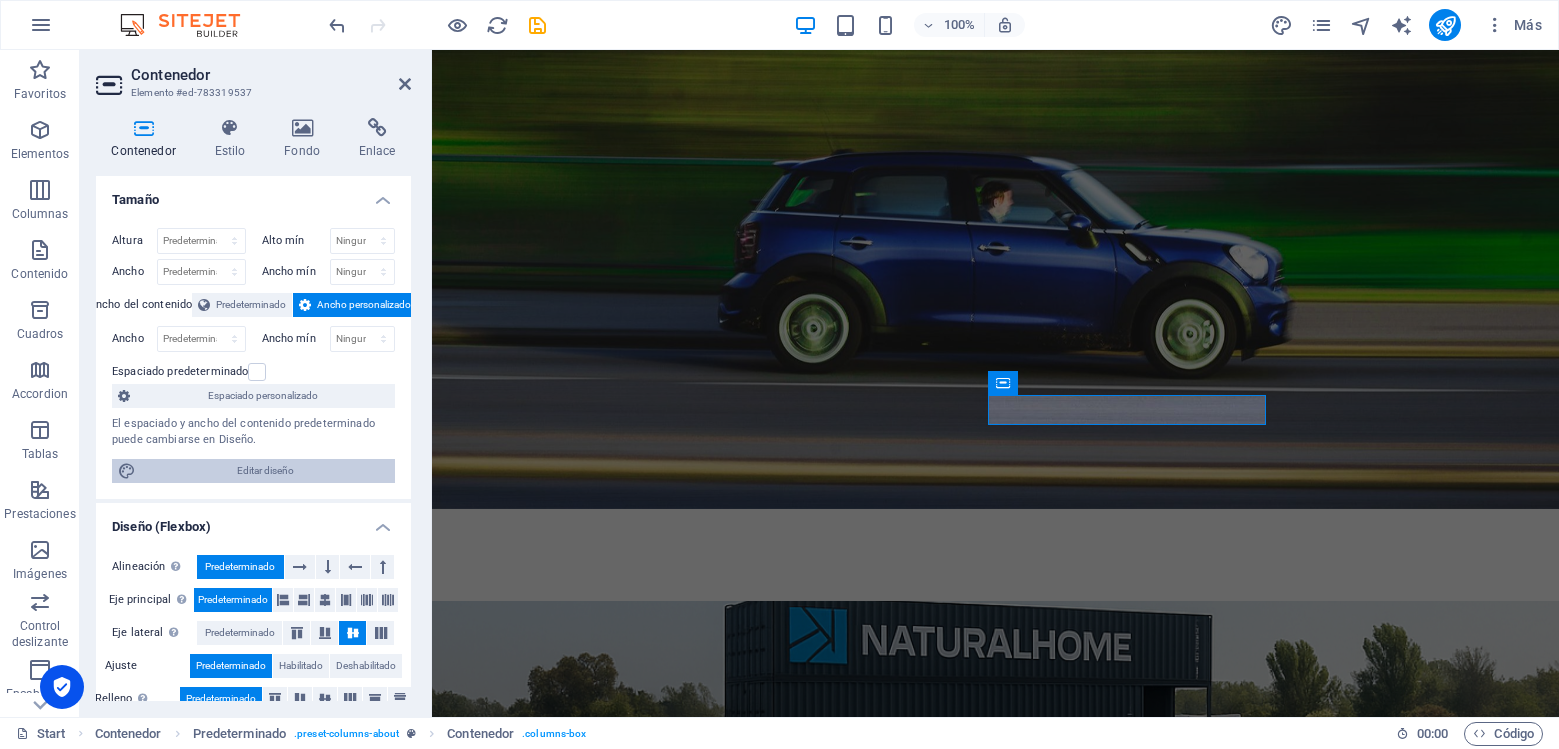 select on "px" 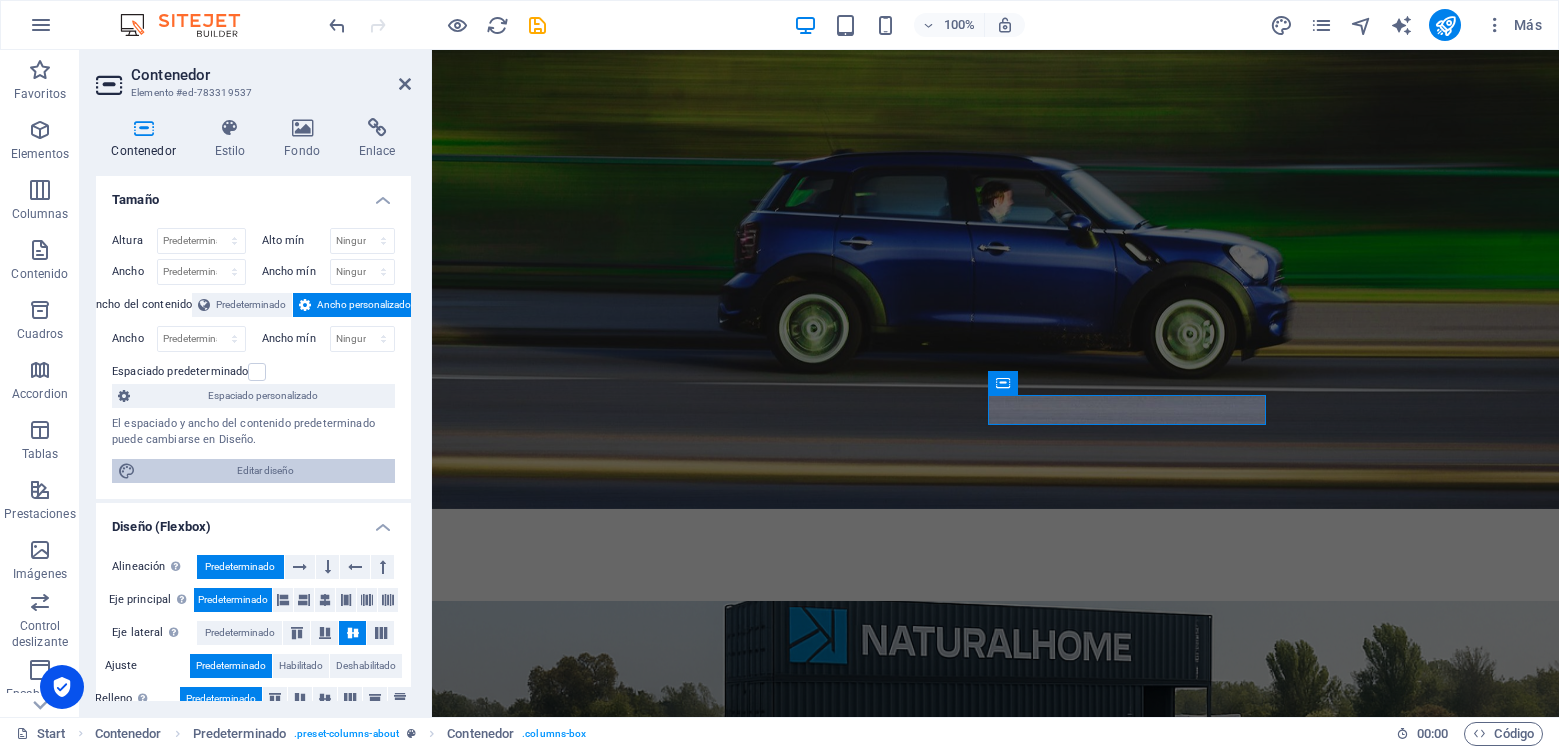 select on "300" 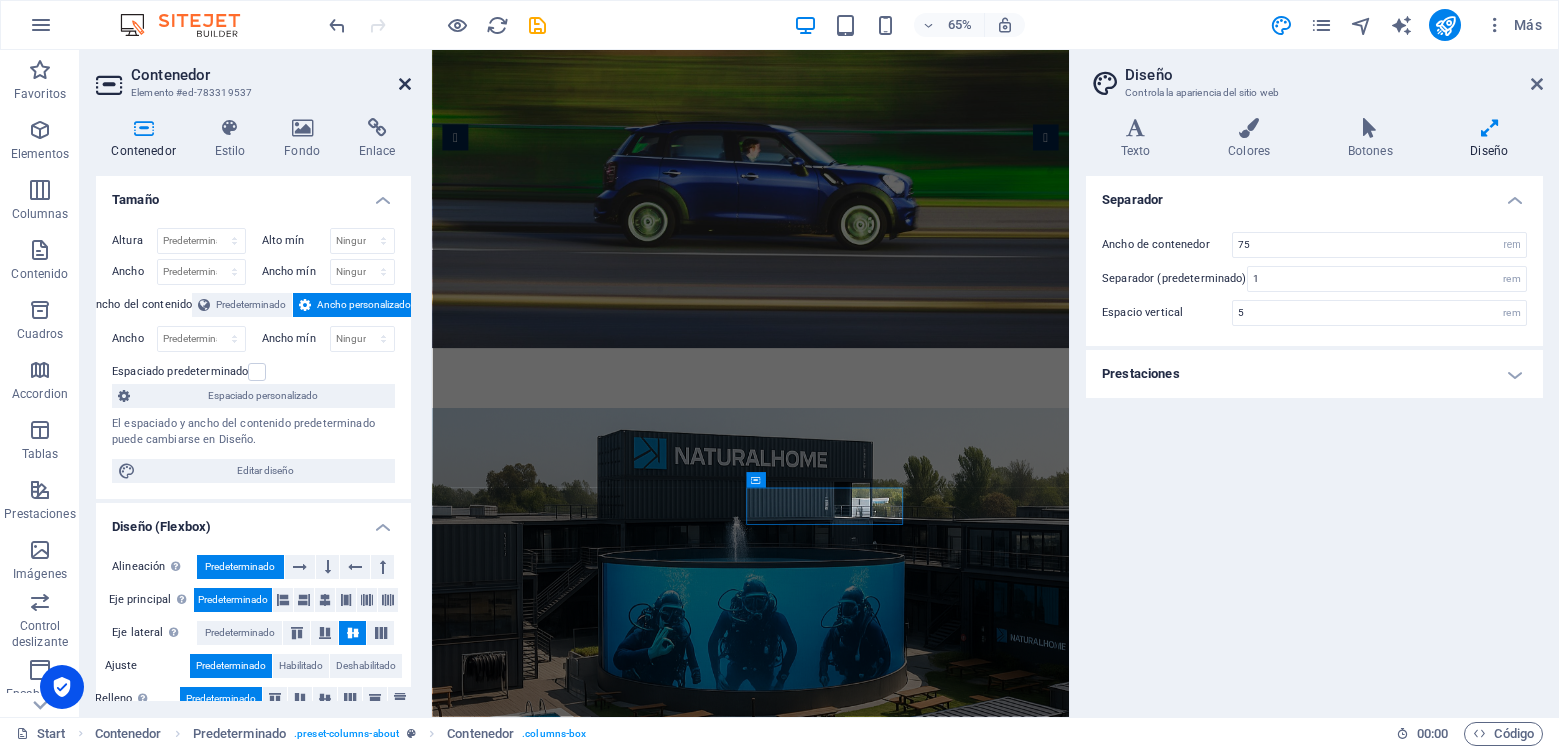 click at bounding box center (405, 84) 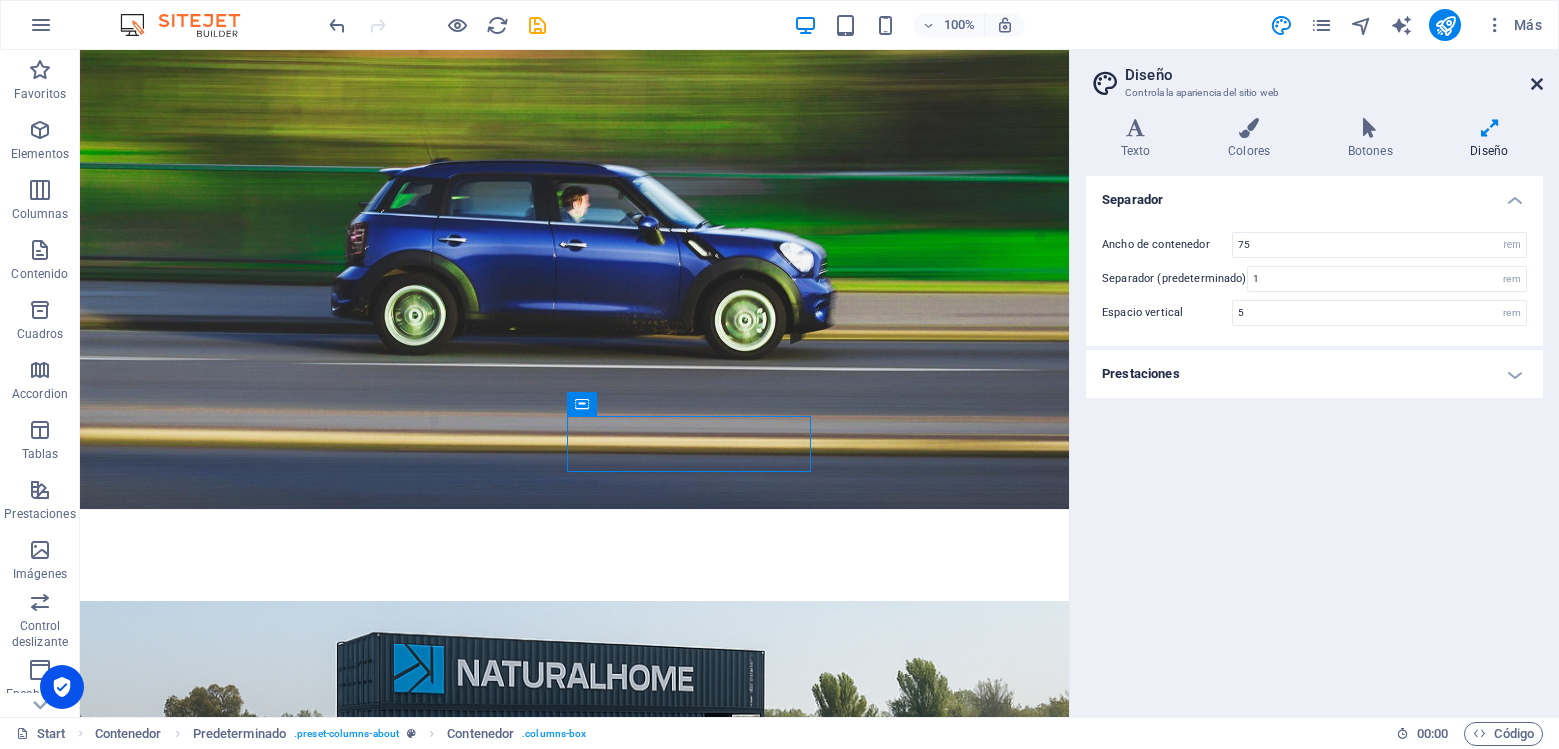 click at bounding box center (1537, 84) 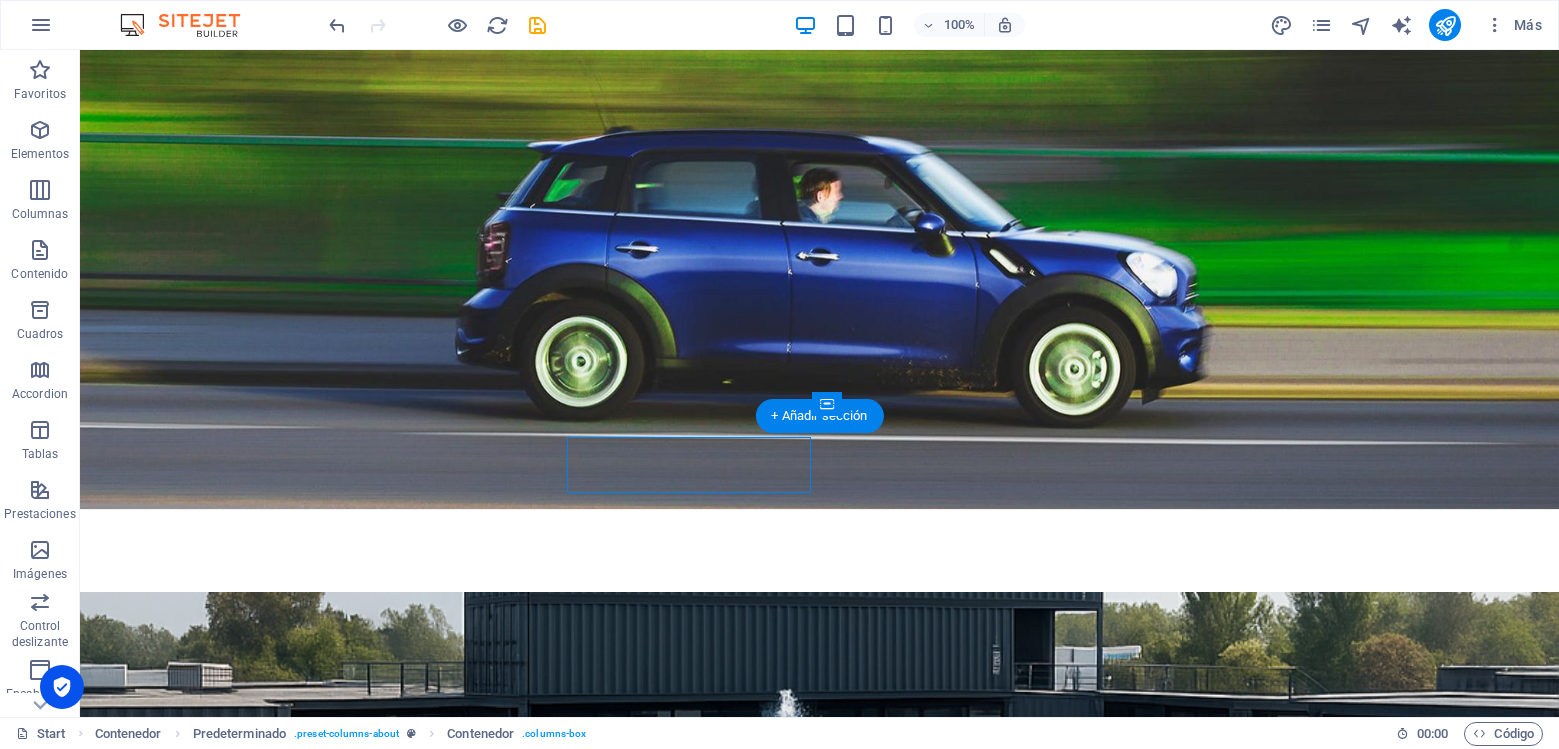 scroll, scrollTop: 357, scrollLeft: 0, axis: vertical 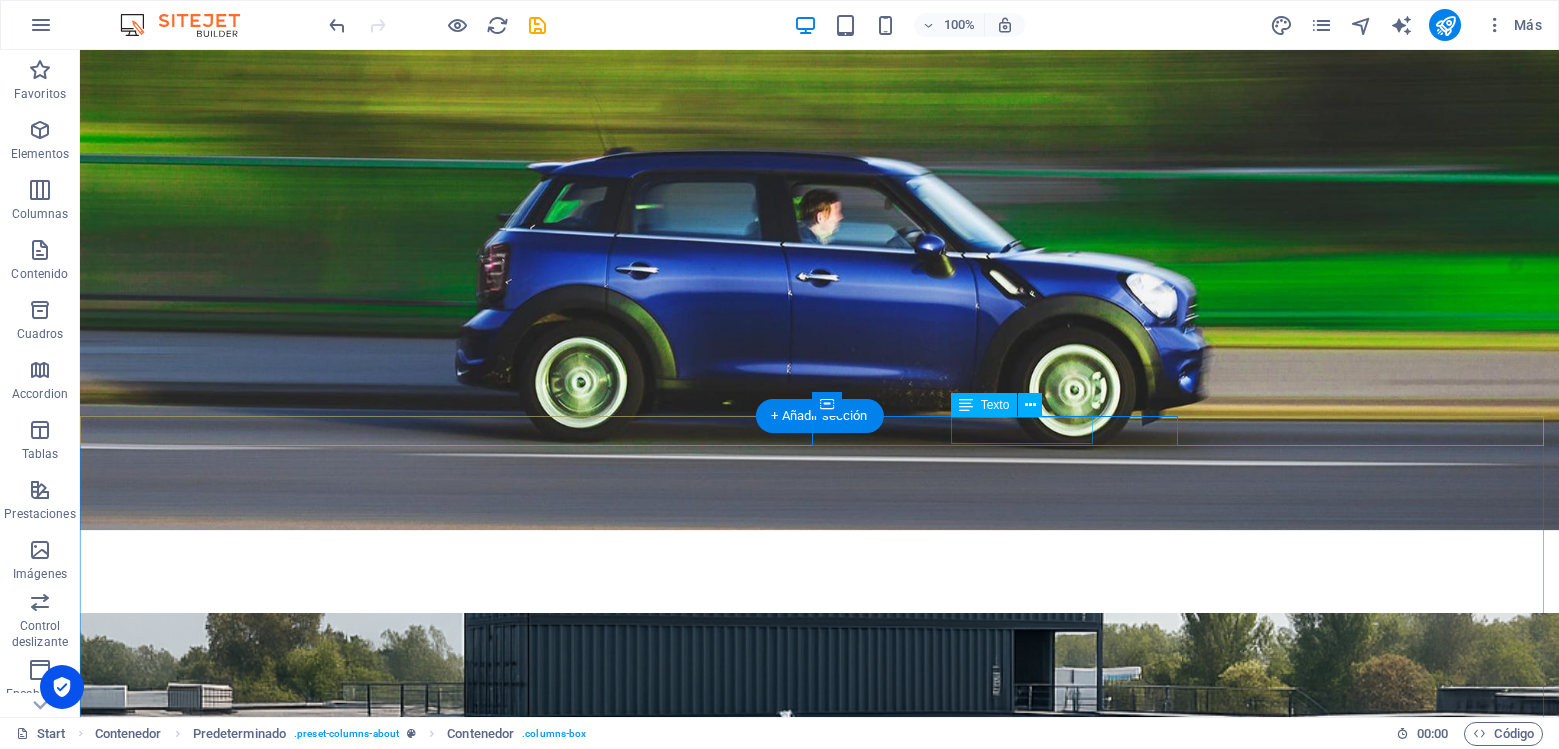 click on "Flexible program" at bounding box center [819, 1586] 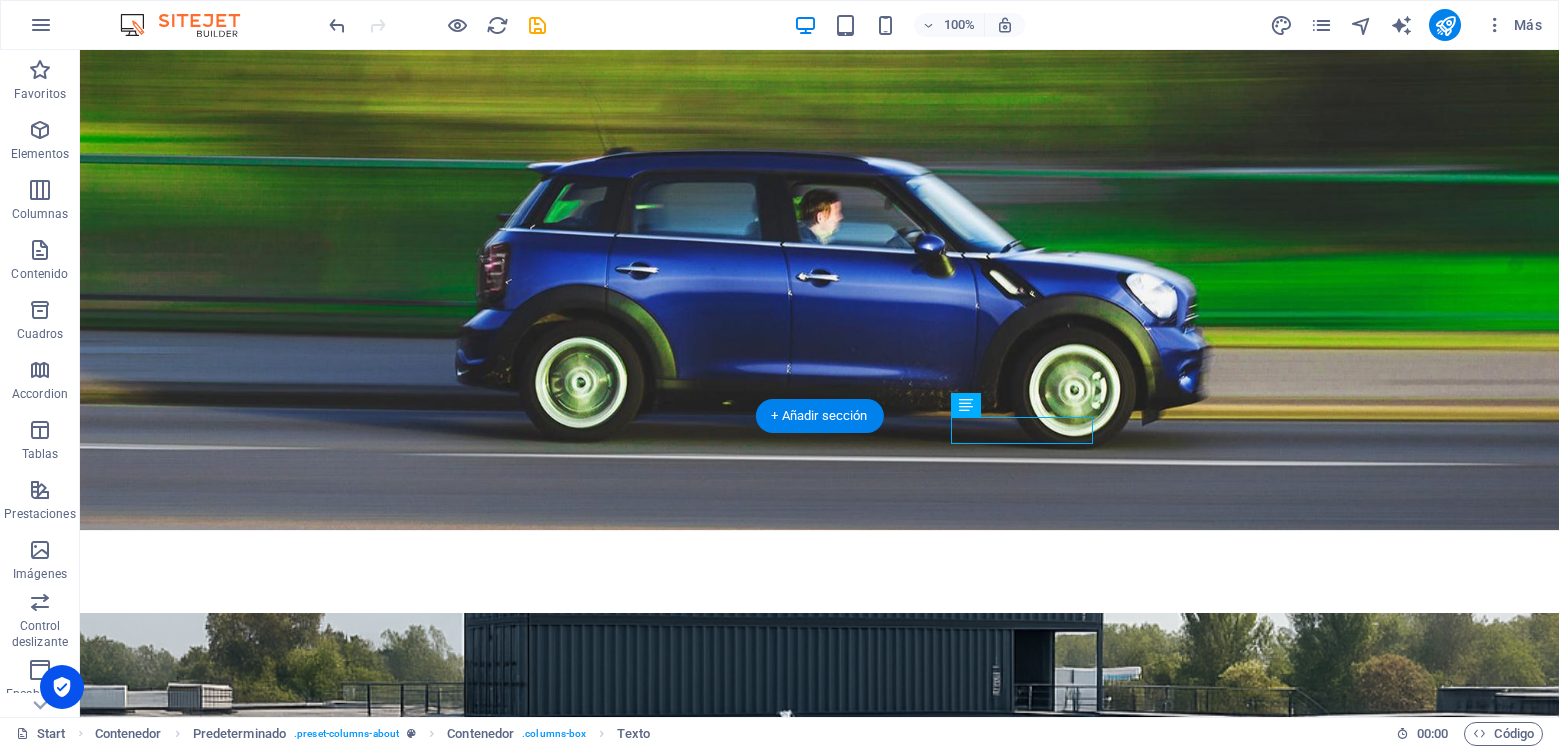 click at bounding box center [819, 920] 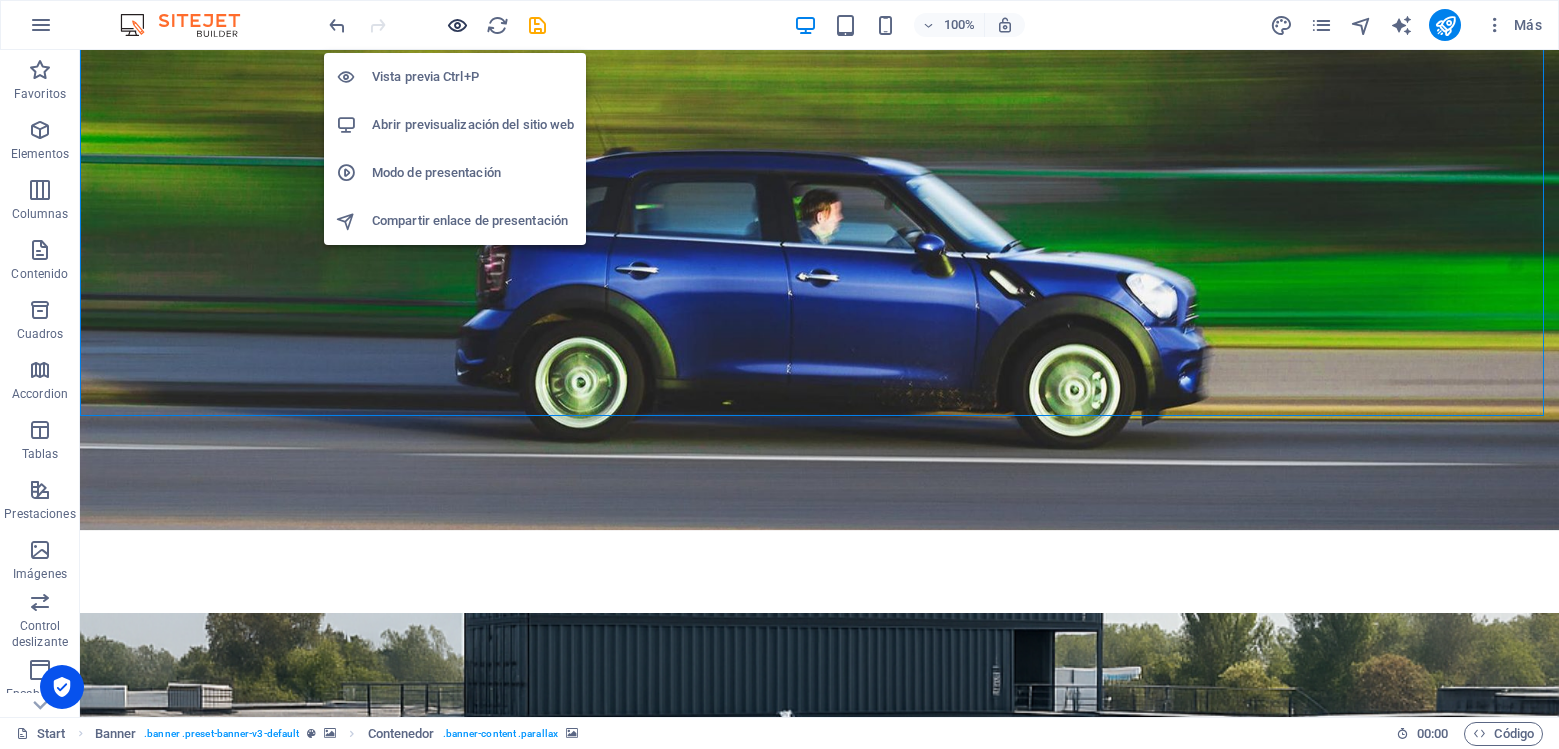 click at bounding box center [457, 25] 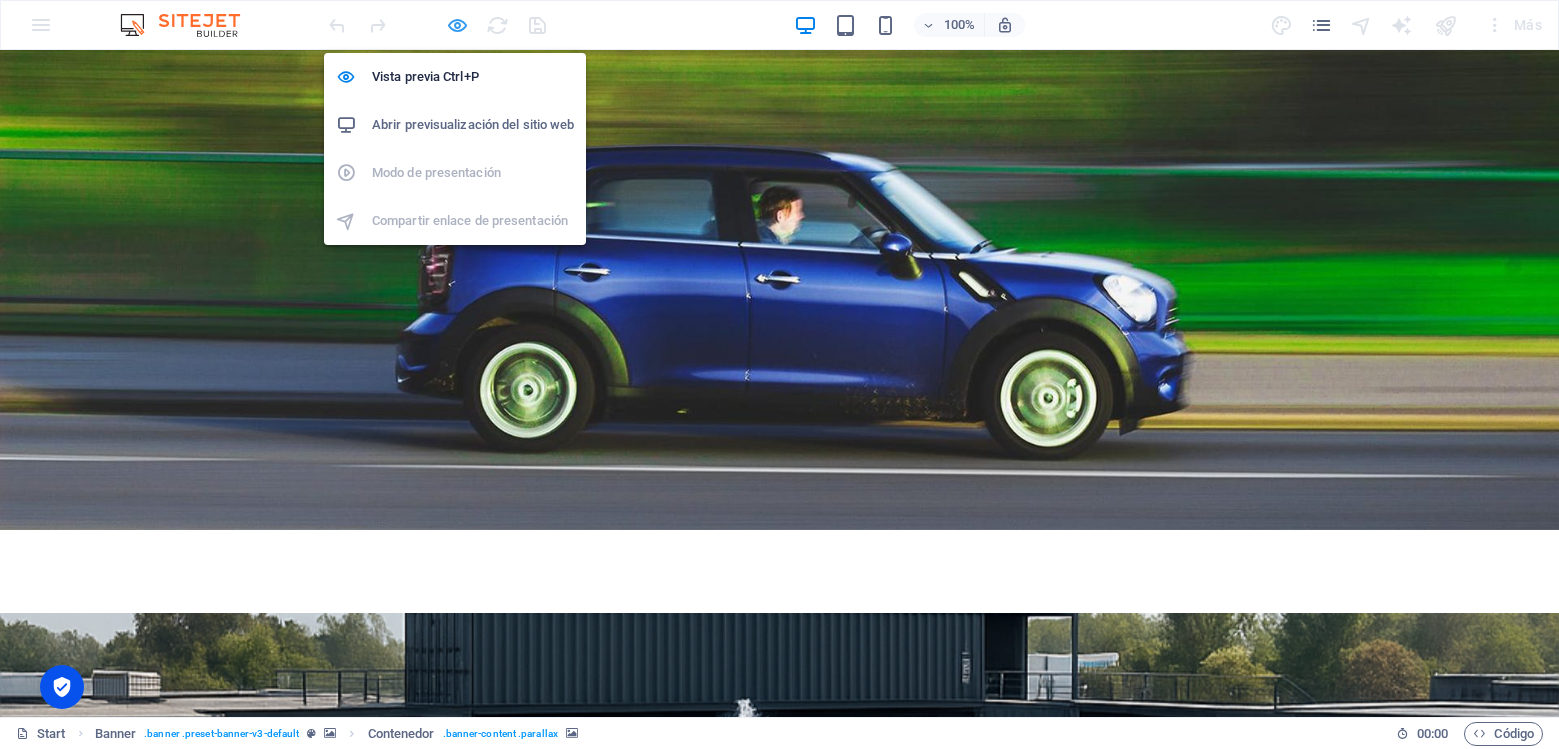 click at bounding box center (457, 25) 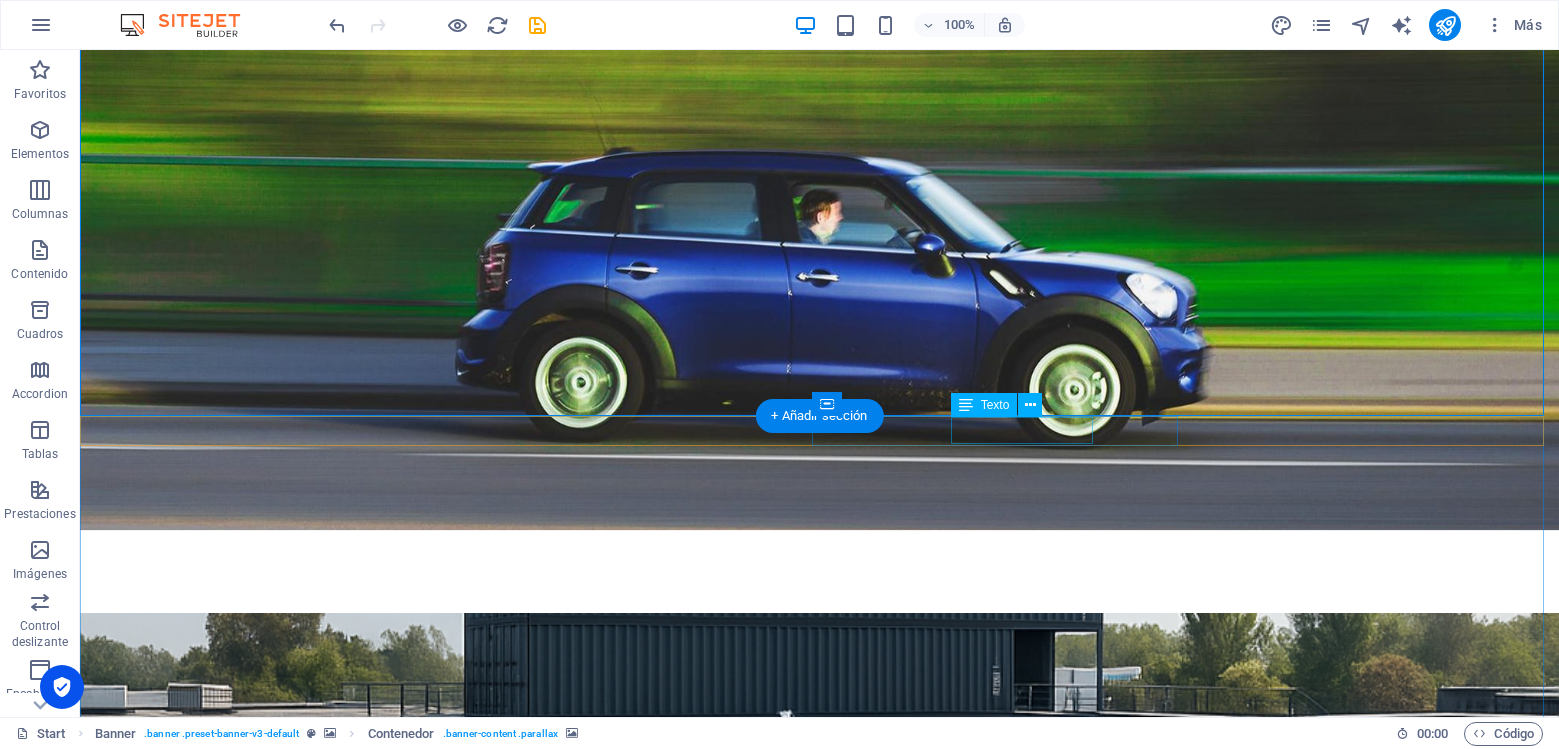 click on "Flexible program" at bounding box center (819, 1586) 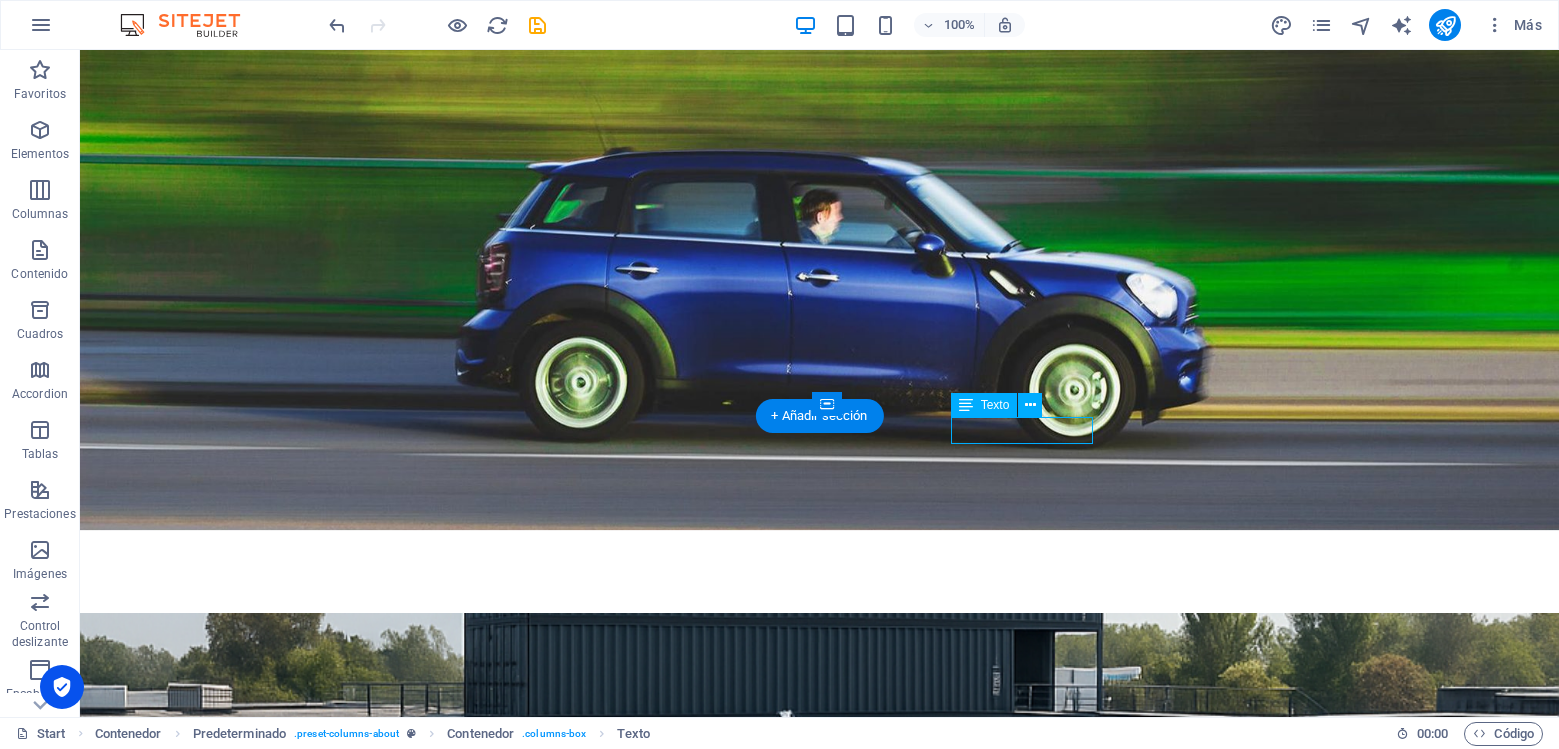 click on "Flexible program" at bounding box center [819, 1586] 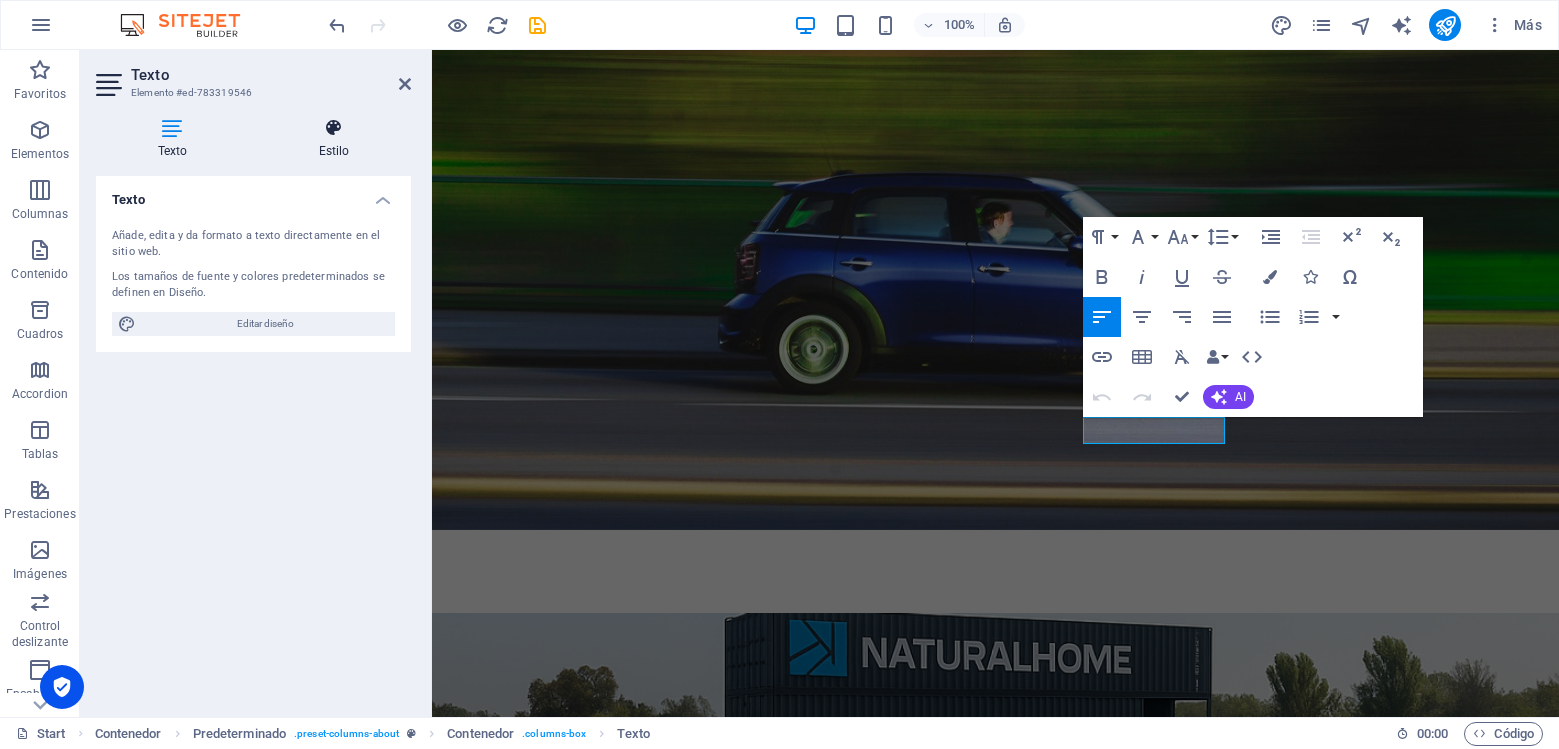 click at bounding box center [334, 128] 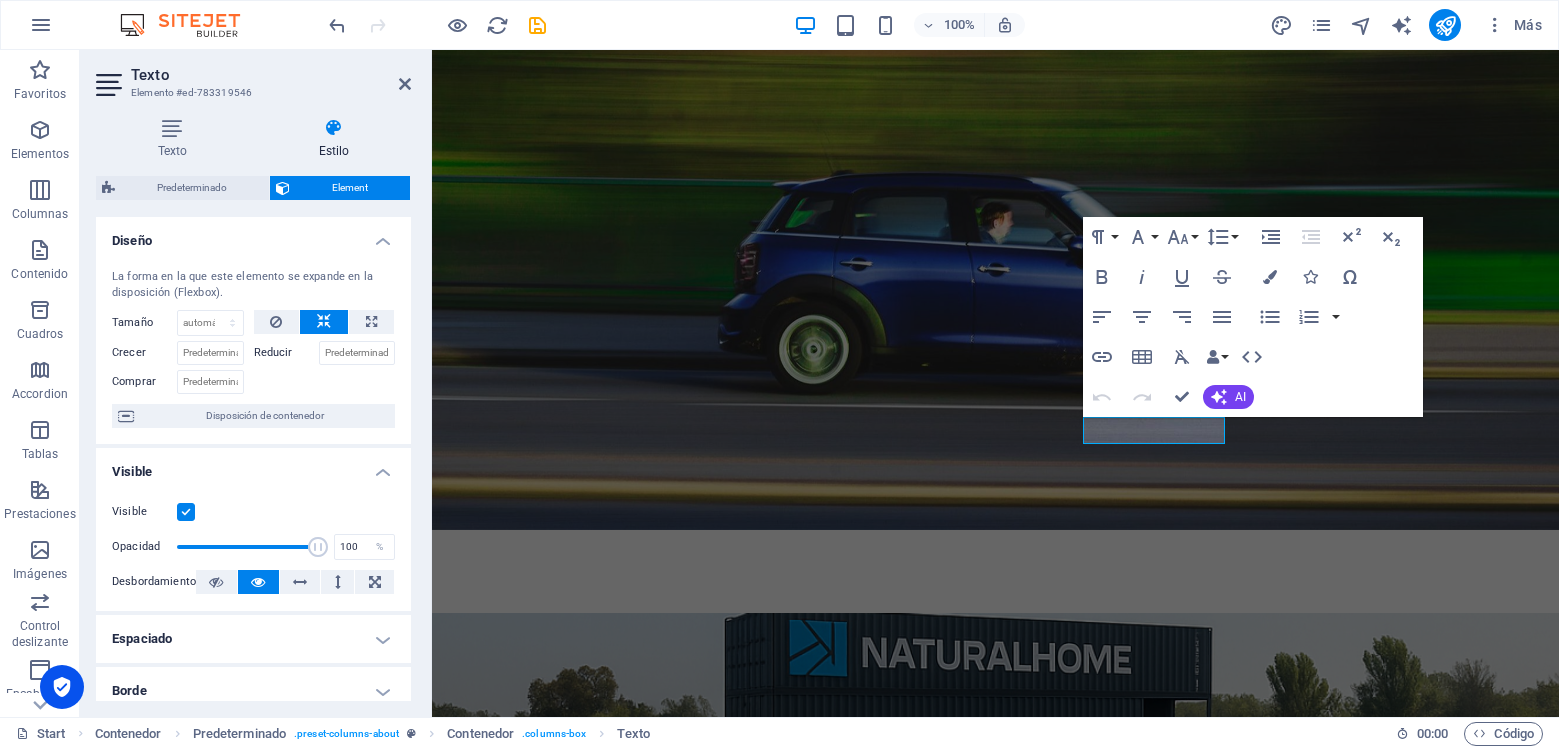 scroll, scrollTop: 378, scrollLeft: 0, axis: vertical 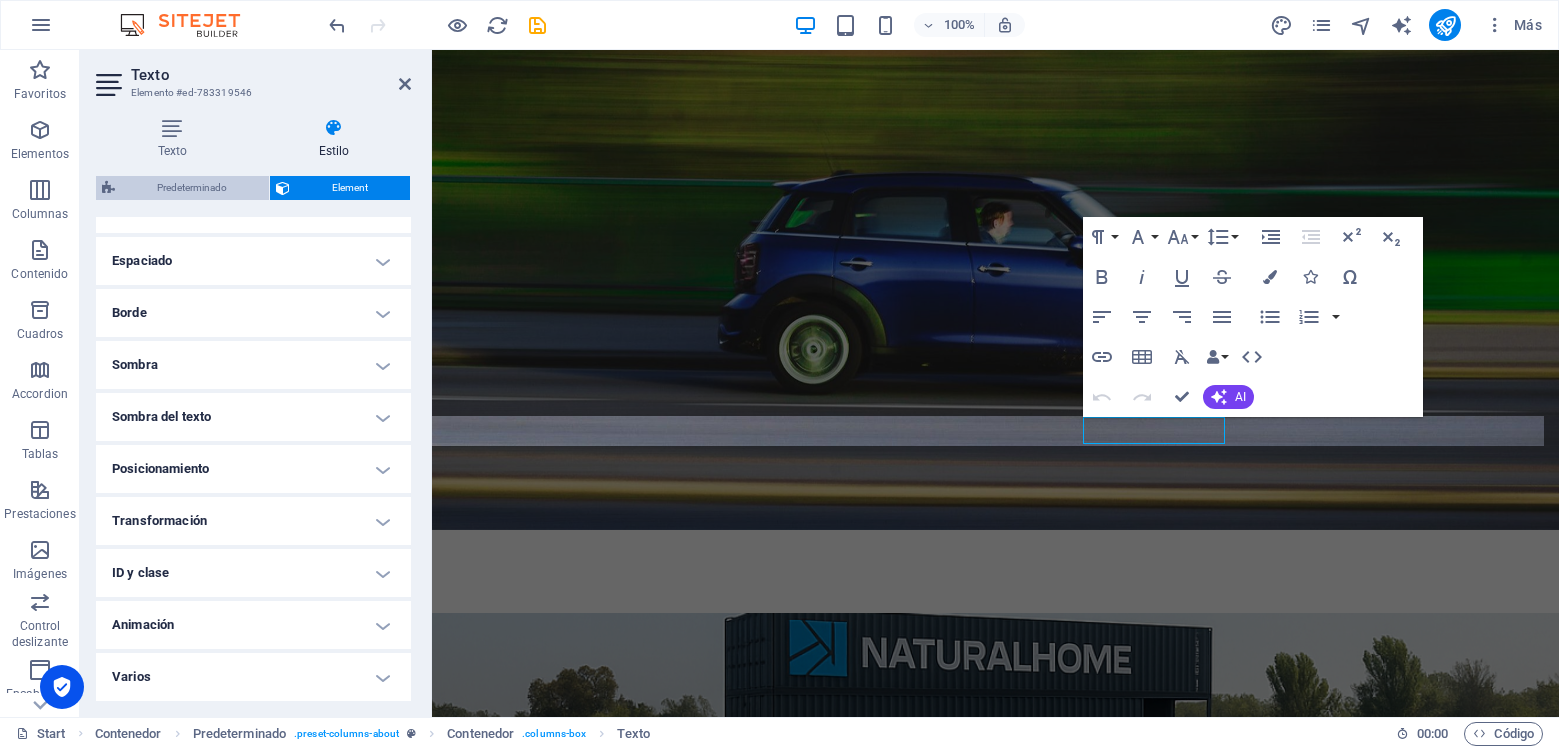 click on "Predeterminado" at bounding box center (192, 188) 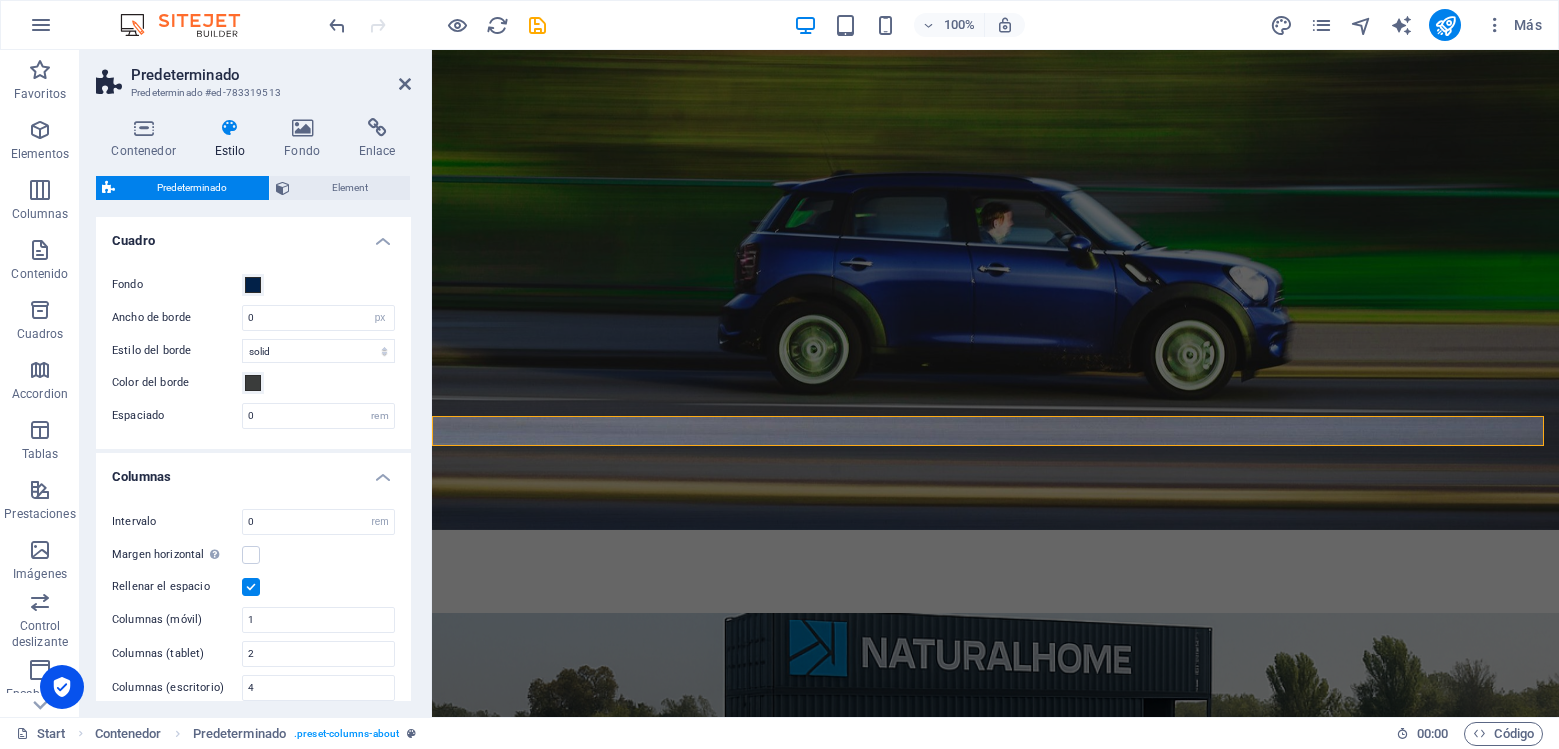 scroll, scrollTop: 204, scrollLeft: 0, axis: vertical 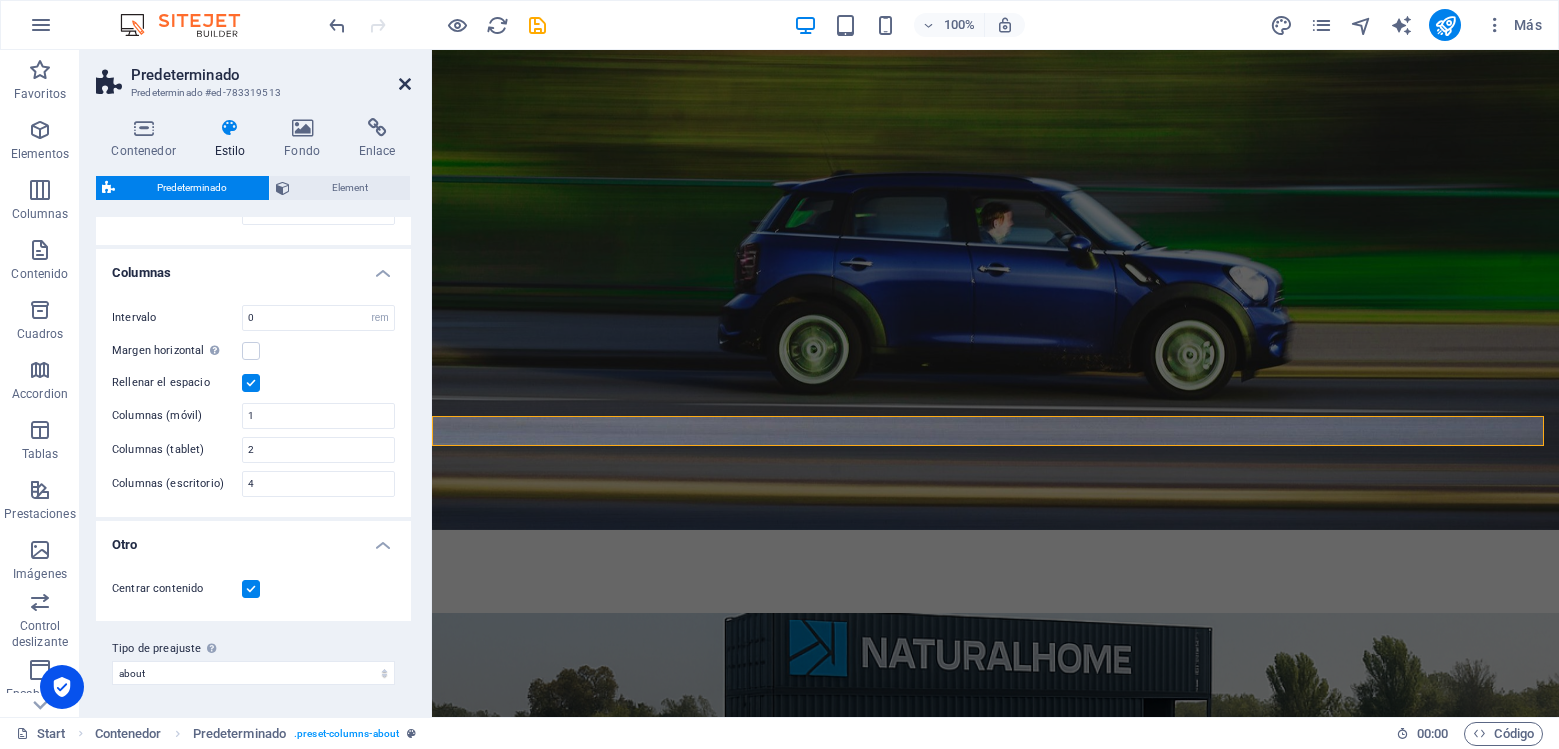click at bounding box center (405, 84) 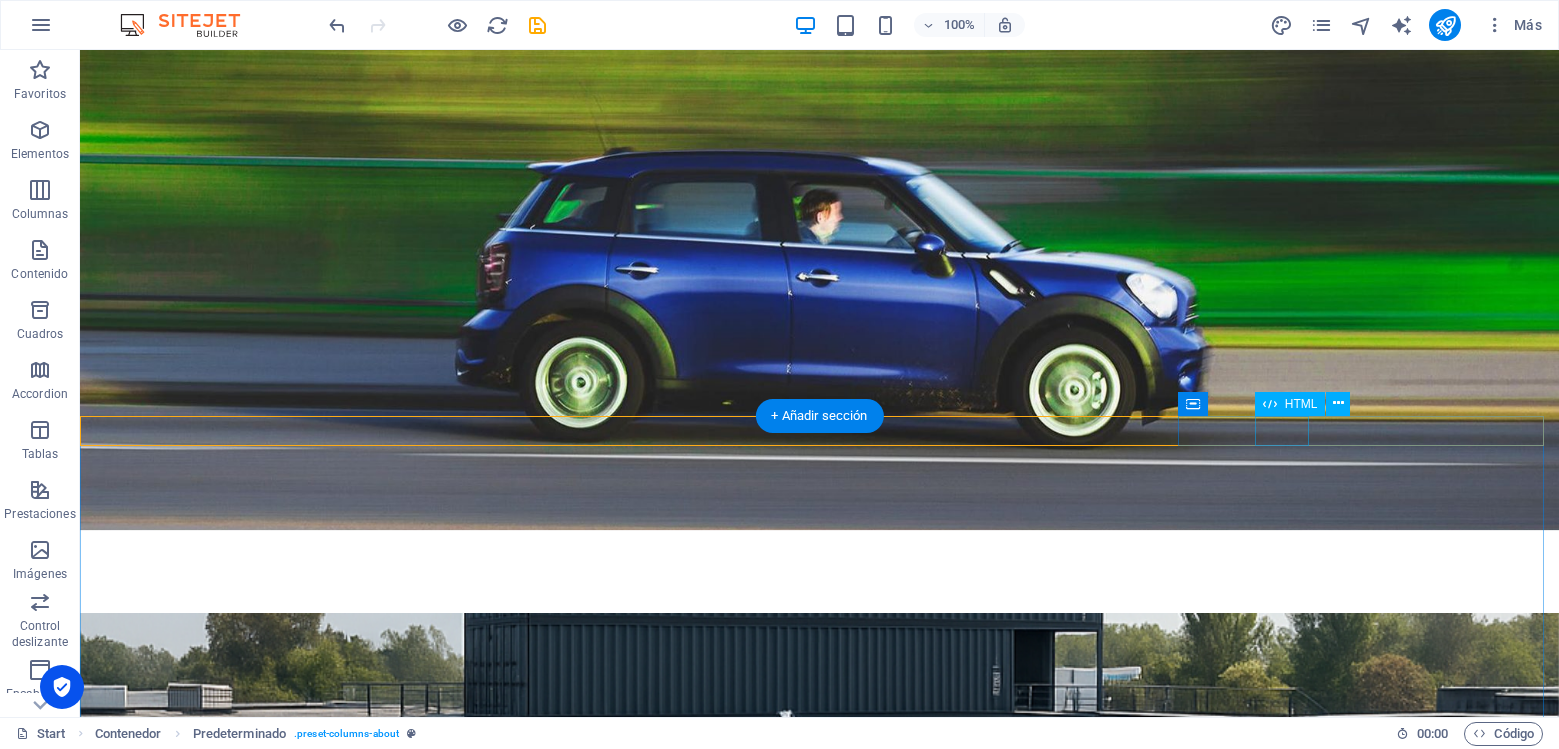 click at bounding box center [819, 1615] 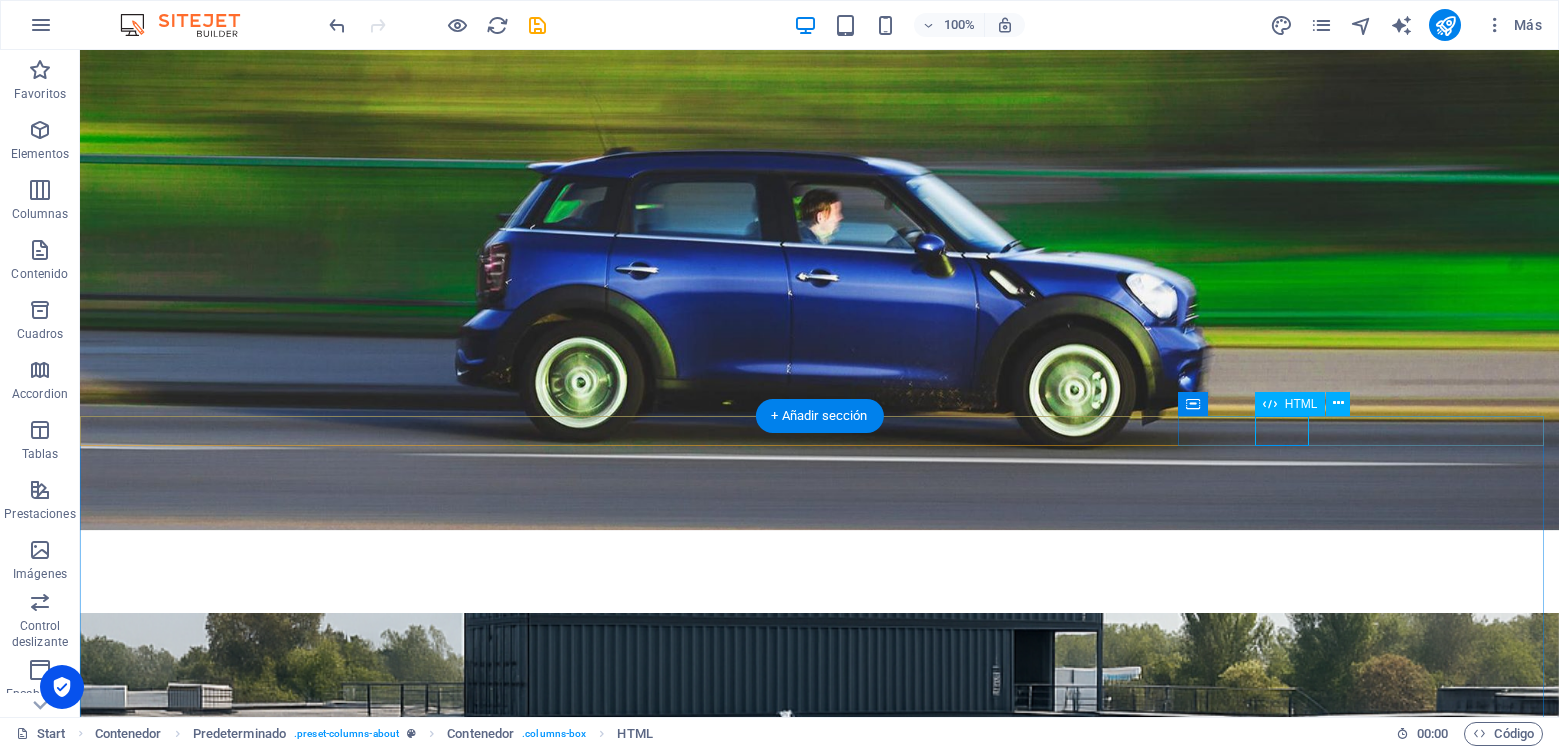 click at bounding box center [819, 1615] 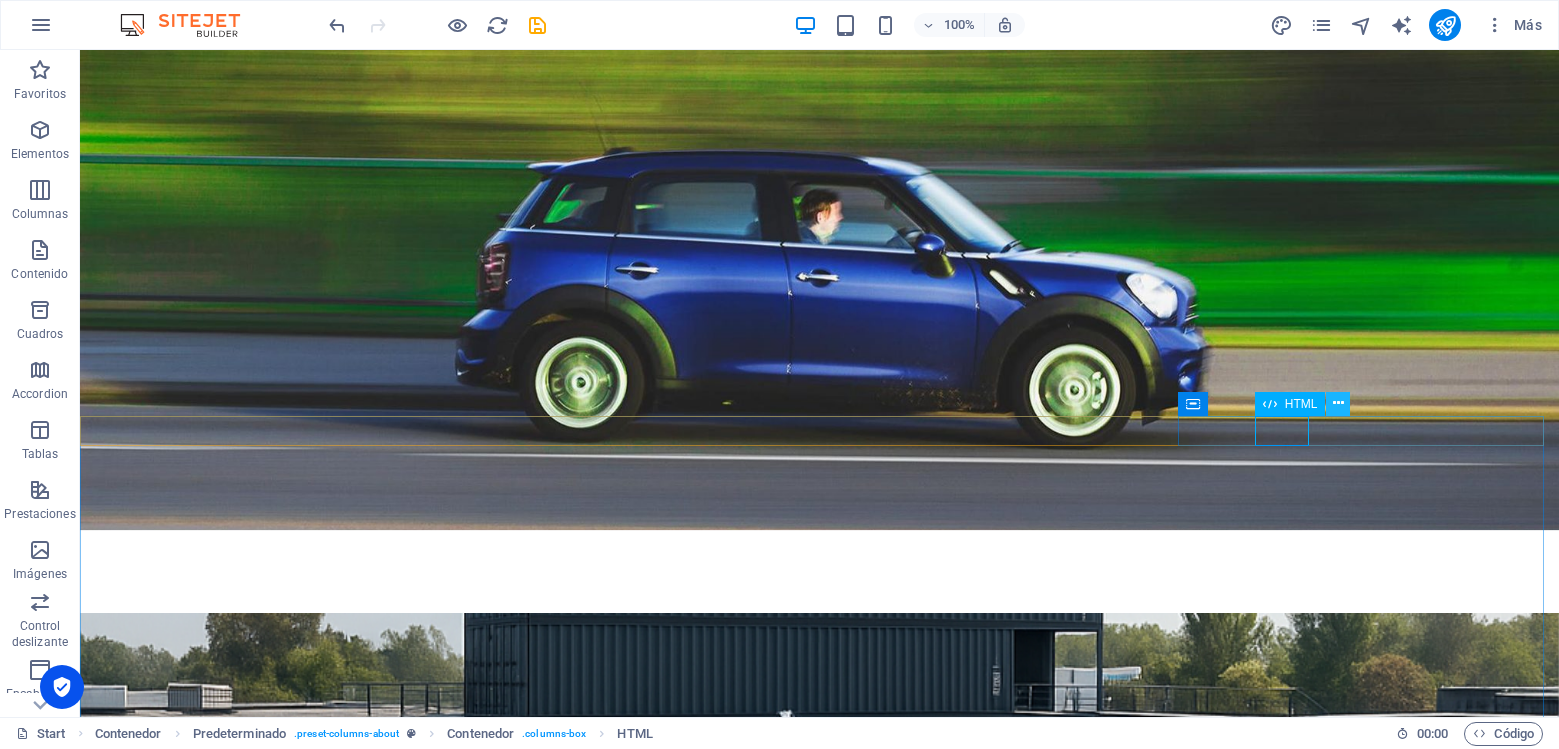click at bounding box center [1338, 403] 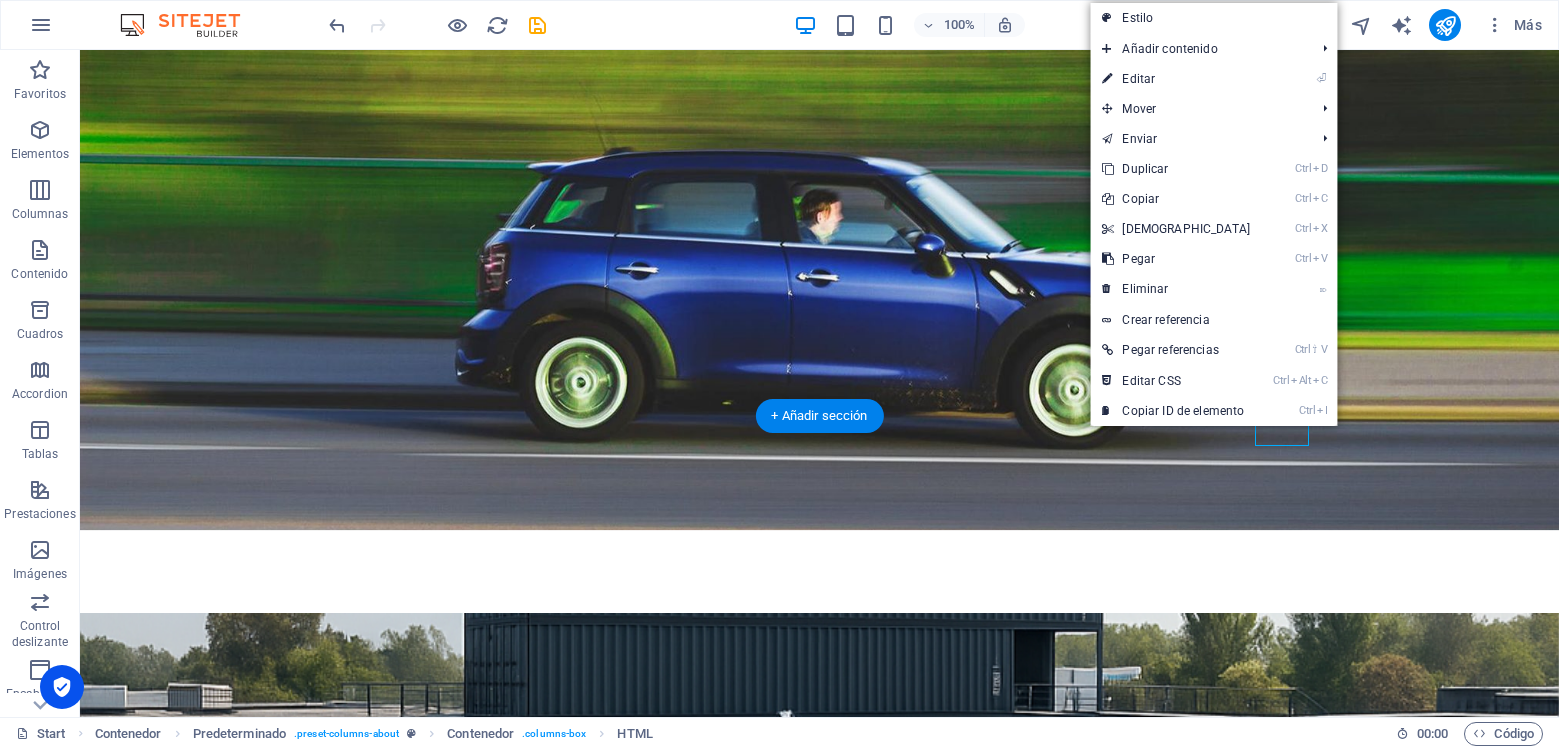 click at bounding box center (819, 920) 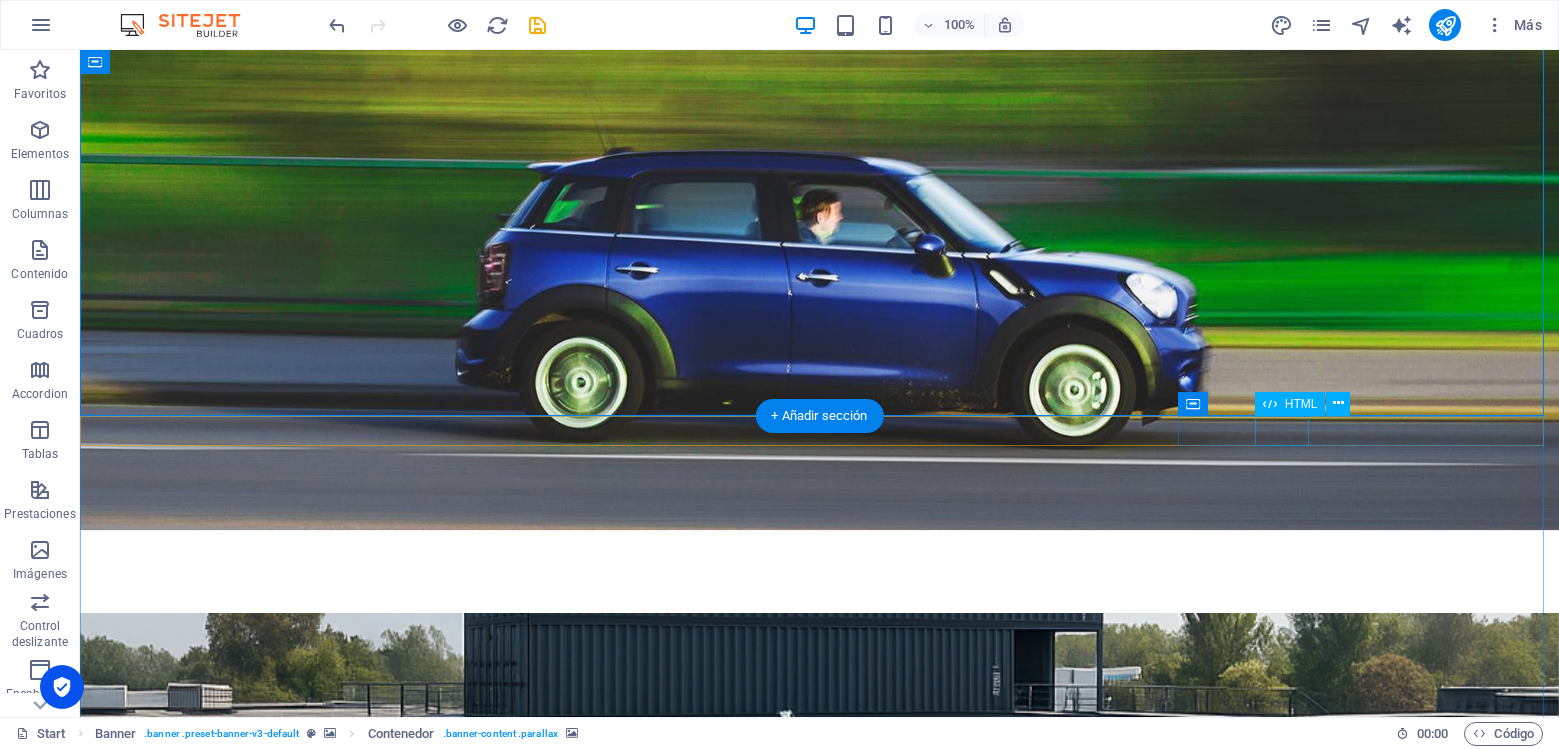 click at bounding box center (819, 1615) 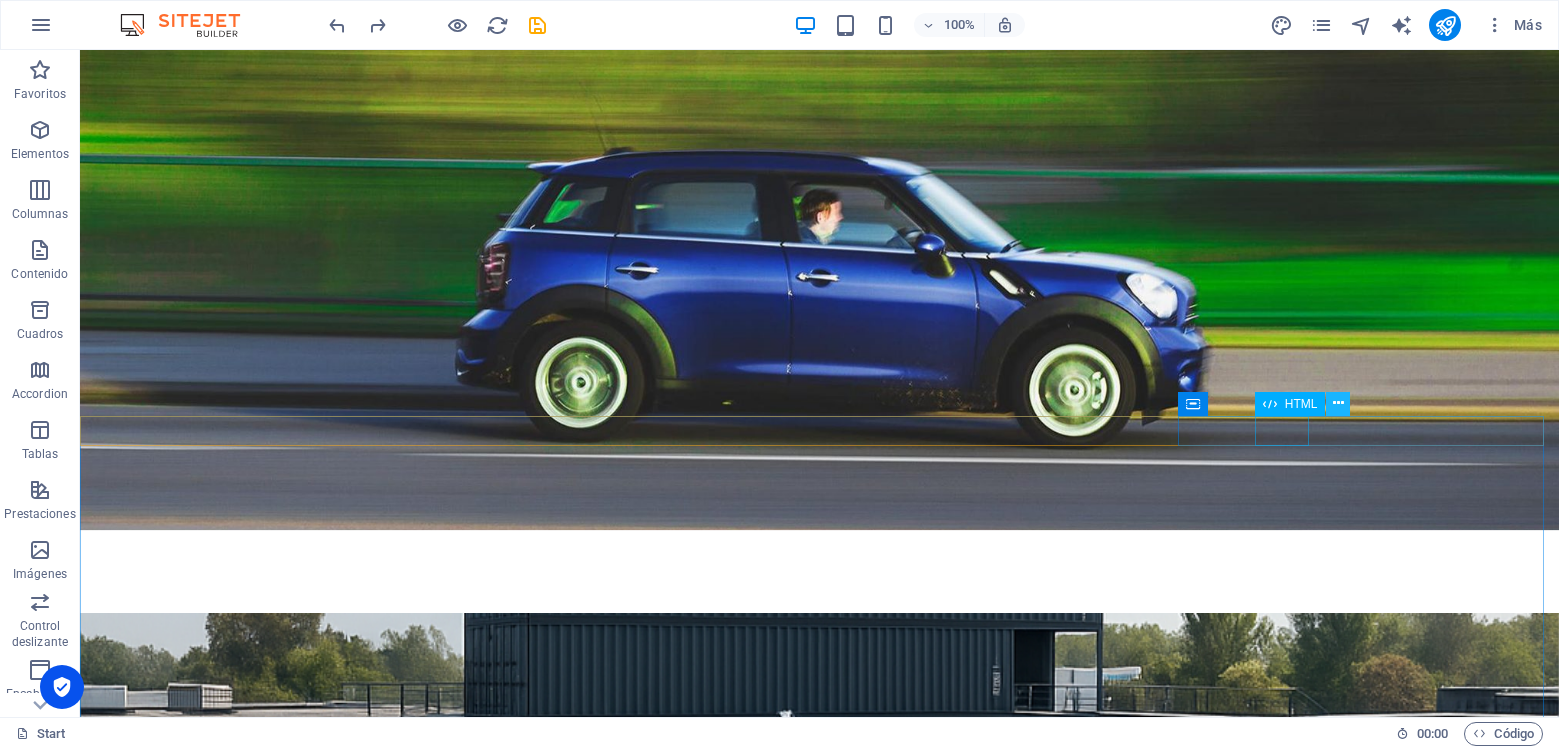 click at bounding box center (1338, 403) 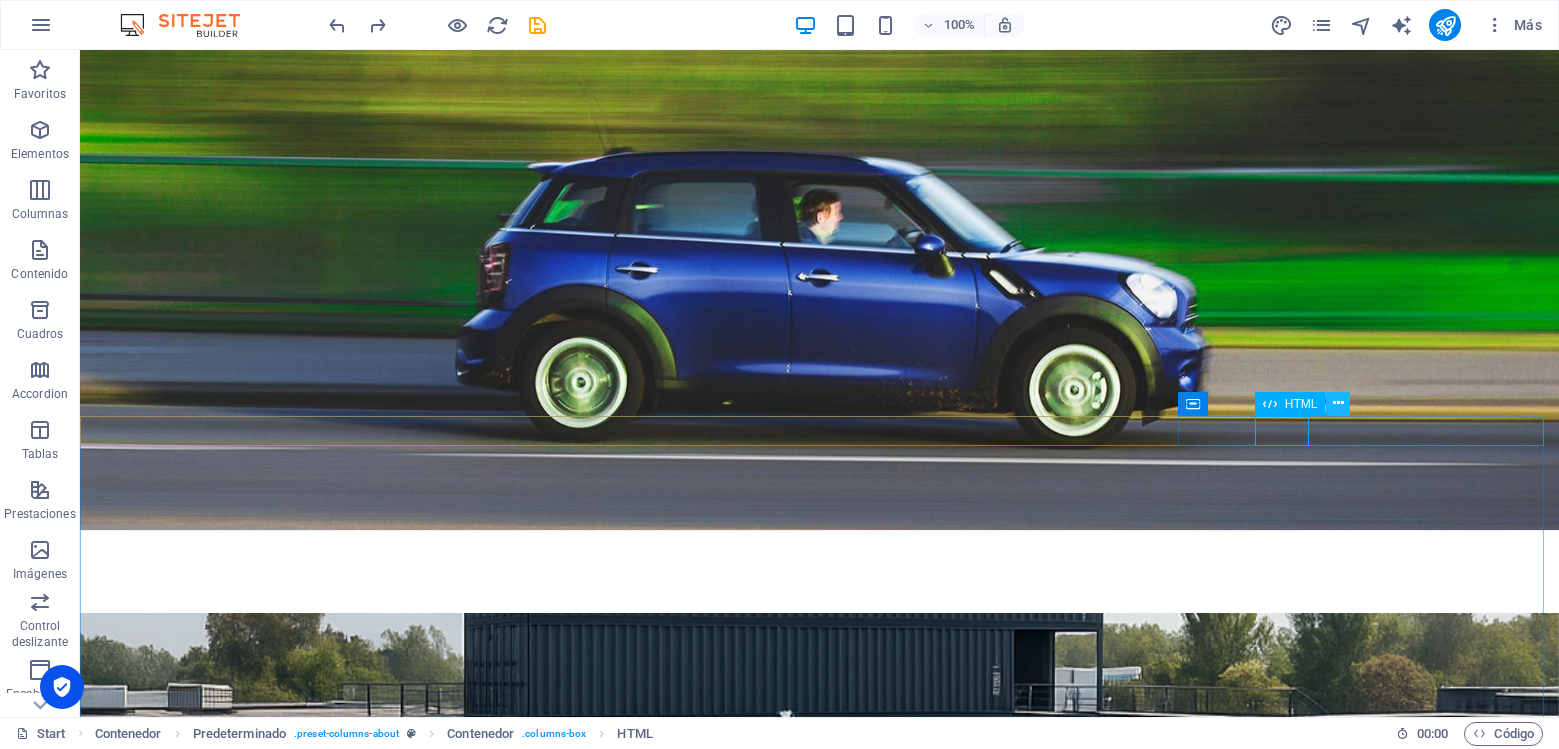 click at bounding box center (1338, 403) 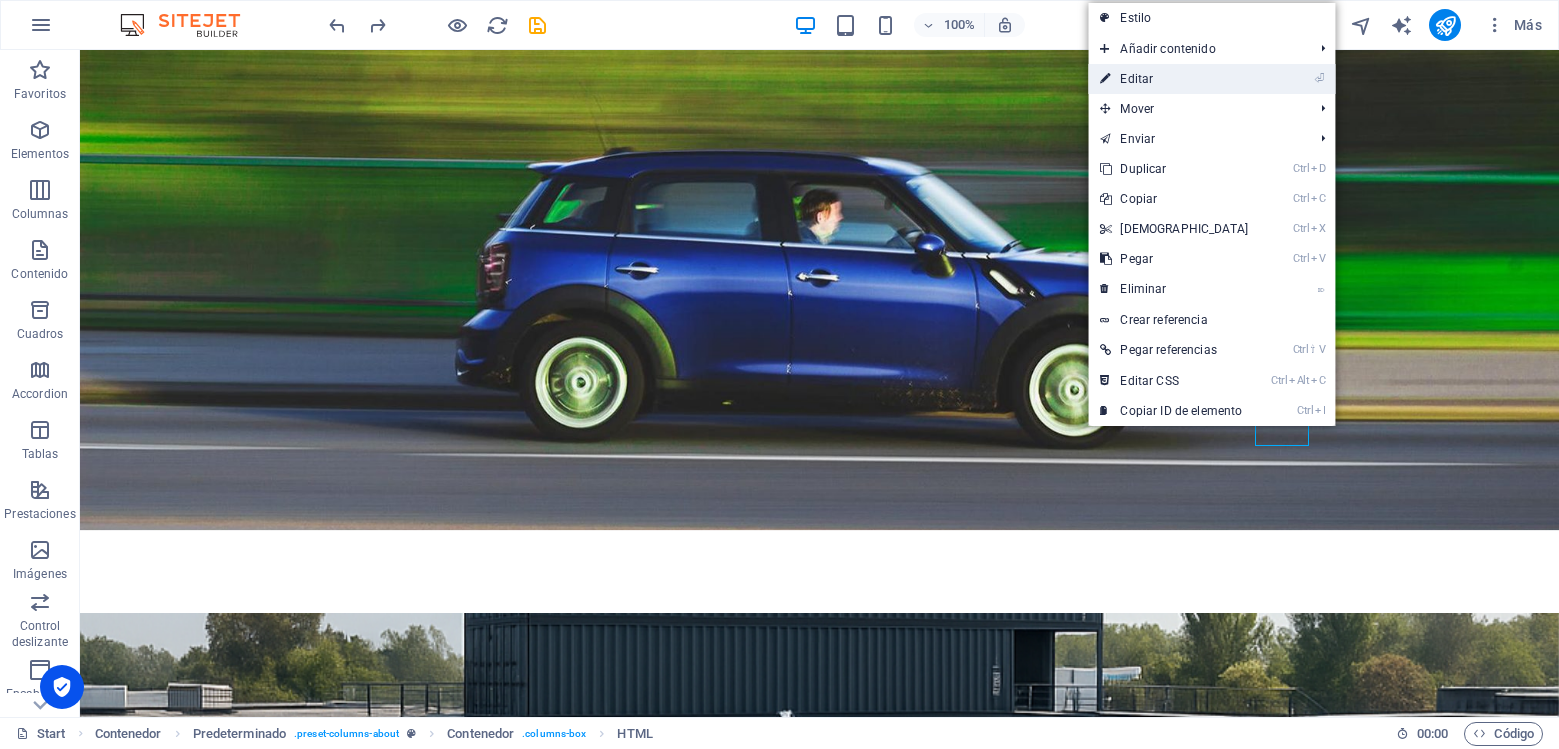click on "⏎  Editar" at bounding box center [1174, 79] 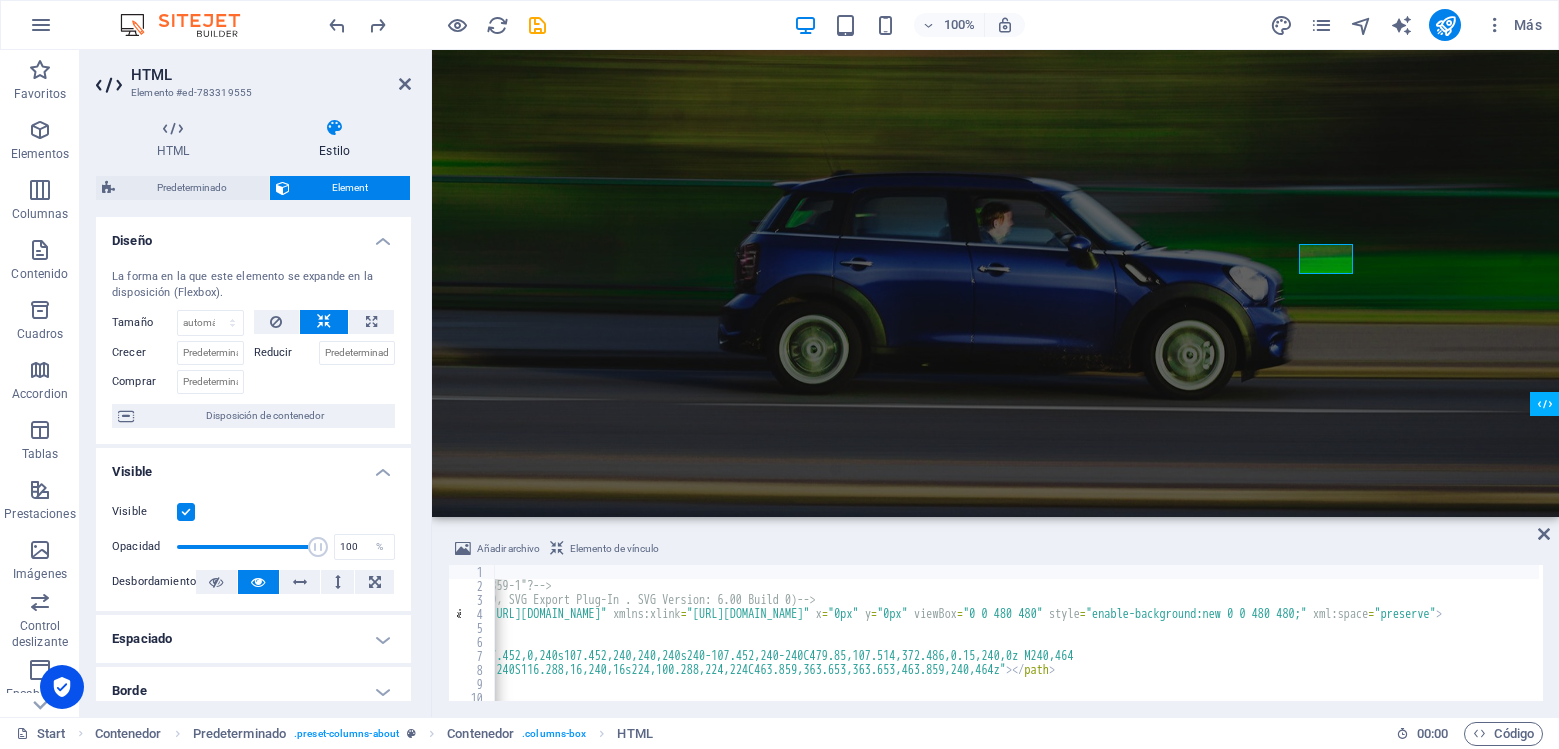 scroll, scrollTop: 0, scrollLeft: 243, axis: horizontal 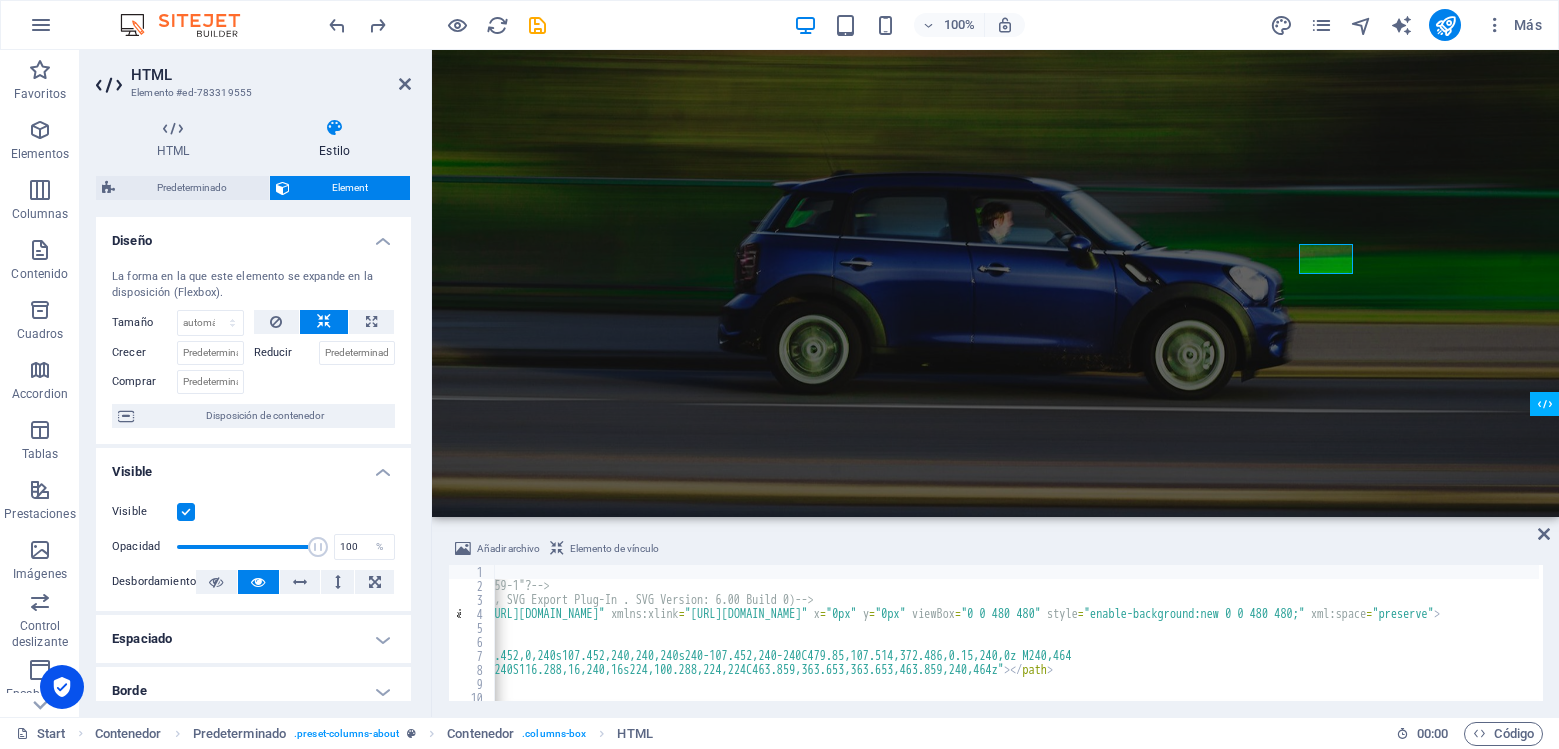 drag, startPoint x: 1410, startPoint y: 704, endPoint x: 1428, endPoint y: 696, distance: 19.697716 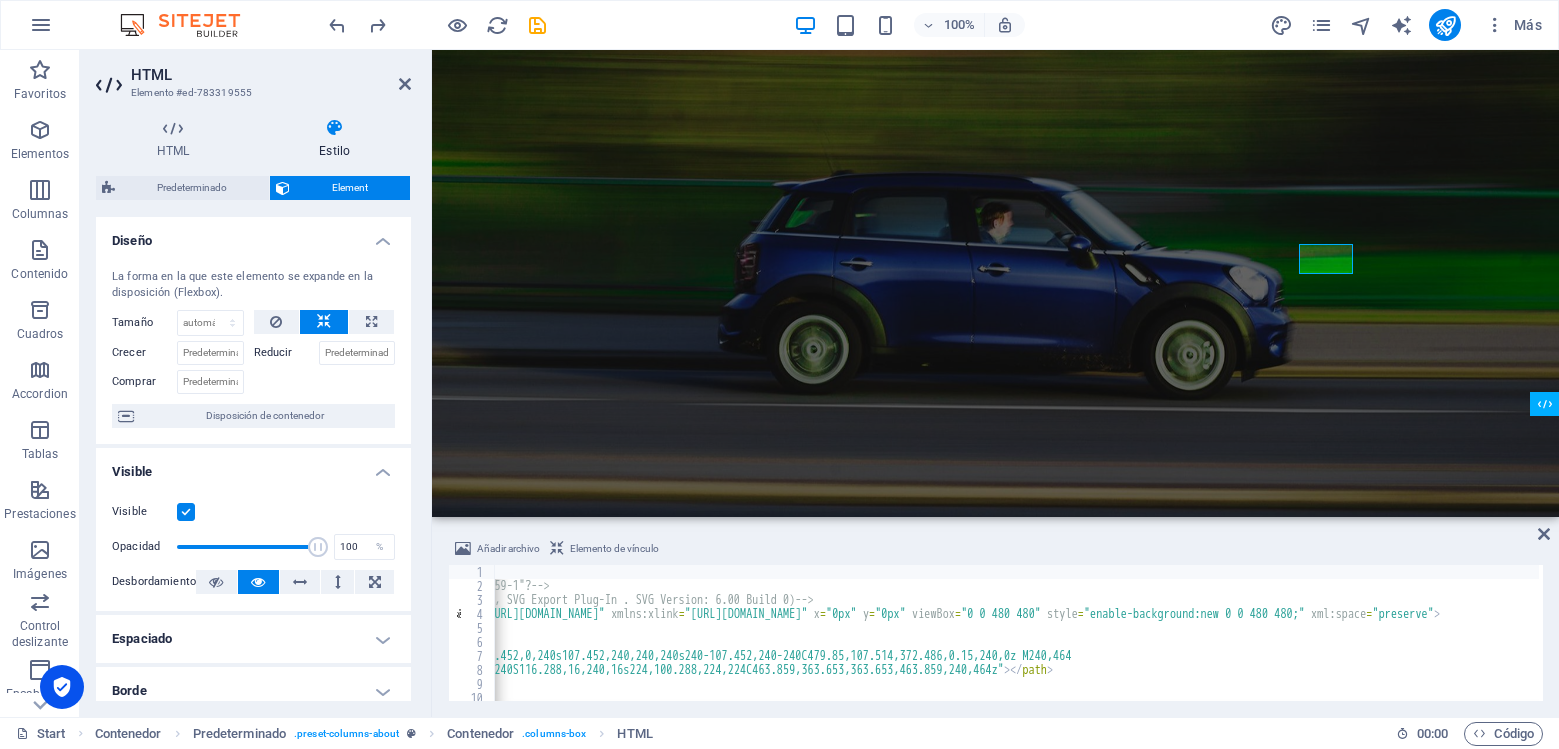 click on "Añadir archivo Elemento de vínculo 1 2 3 4 5 6 7 8 9 10 11 12 <!-- ?xml version="1.0" encoding="iso-8859-1"? --> <!--  Generator: Adobe Illustrator 19.0.0, SVG Export Plug-In . SVG Version: 6.00 Build 0)   --> < svg   version = "1.1"   id = "Capa_1"   xmlns = "http://www.w3.org/2000/svg"   xmlns:xlink = "http://www.w3.org/1999/xlink"   x = "0px"   y = "0px"   viewBox = "0 0 480 480"   style = "enable-background:new 0 0 480 480;"   xml:space = "preserve" > < g >      < g >           < path   d = "M240,0C107.452,0,0,107.452,0,240s107.452,240,240,240s240-107.452,240-240C479.85,107.514,372.486,0.15,240,0z M240,464                C116.288,464,16,363.712,16,240S116.288,16,240,16s224,100.288,224,224C463.859,363.653,363.653,463.859,240,464z" > </ path >      </ g > </ g > < g >" at bounding box center (995, 619) 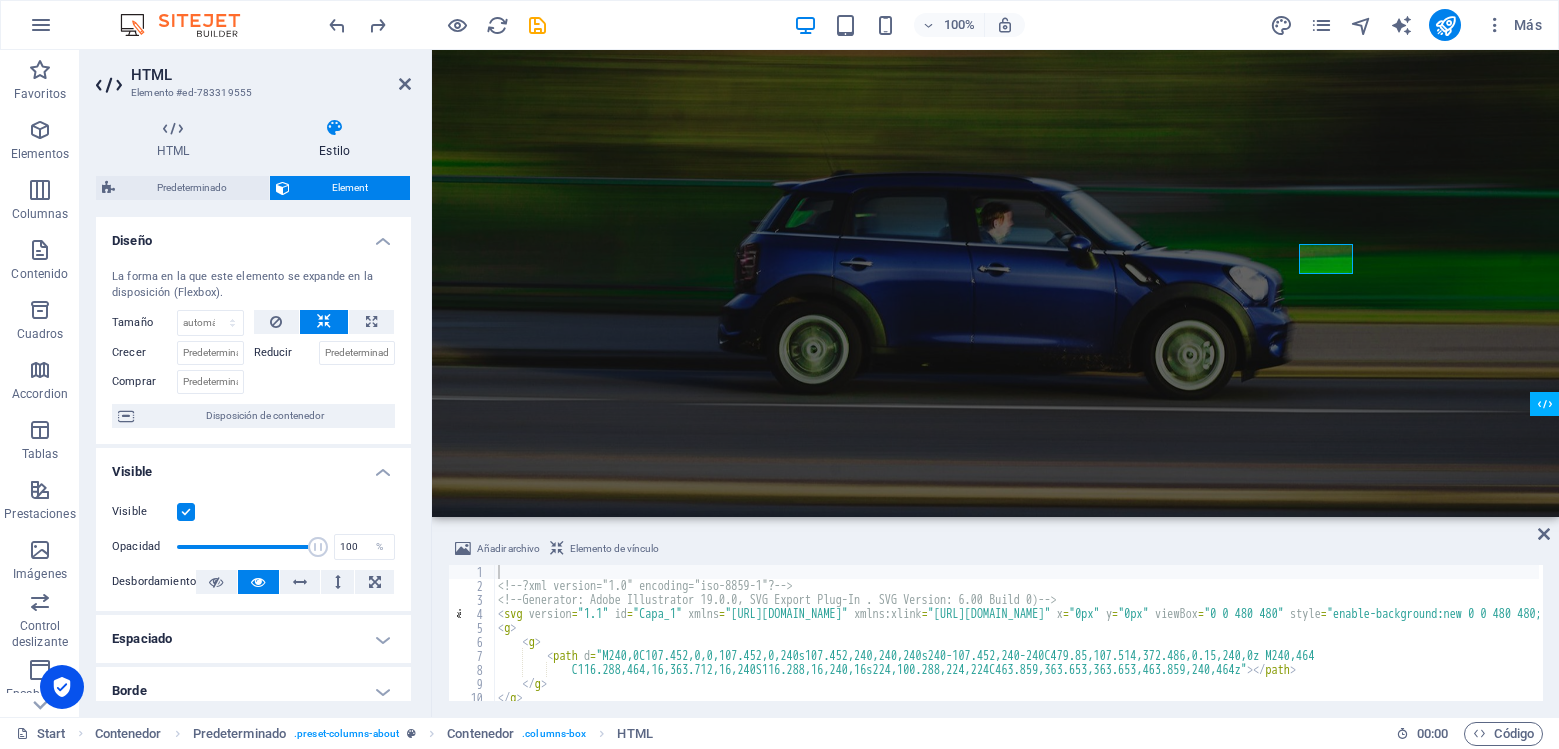 scroll, scrollTop: 0, scrollLeft: 0, axis: both 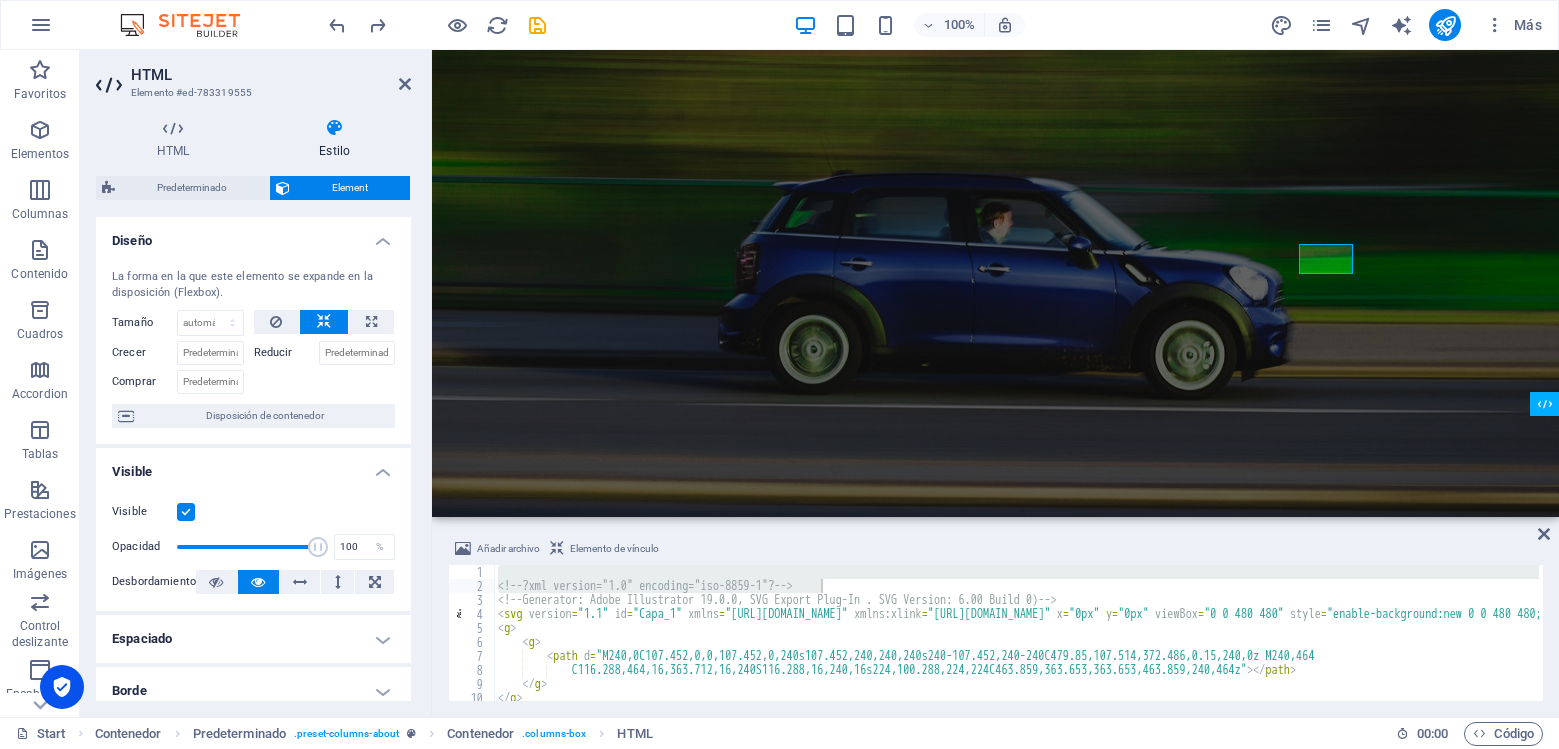 click at bounding box center [1538, 1734] 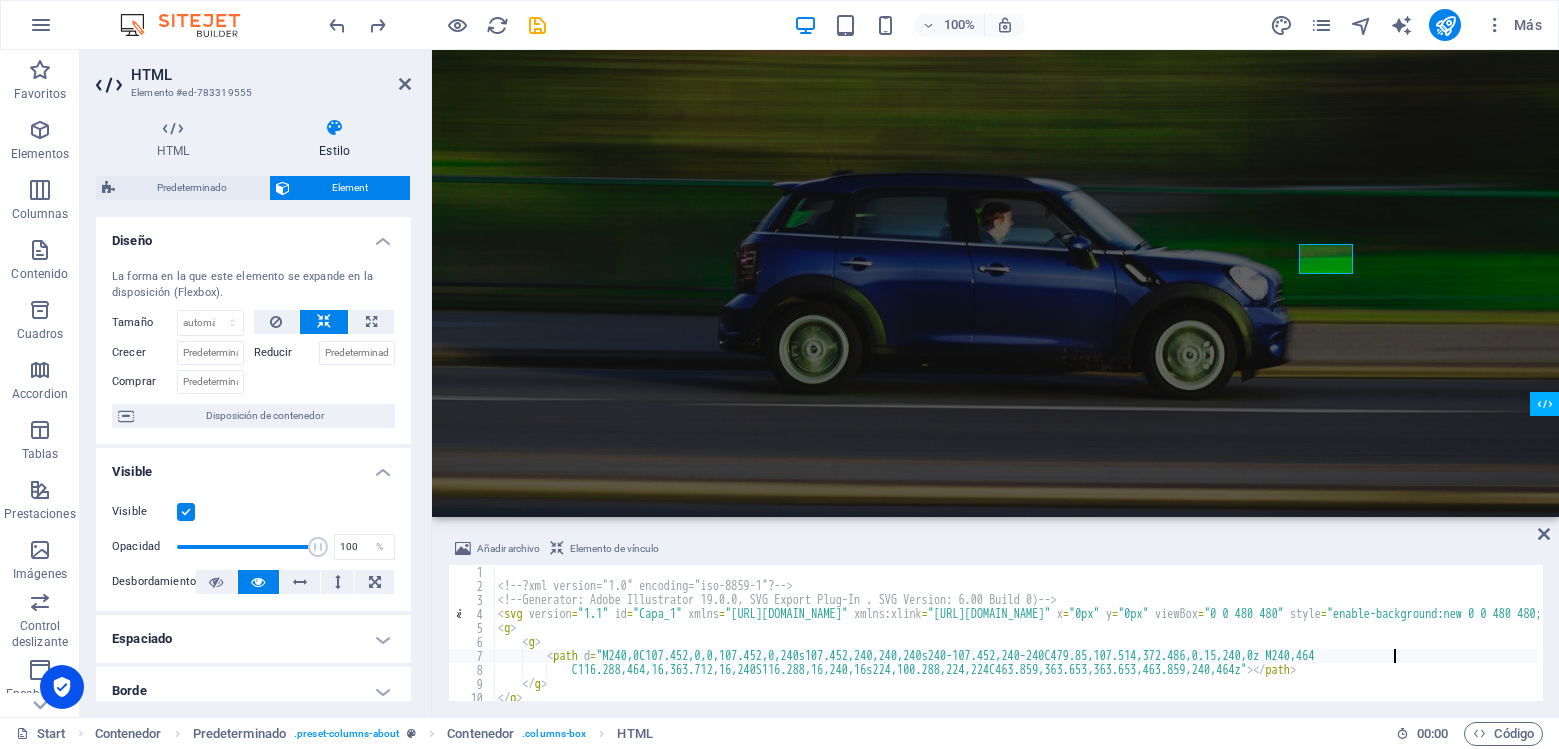 click on "<!-- ?xml version="1.0" encoding="iso-8859-1"? --> <!--  Generator: Adobe Illustrator 19.0.0, SVG Export Plug-In . SVG Version: 6.00 Build 0)   --> < svg   version = "1.1"   id = "Capa_1"   xmlns = "http://www.w3.org/2000/svg"   xmlns:xlink = "http://www.w3.org/1999/xlink"   x = "0px"   y = "0px"   viewBox = "0 0 480 480"   style = "enable-background:new 0 0 480 480;"   xml:space = "preserve" > < g >      < g >           < path   d = "M240,0C107.452,0,0,107.452,0,240s107.452,240,240,240s240-107.452,240-240C479.85,107.514,372.486,0.15,240,0z M240,464                C116.288,464,16,363.712,16,240S116.288,16,240,16s224,100.288,224,224C463.859,363.653,363.653,463.859,240,464z" > </ path >      </ g > </ g > < g >" at bounding box center (1209, 645) 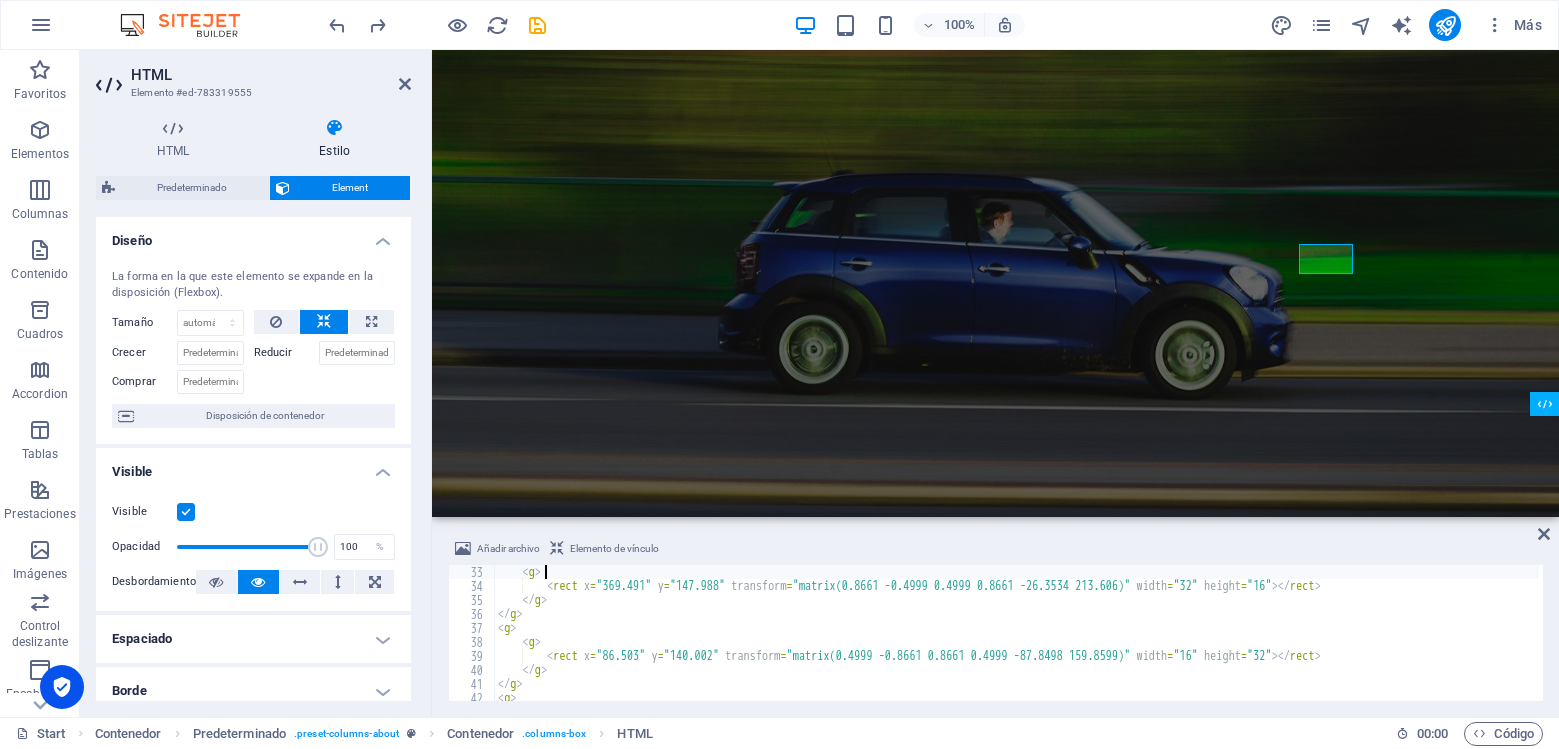 scroll, scrollTop: 448, scrollLeft: 0, axis: vertical 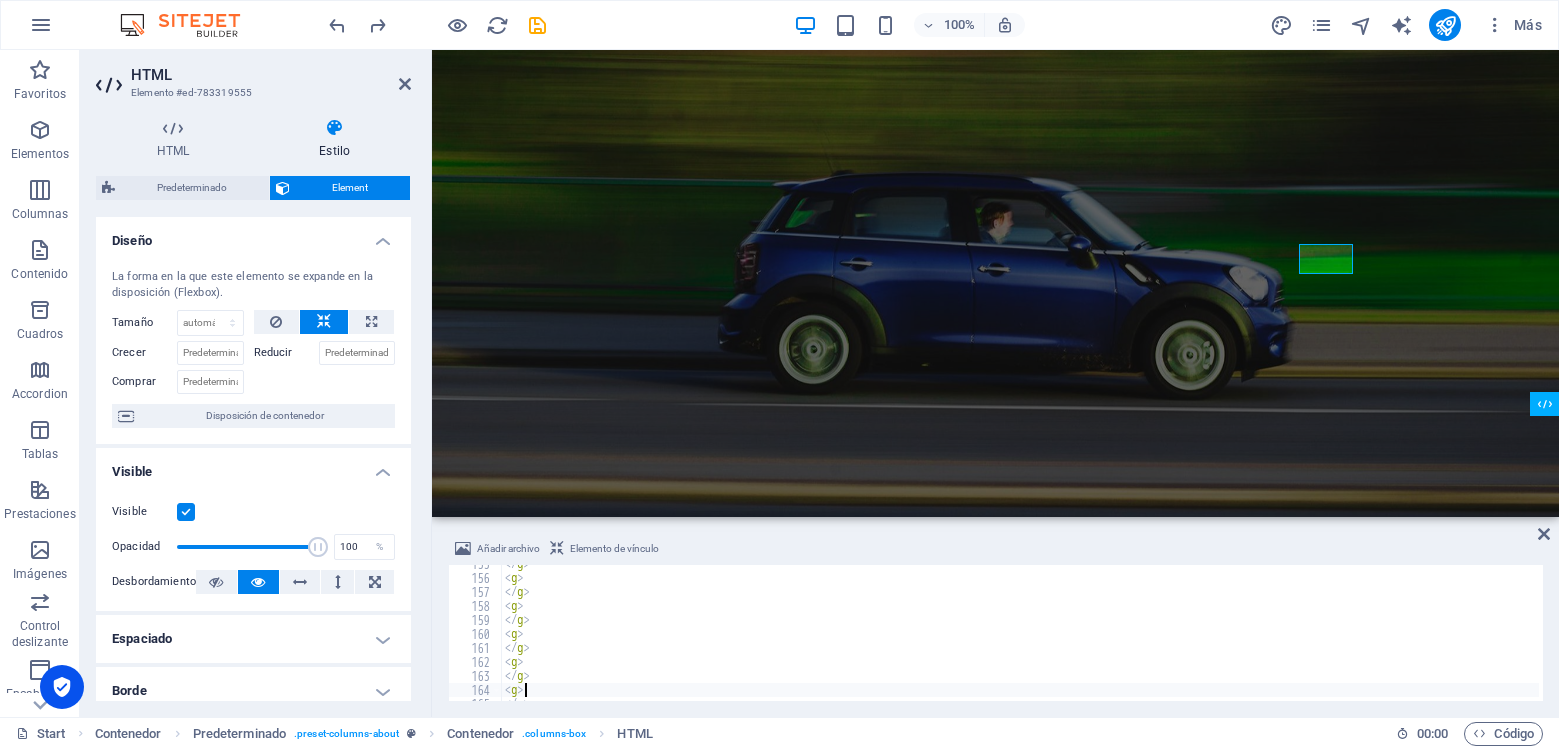 type on "</svg>" 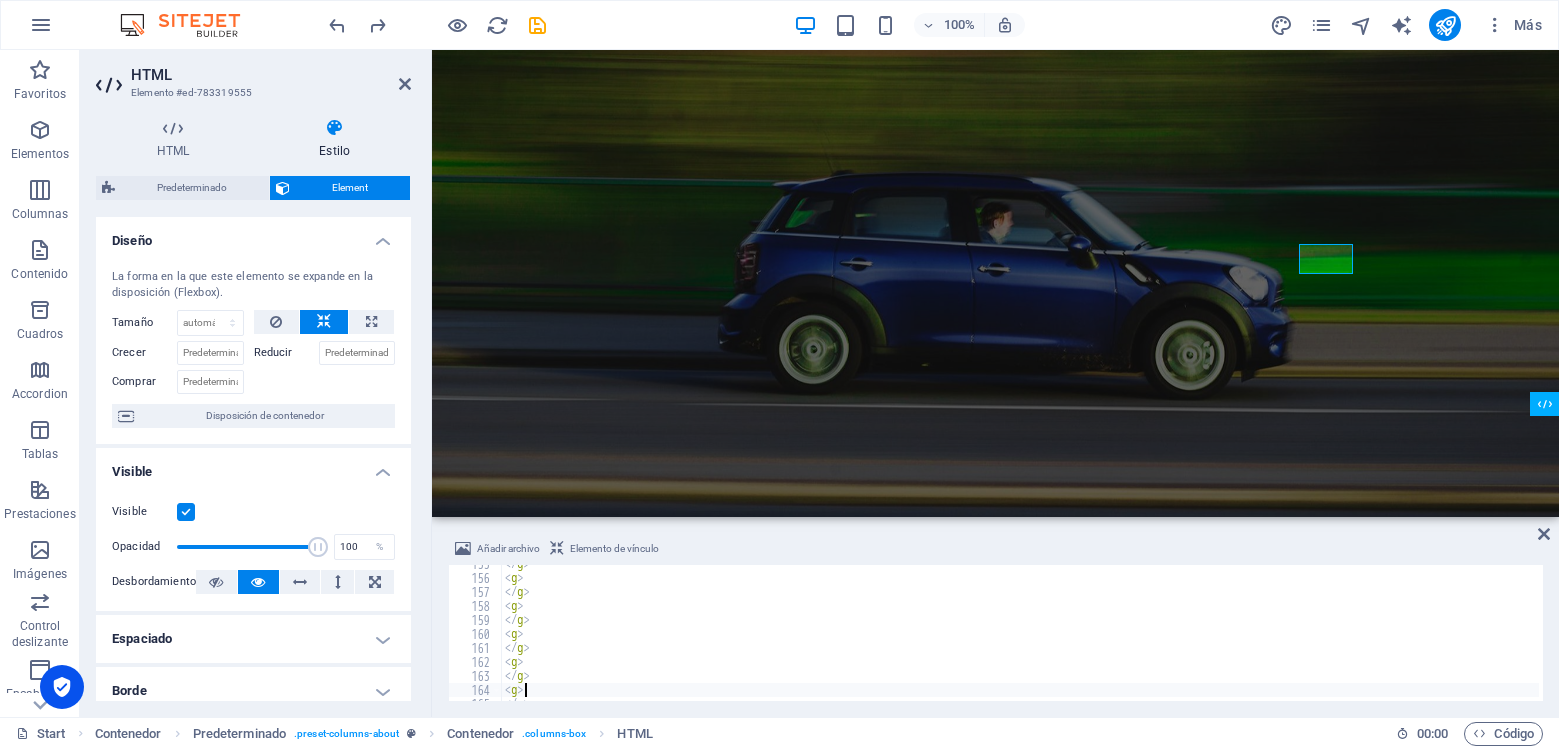 type 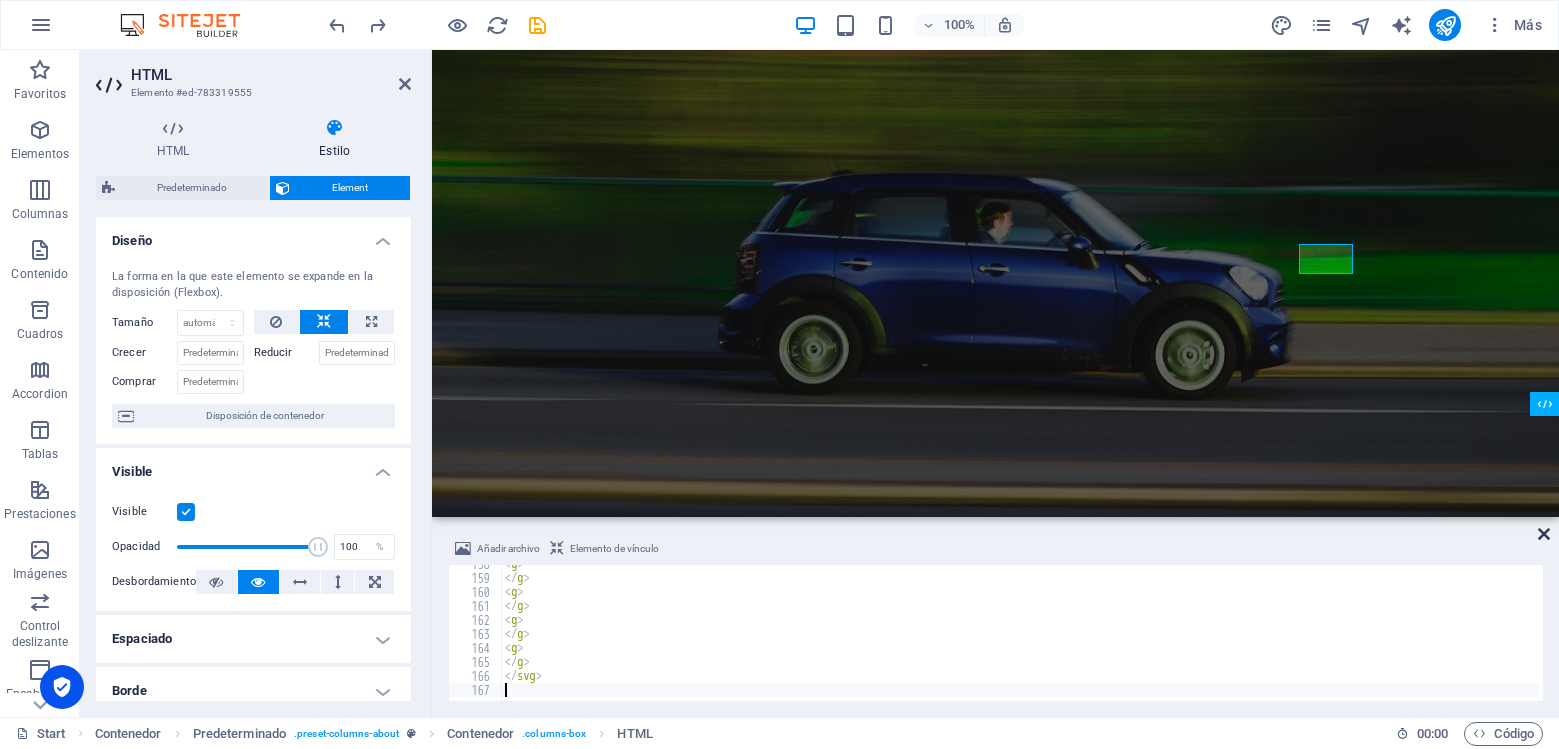 click at bounding box center [1544, 534] 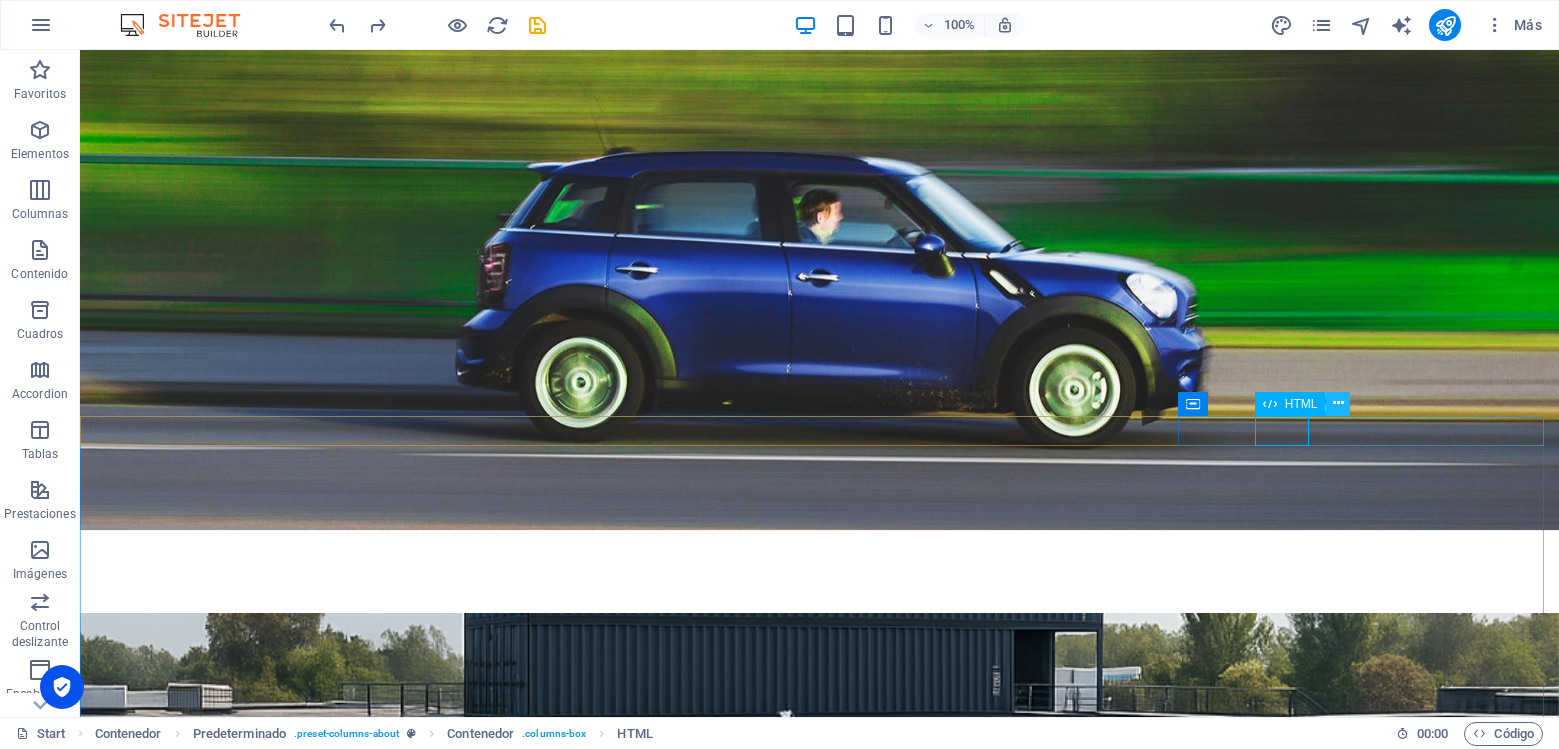 click at bounding box center (1338, 403) 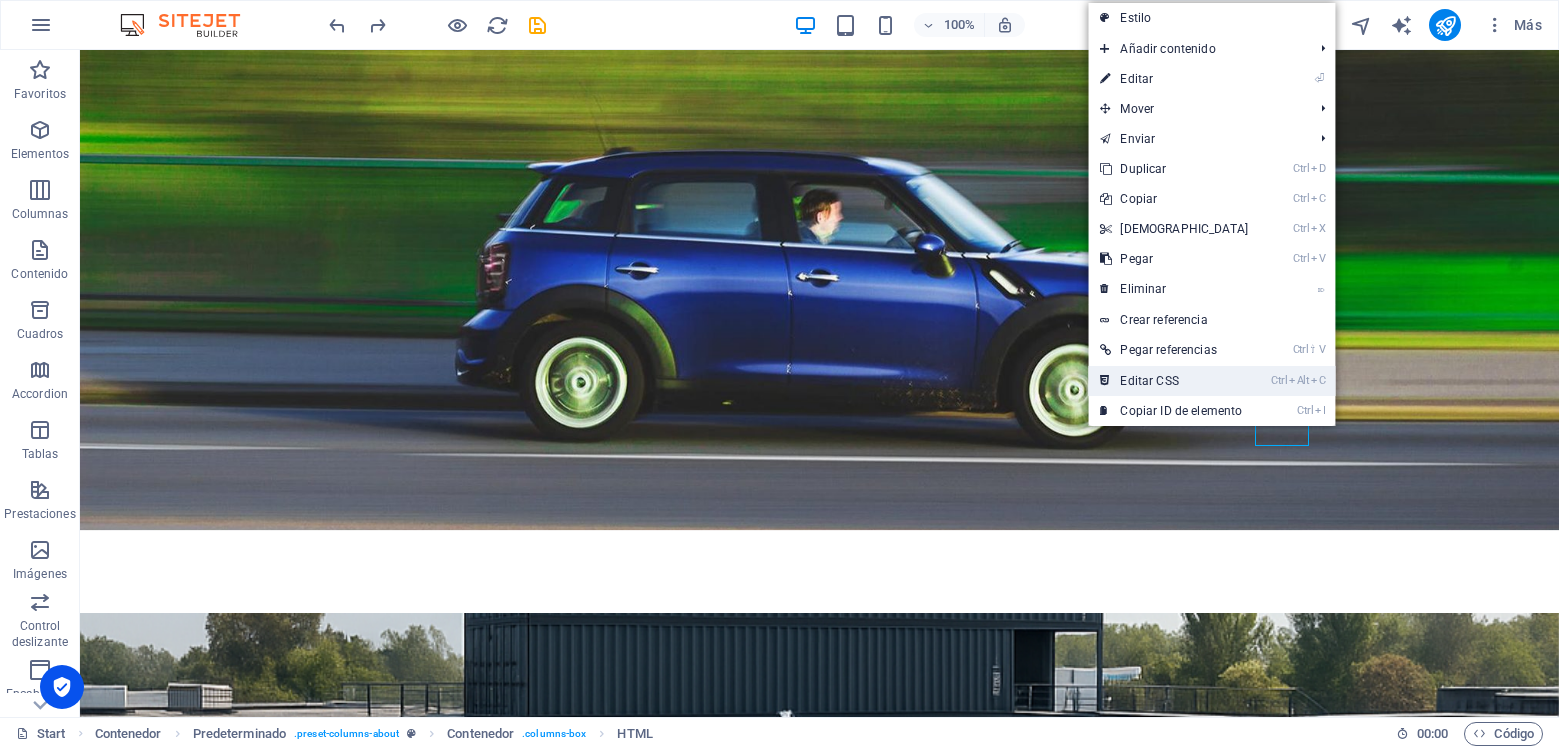 click on "Ctrl Alt C  Editar CSS" at bounding box center (1174, 381) 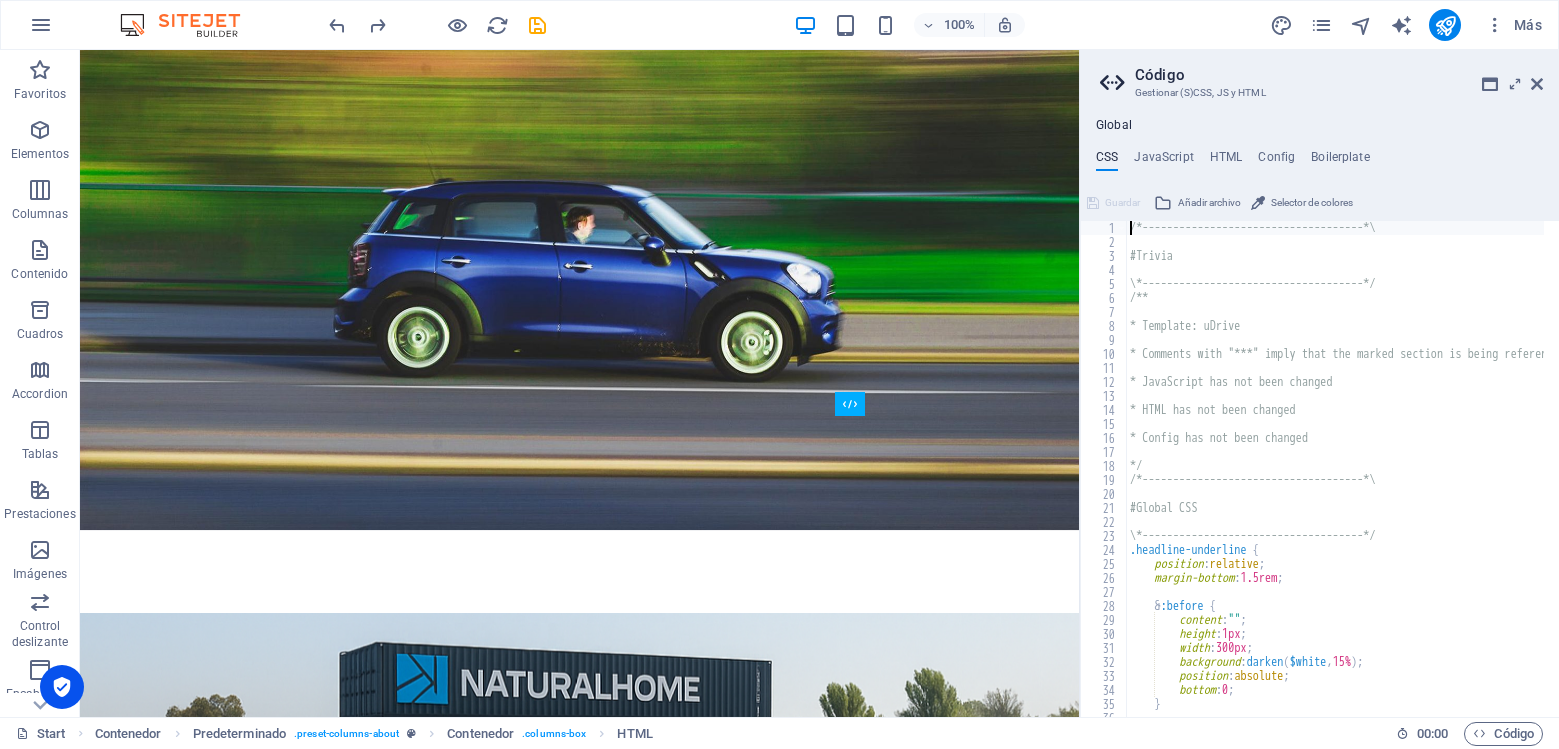 scroll, scrollTop: 378, scrollLeft: 0, axis: vertical 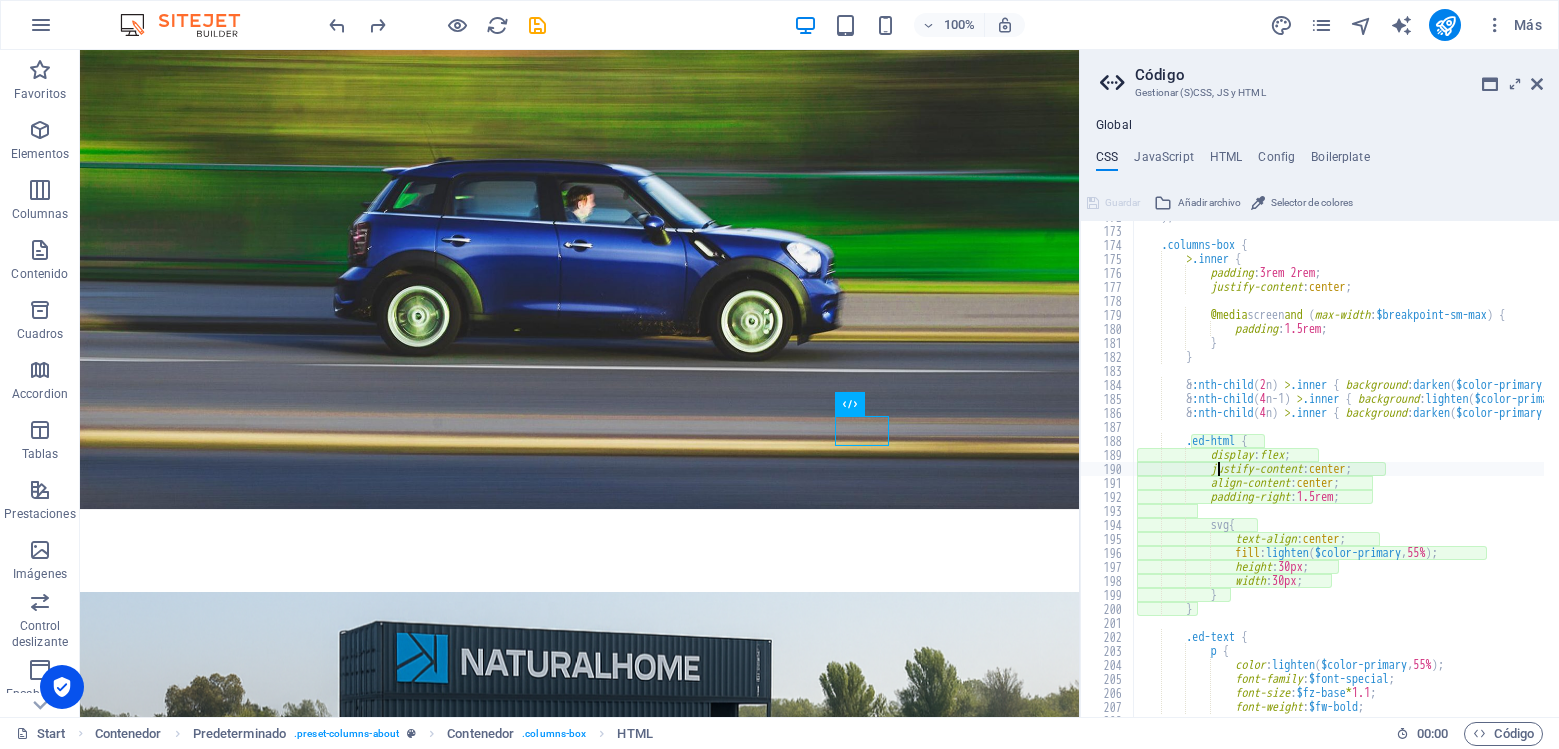 type on "padding-right: 1.5rem;" 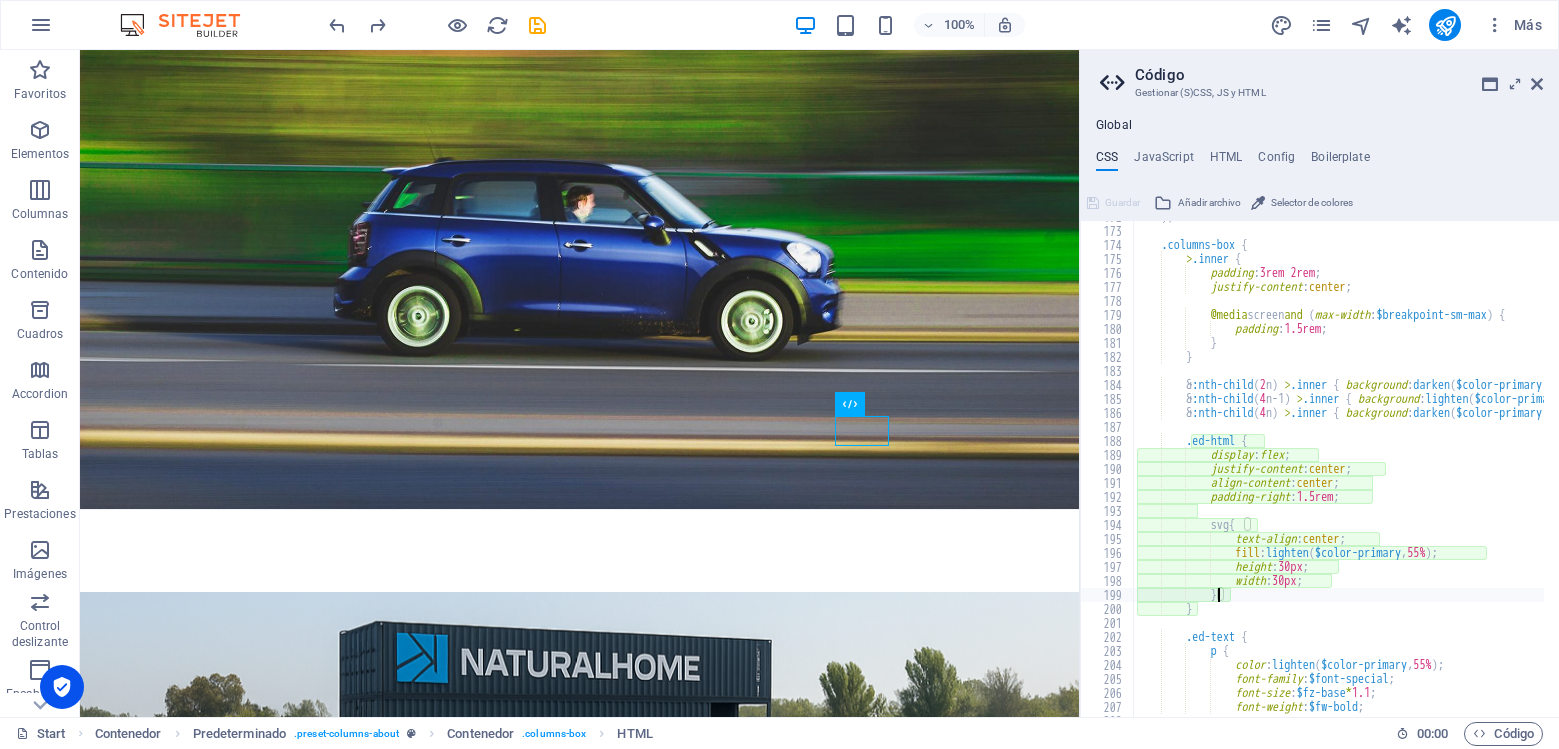 type on "}" 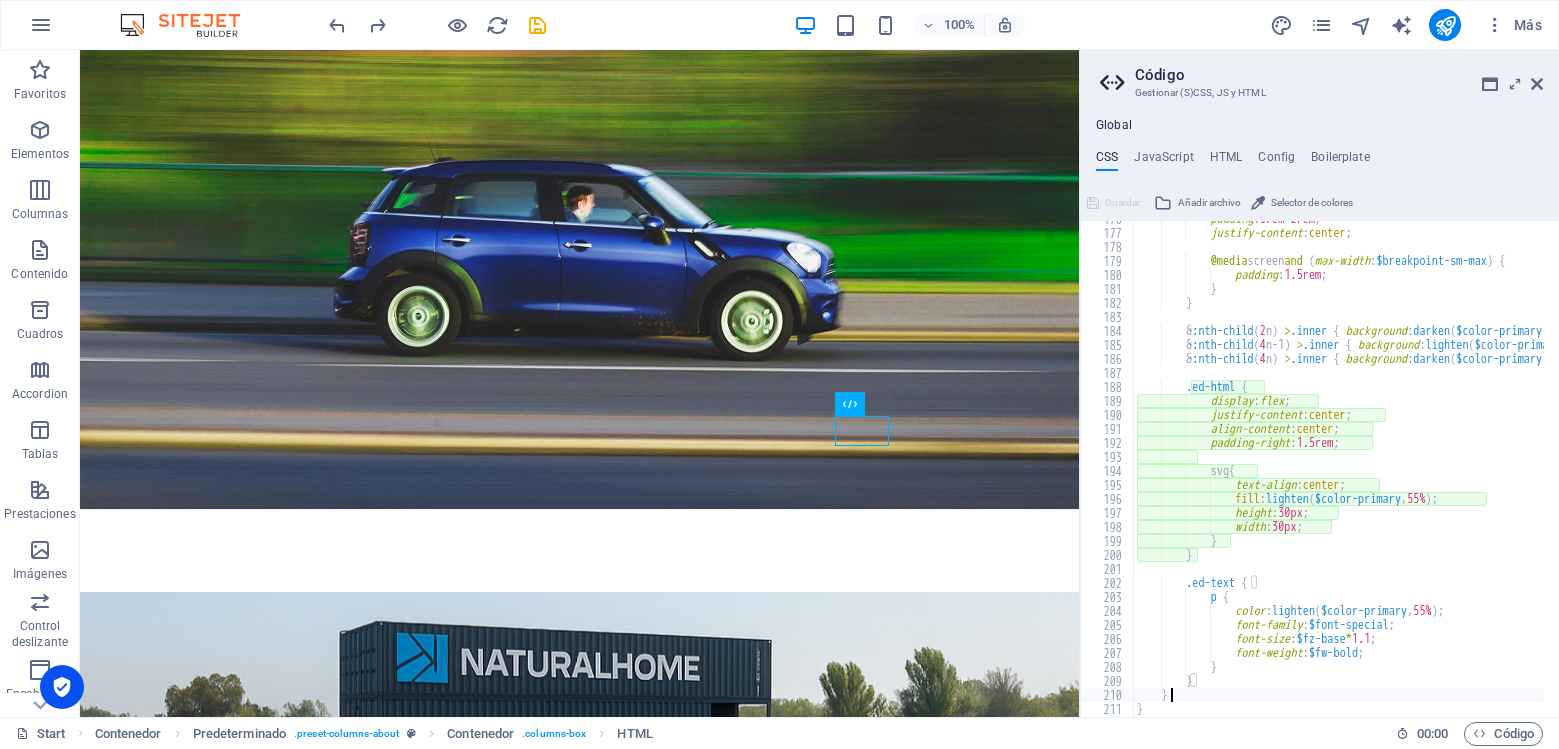 type on "}" 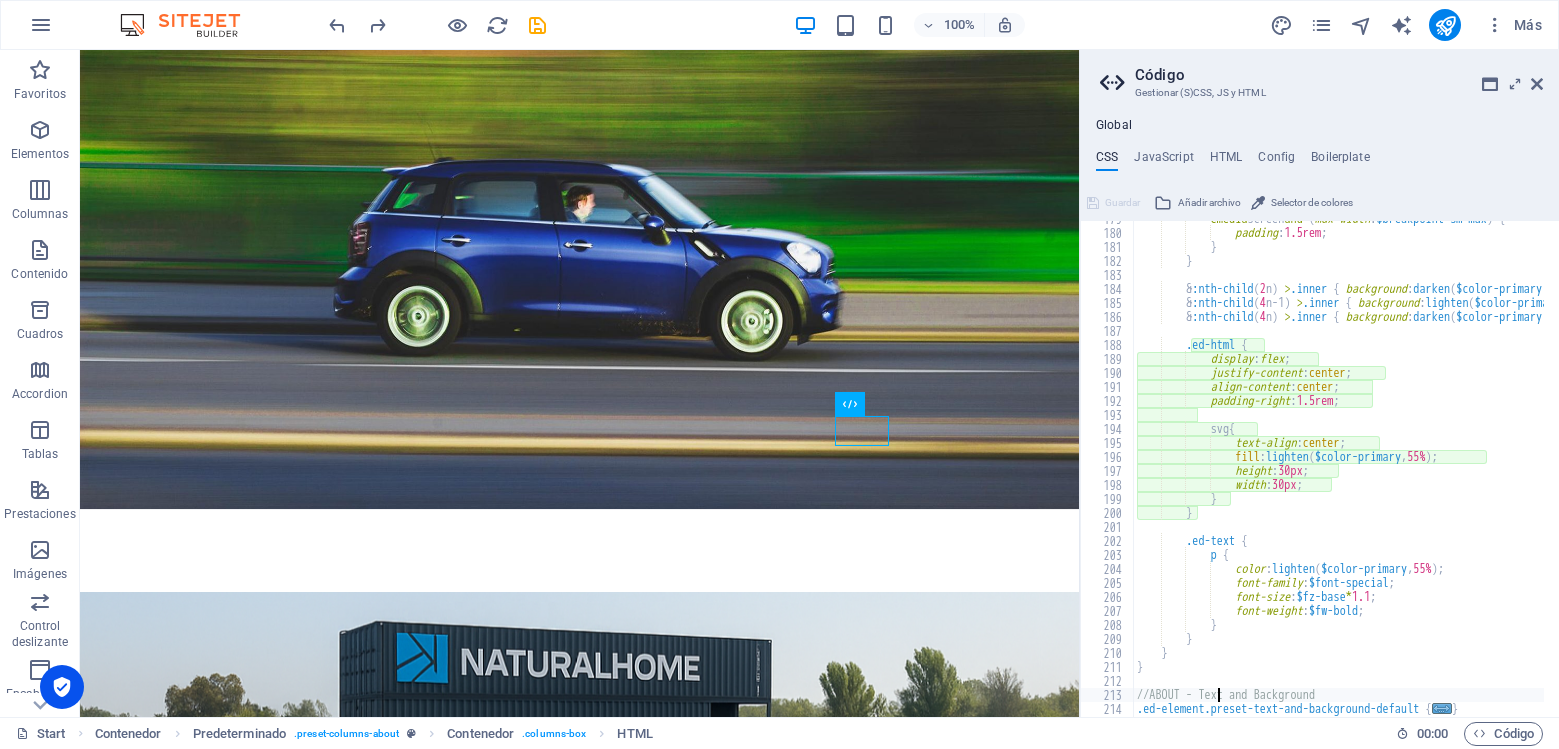 type on ".ed-element.preset-text-and-background-default {" 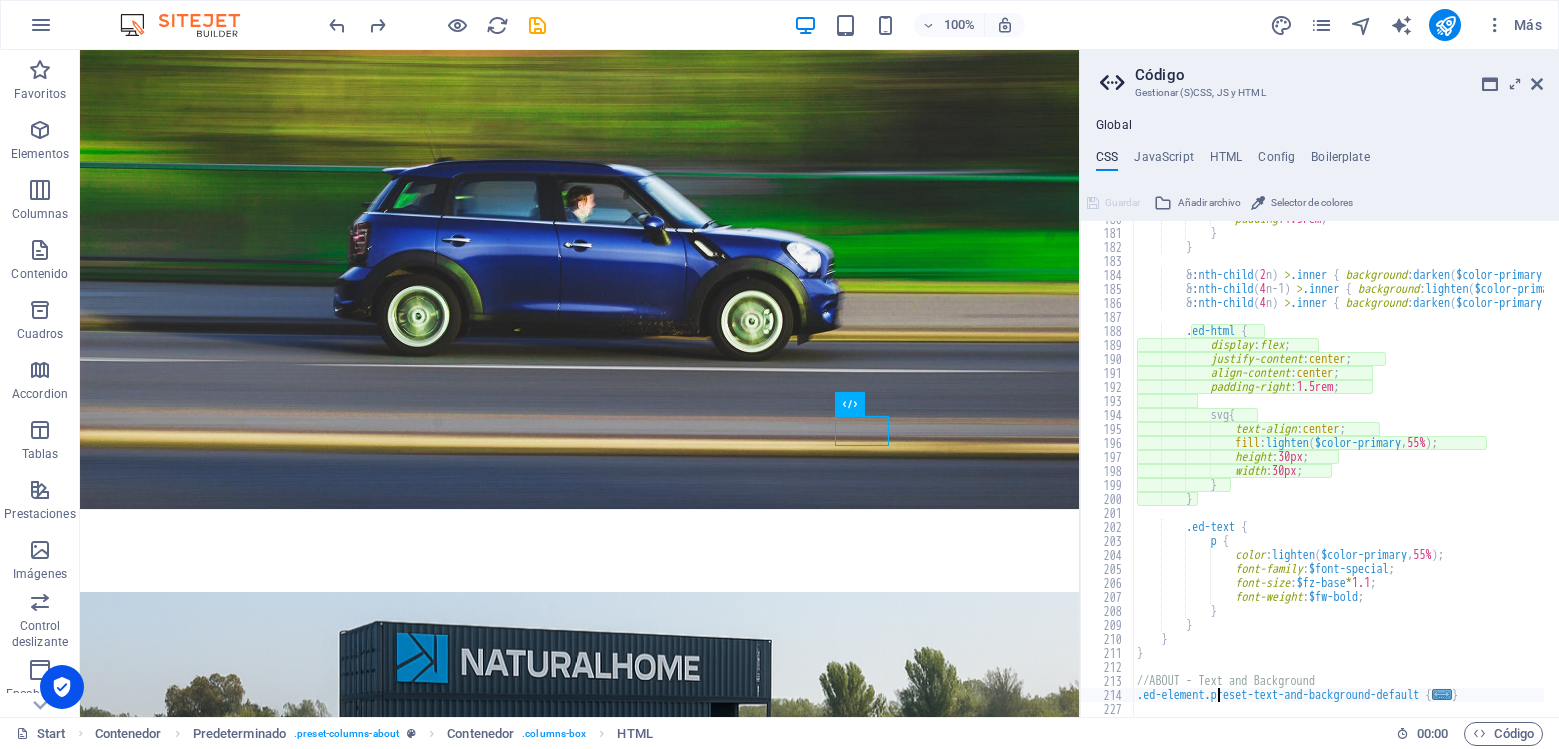 type on ".ed-element.preset-icon-list-default {" 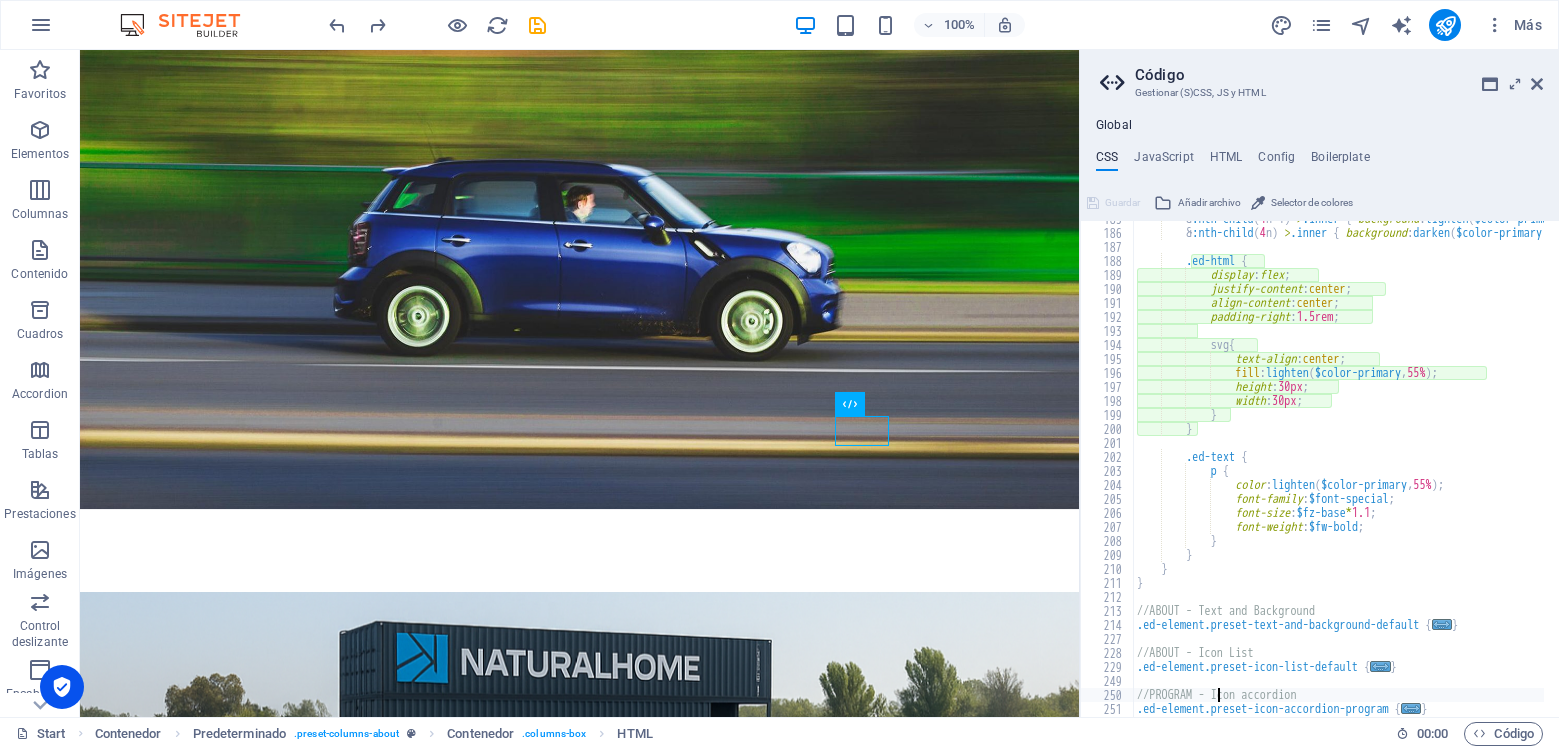 type on ".ed-element.preset-icon-accordion-program {" 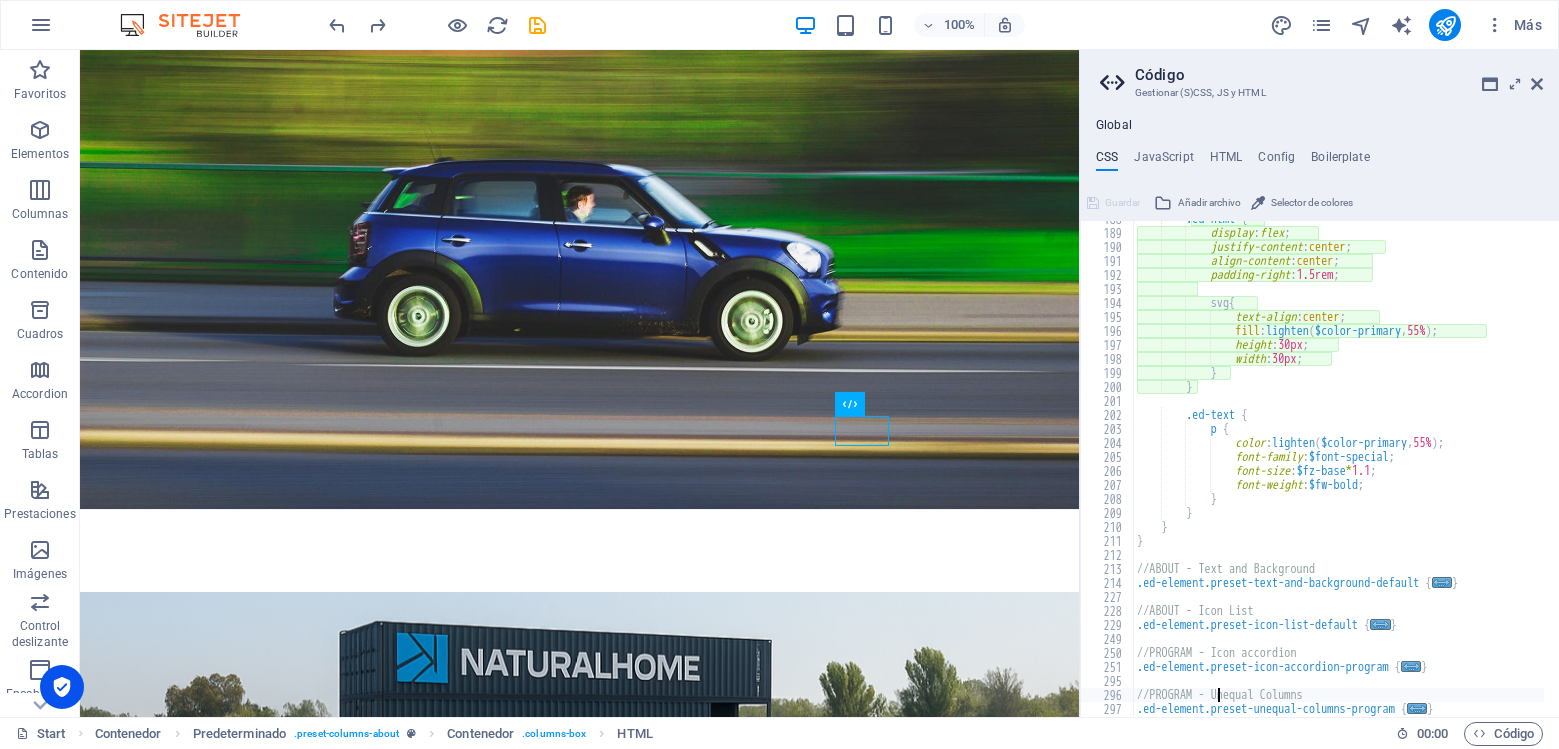 type on ".ed-element.preset-unequal-columns-program {" 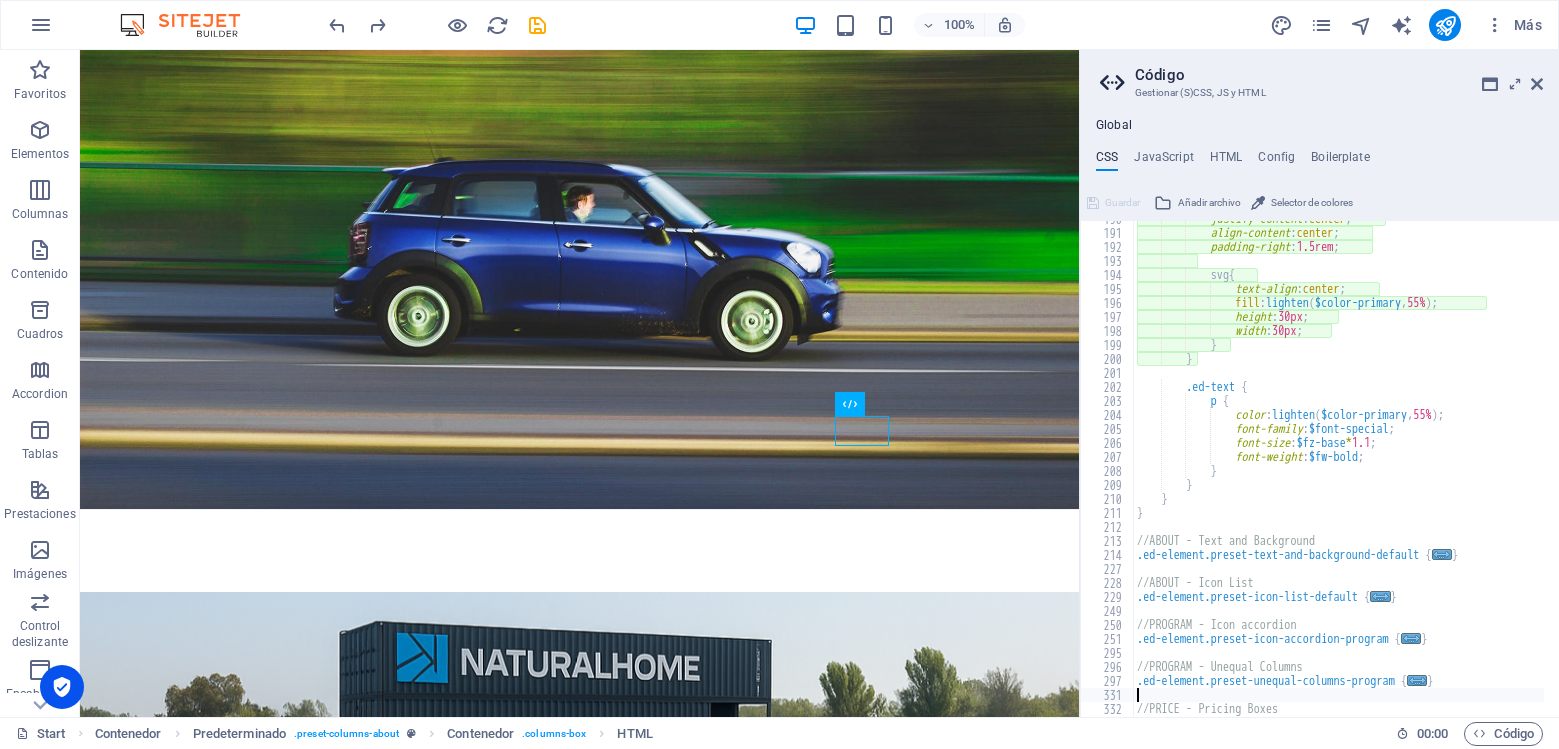 type on ".ed-element.preset-pricing-boxes-default {" 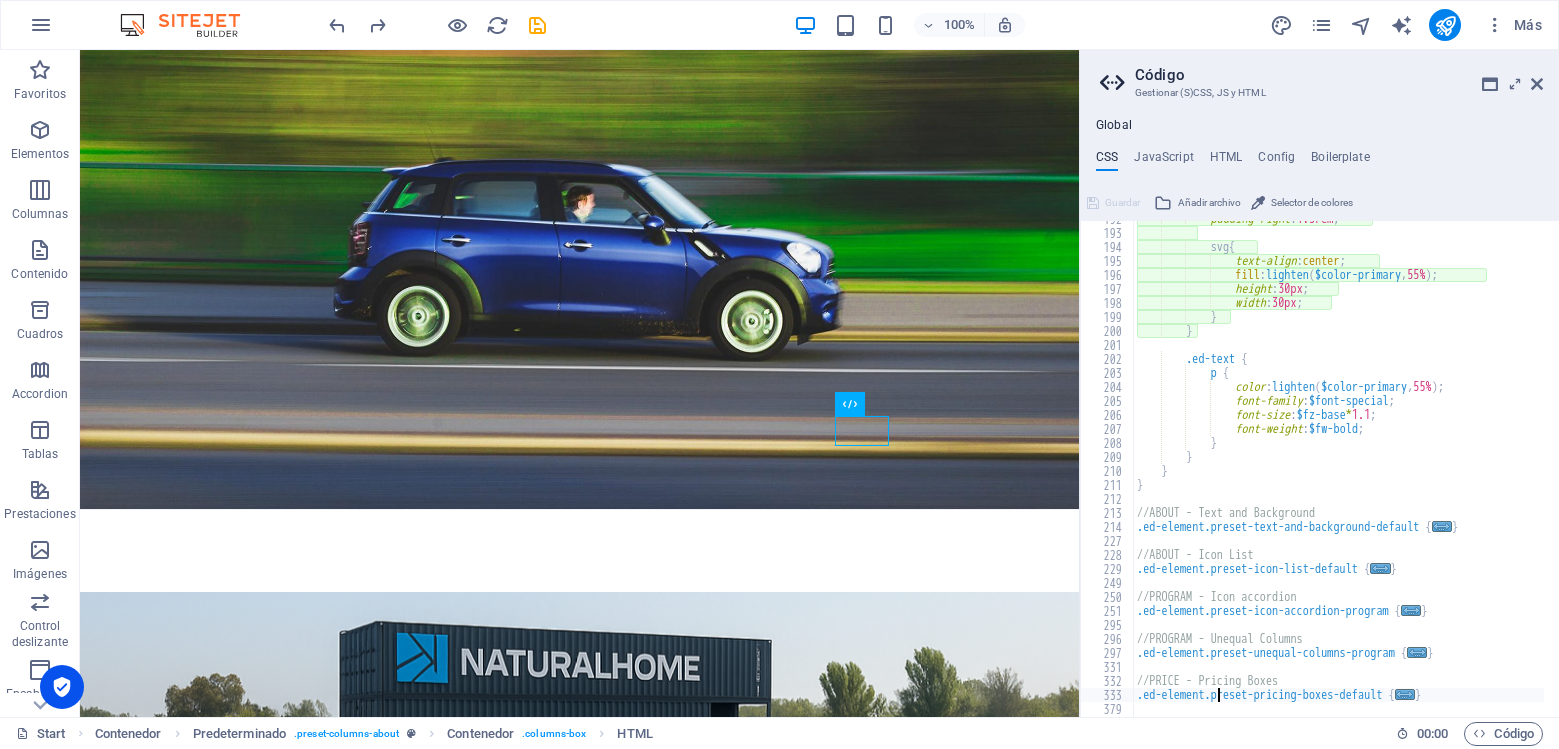 type 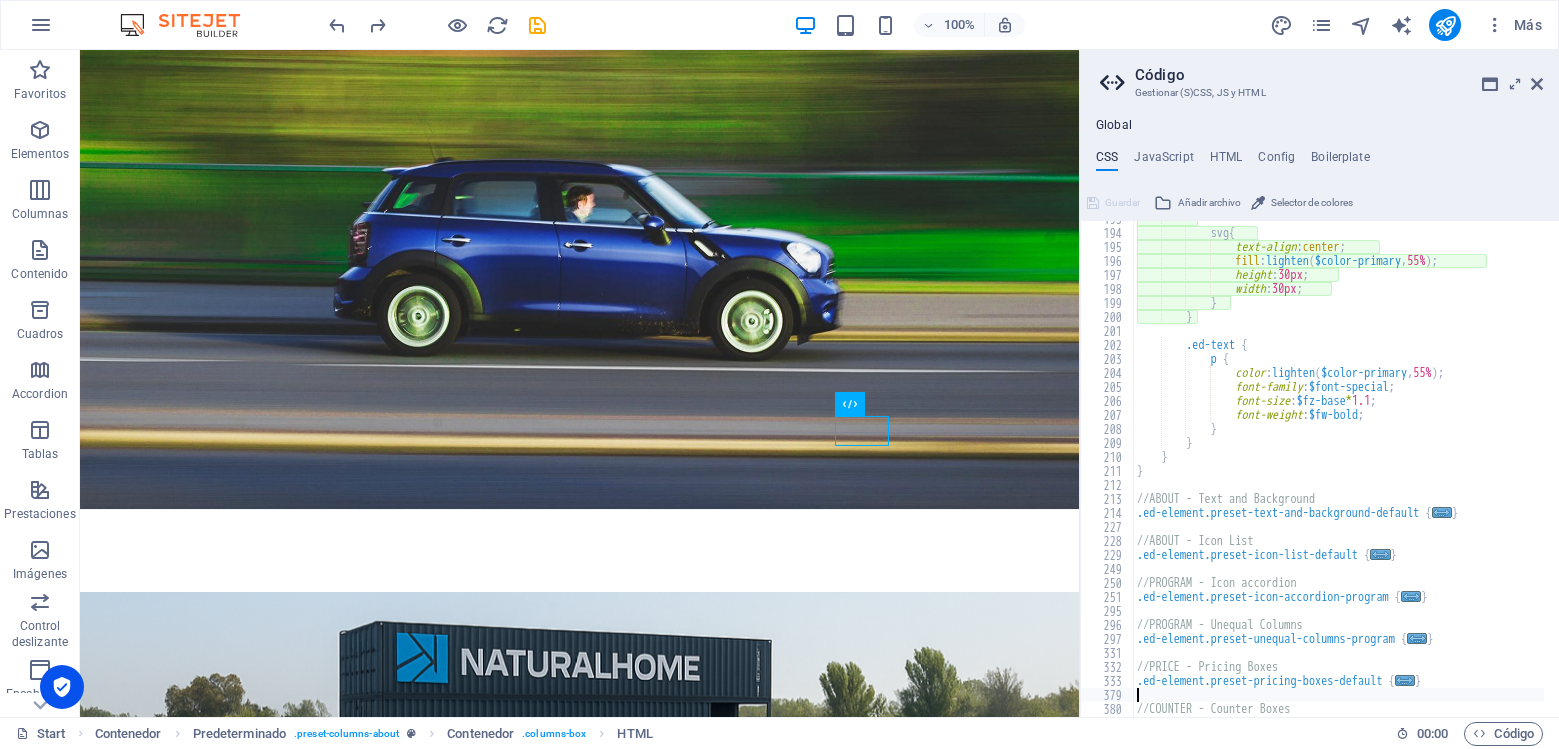 scroll, scrollTop: 1955, scrollLeft: 0, axis: vertical 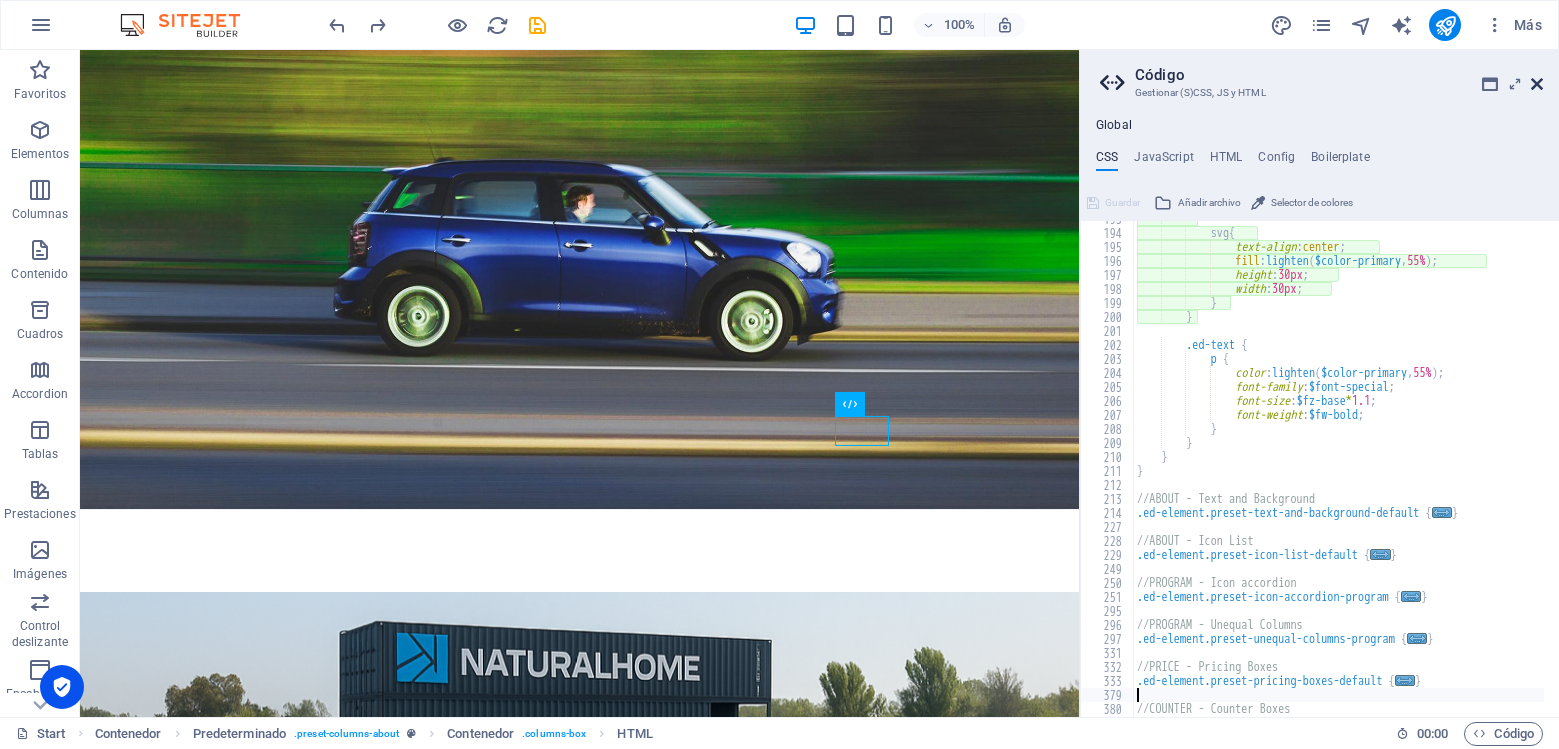click at bounding box center (1537, 84) 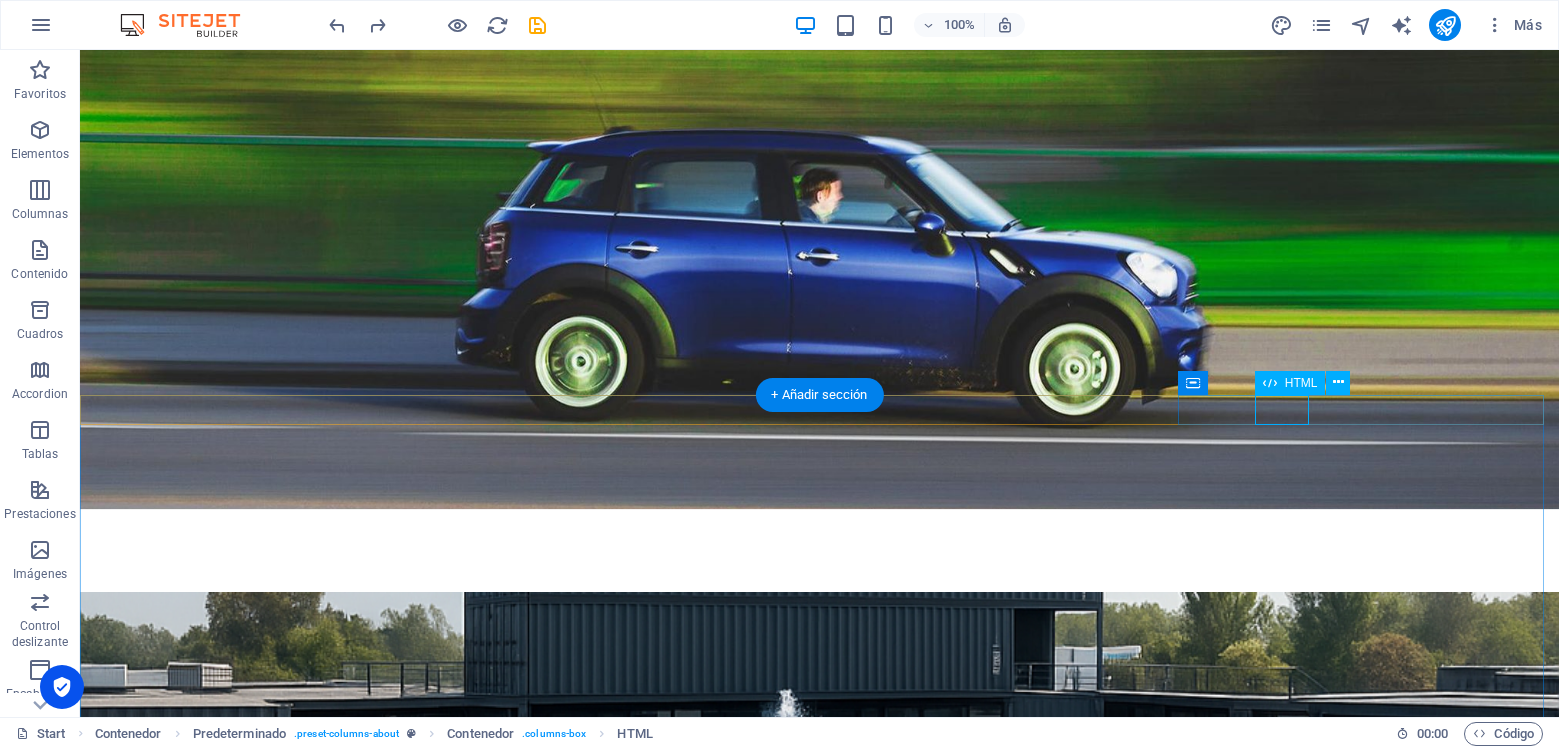click at bounding box center [819, 1594] 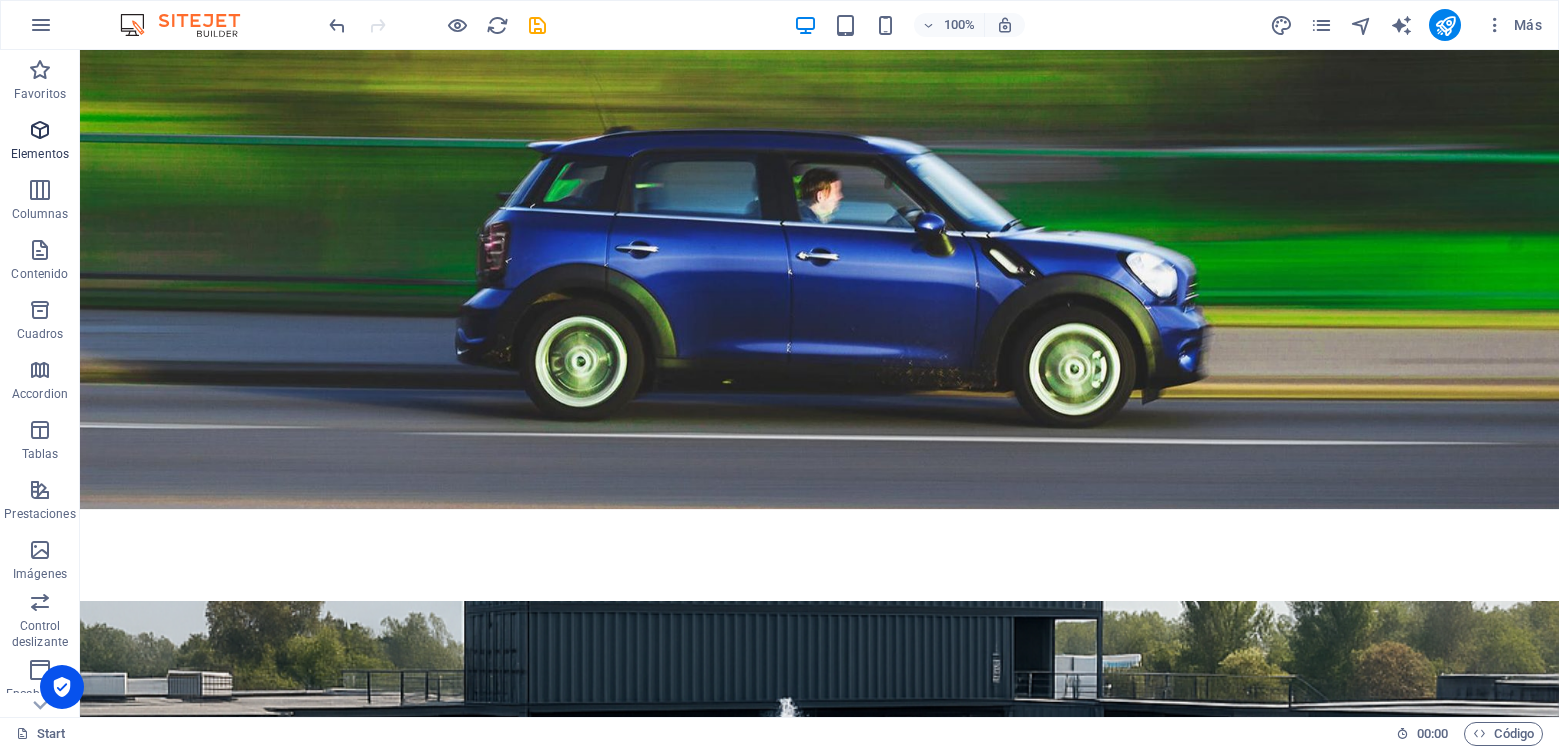 click at bounding box center [40, 130] 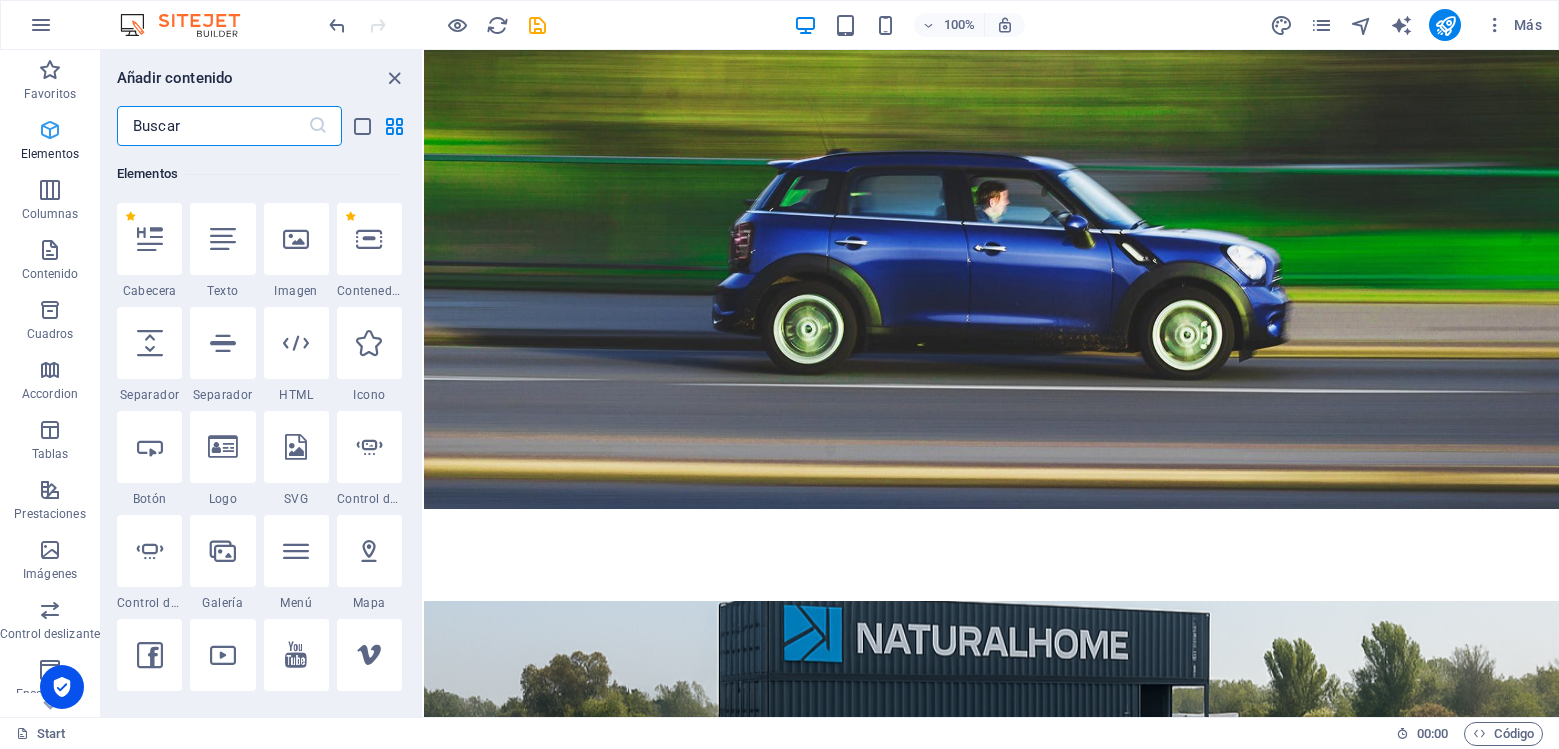 scroll, scrollTop: 377, scrollLeft: 0, axis: vertical 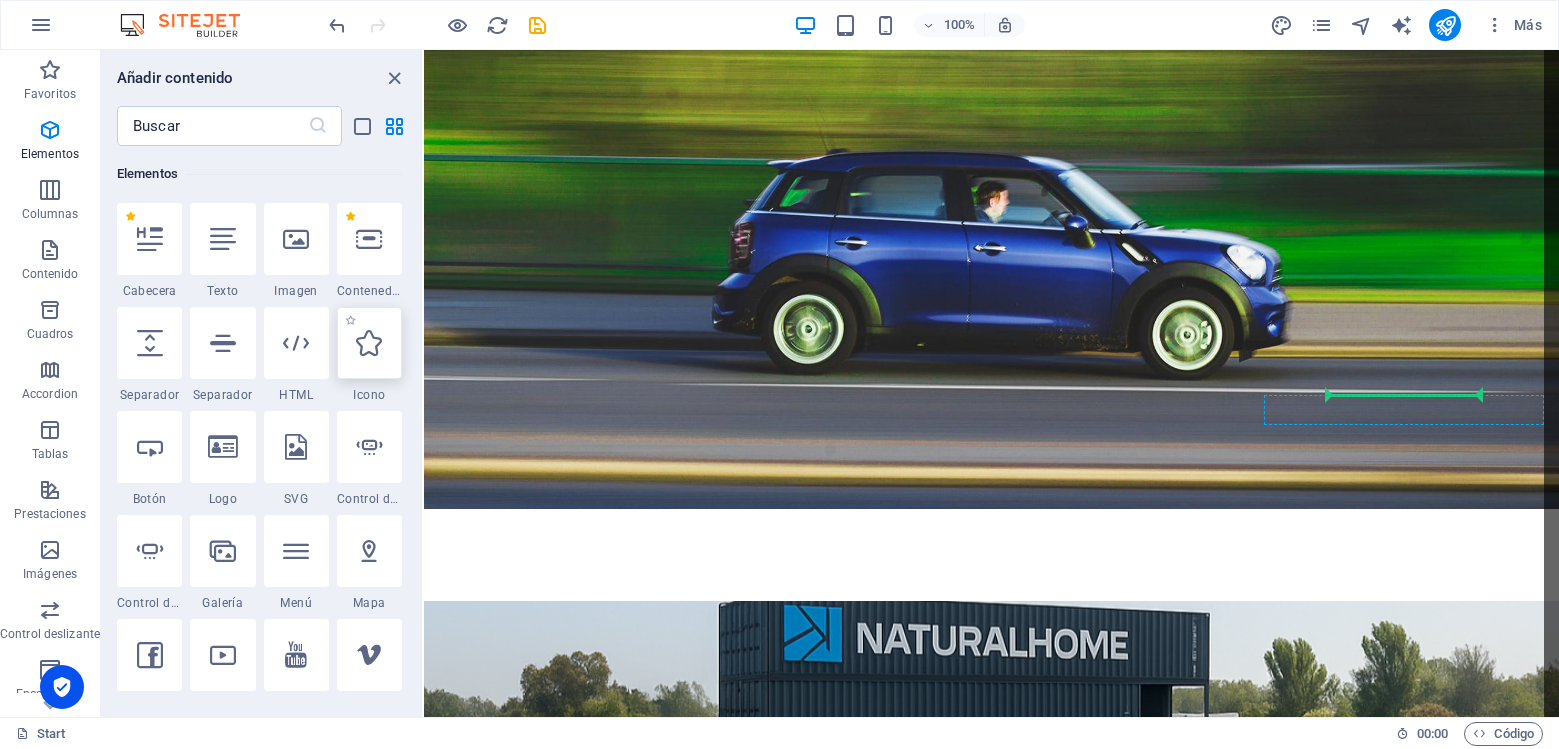 select on "xMidYMid" 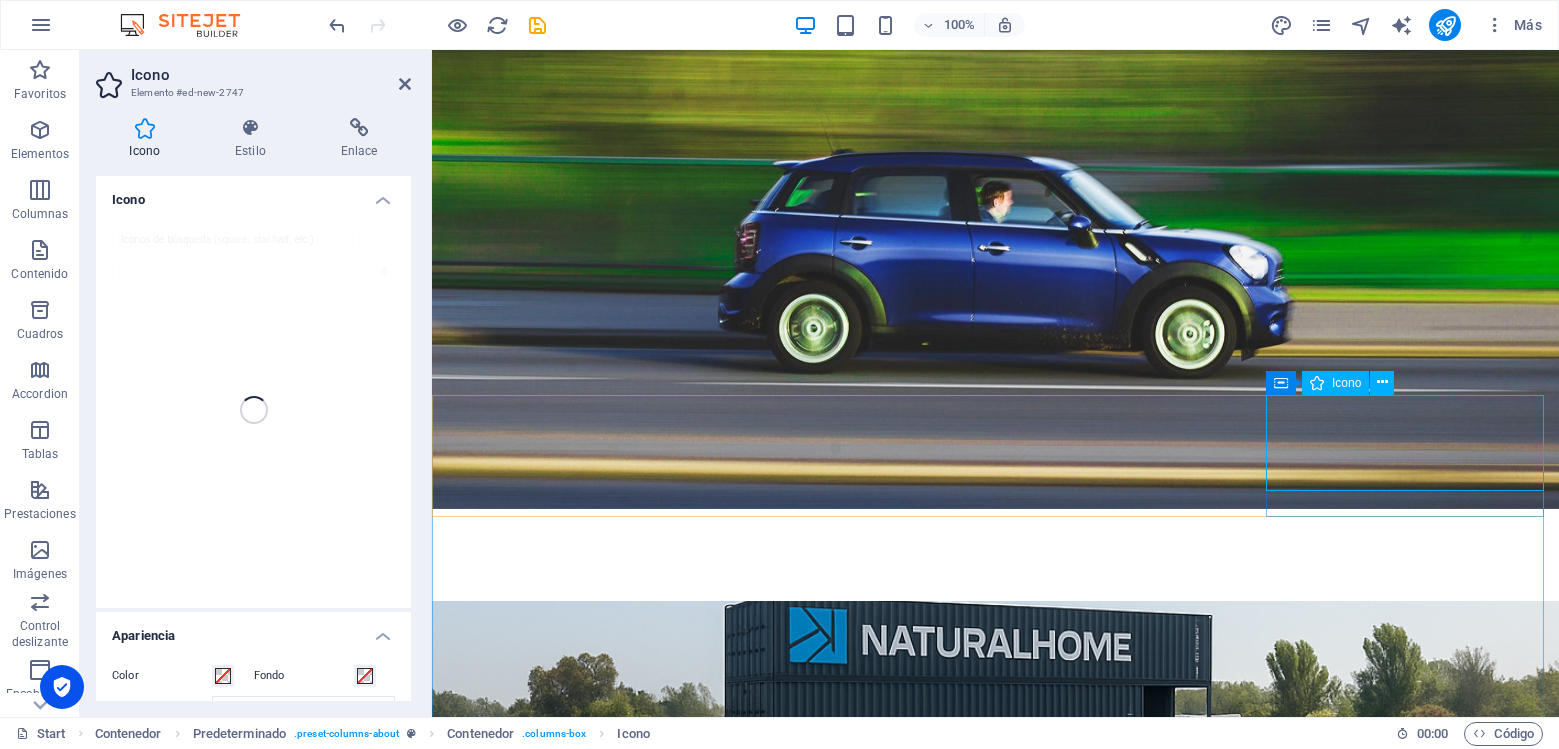 click at bounding box center (995, 1629) 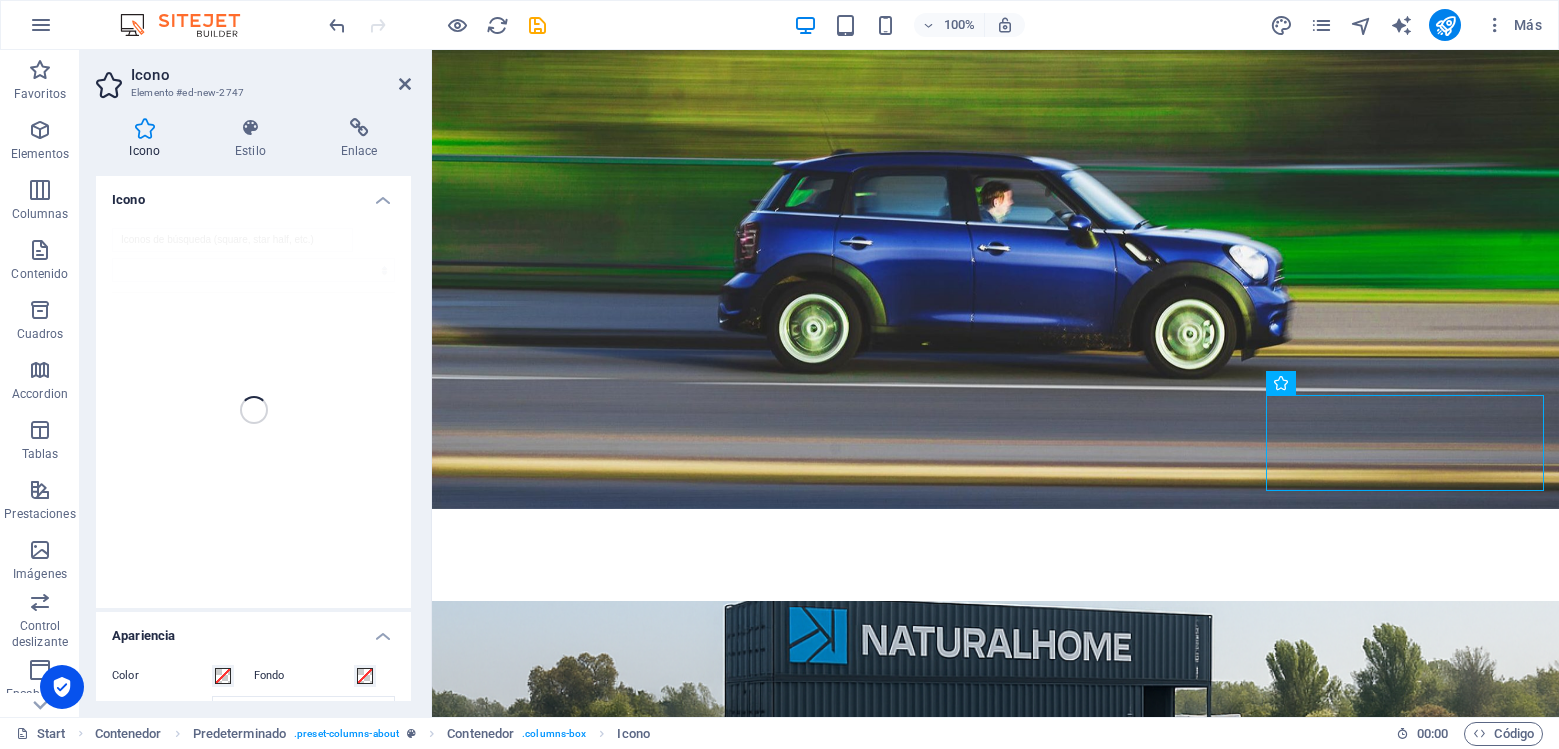 click on "Icono" at bounding box center (253, 194) 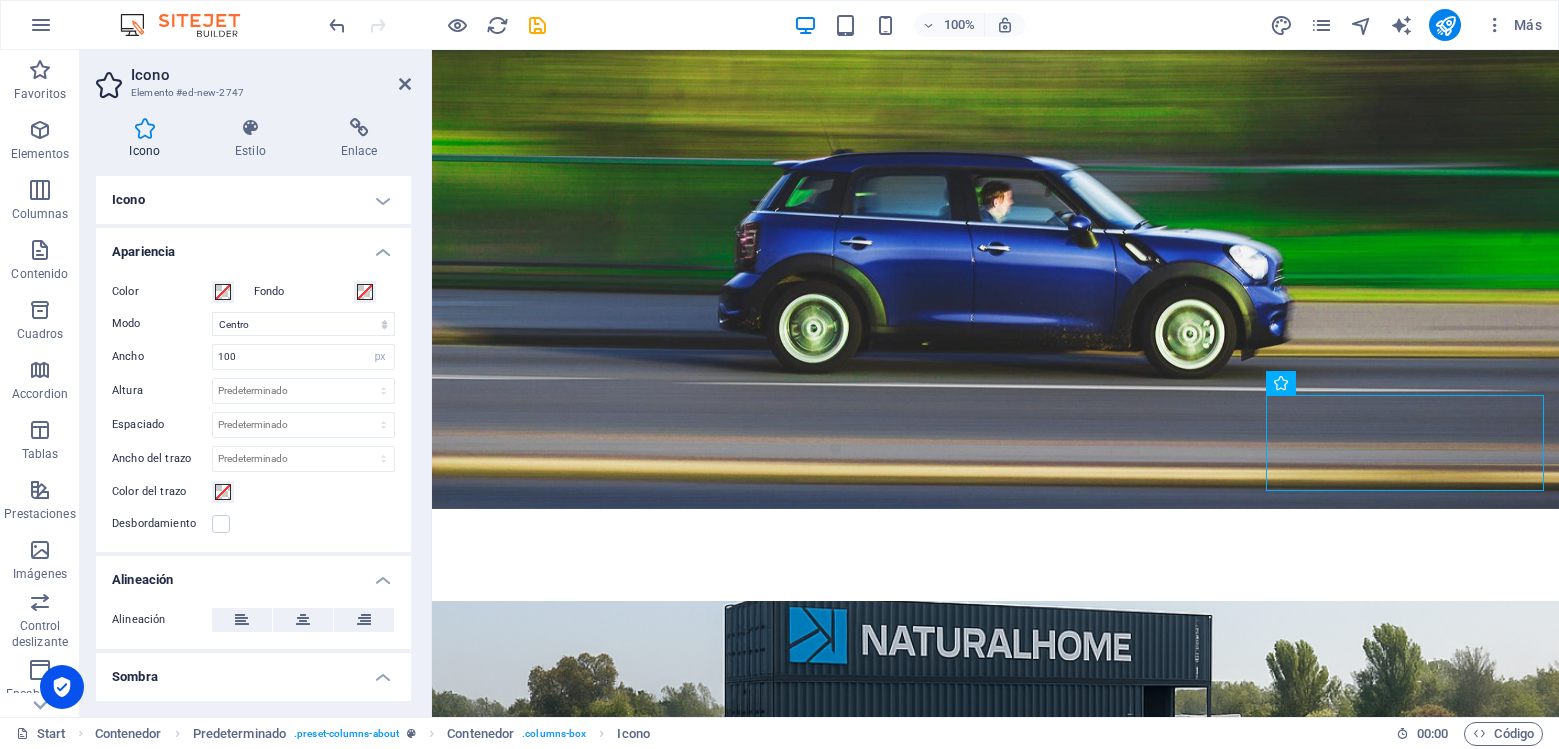 click on "Icono" at bounding box center (253, 200) 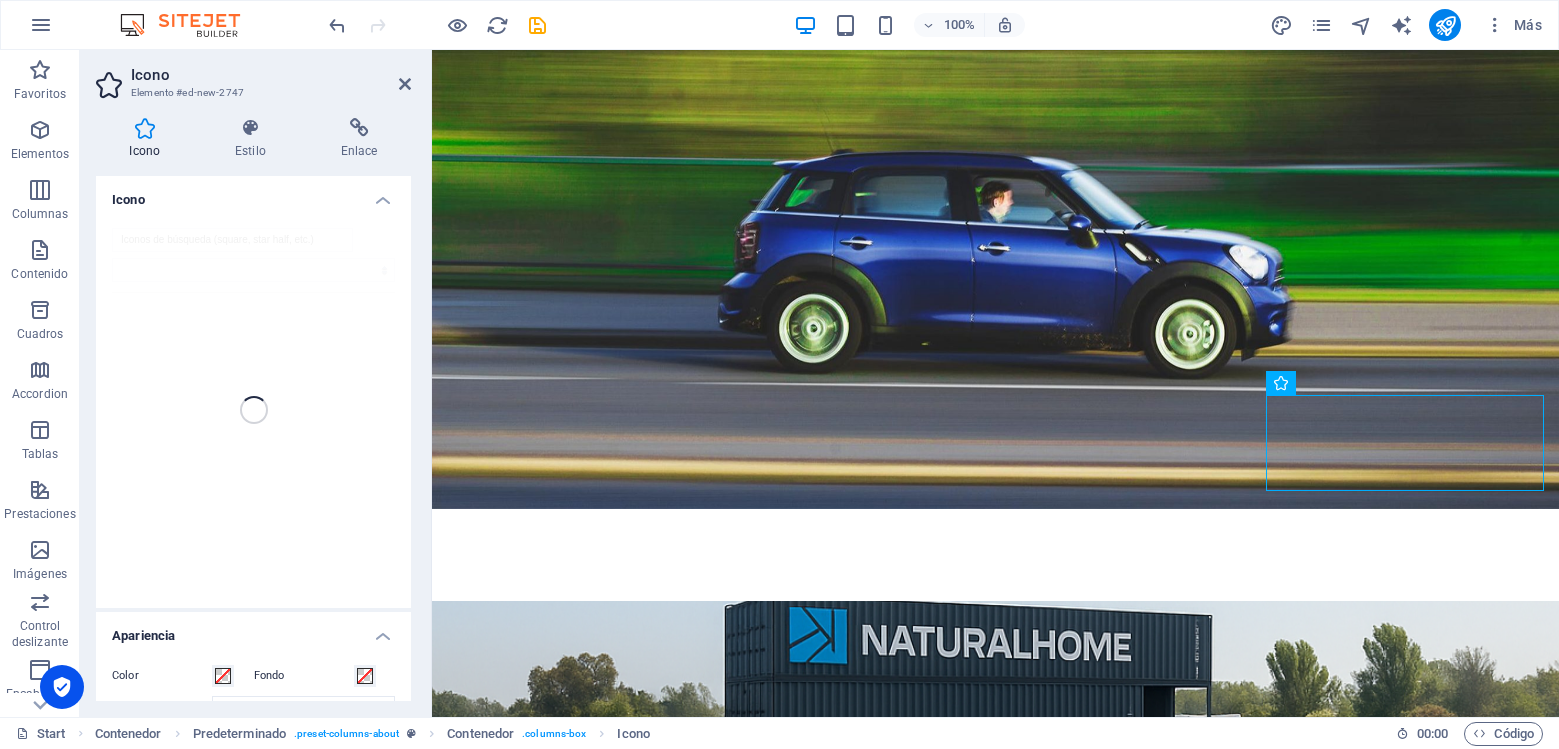 click on "Icono" at bounding box center (253, 194) 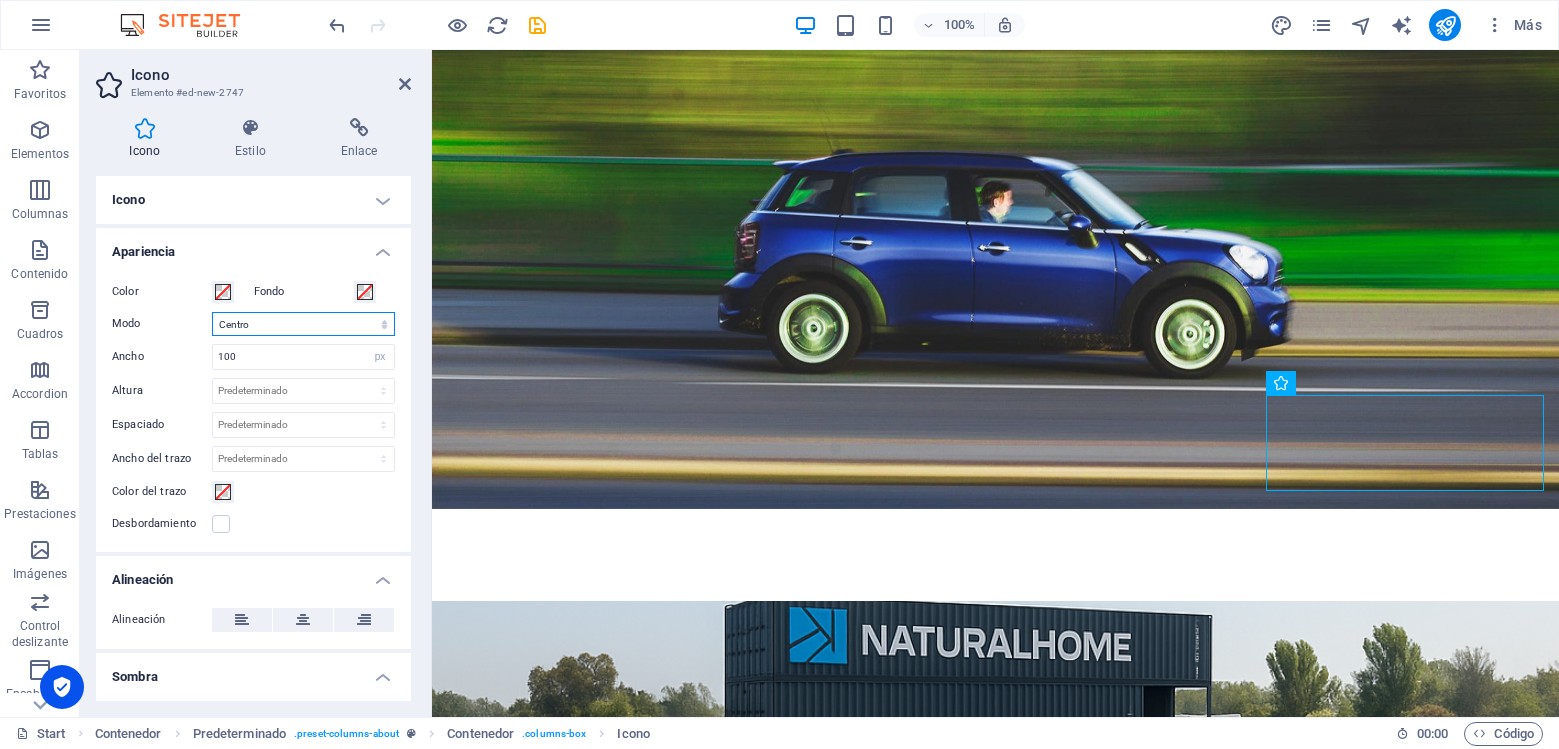 click on "Escalar Izquierda Centro Derecha" at bounding box center [303, 324] 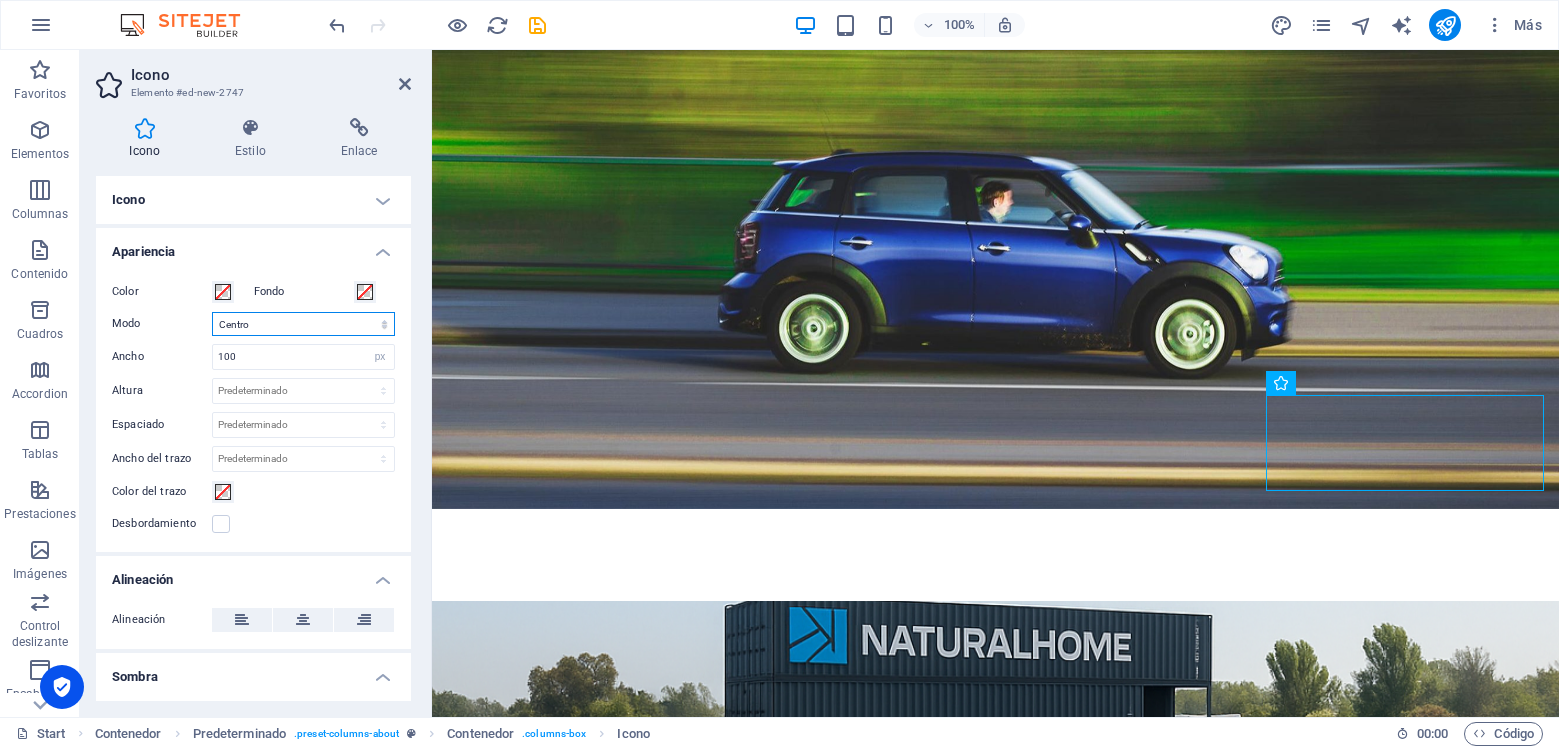 select on "xMinYMid" 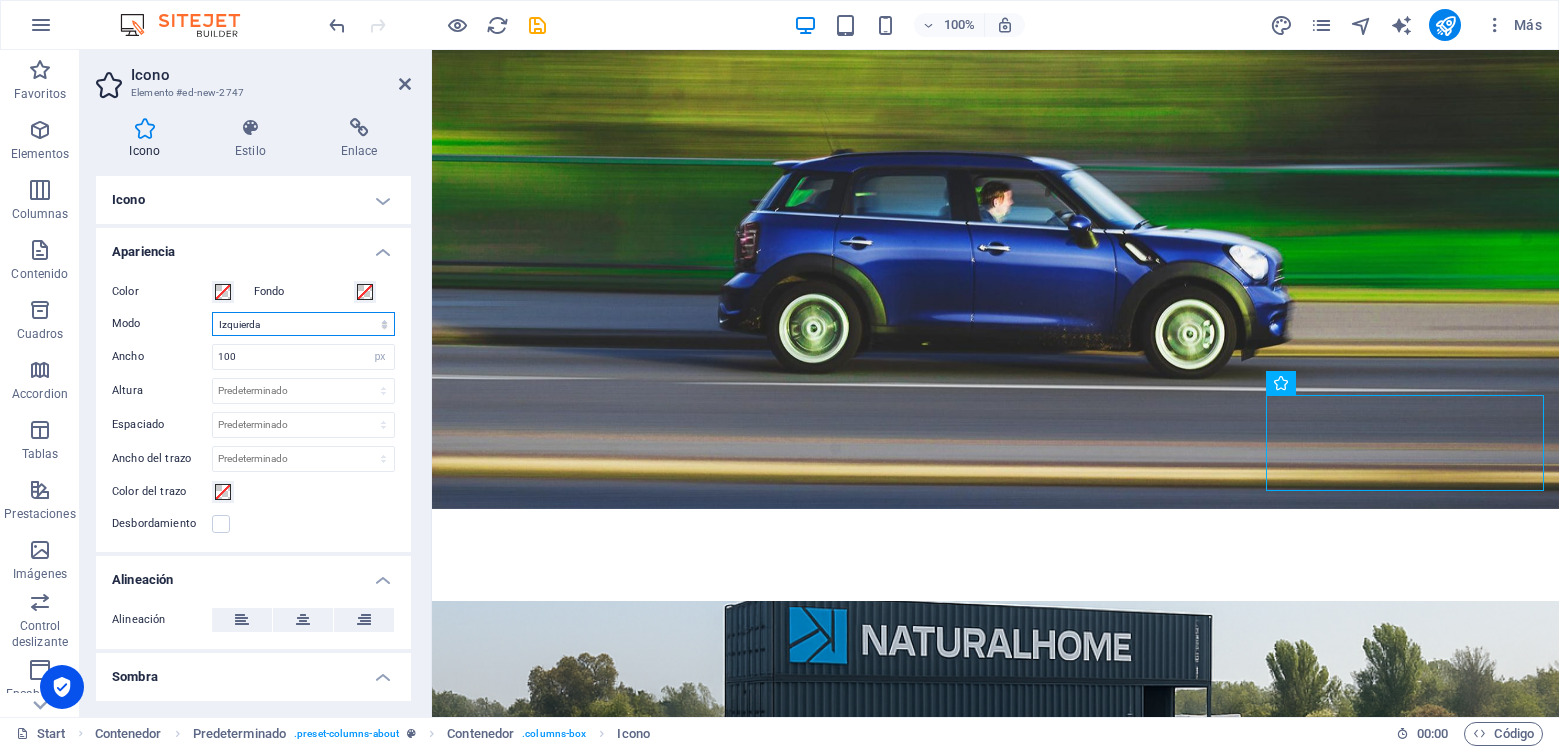 click on "Escalar Izquierda Centro Derecha" at bounding box center [303, 324] 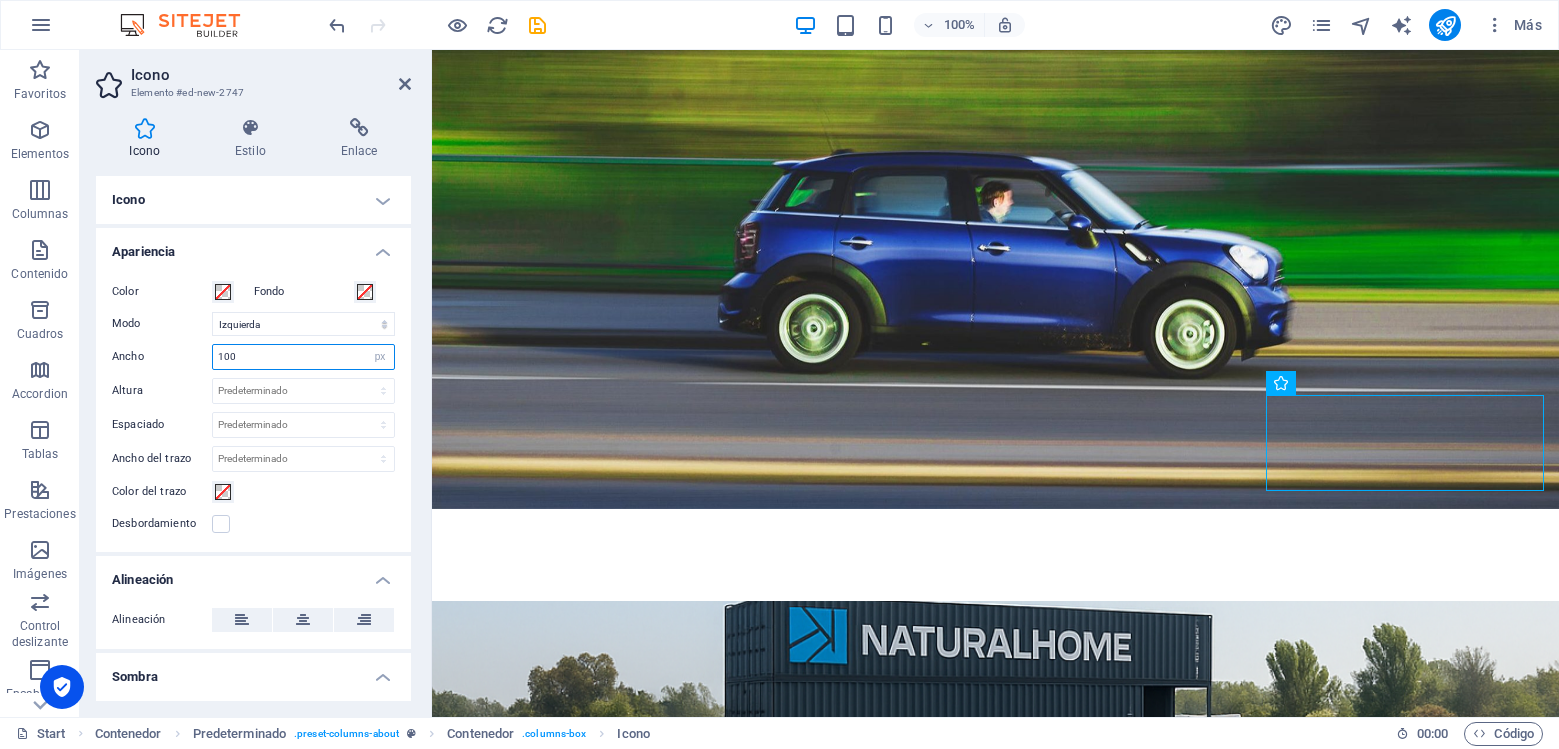 click on "100" at bounding box center [303, 357] 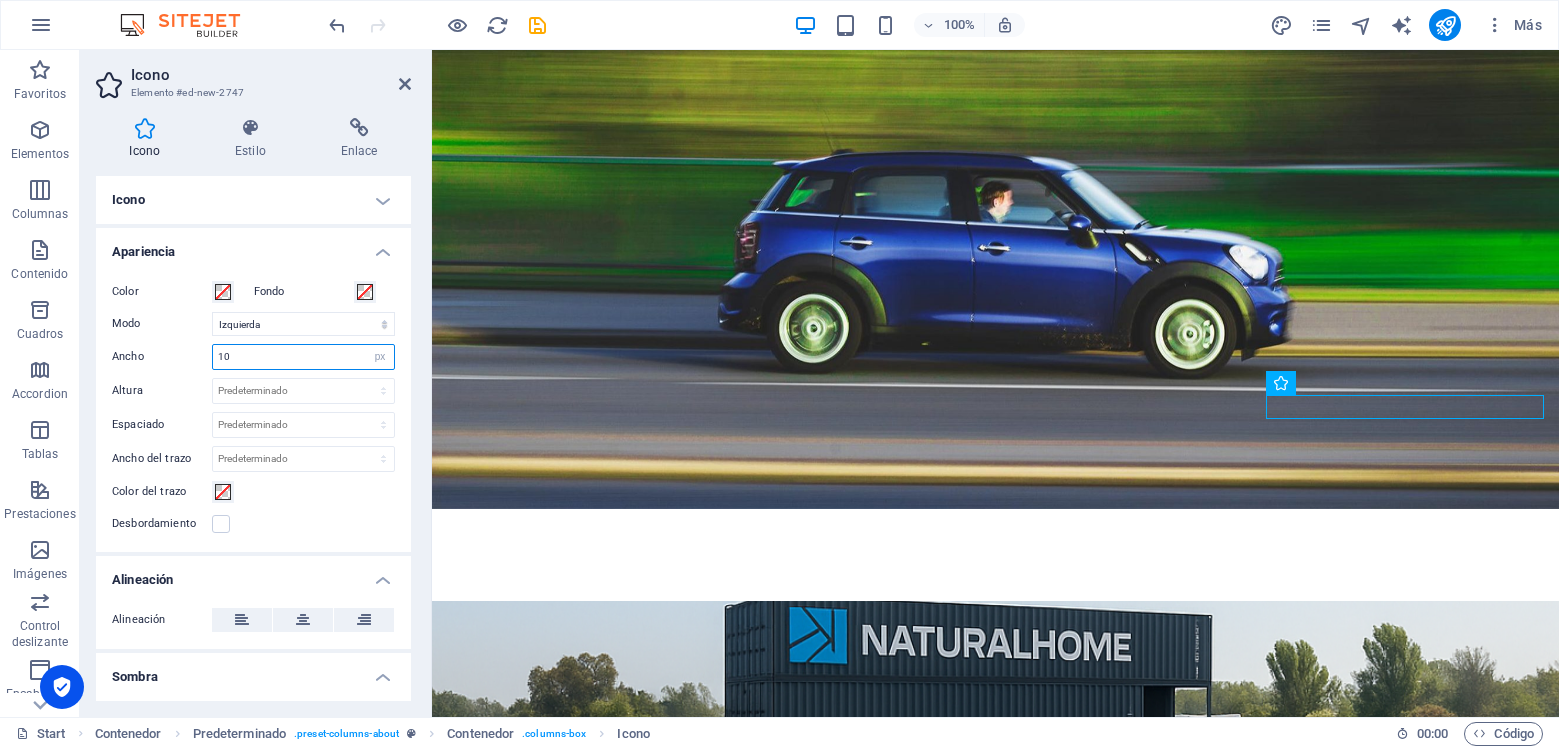 type on "1" 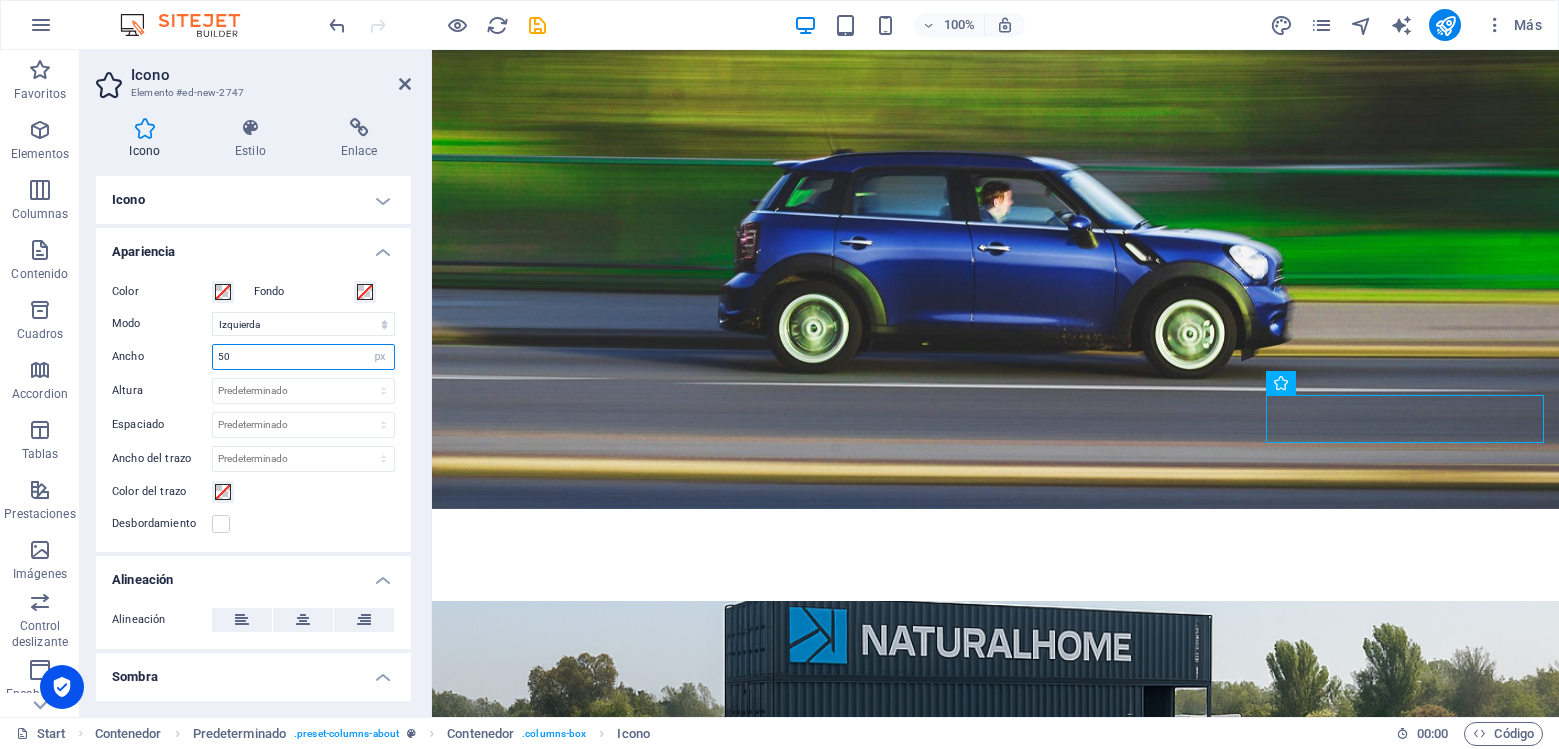 type on "5" 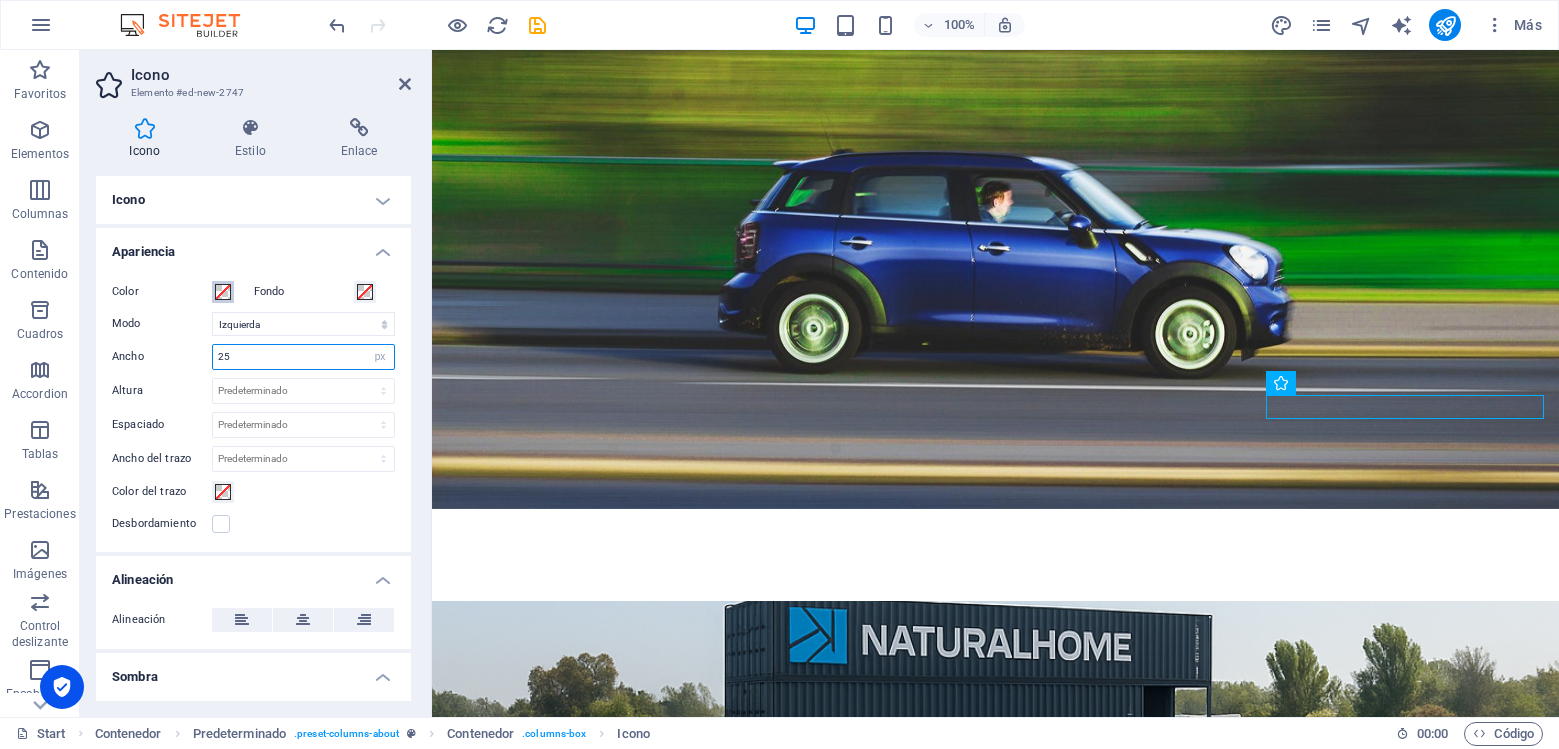 type on "25" 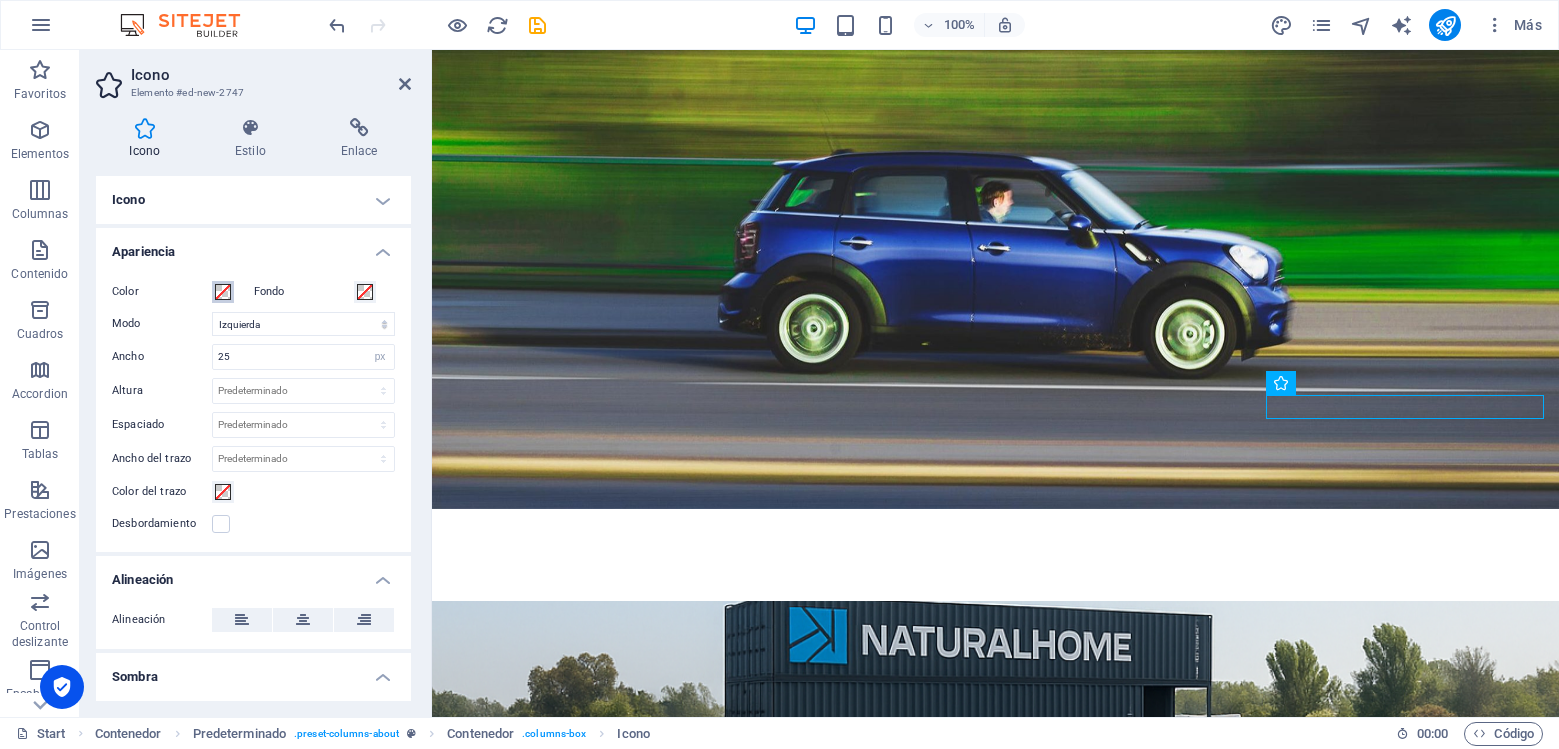 click at bounding box center (223, 292) 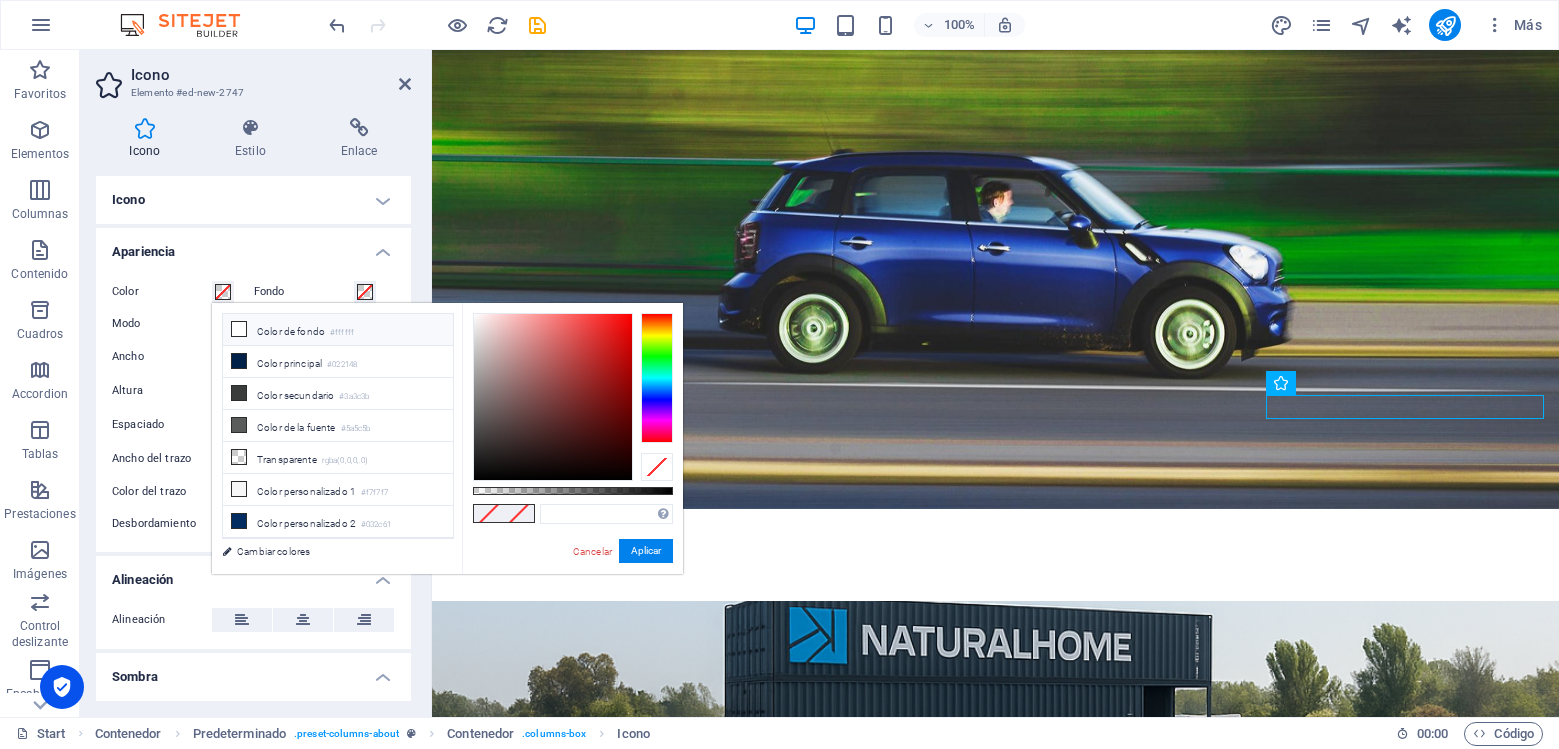 click on "Color de fondo
#ffffff" at bounding box center (338, 330) 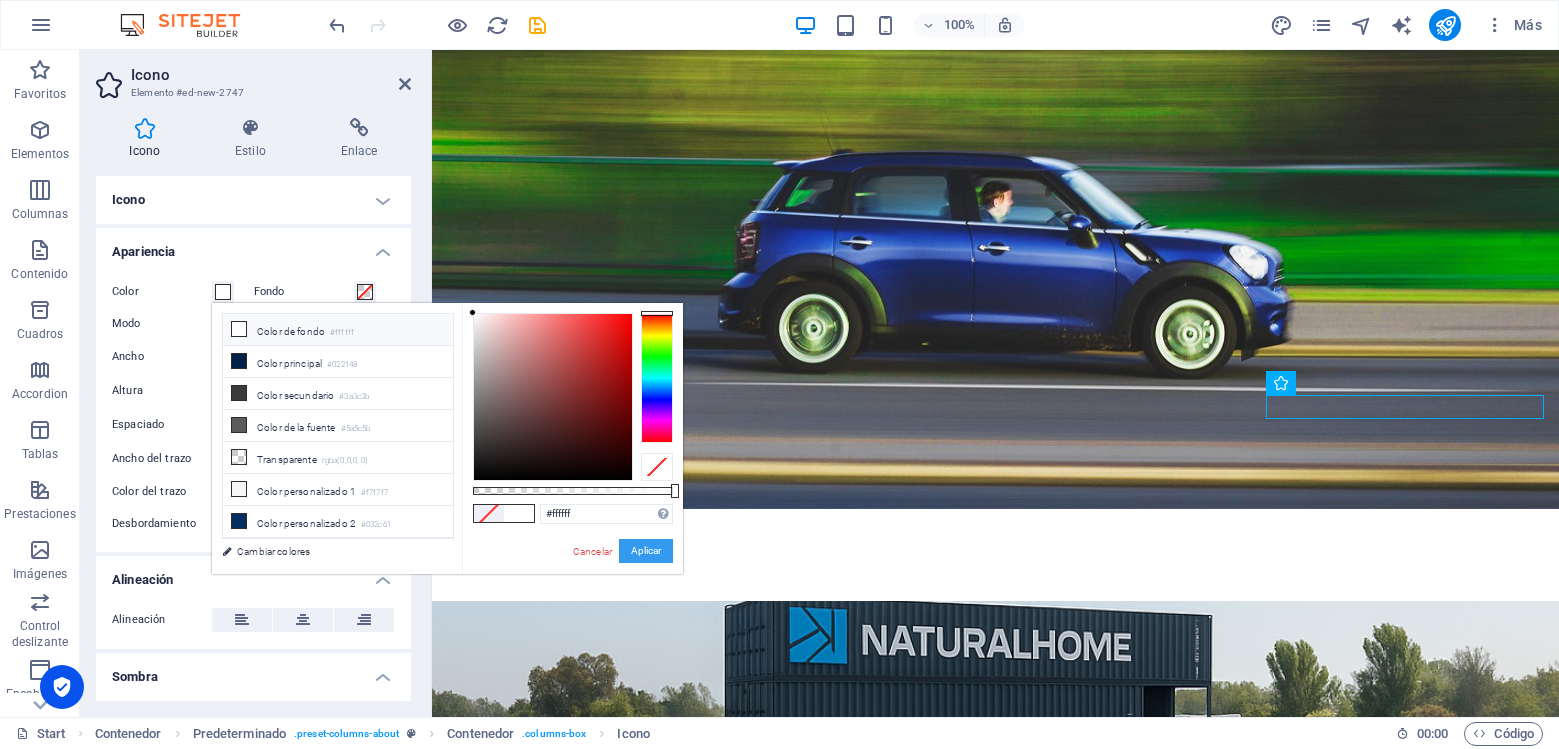 click on "Aplicar" at bounding box center [646, 551] 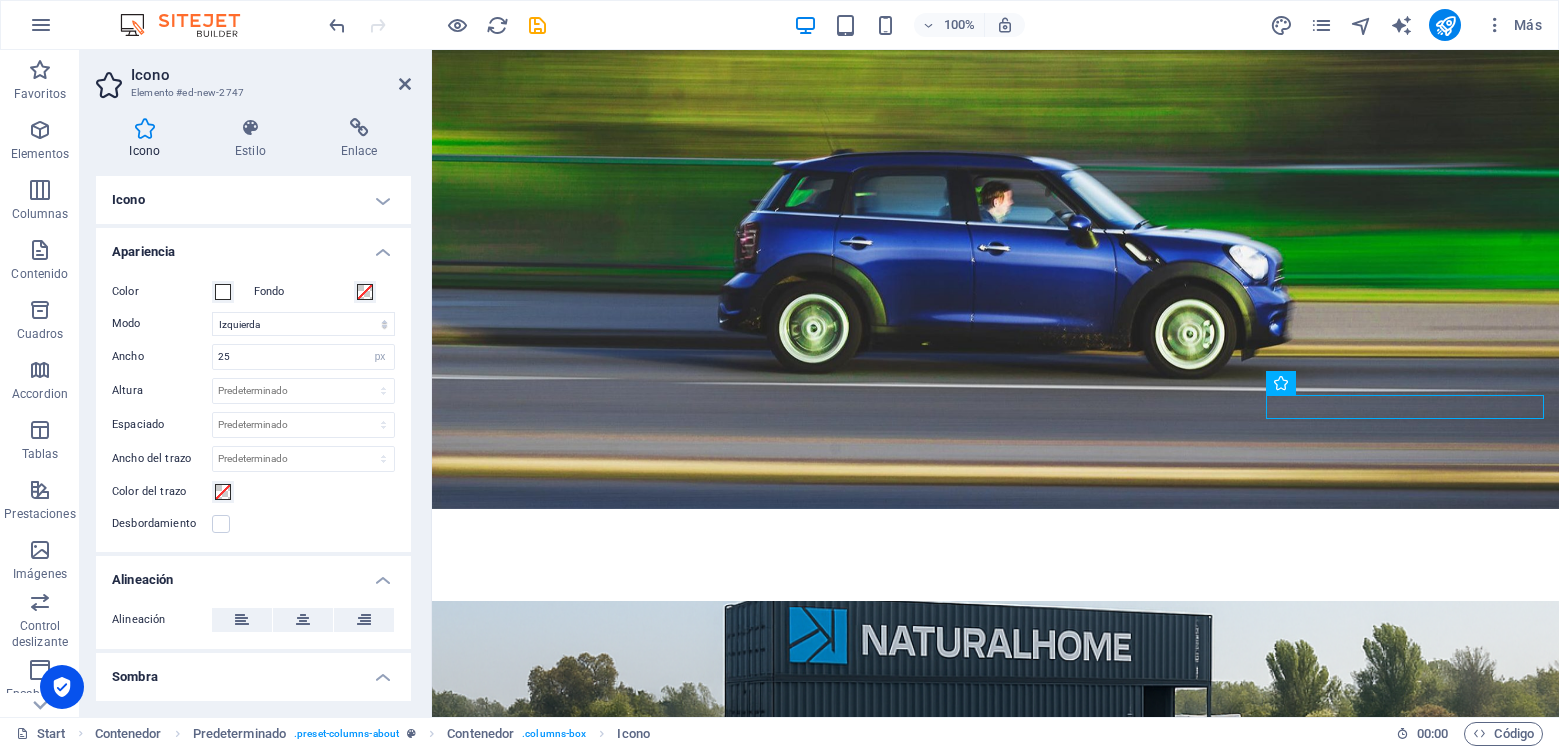 click on "Apariencia" at bounding box center (253, 246) 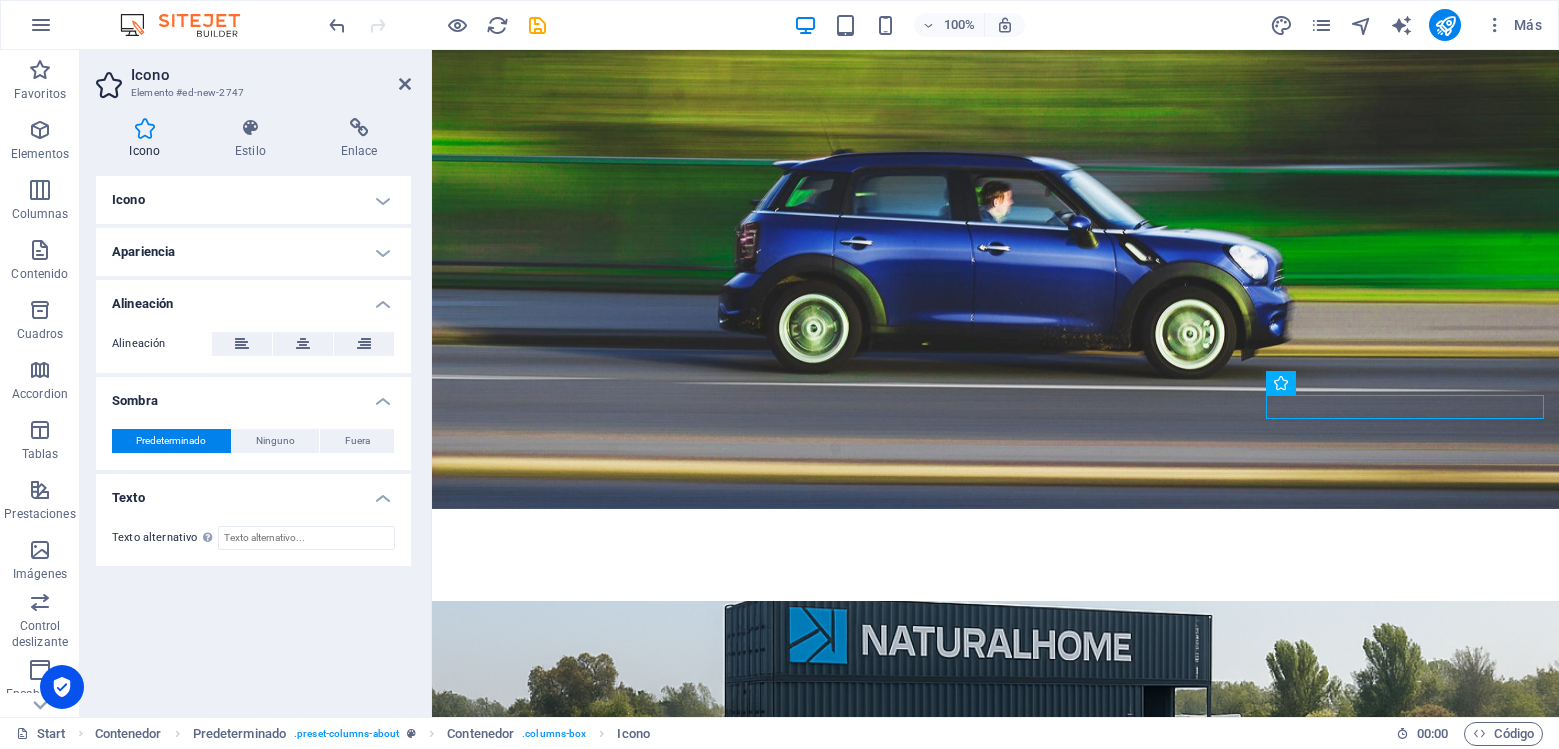 click at bounding box center [145, 128] 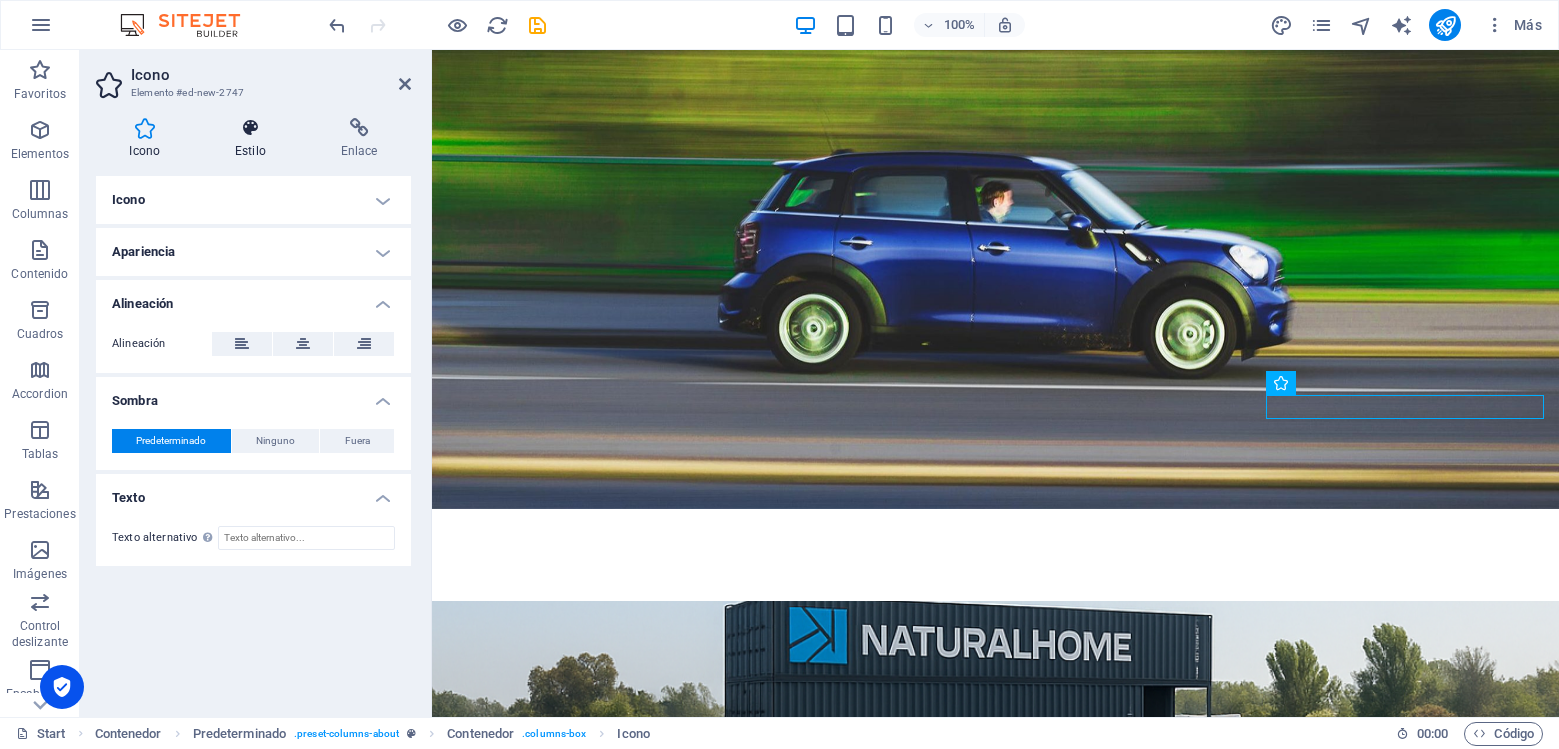 click on "Estilo" at bounding box center [255, 139] 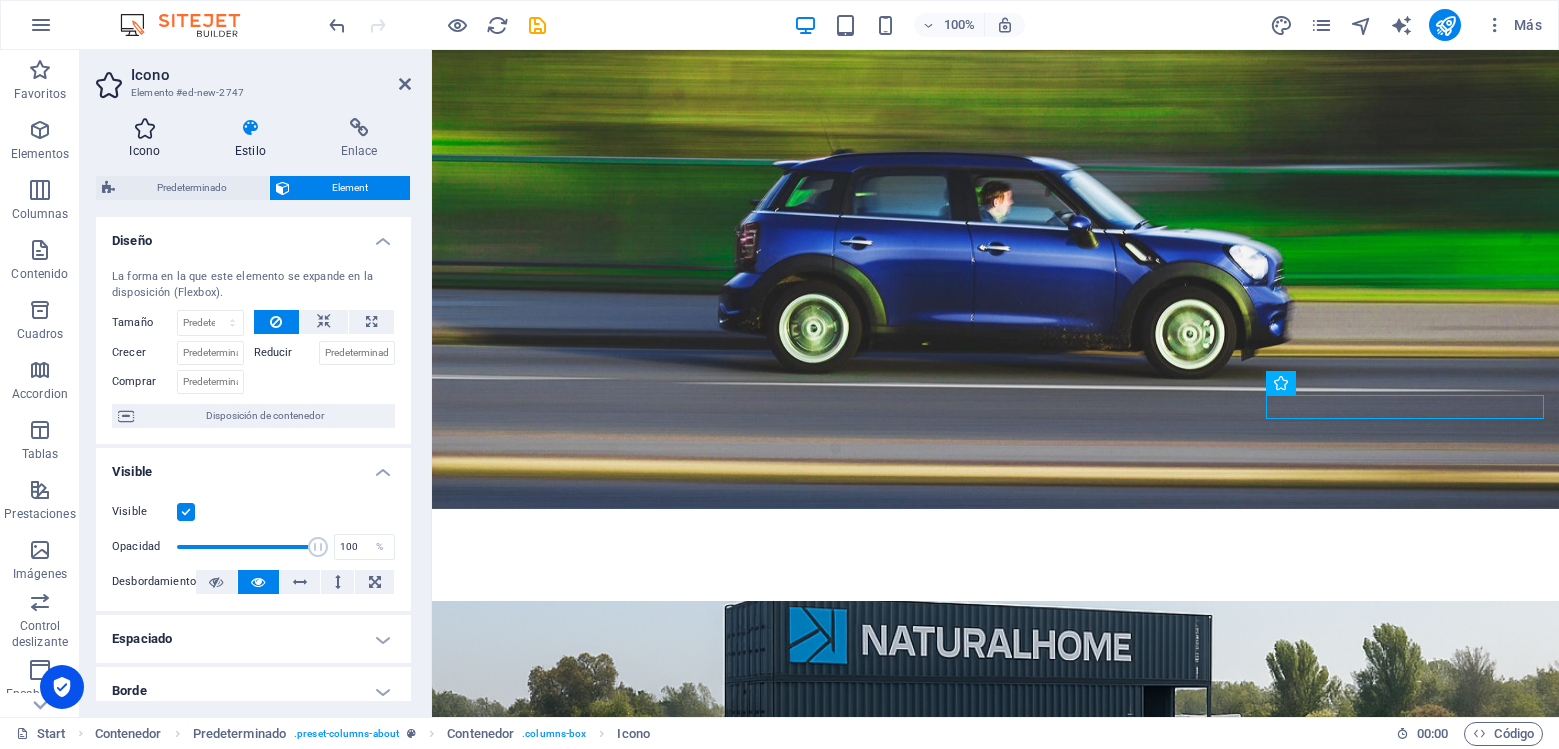 click at bounding box center [145, 128] 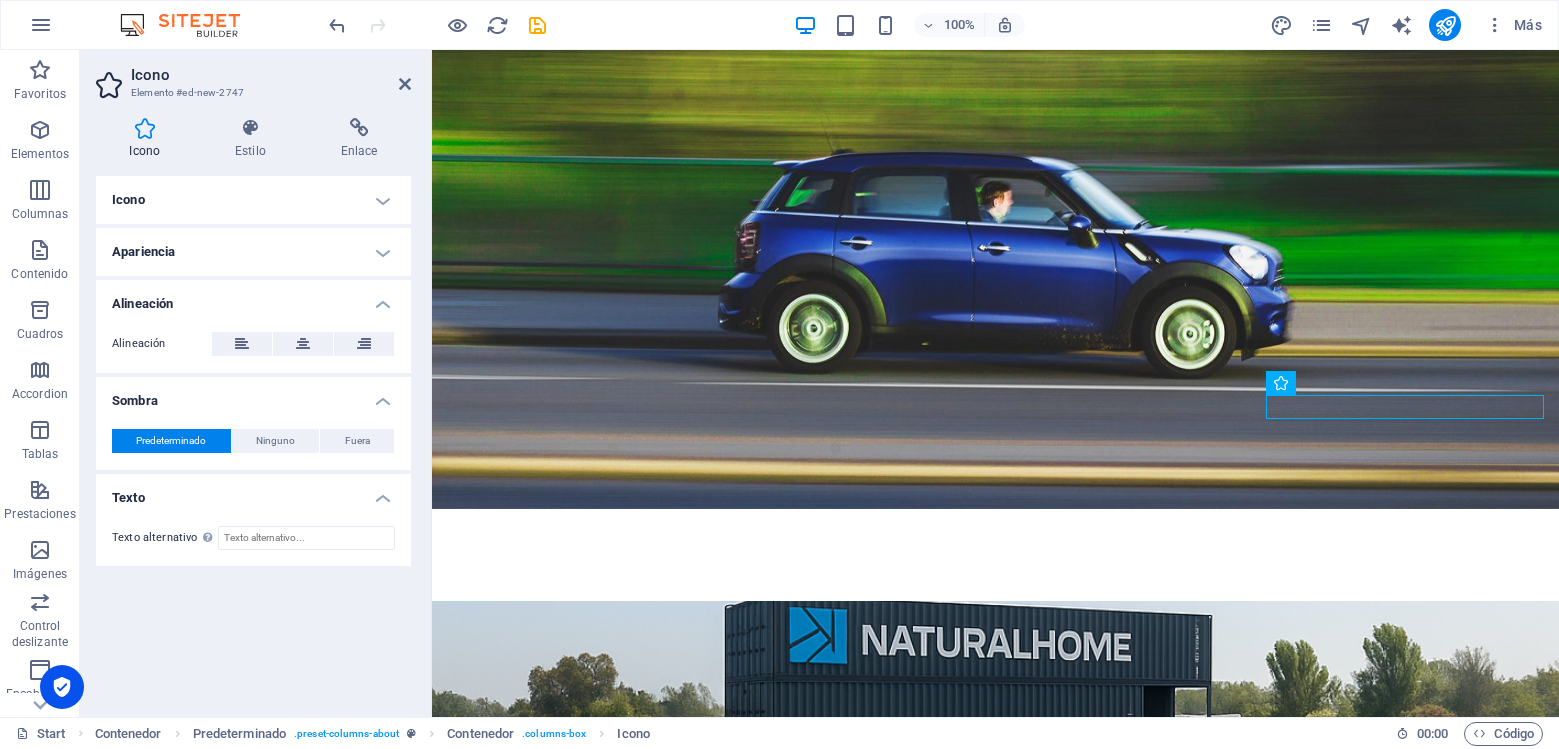 click on "Apariencia" at bounding box center [253, 252] 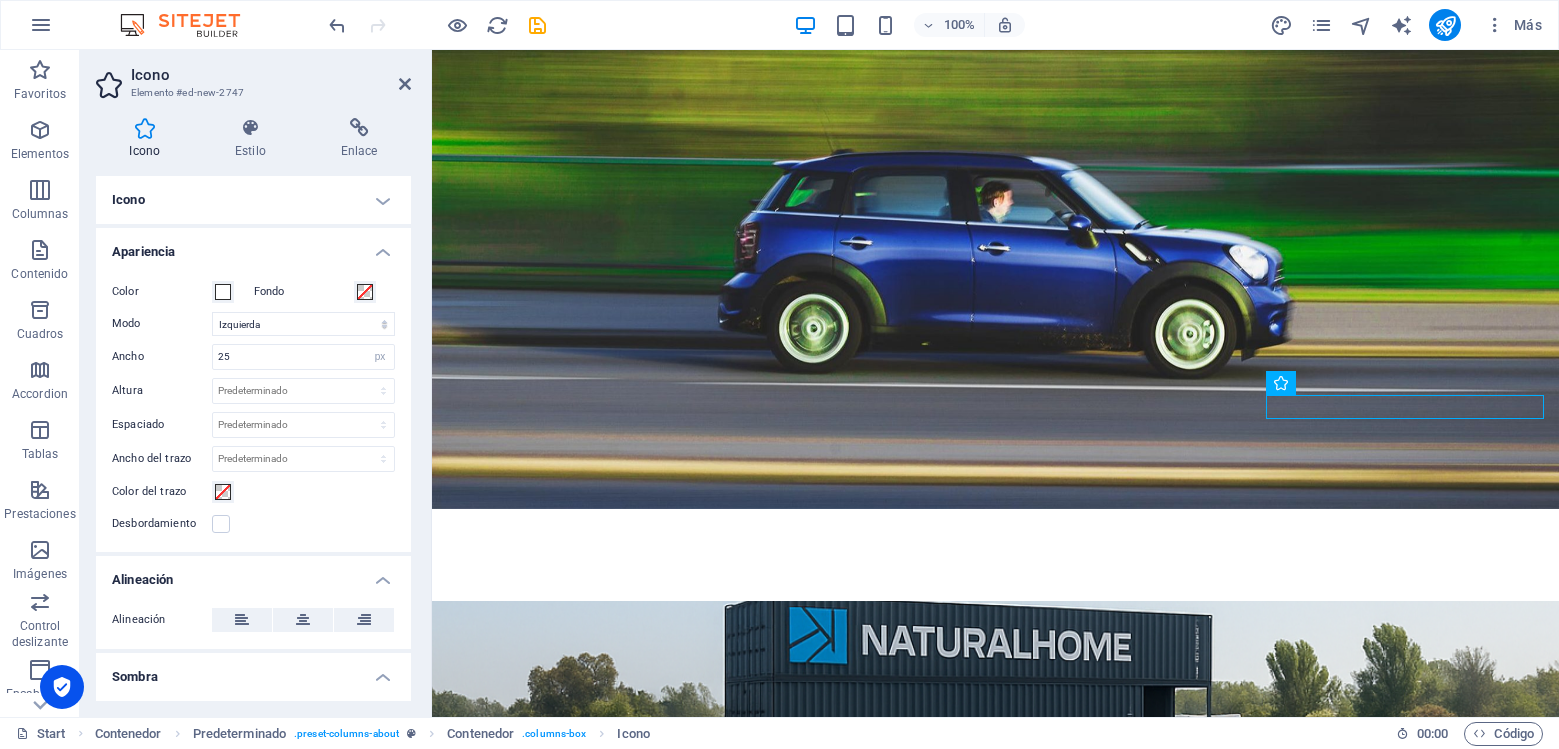 click on "Apariencia" at bounding box center (253, 246) 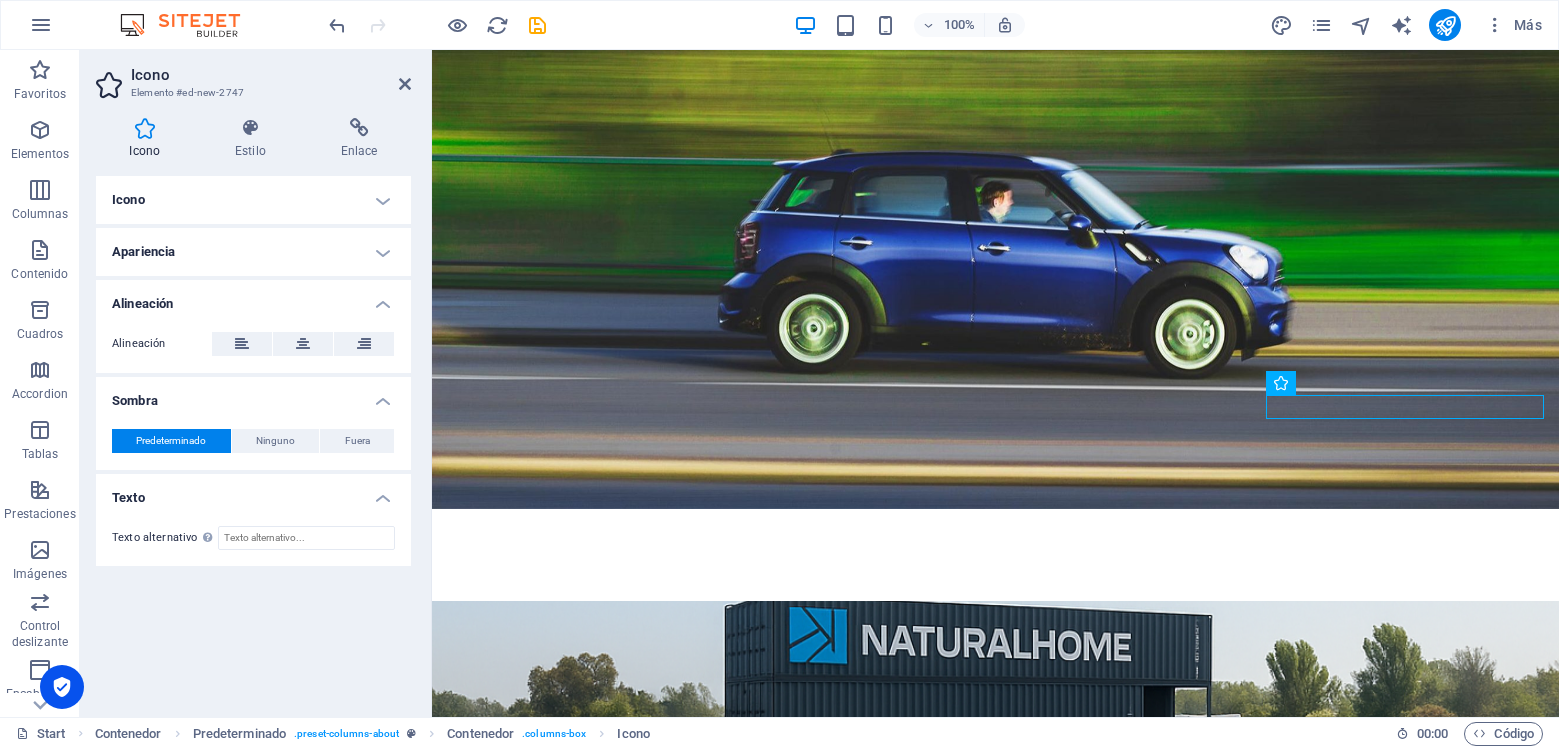click on "Apariencia" at bounding box center [253, 252] 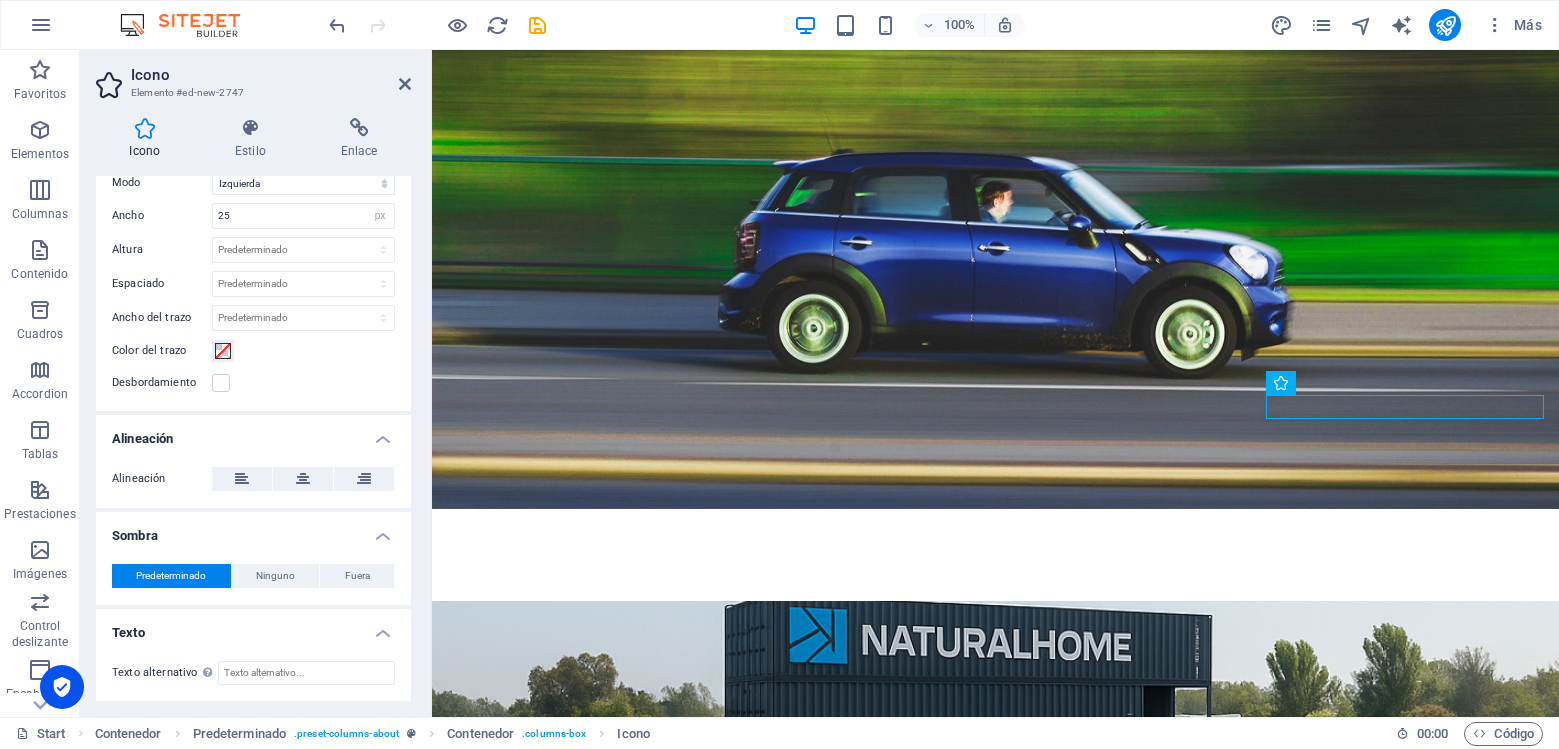 scroll, scrollTop: 0, scrollLeft: 0, axis: both 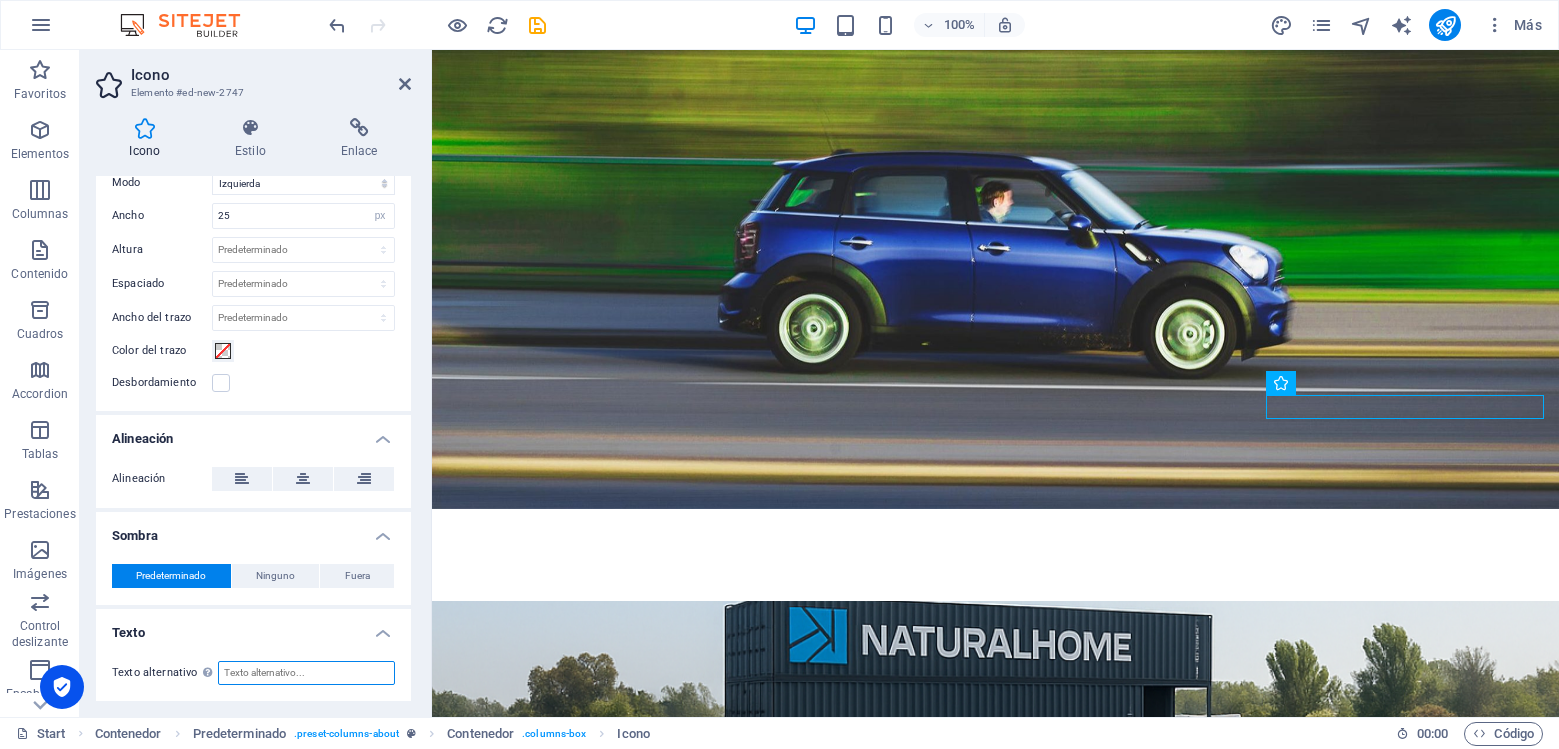 click on "Texto alternativo El texto alternativo es usado por aquellos dispositivos que no pueden mostrar imágenes (por ejemplo, motores de búsqueda de imágenes) y debería añadirse a cada imagen para así mejorar la accesibilidad al sitio web." at bounding box center (306, 673) 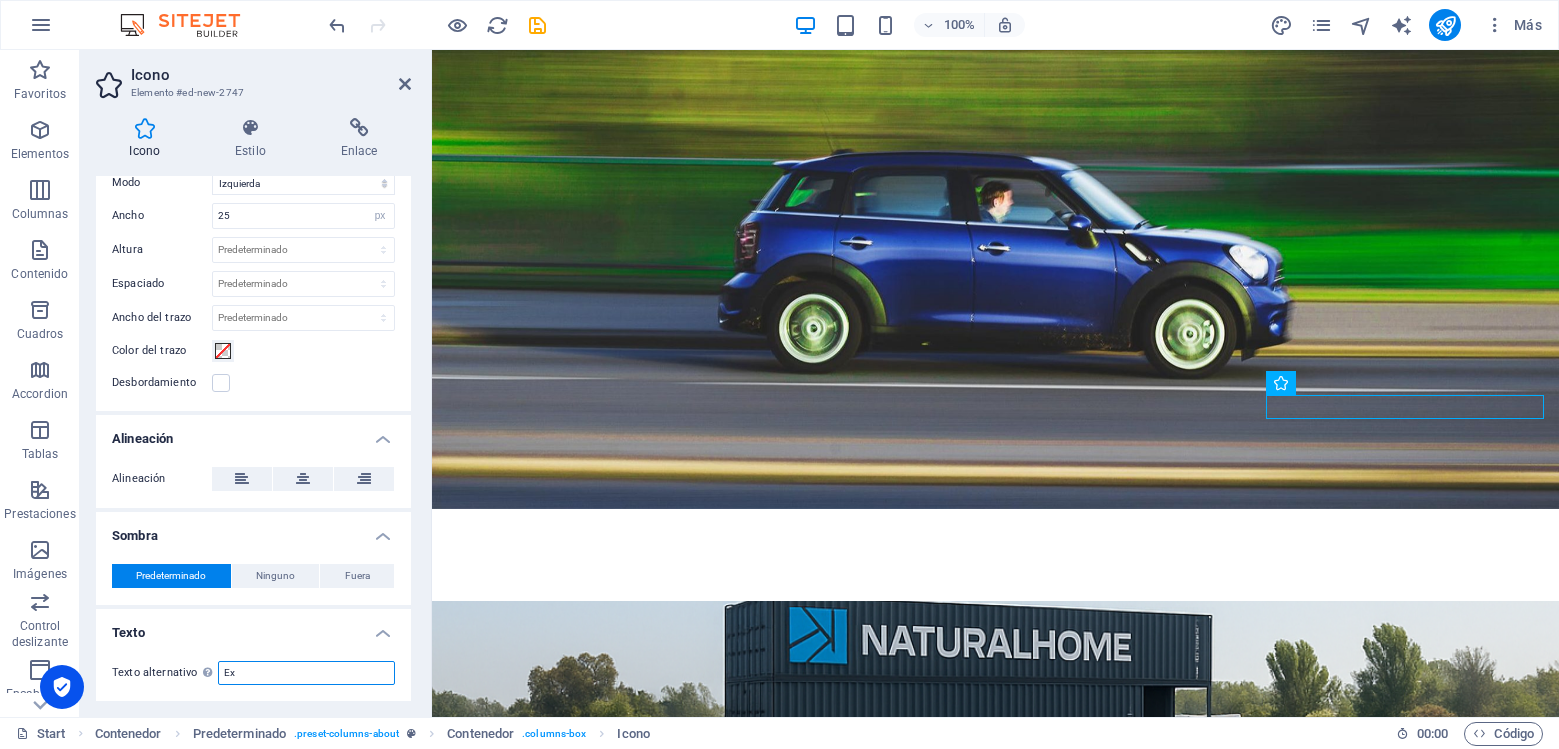 type on "E" 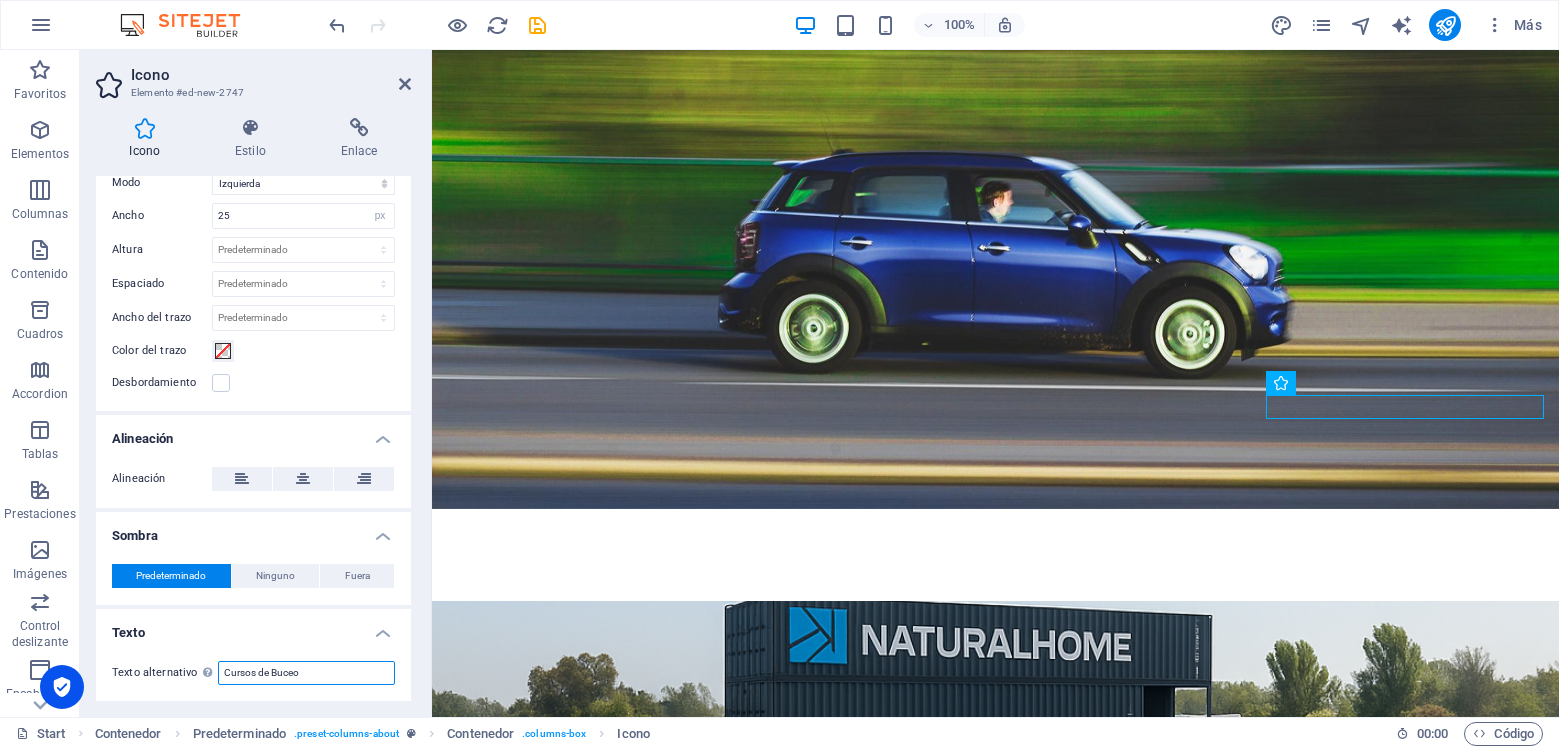 type on "Cursos de Buceo" 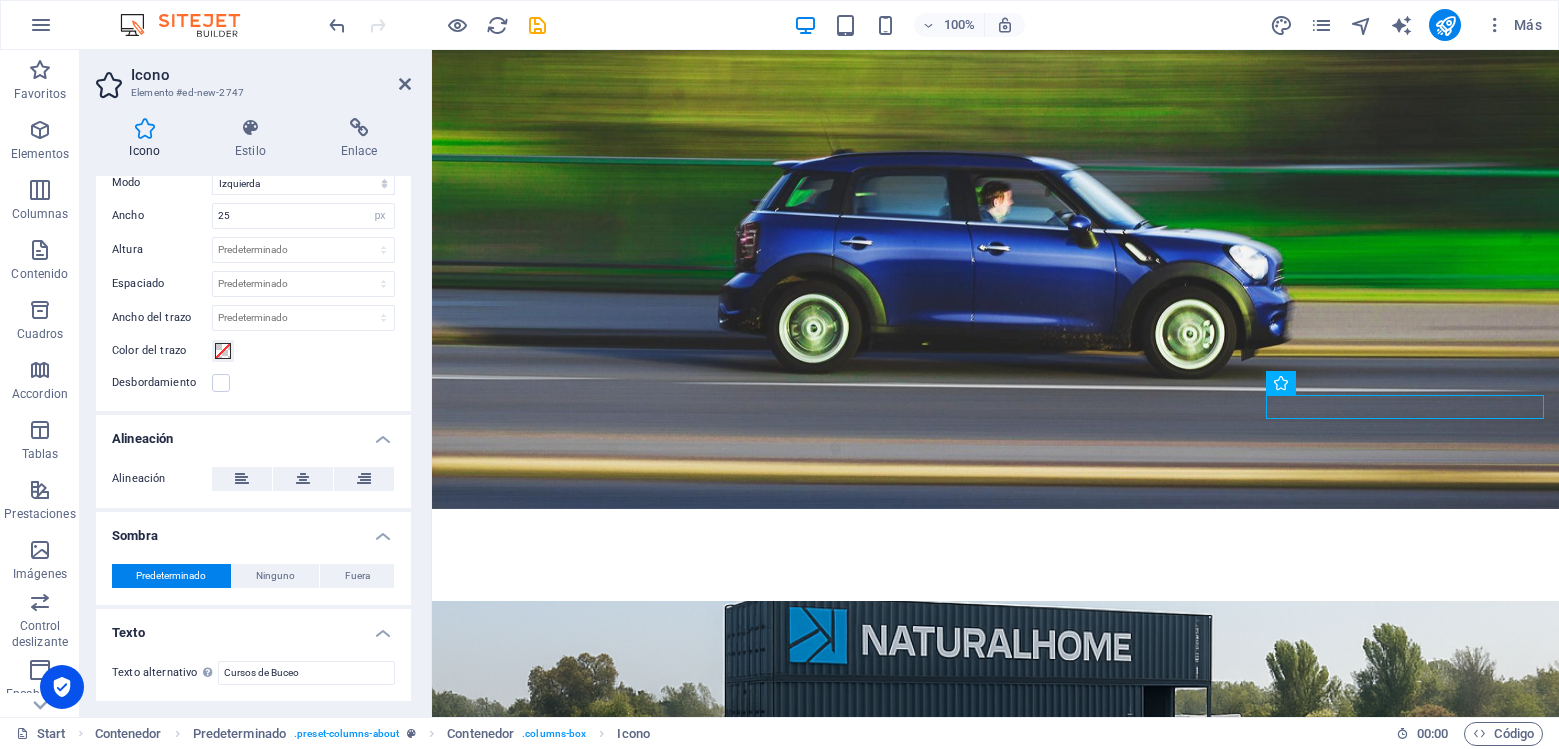 click on "Color Fondo Modo Escalar Izquierda Centro Derecha Ancho 25 Predeterminado automático px rem % em vh vw Altura Predeterminado automático px rem em vh vw Espaciado Predeterminado px rem % em vh vw Ancho del trazo Predeterminado px rem % em vh vw Color del trazo Desbordamiento" at bounding box center [253, 267] 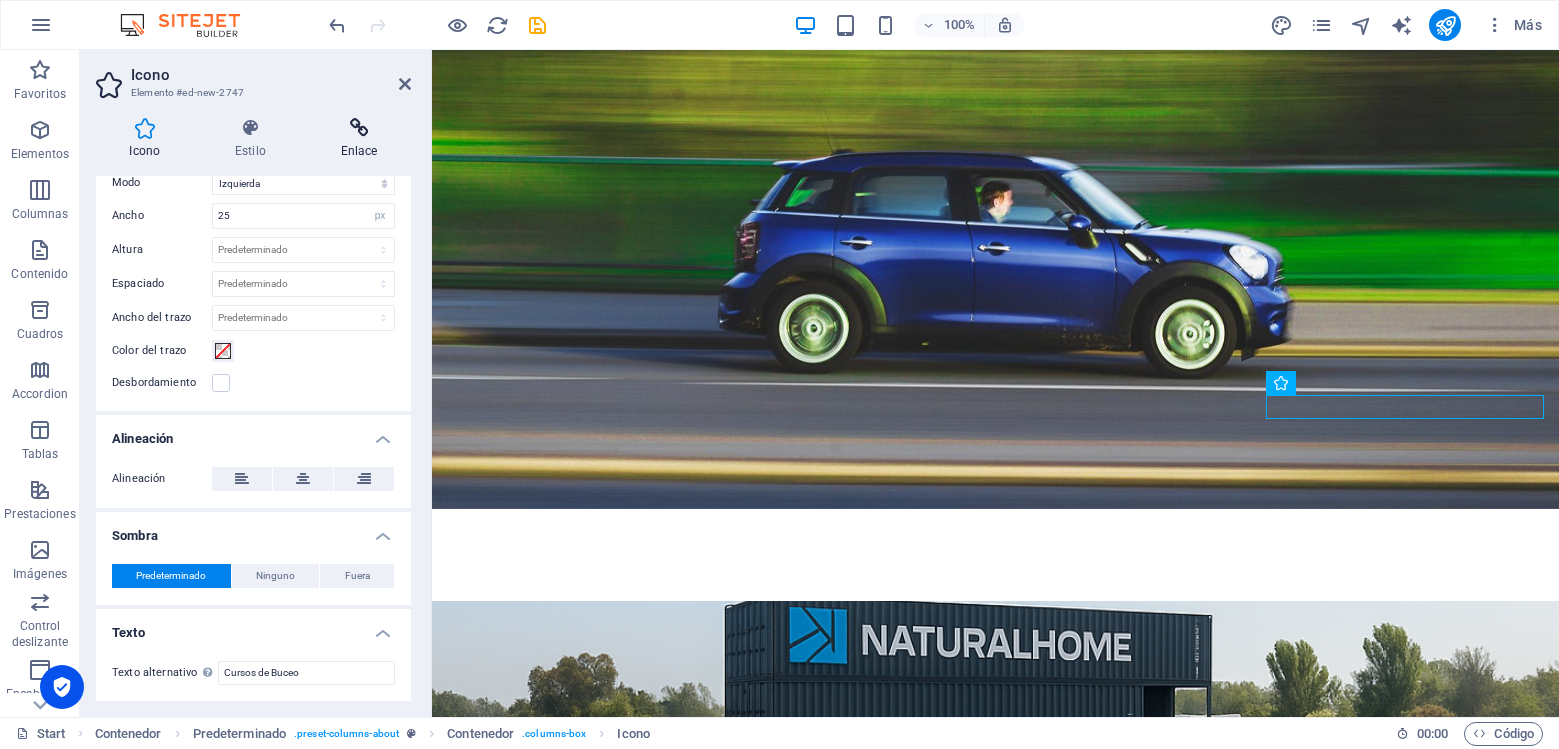 click at bounding box center [359, 128] 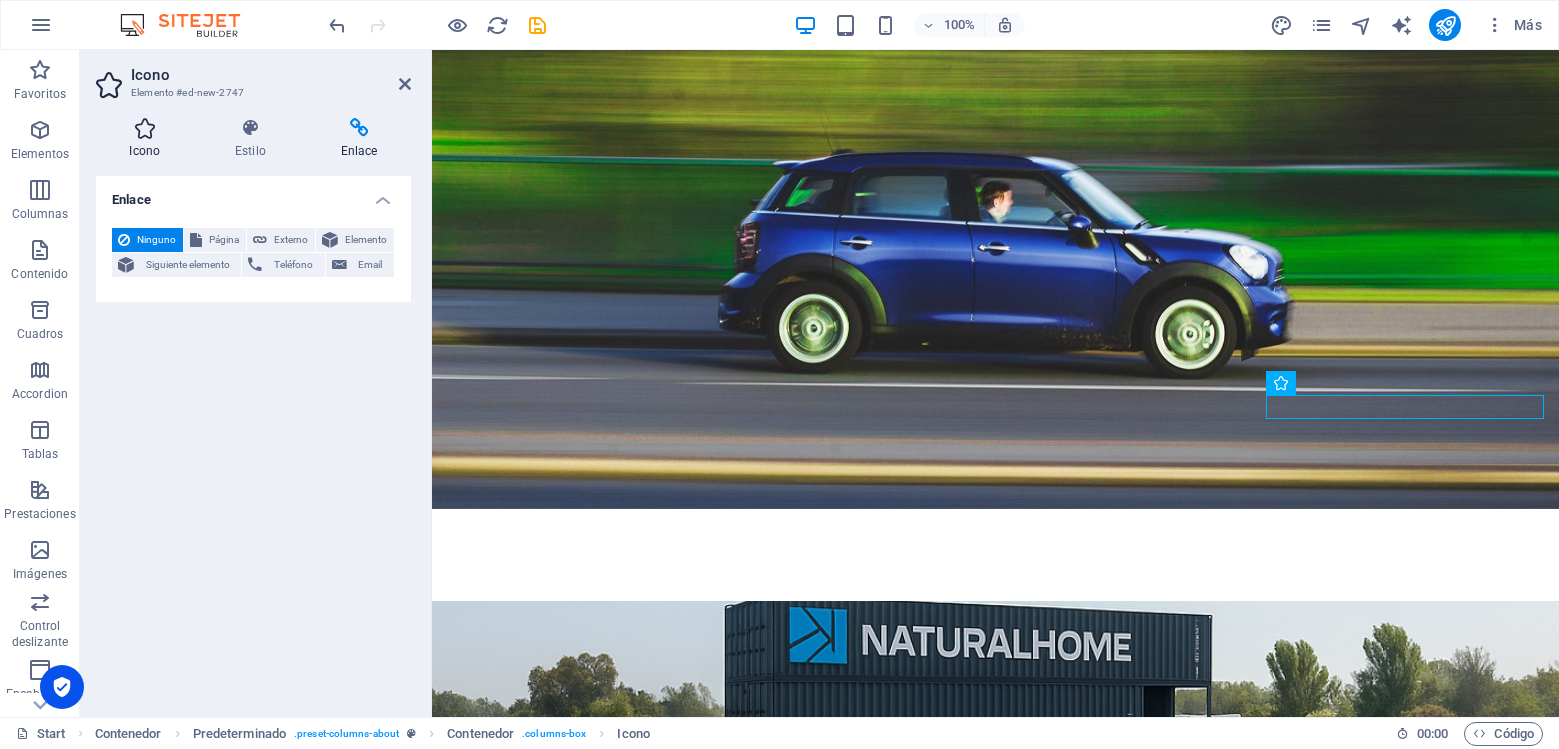 click on "Icono" at bounding box center (149, 139) 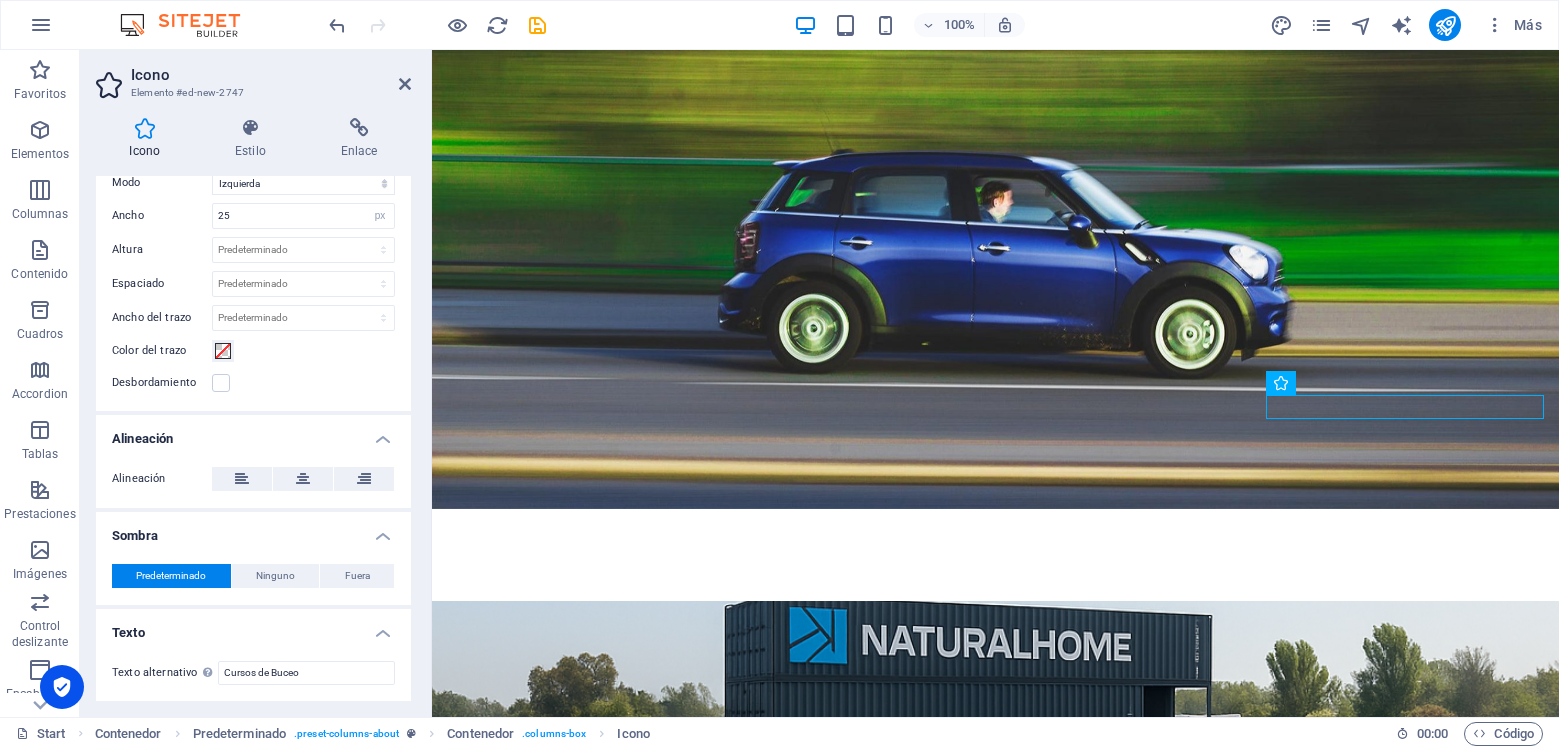 scroll, scrollTop: 0, scrollLeft: 0, axis: both 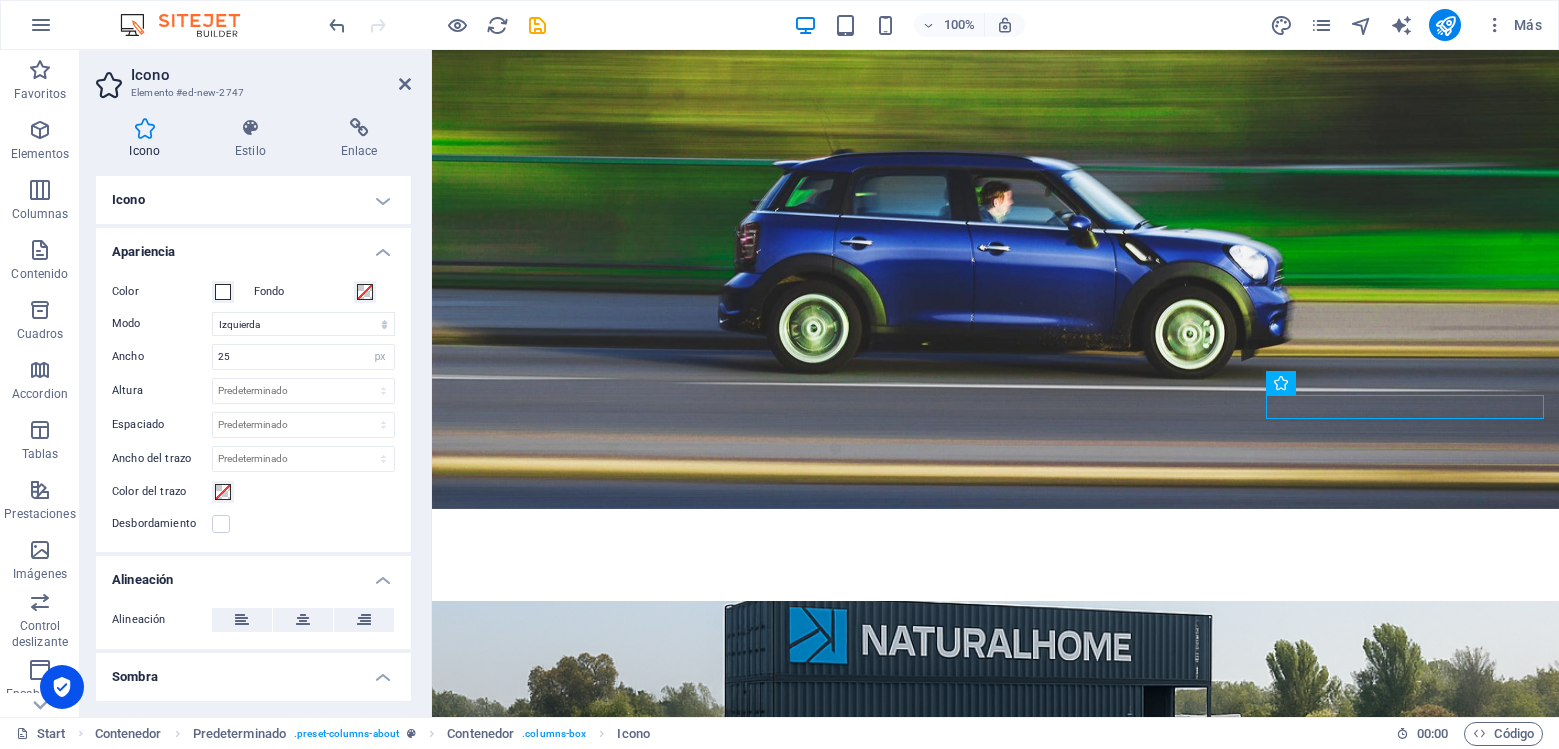 click on "Apariencia" at bounding box center (253, 246) 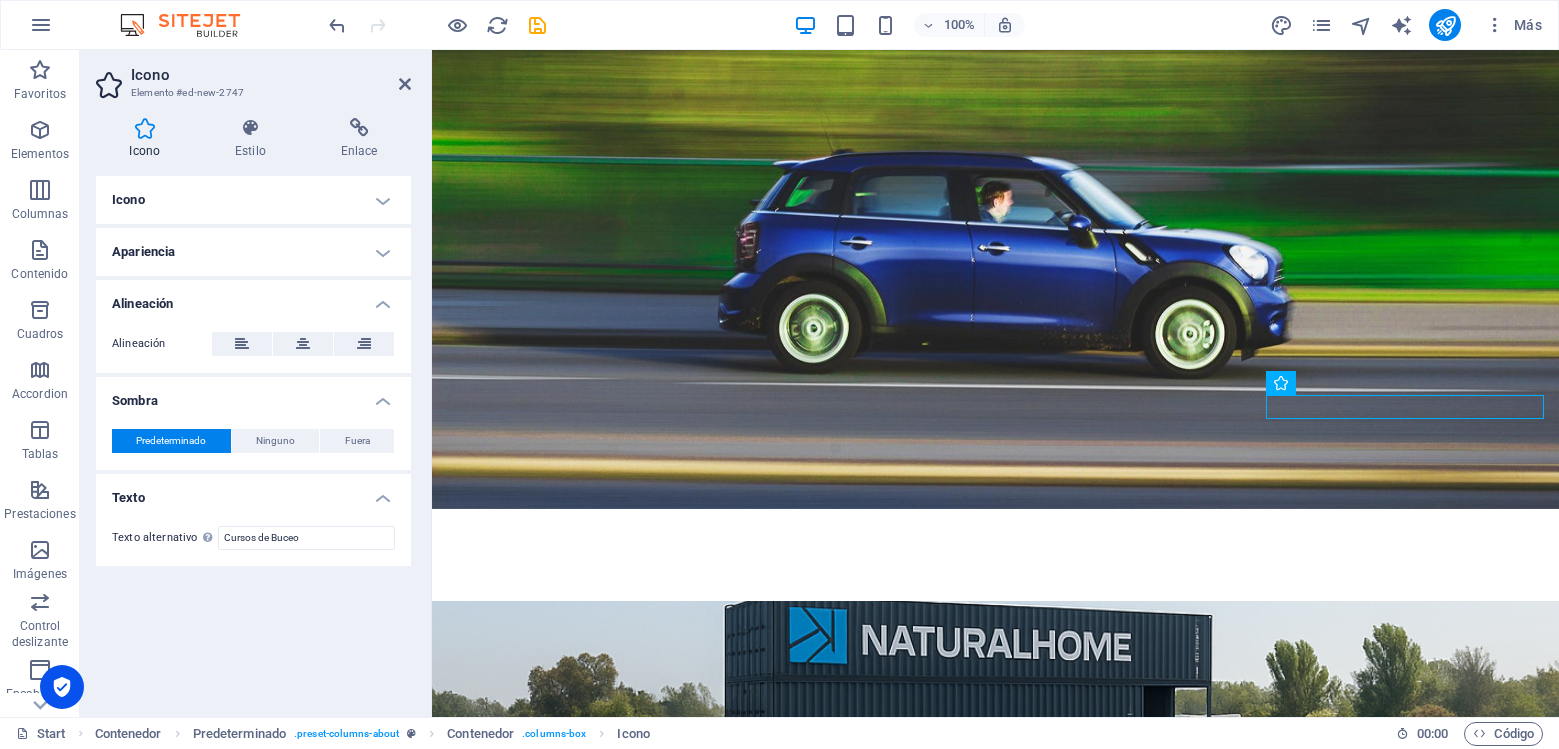click on "Icono" at bounding box center [253, 200] 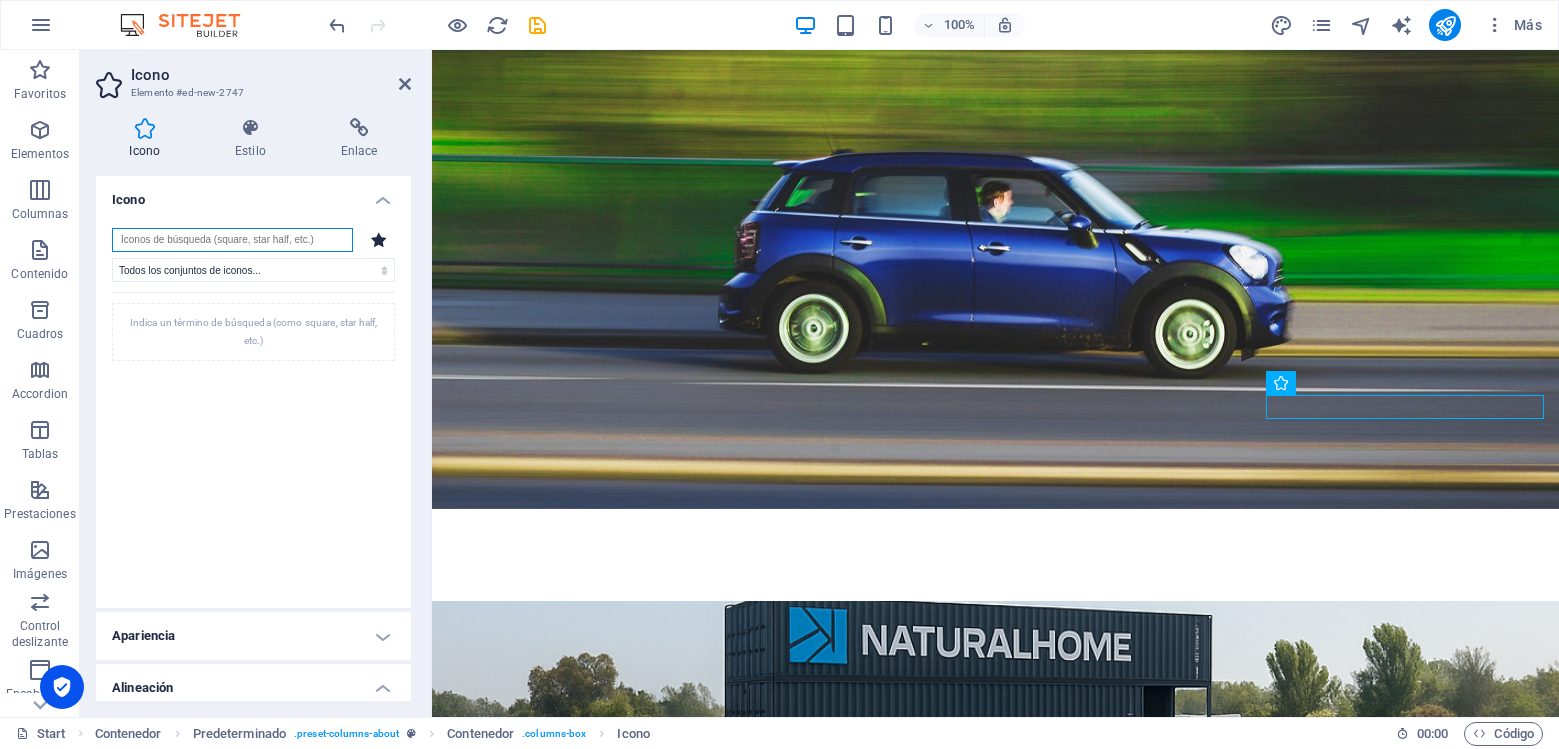 click at bounding box center [232, 240] 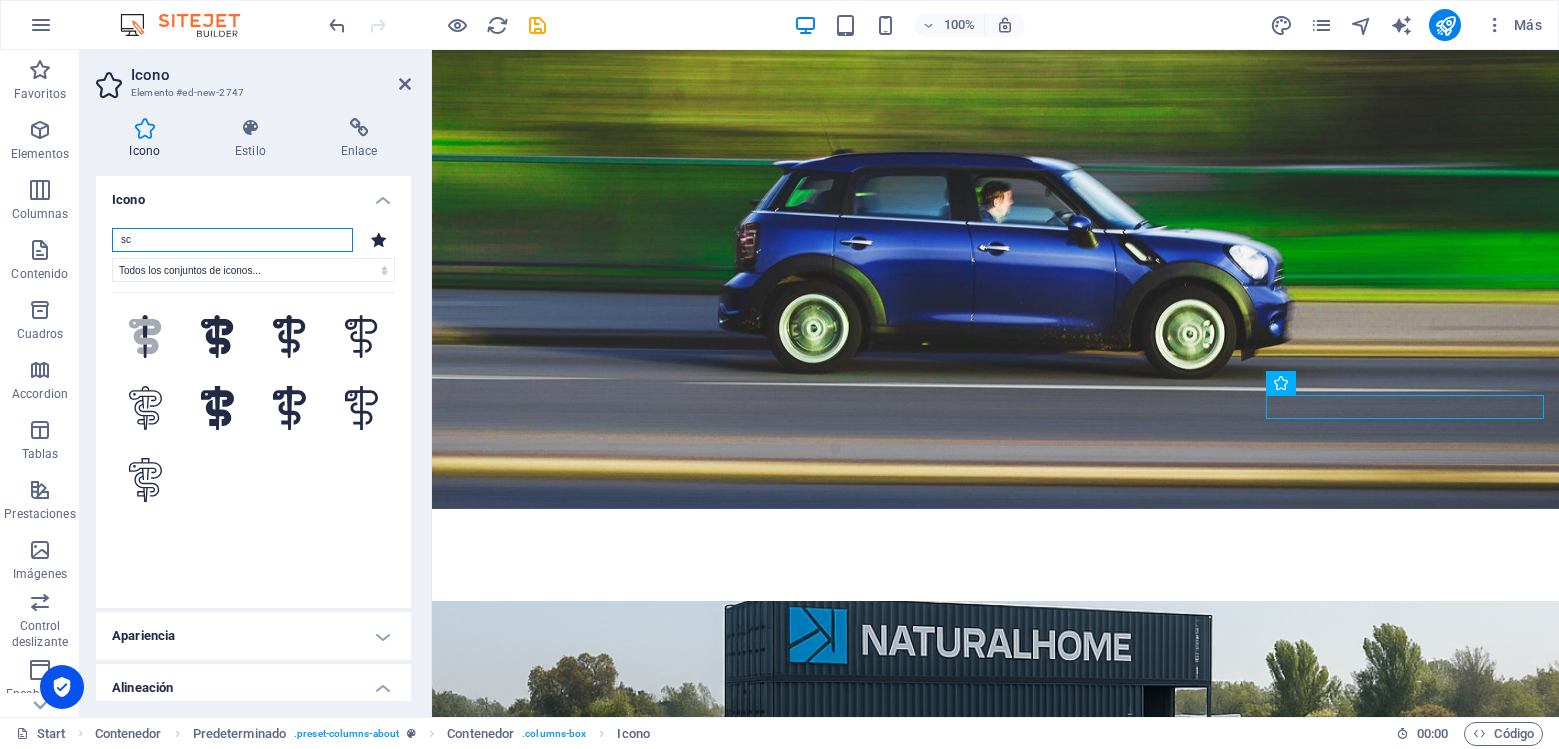 type on "s" 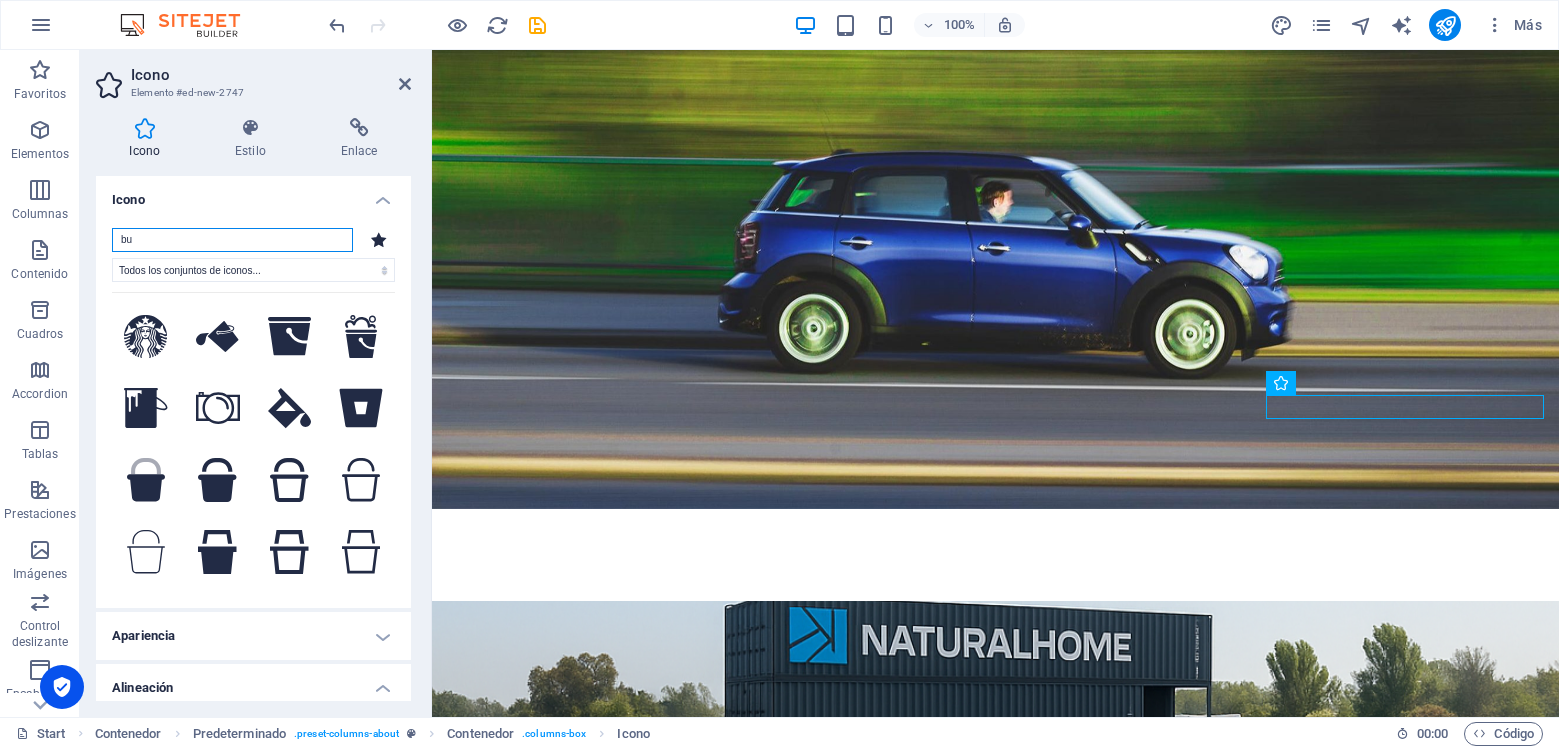 type on "b" 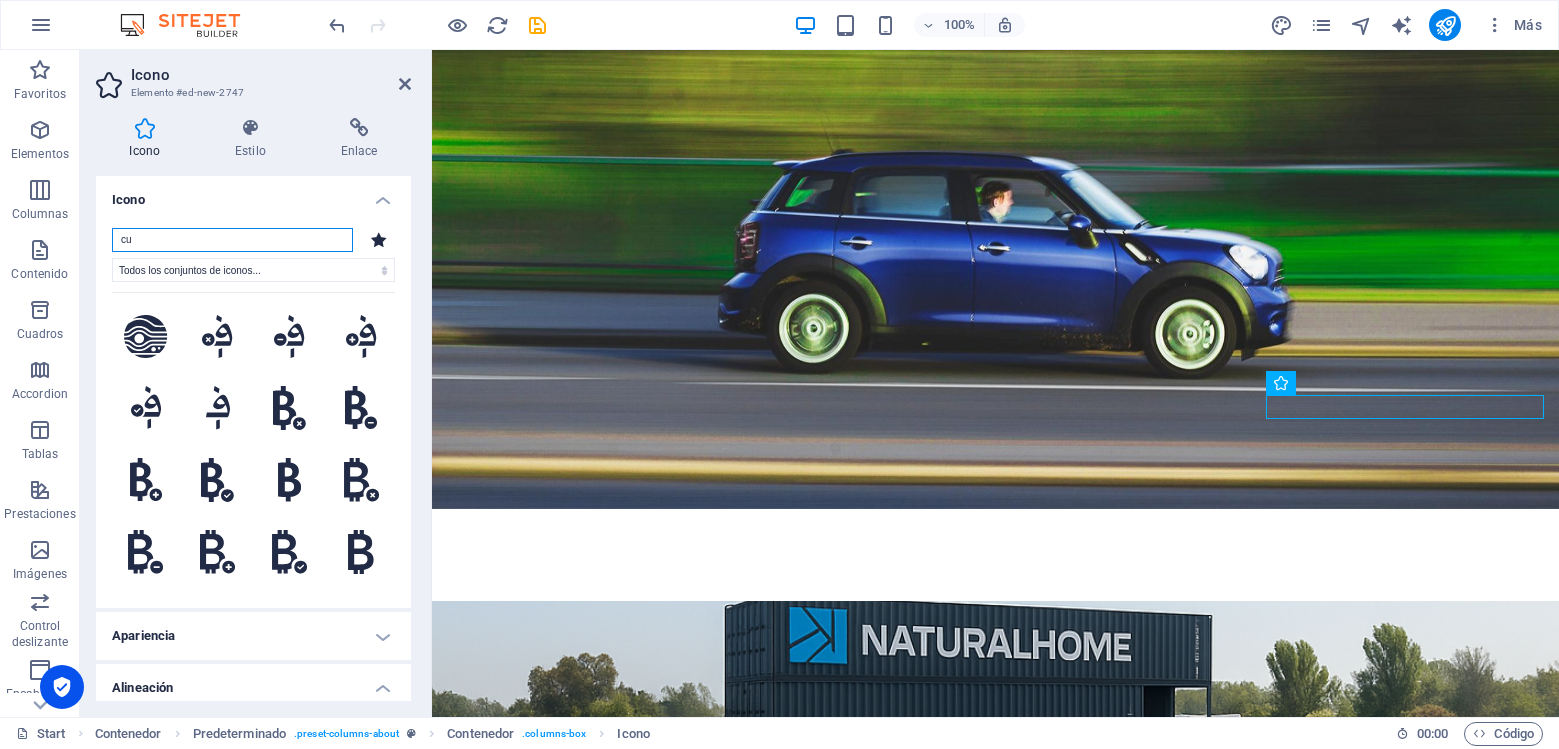 type on "c" 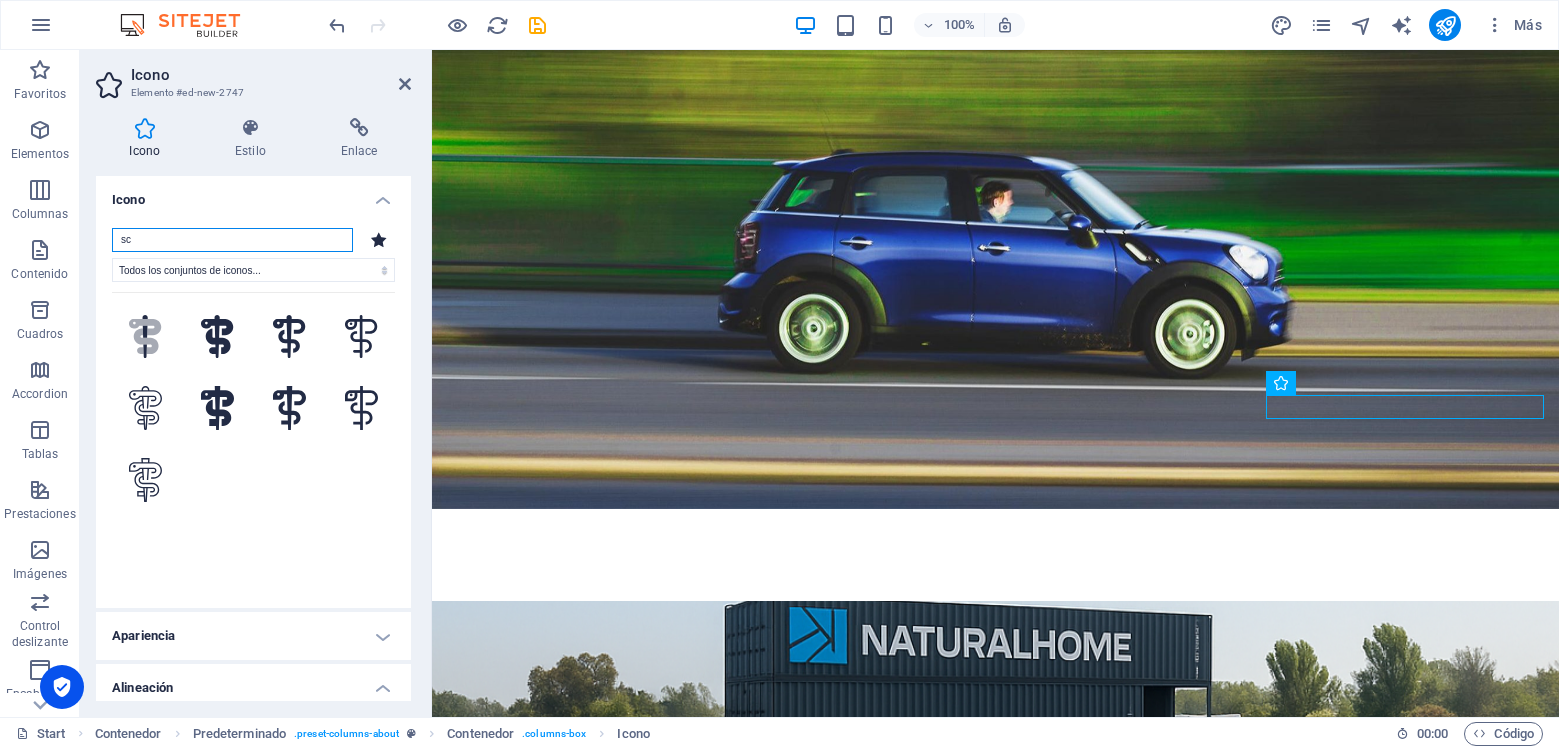 type on "s" 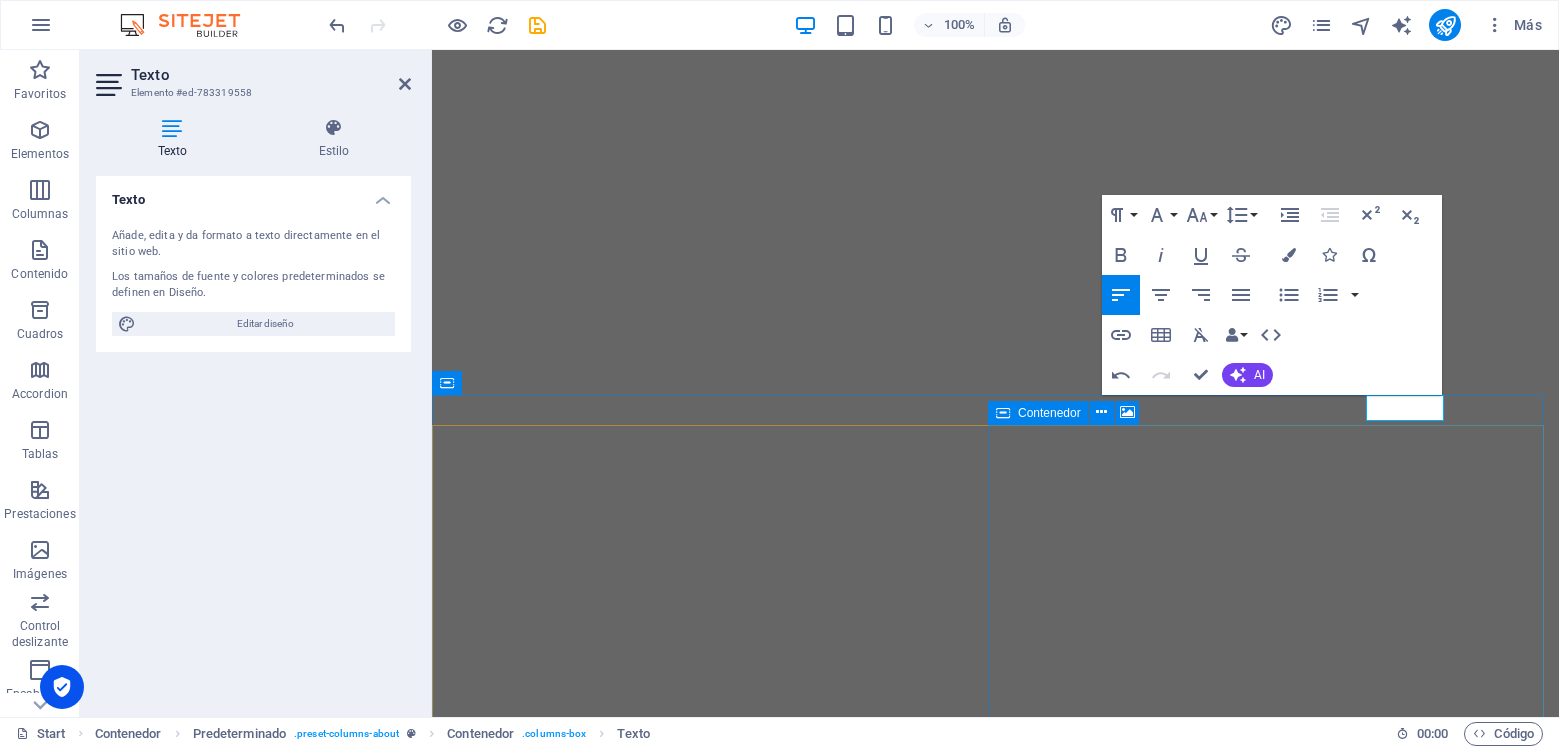 scroll, scrollTop: 0, scrollLeft: 0, axis: both 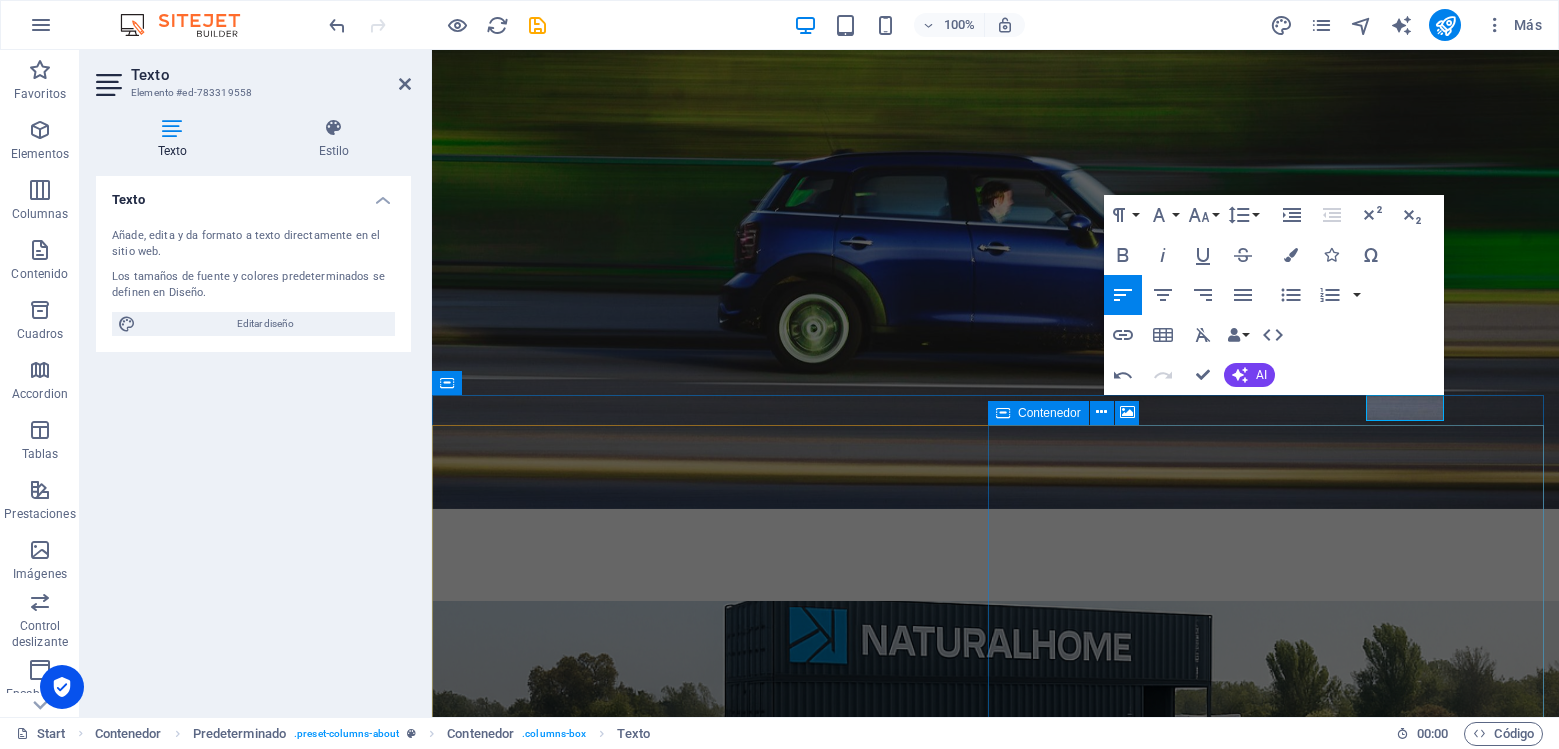 type 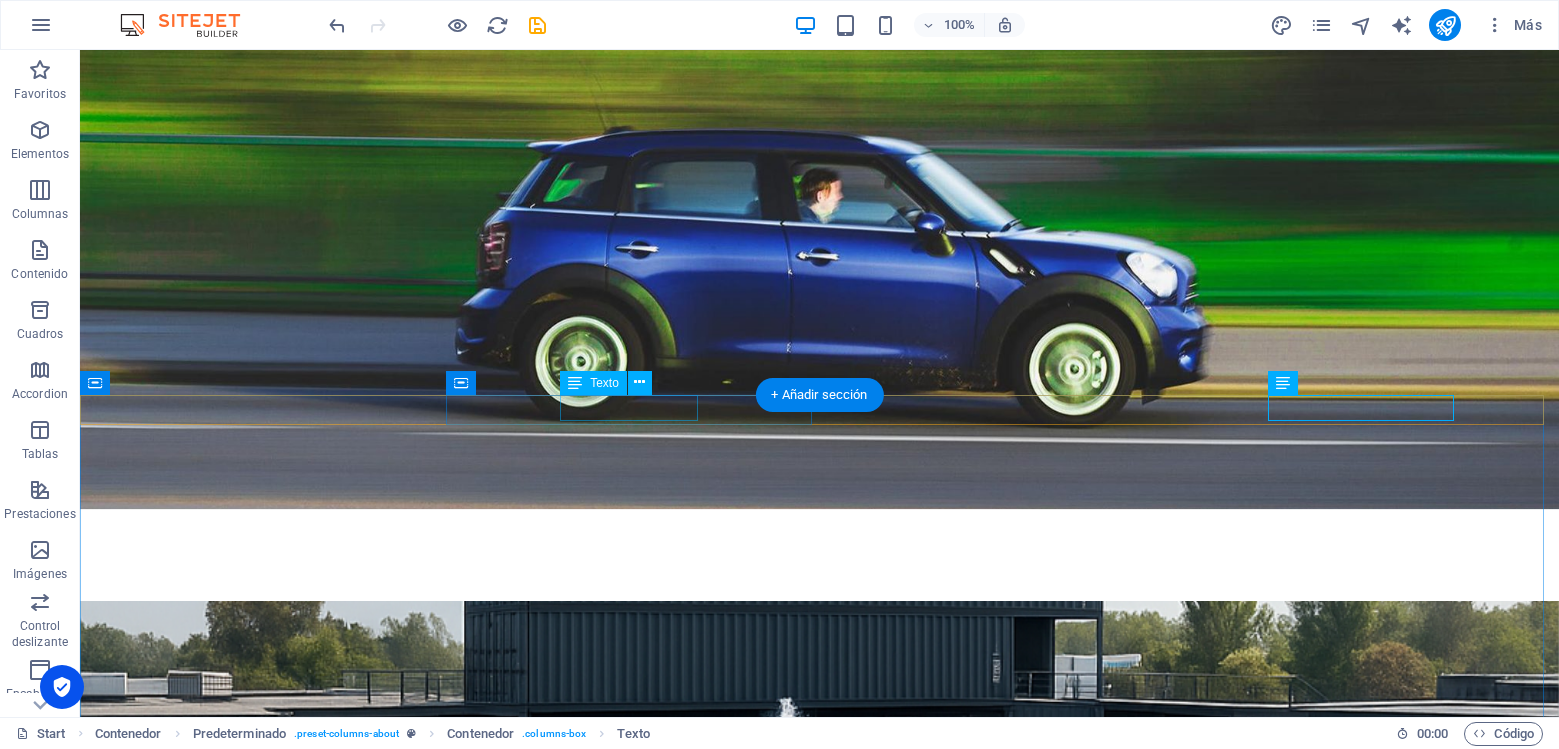 click on "Cursos de Buceo" at bounding box center (819, 1479) 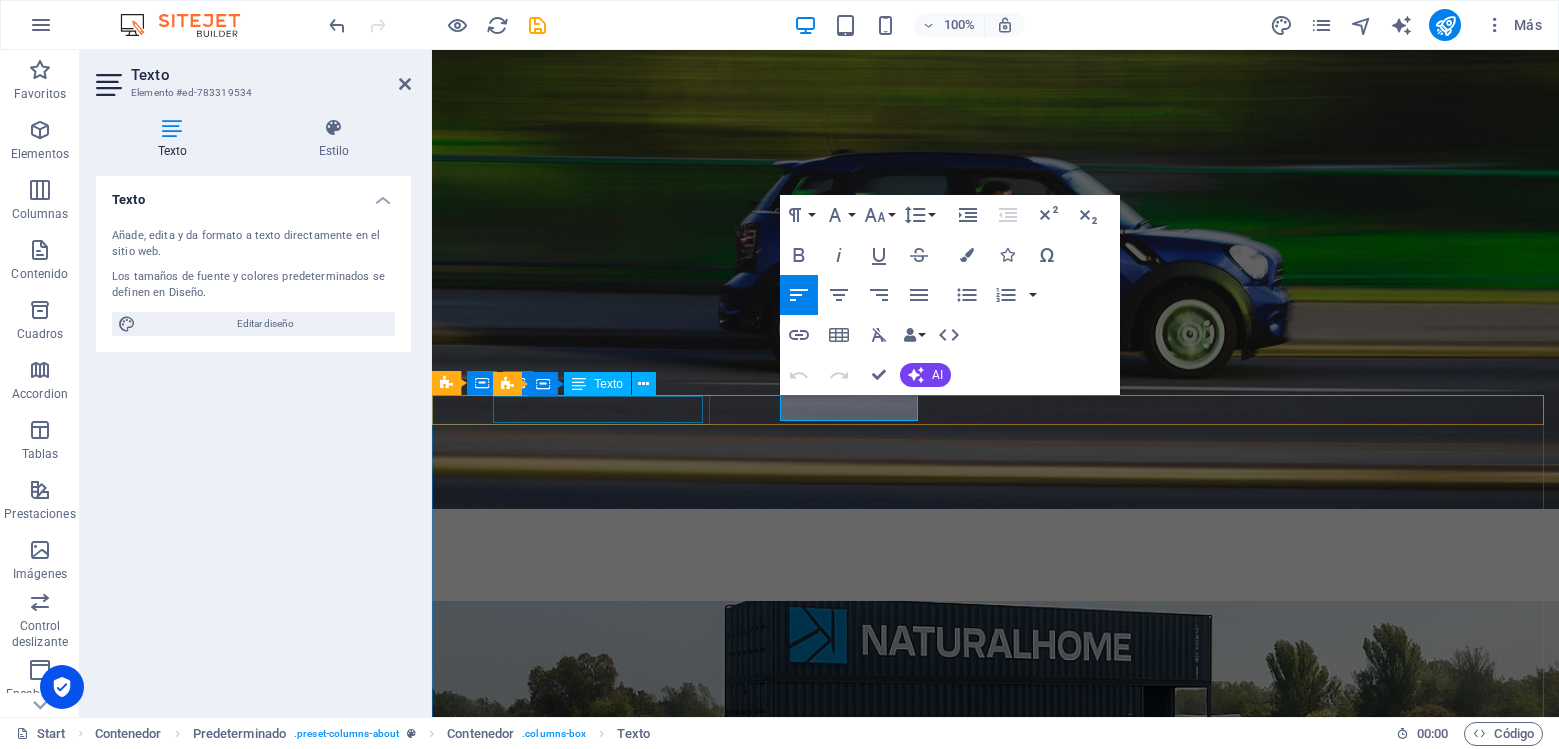 type 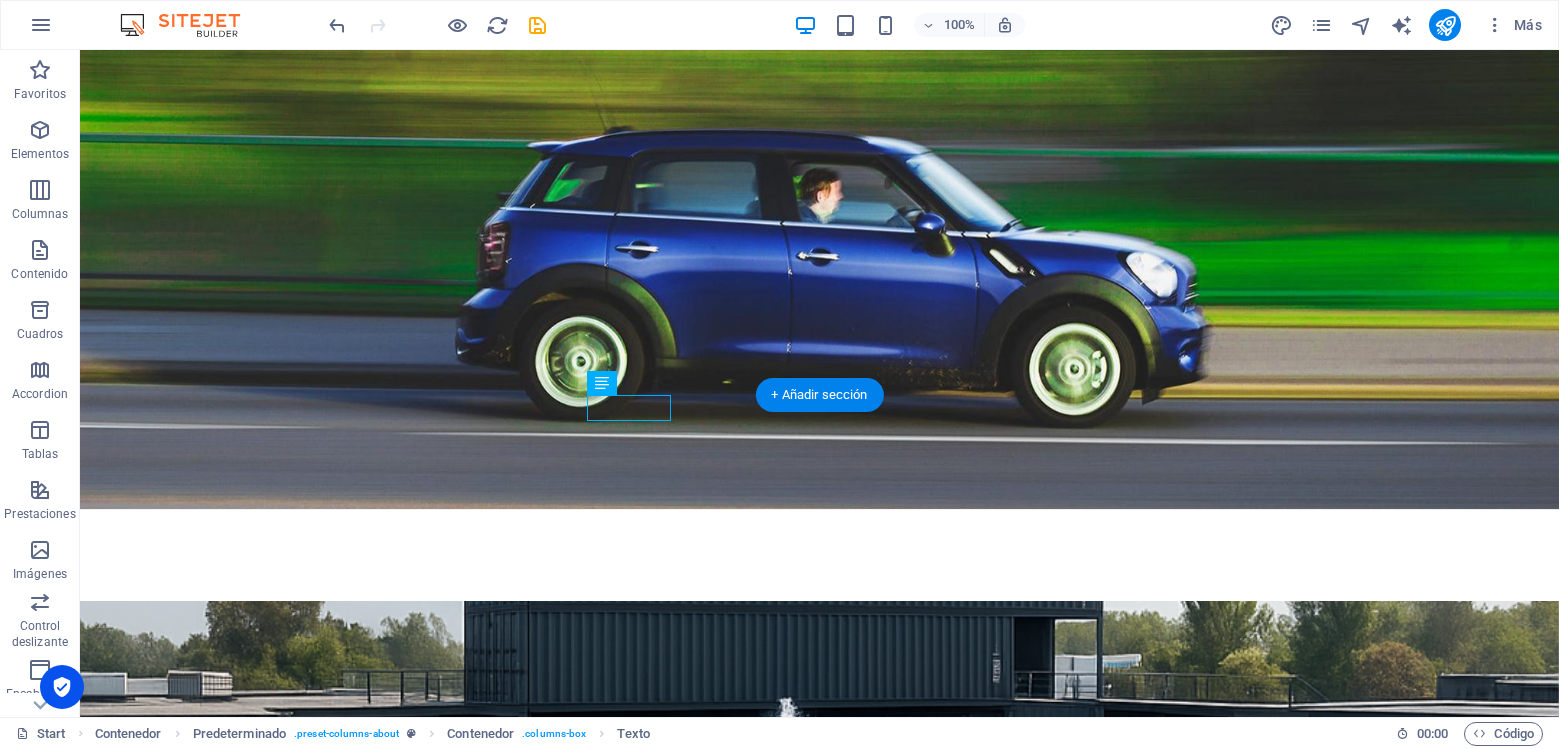 click at bounding box center (819, 907) 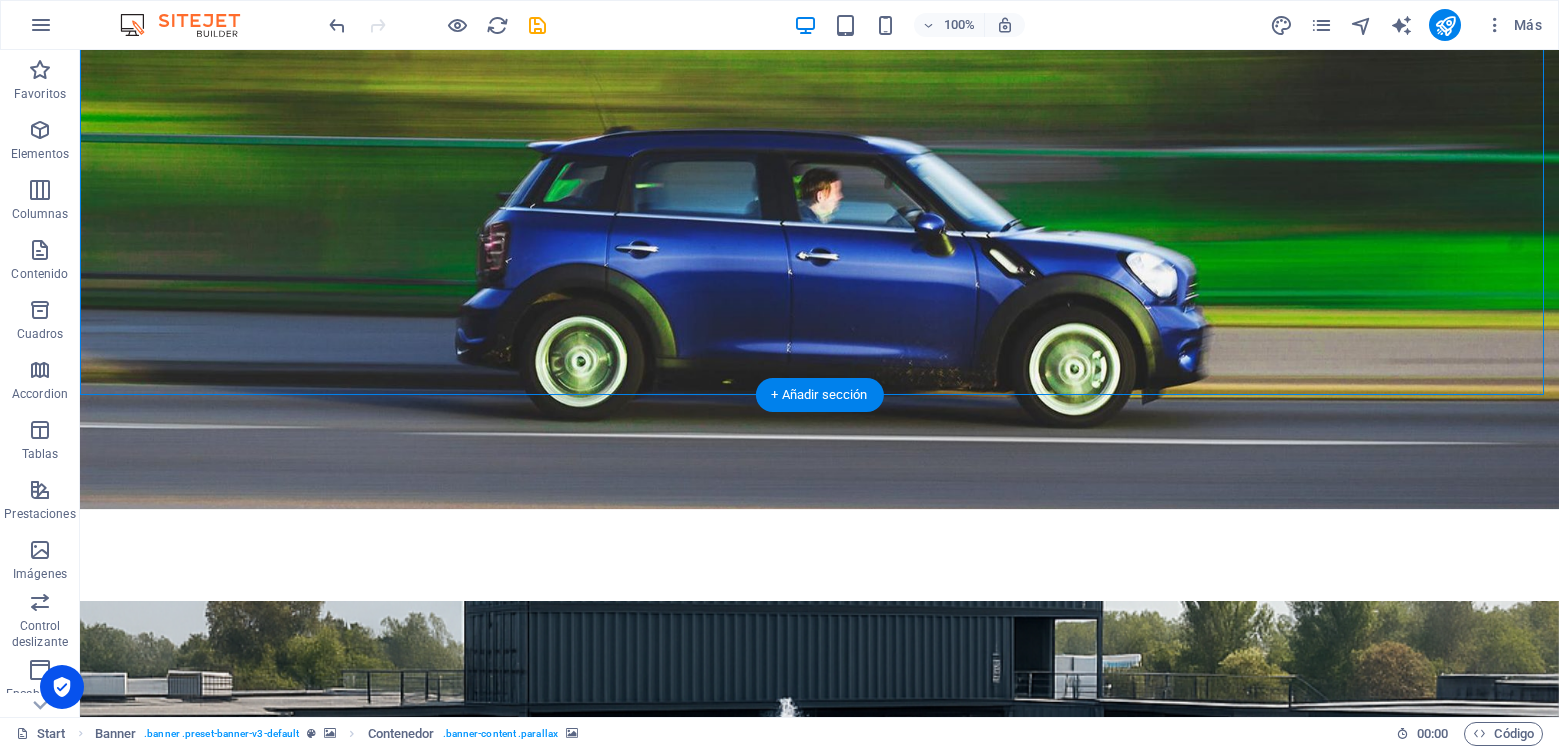 click at bounding box center [819, 907] 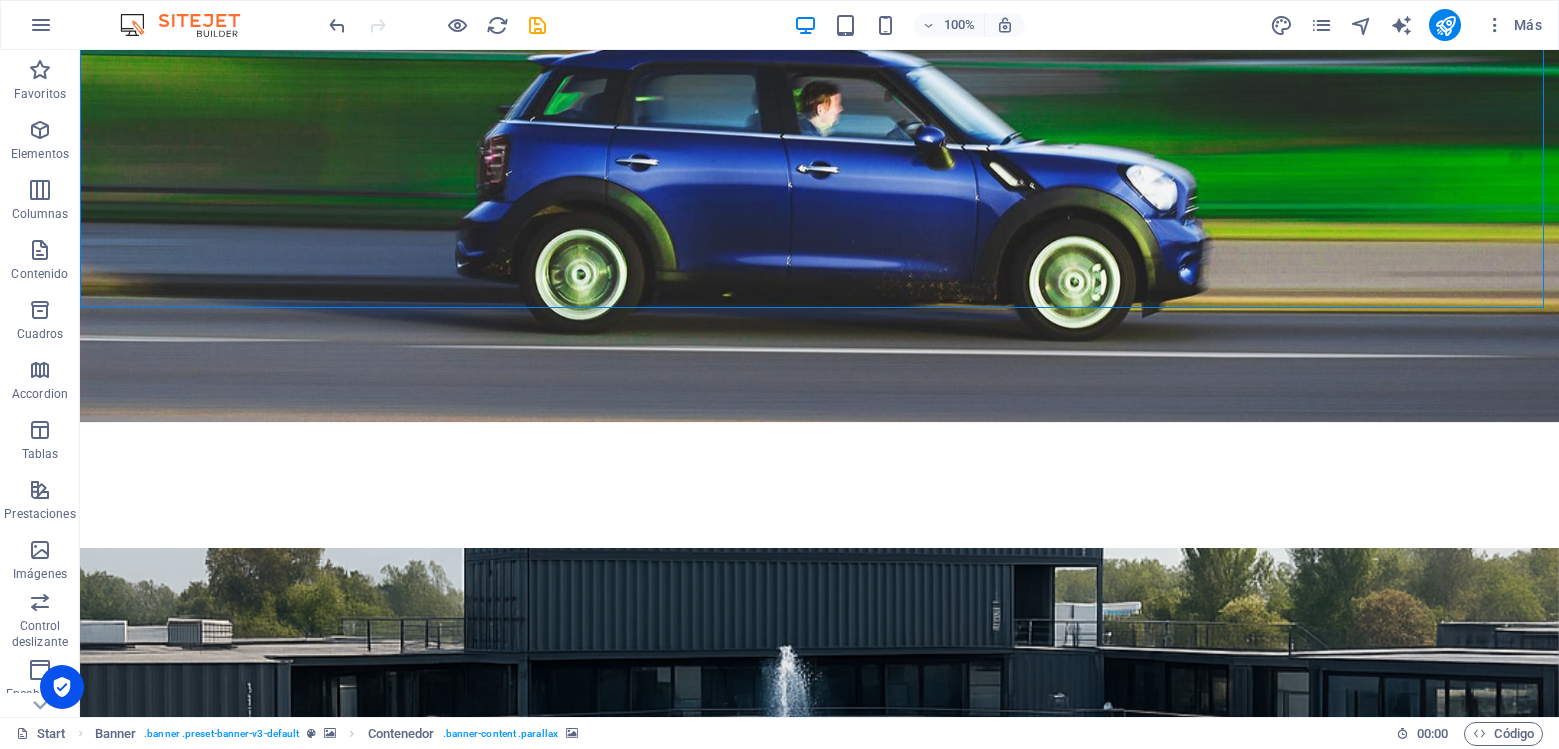 scroll, scrollTop: 494, scrollLeft: 0, axis: vertical 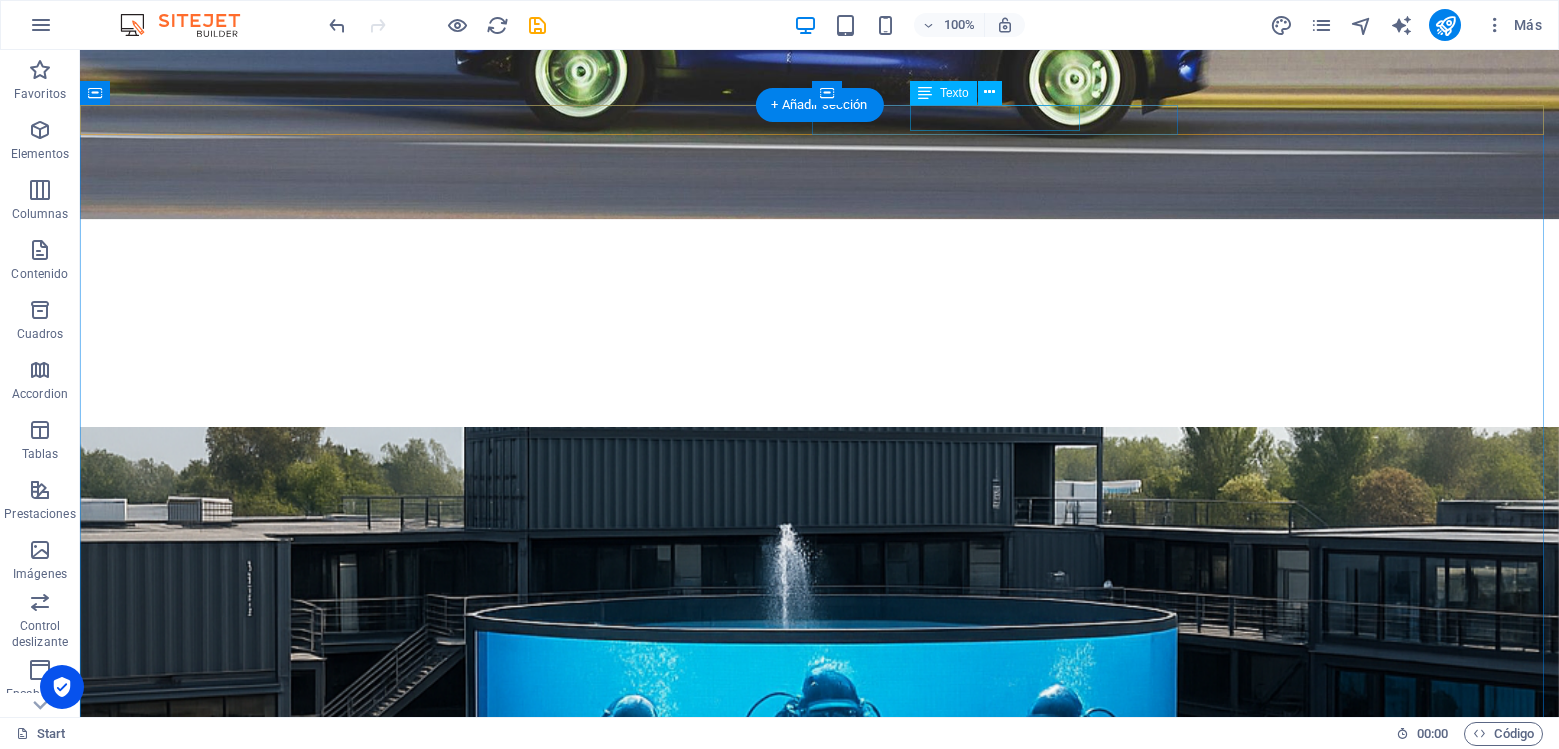 click on "Programas Flexibles" at bounding box center (819, 1215) 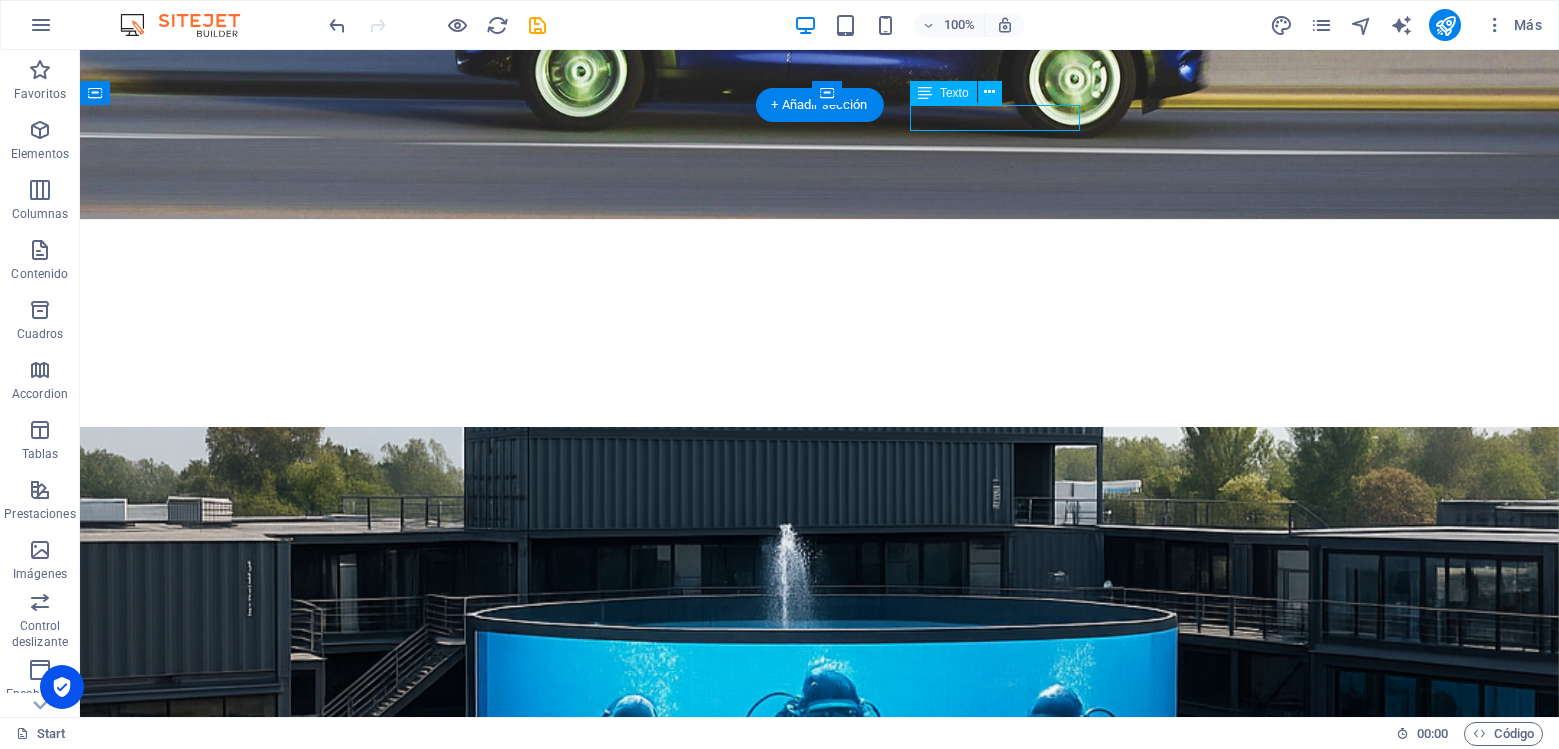click on "Programas Flexibles" at bounding box center [819, 1215] 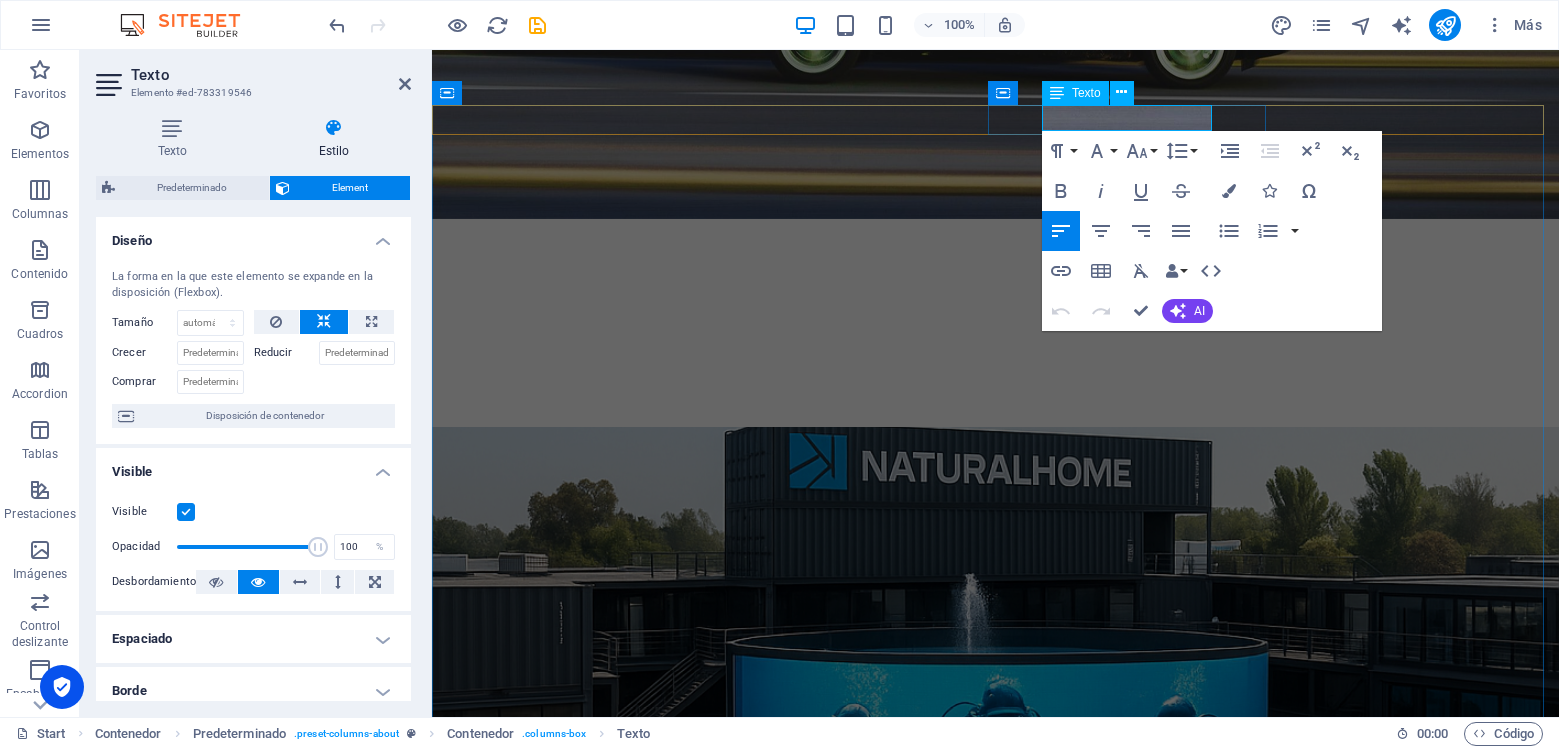 click on "Programas Flexibles" at bounding box center (995, 1215) 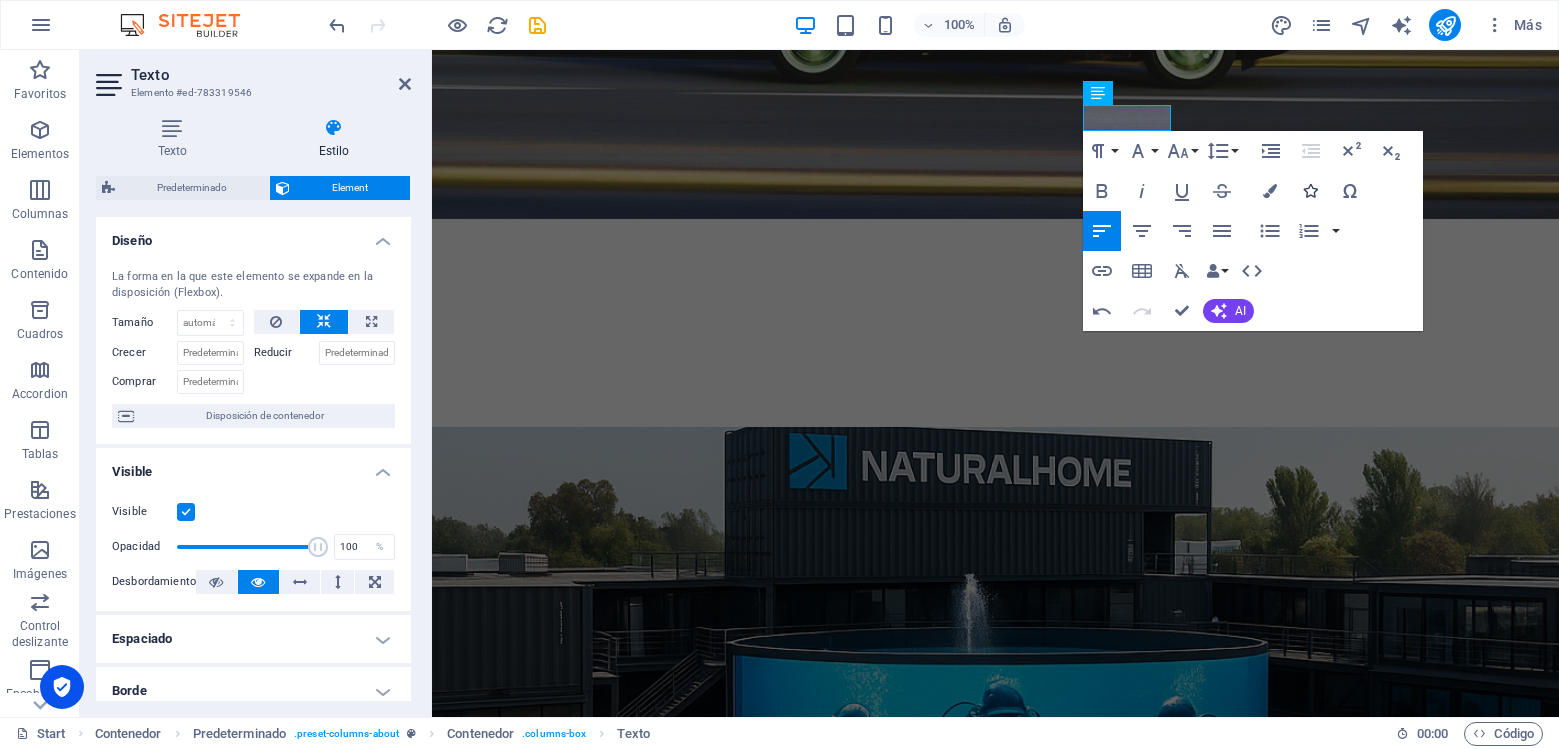 type 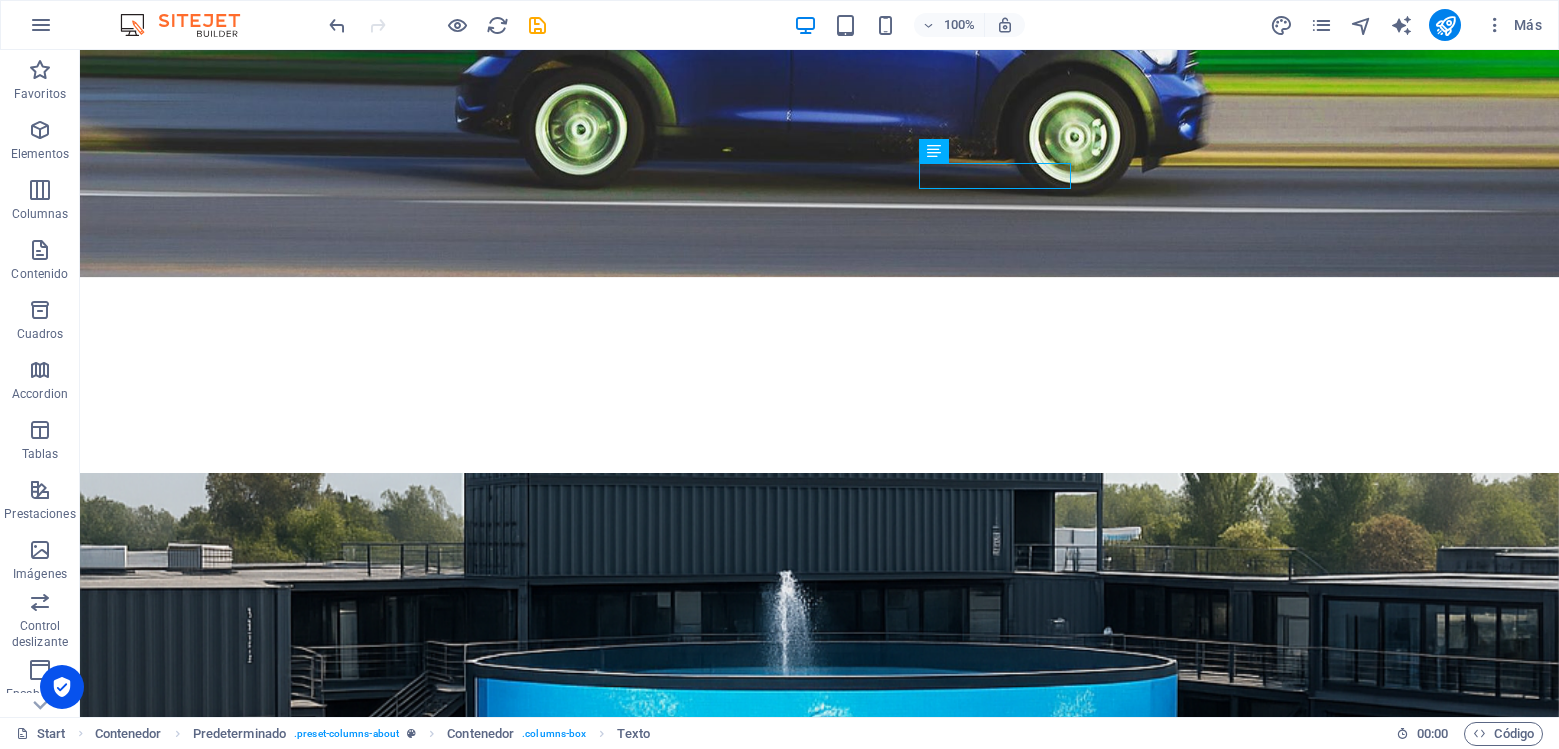 scroll, scrollTop: 640, scrollLeft: 0, axis: vertical 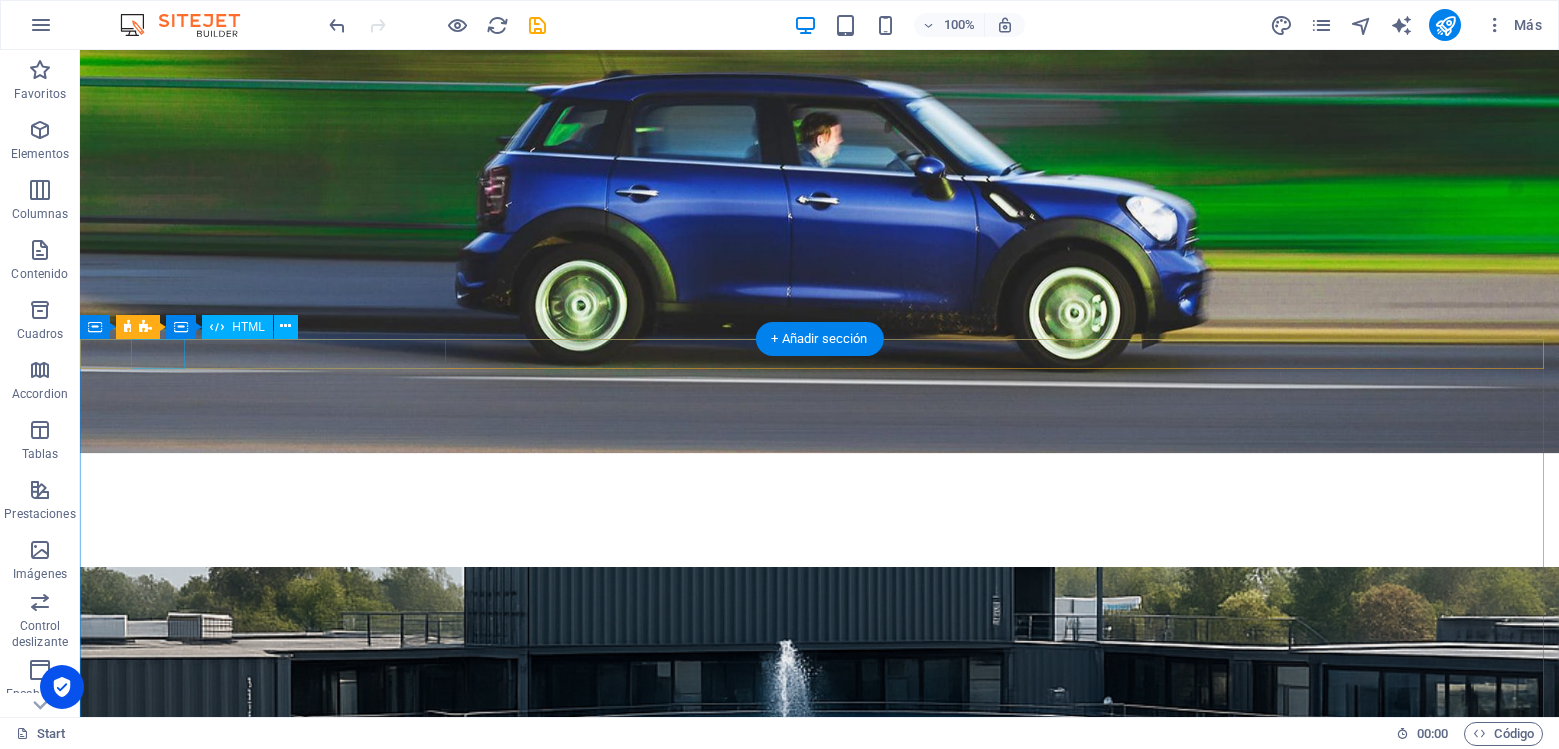 click at bounding box center (819, 1320) 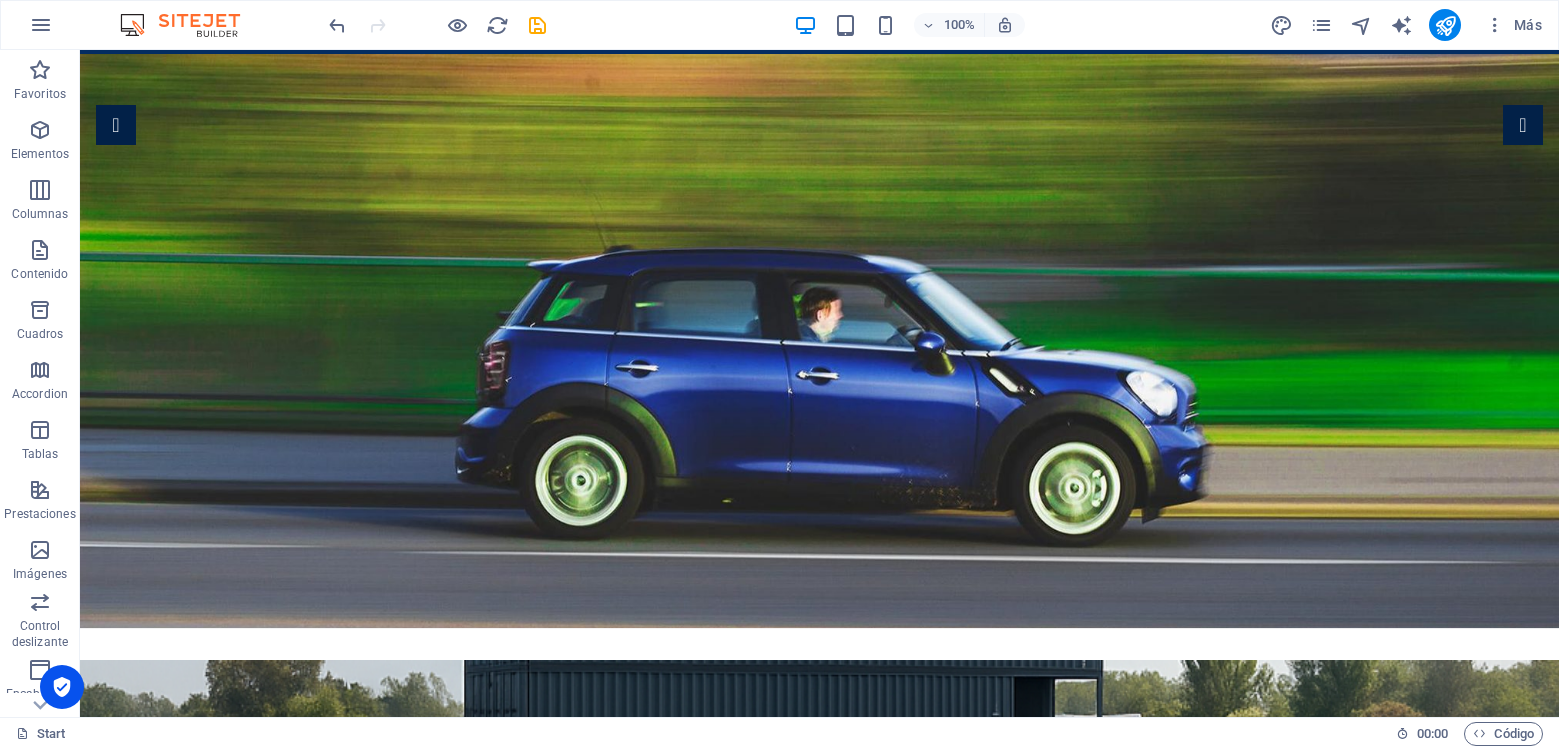 scroll, scrollTop: 230, scrollLeft: 0, axis: vertical 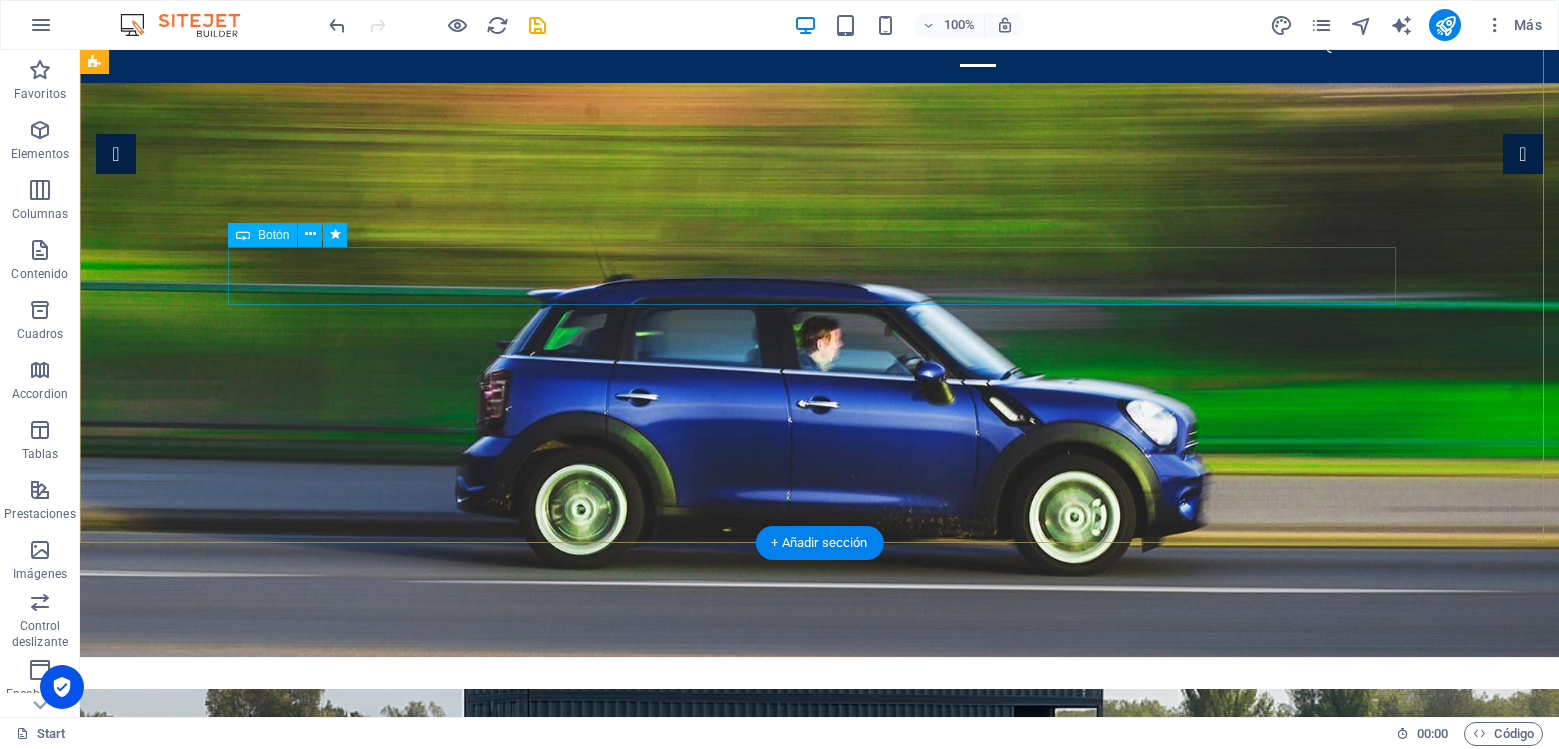 click on "Find out More" at bounding box center [820, 1433] 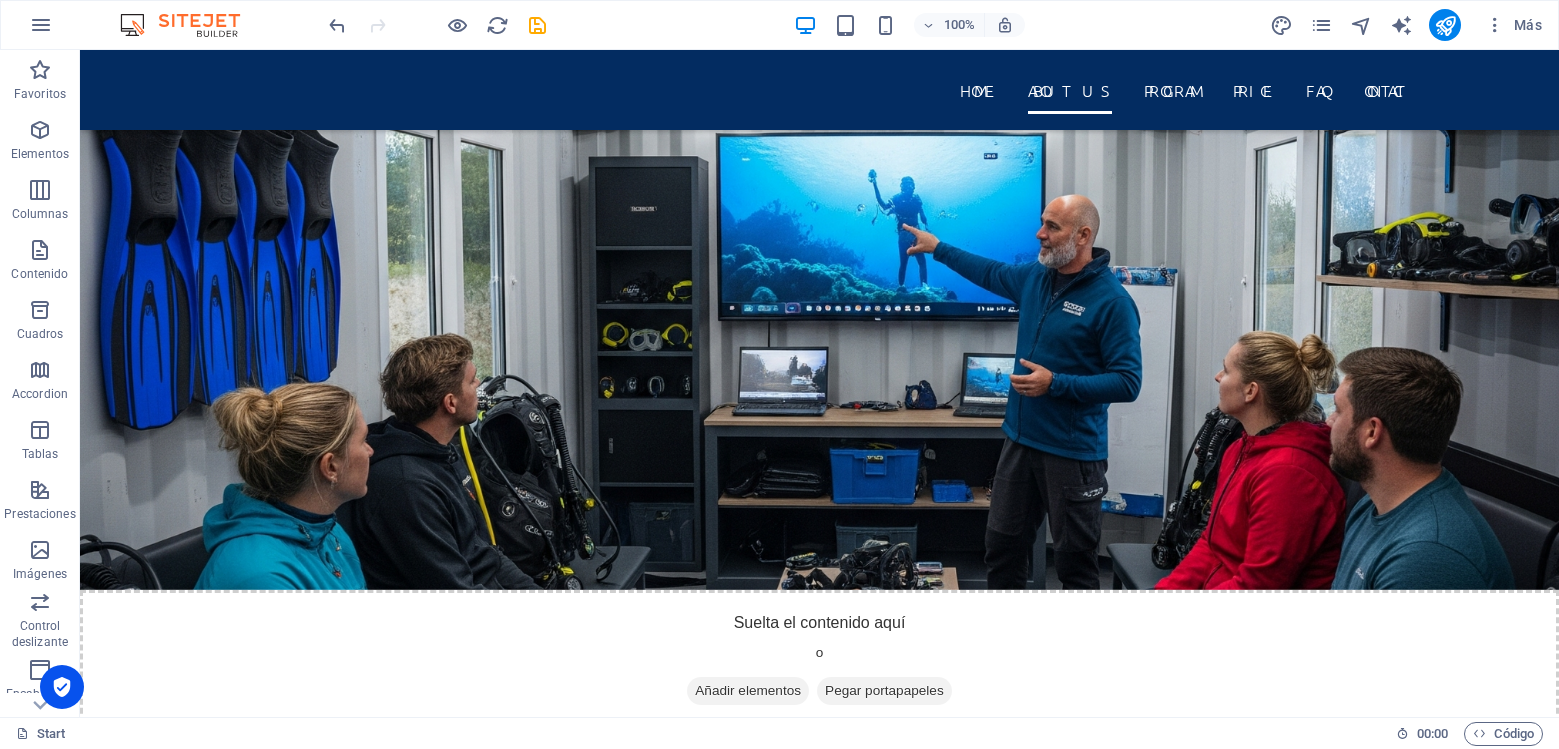 scroll, scrollTop: 2922, scrollLeft: 0, axis: vertical 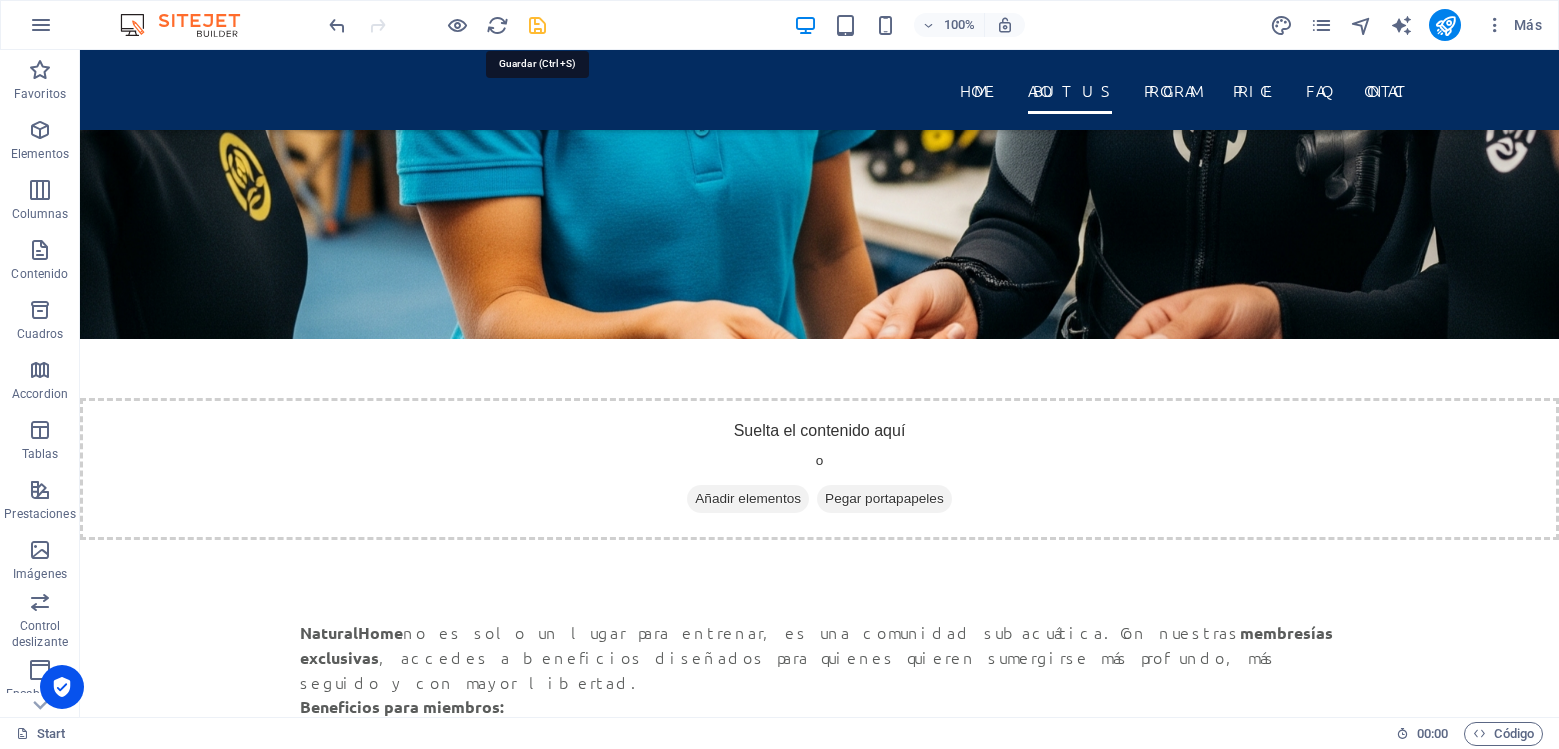 click at bounding box center [537, 25] 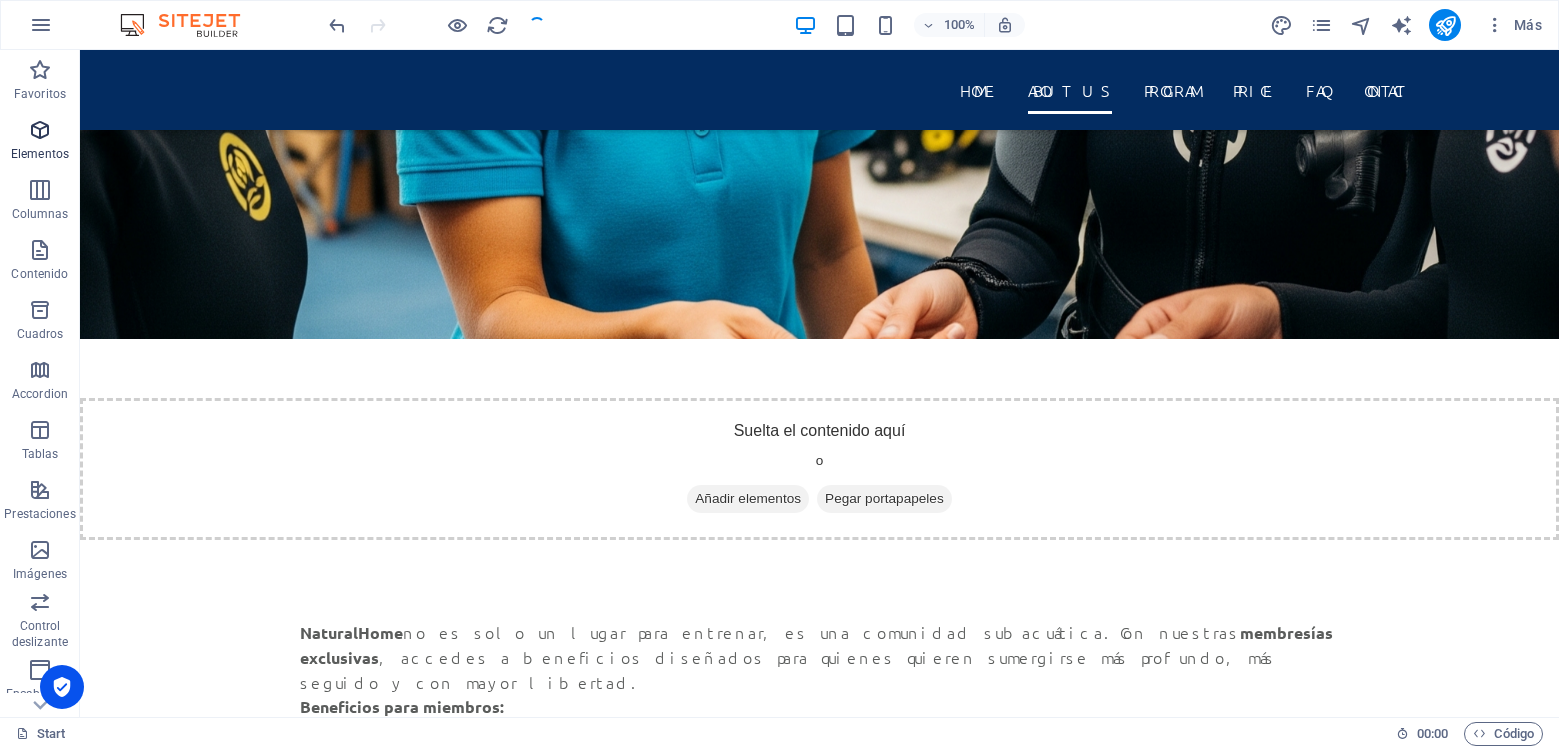 click at bounding box center (40, 130) 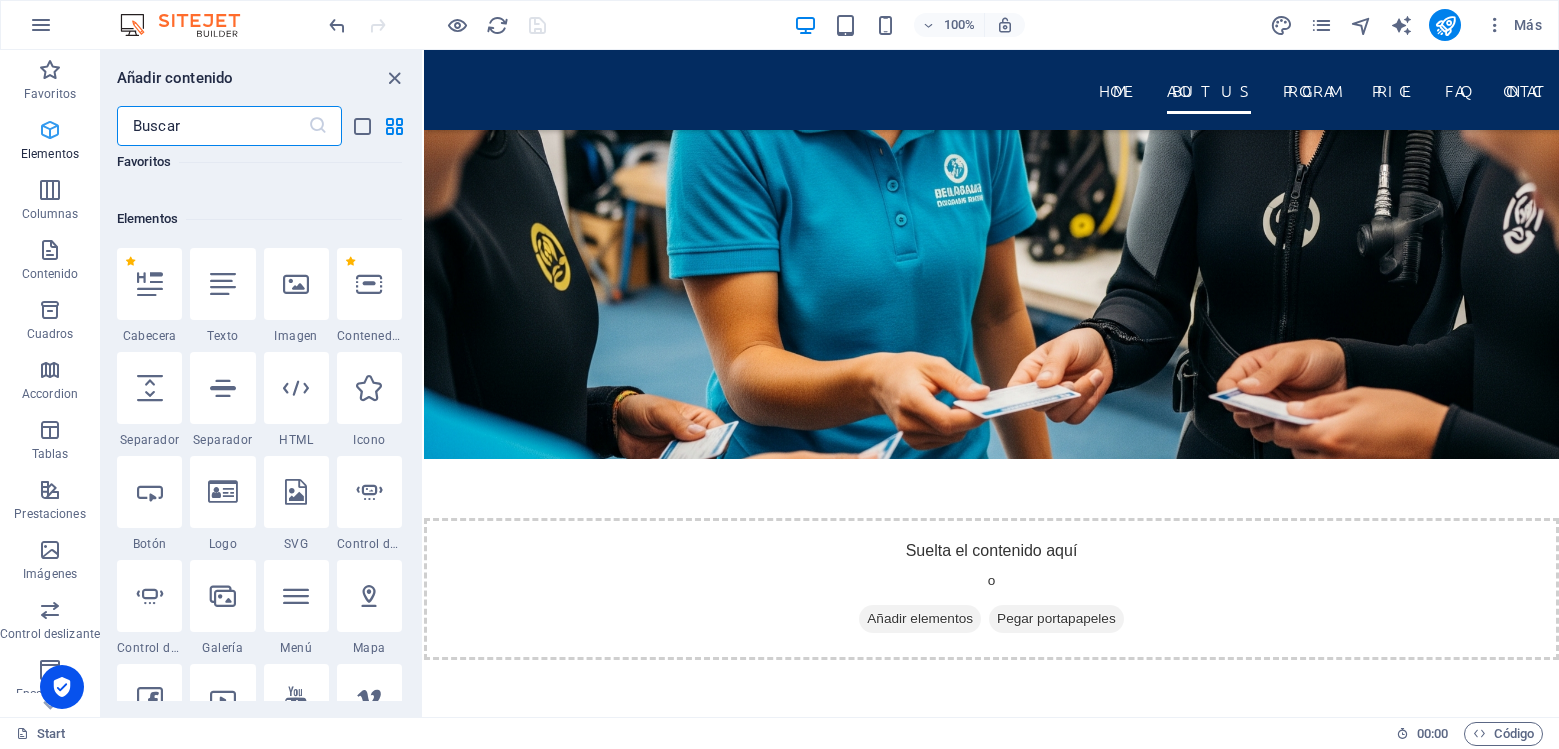 scroll, scrollTop: 377, scrollLeft: 0, axis: vertical 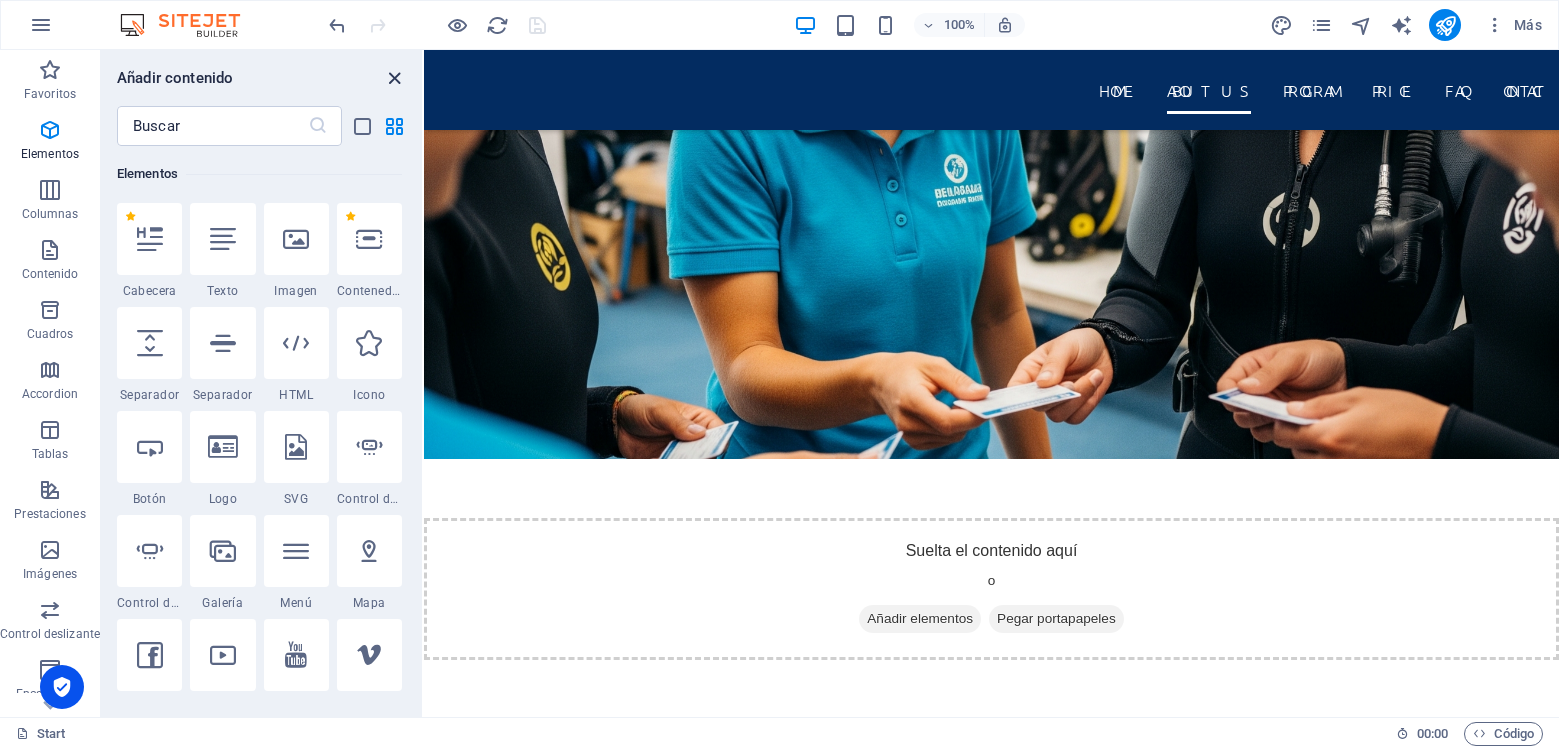 click at bounding box center [394, 78] 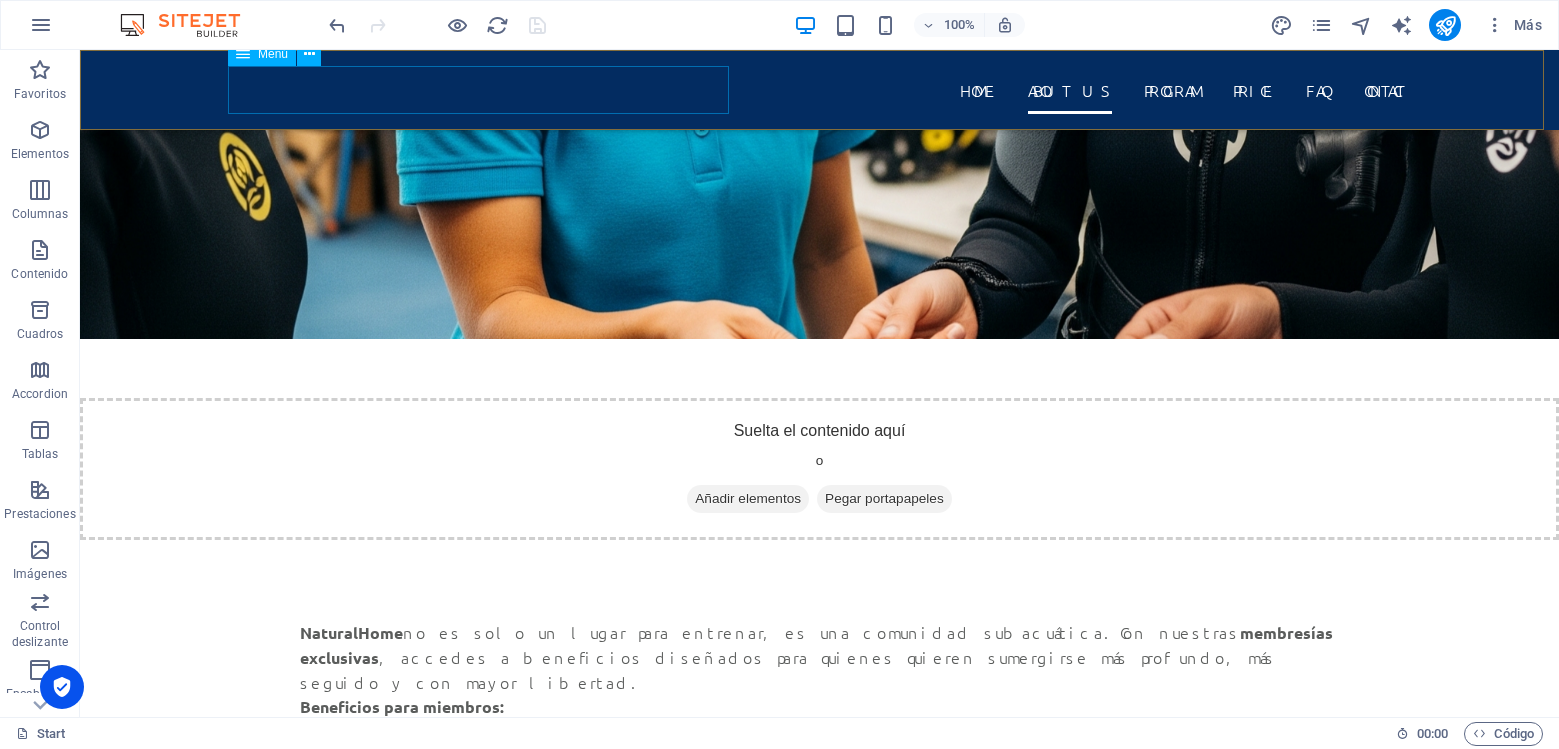 scroll, scrollTop: 7673, scrollLeft: 0, axis: vertical 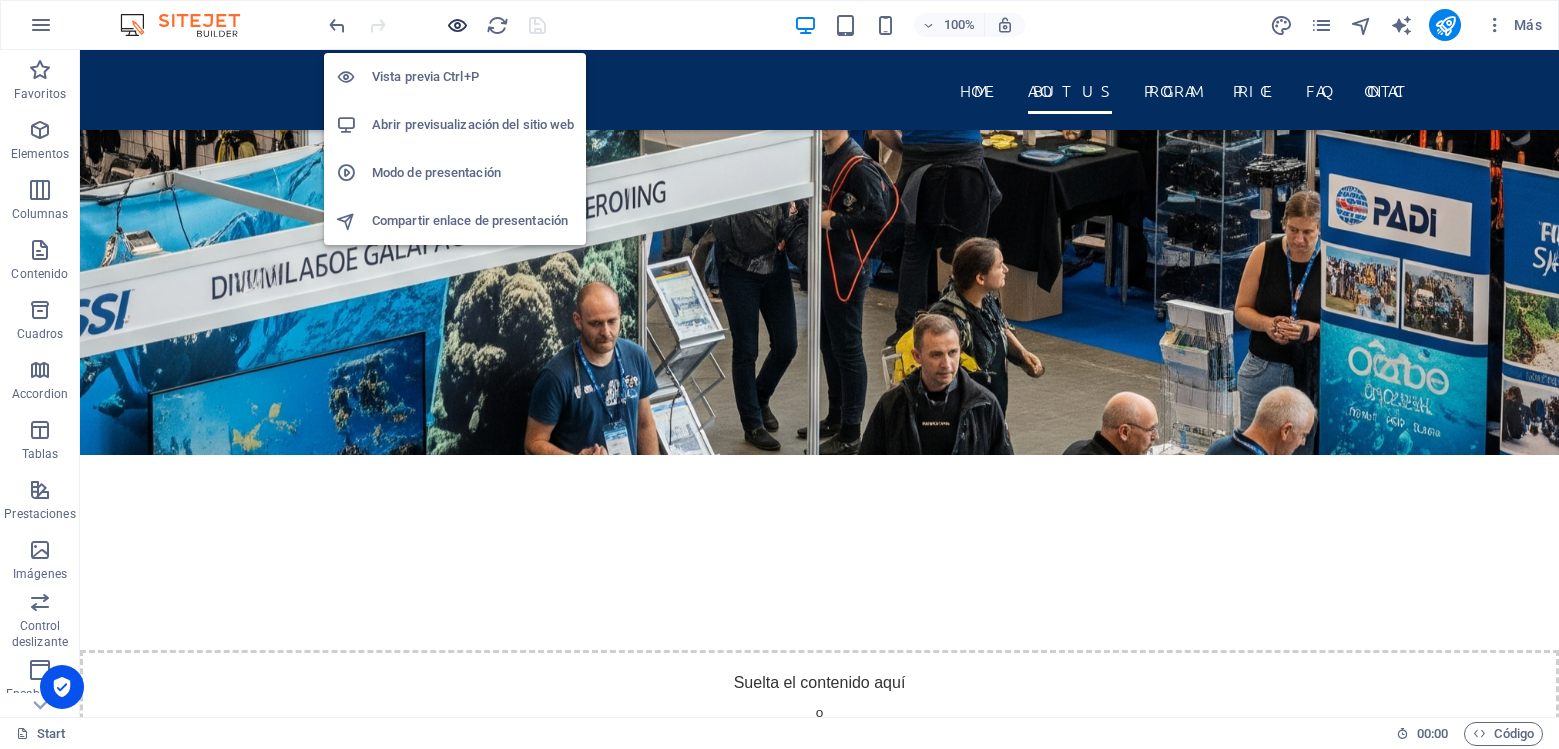 click at bounding box center [457, 25] 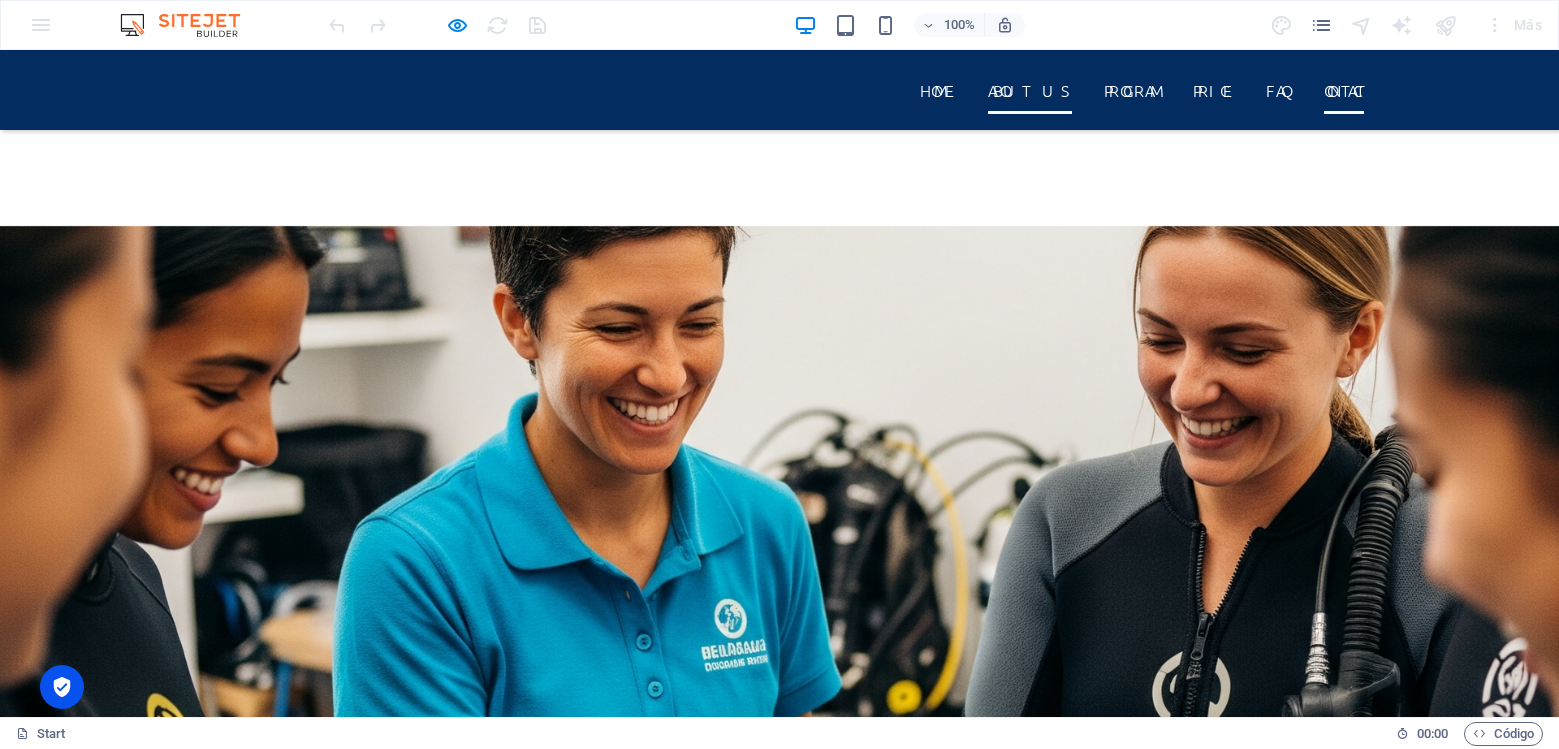 click on "Contact" at bounding box center (1344, 90) 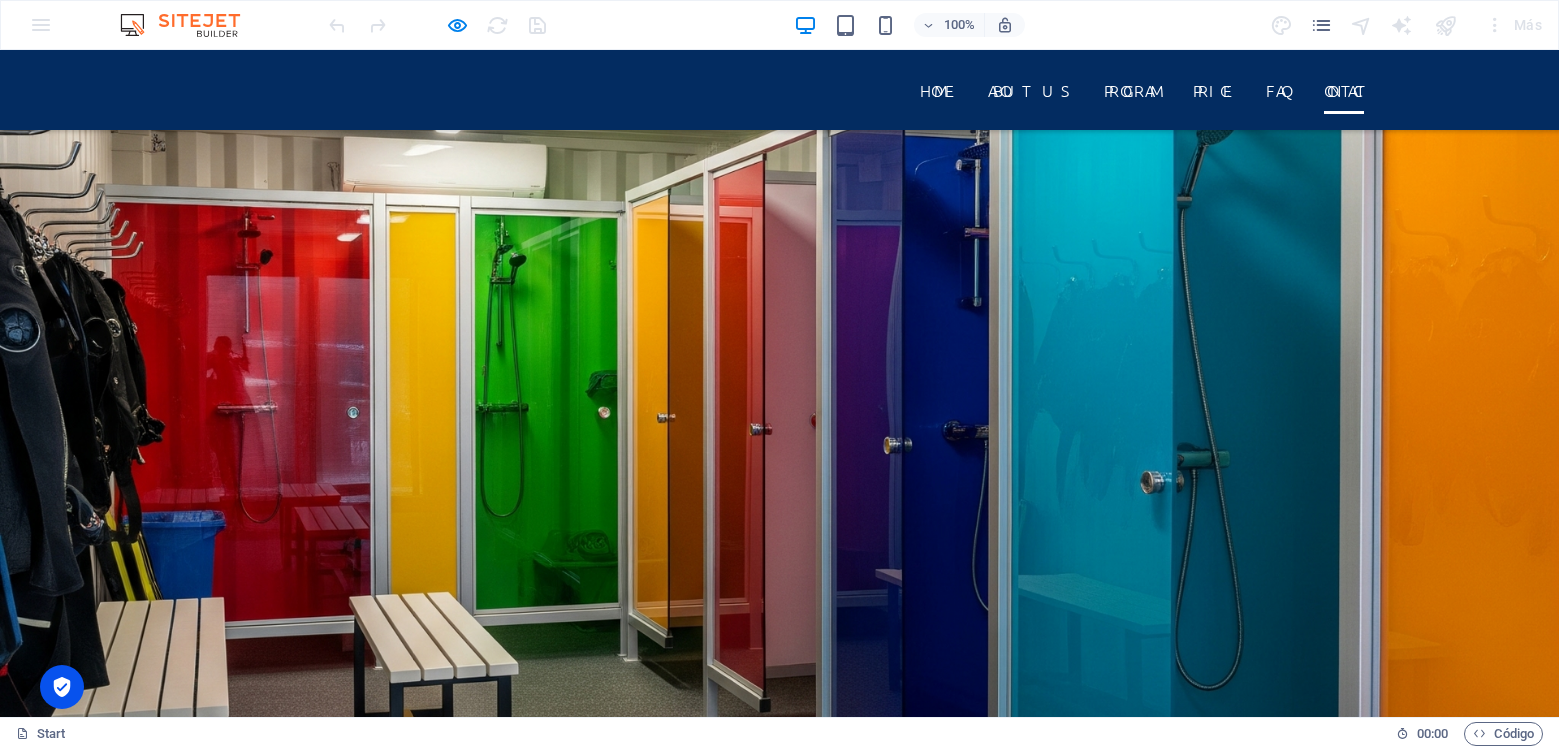 scroll, scrollTop: 12356, scrollLeft: 0, axis: vertical 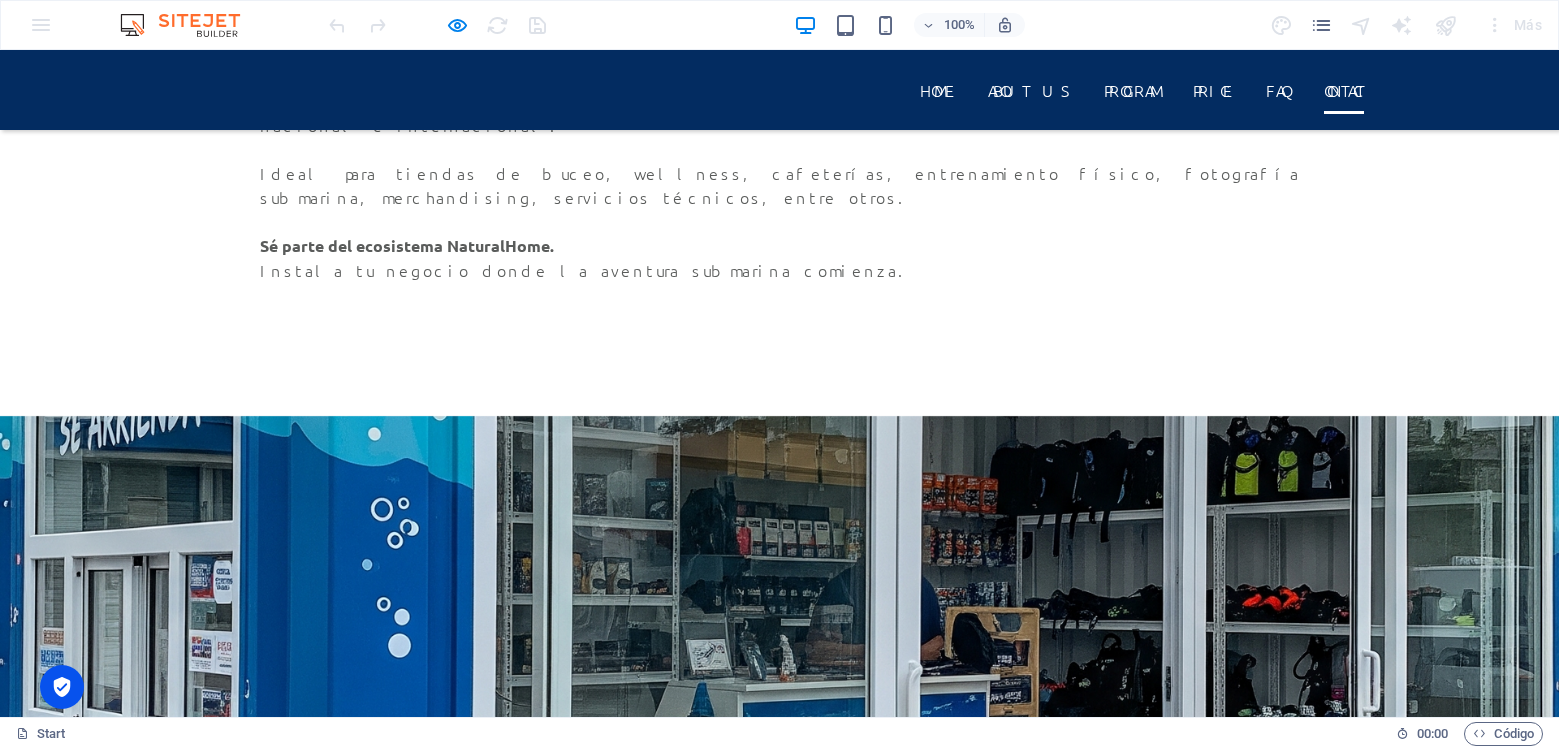 click at bounding box center (362, 13698) 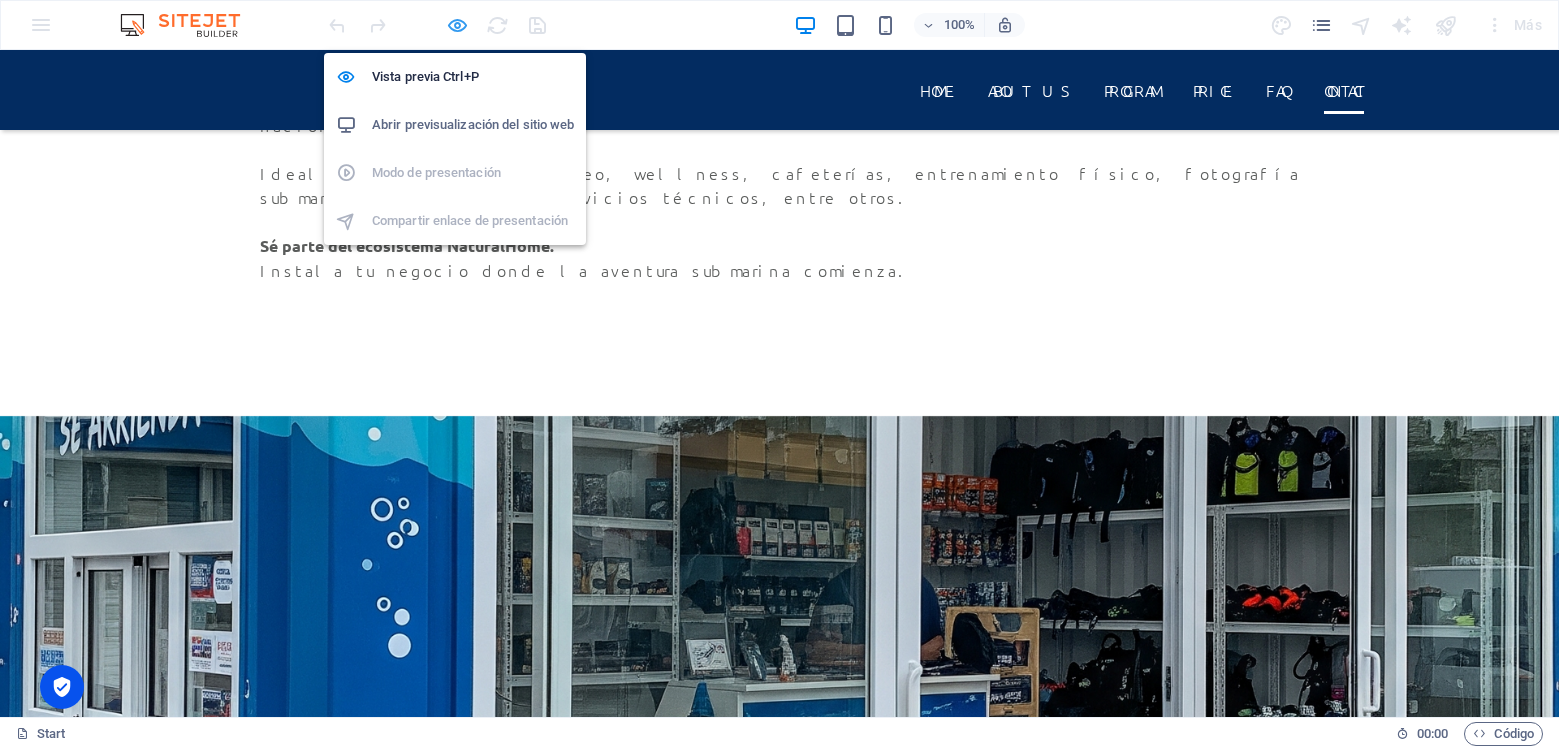 click at bounding box center (457, 25) 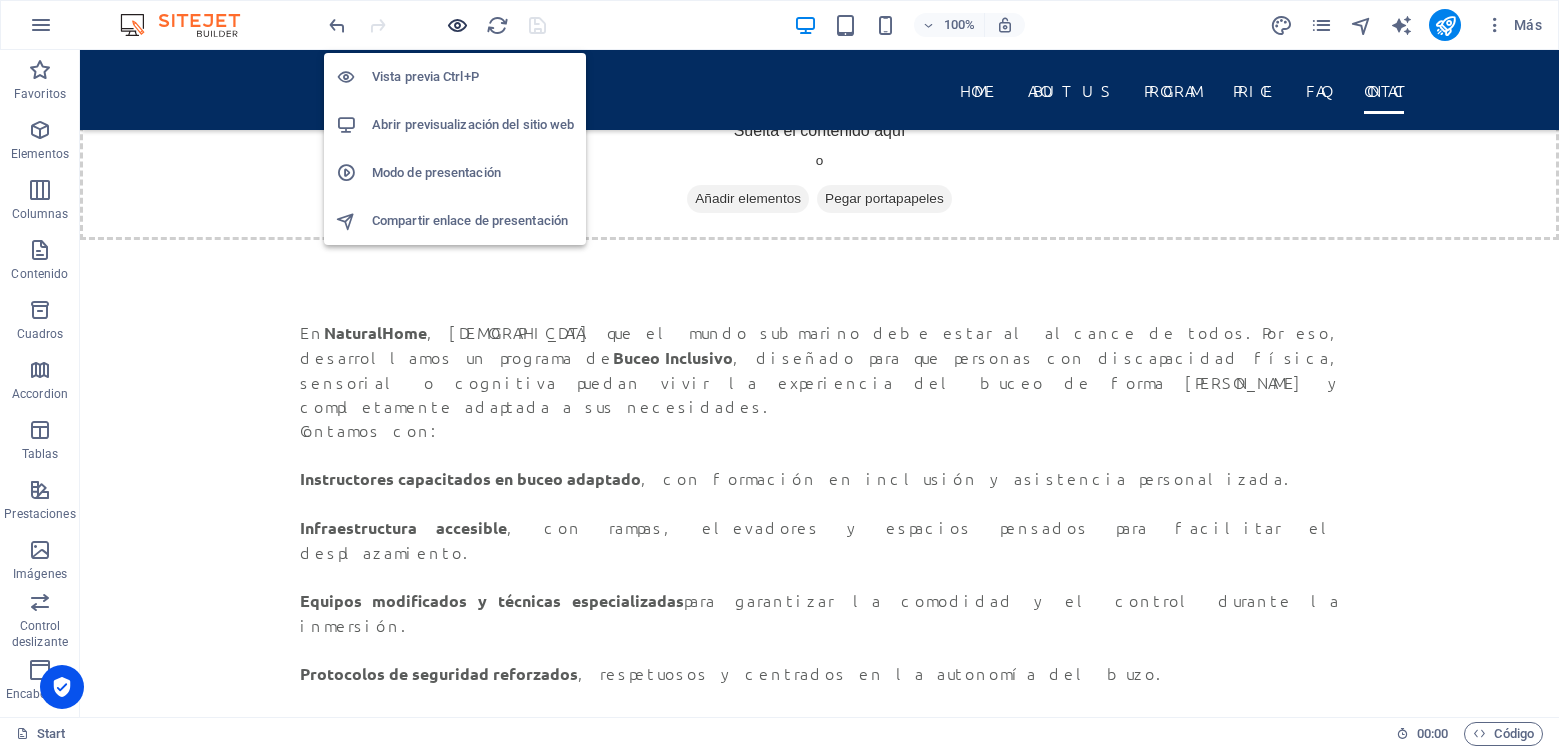 scroll, scrollTop: 16121, scrollLeft: 0, axis: vertical 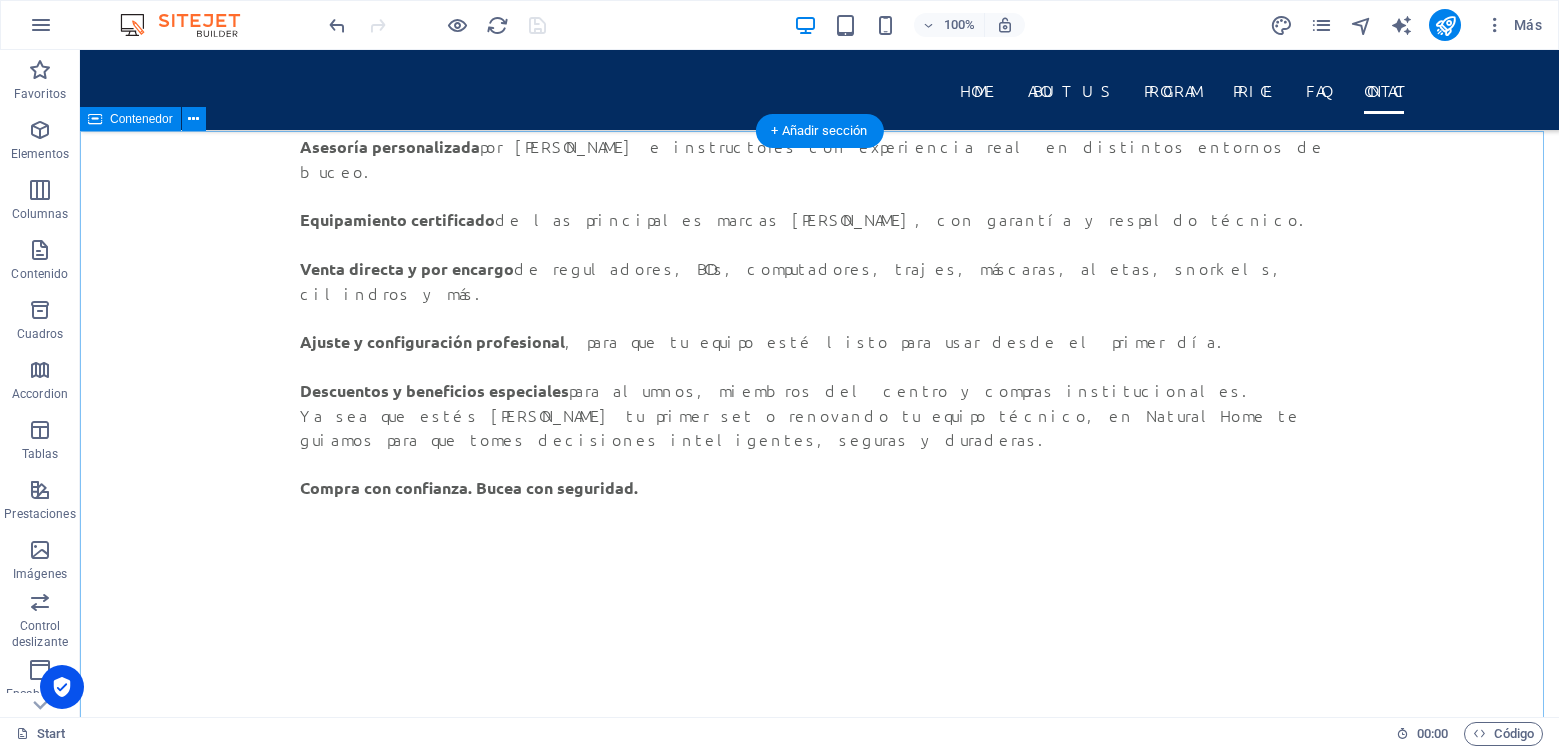 click on "Get in touch Lorem ipsum dolor sit amet, consectetur adipisicing elit. Natus, dolores, at, nisi eligendi repellat voluptatem minima officia veritatis quasi animi porro laudantium dicta dolor.   I have read and understand the privacy policy. Send Unreadable? Regenerate Our Location [GEOGRAPHIC_DATA]   , Call us [PHONE_NUMBER] Contact us! Contact [EMAIL_ADDRESS][DOMAIN_NAME] Legal notice  |  Privacy" at bounding box center [819, 21895] 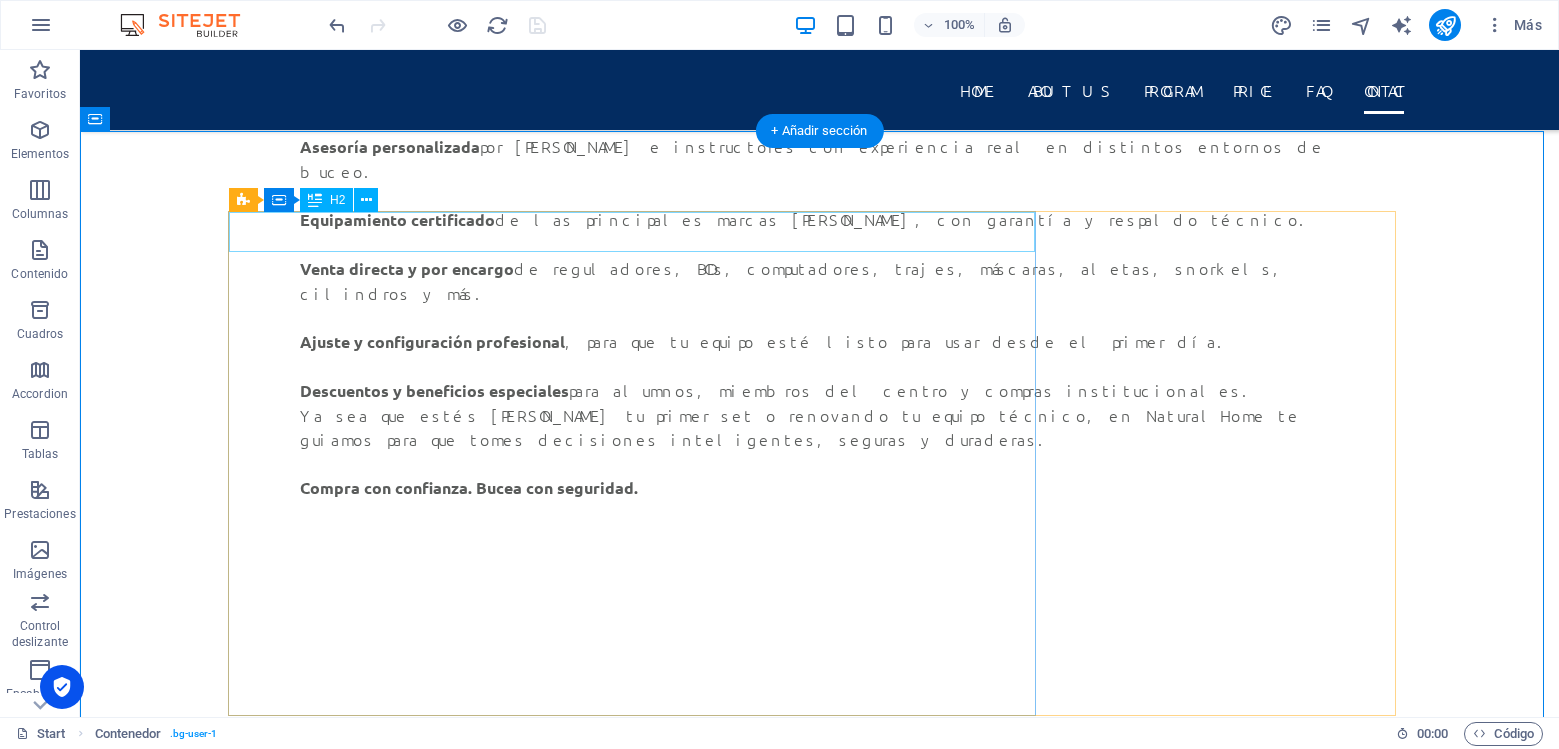 click on "Get in touch" at bounding box center (820, 21418) 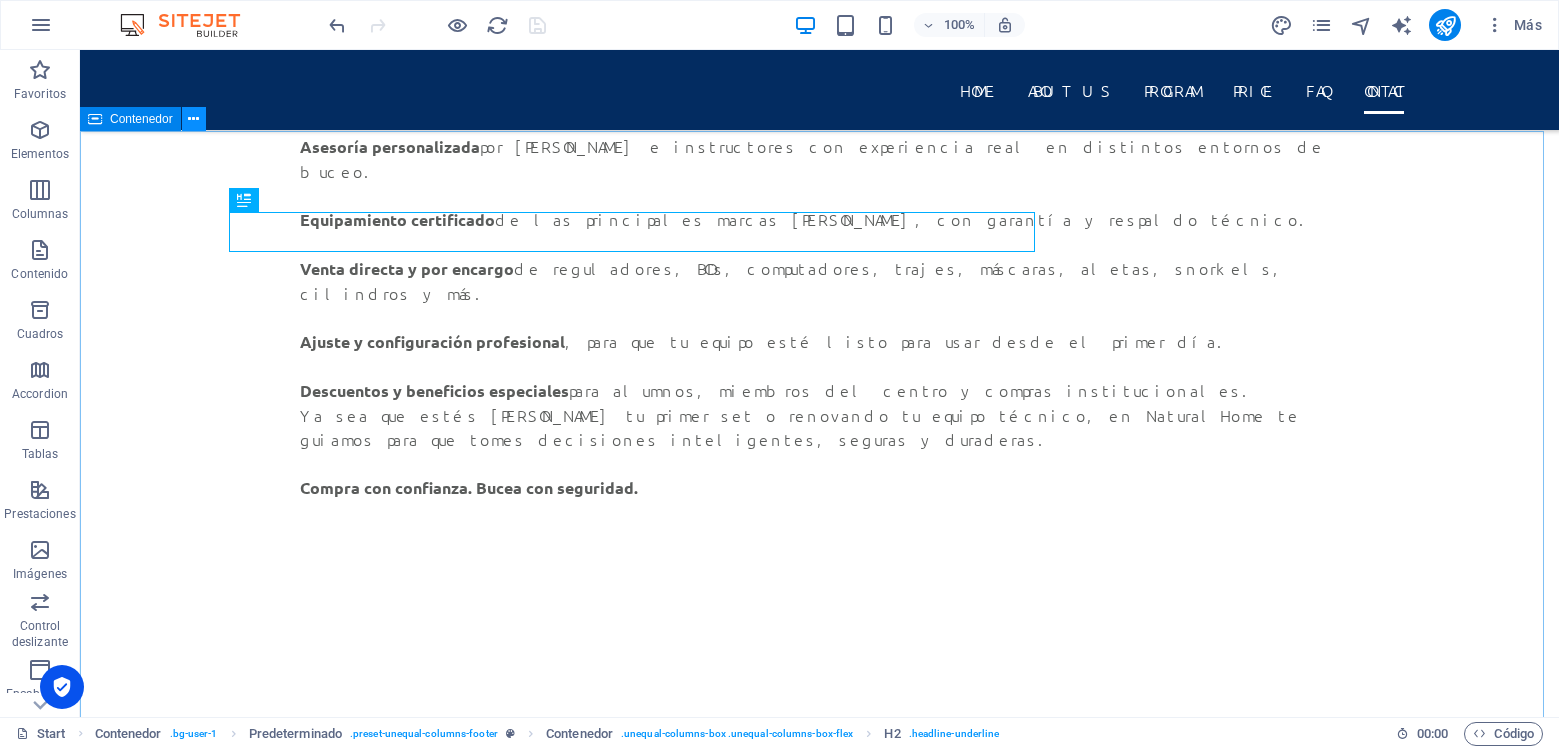 click at bounding box center [193, 119] 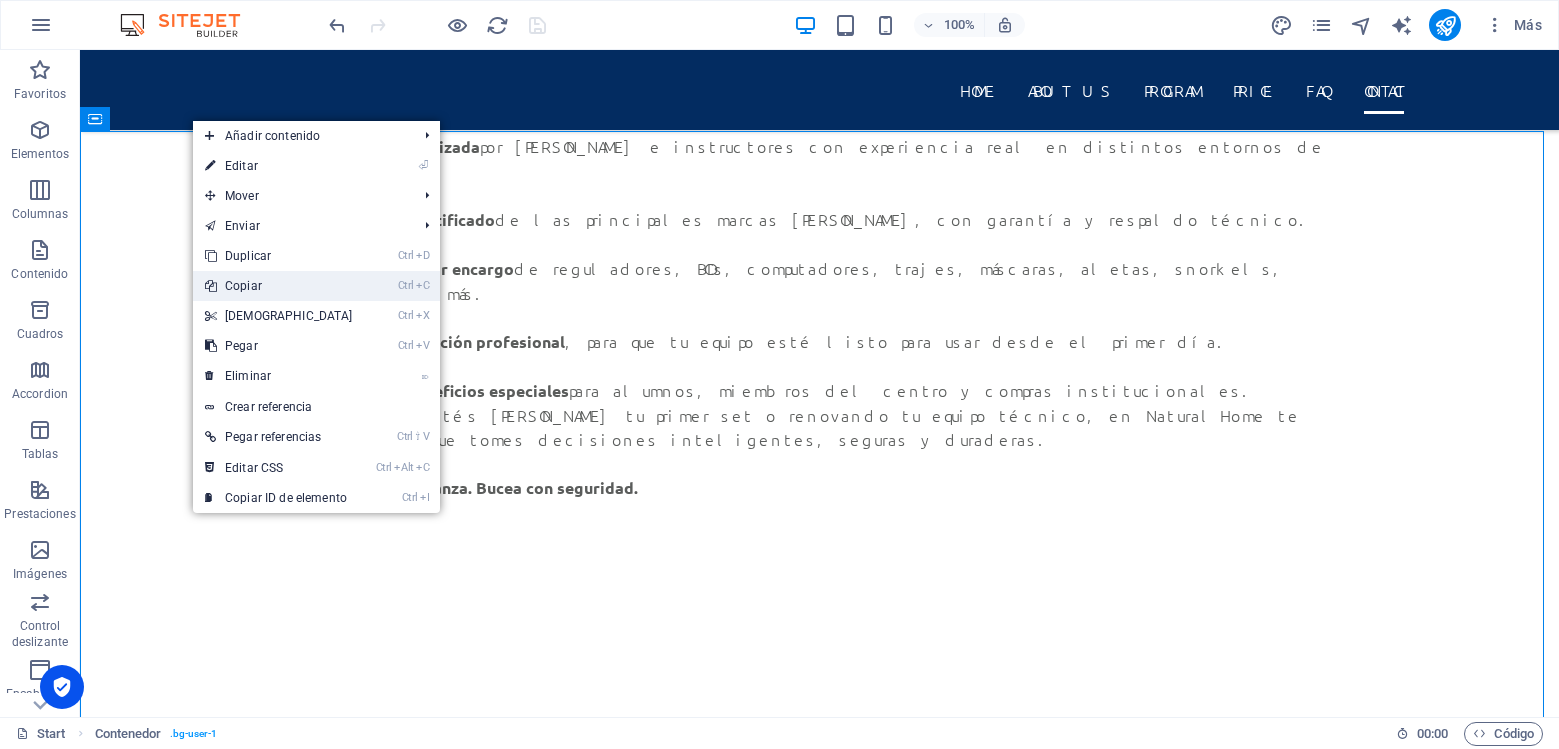 click on "Ctrl C  Copiar" at bounding box center [279, 286] 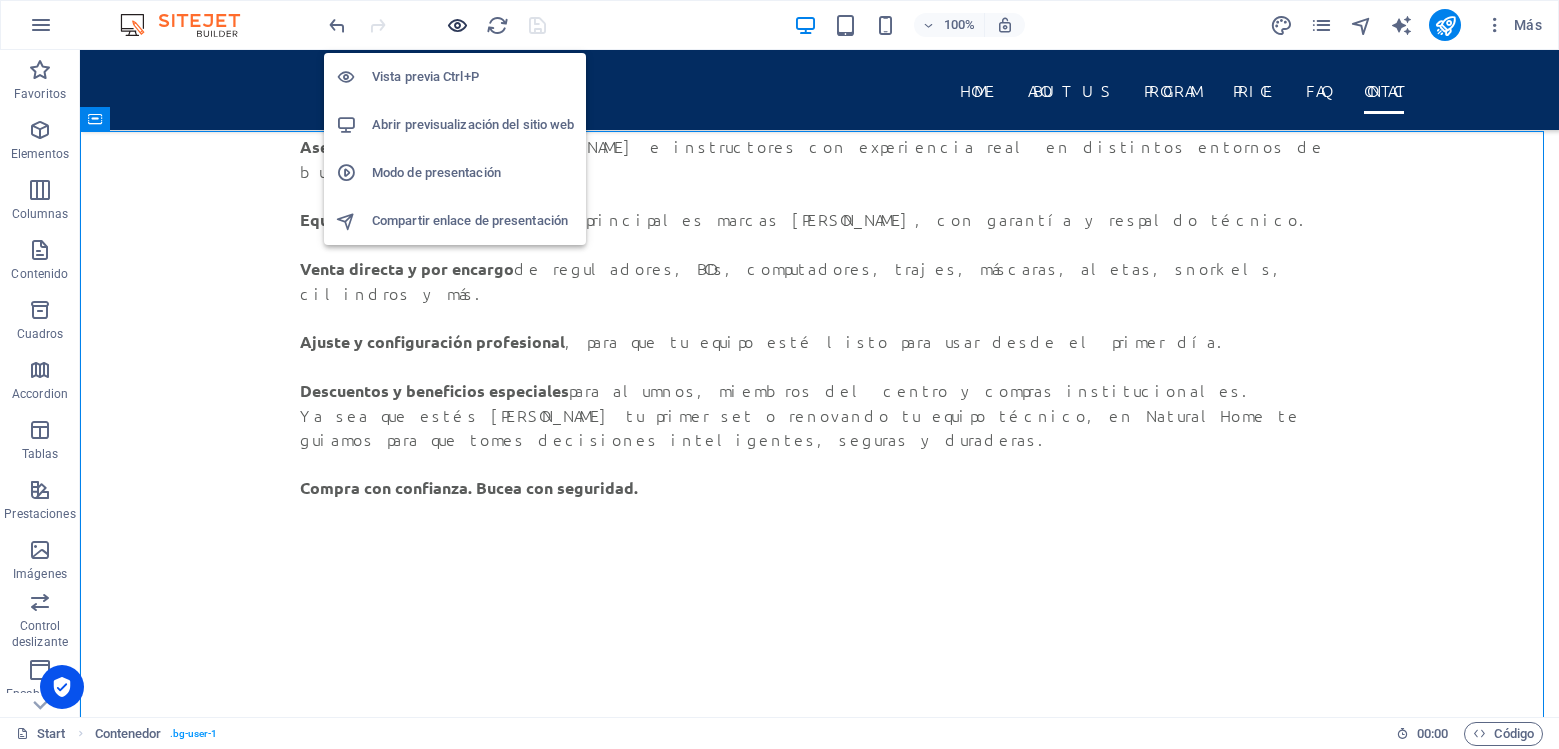 click at bounding box center (457, 25) 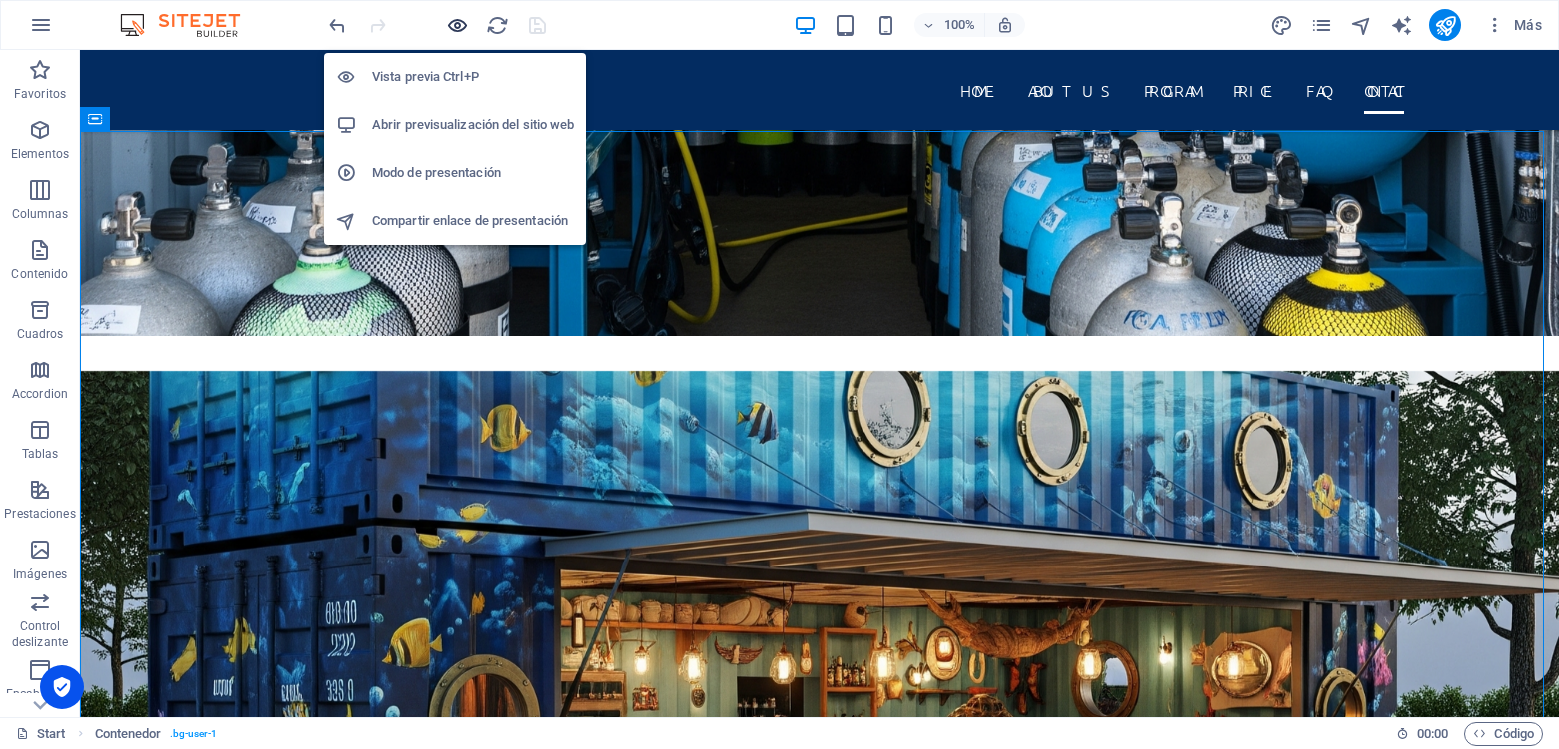 scroll, scrollTop: 12356, scrollLeft: 0, axis: vertical 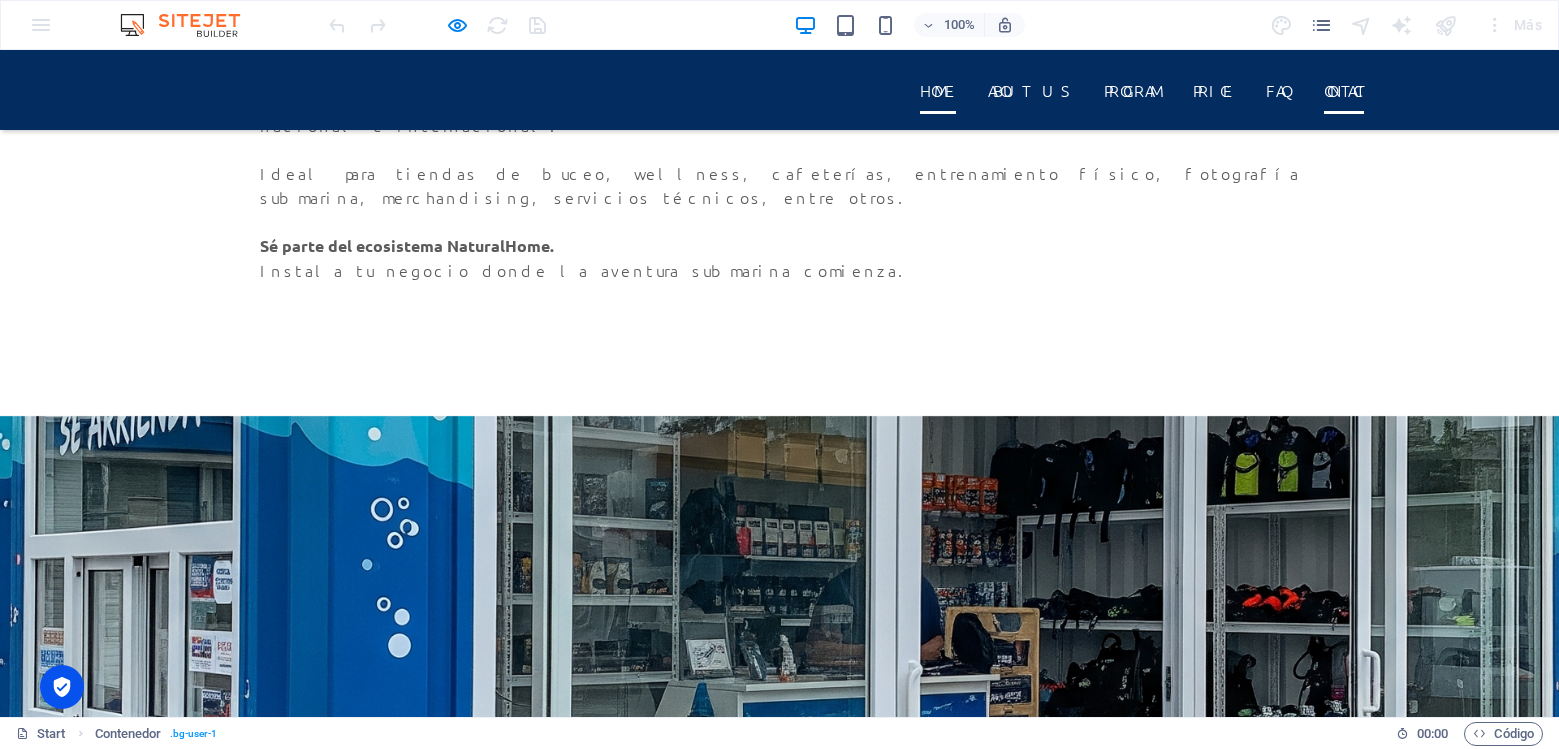 click on "Home" at bounding box center (938, 90) 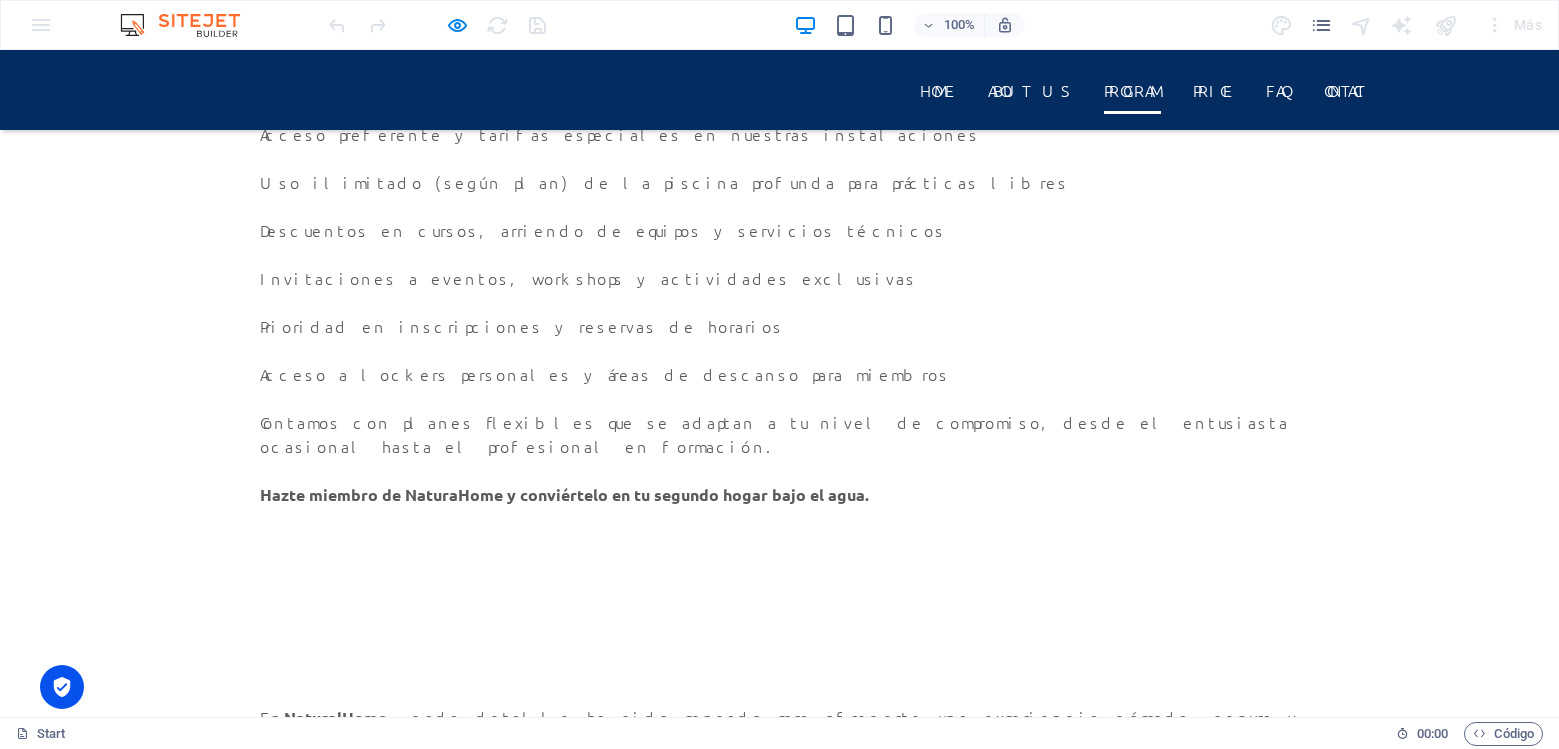 scroll, scrollTop: 8337, scrollLeft: 0, axis: vertical 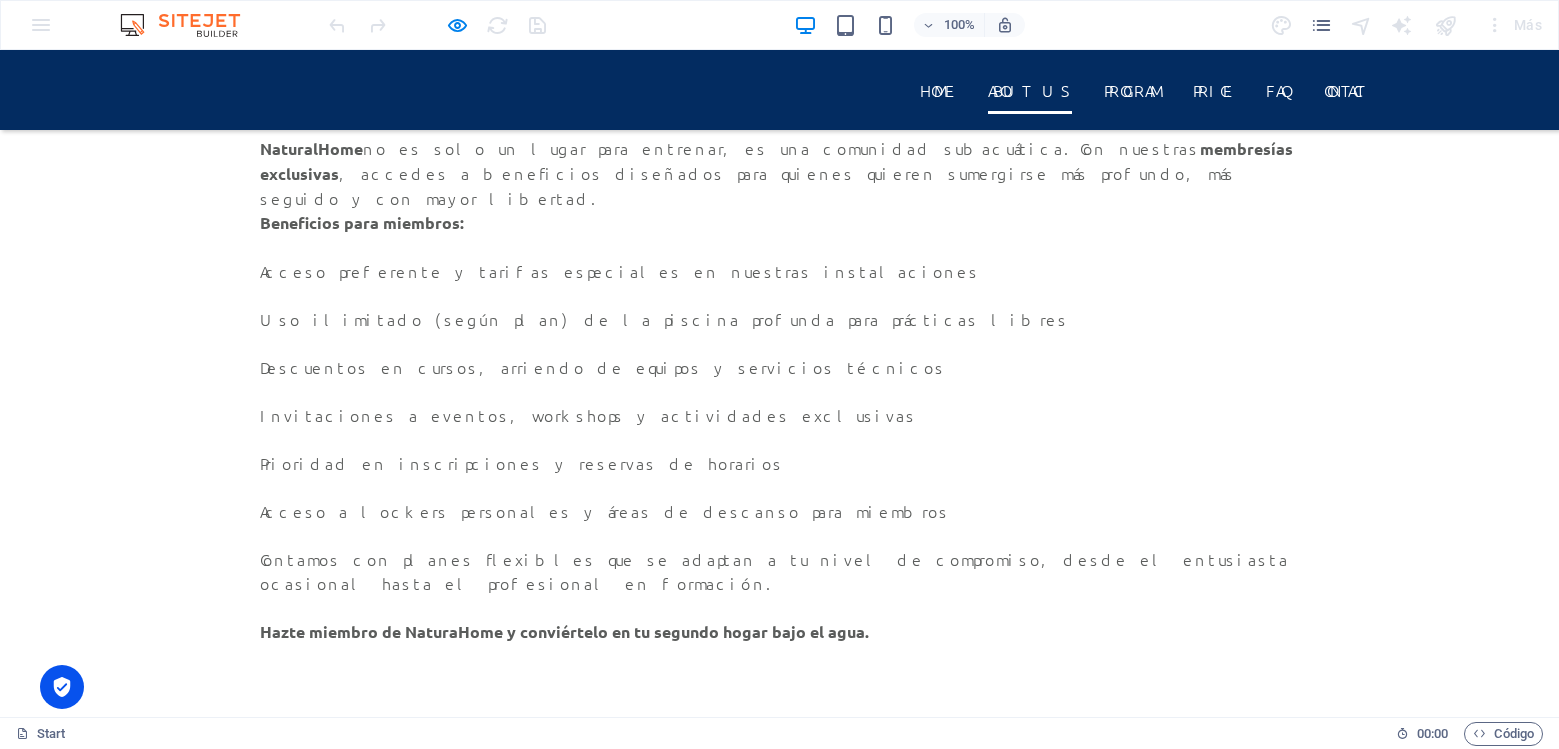 click at bounding box center (780, 9738) 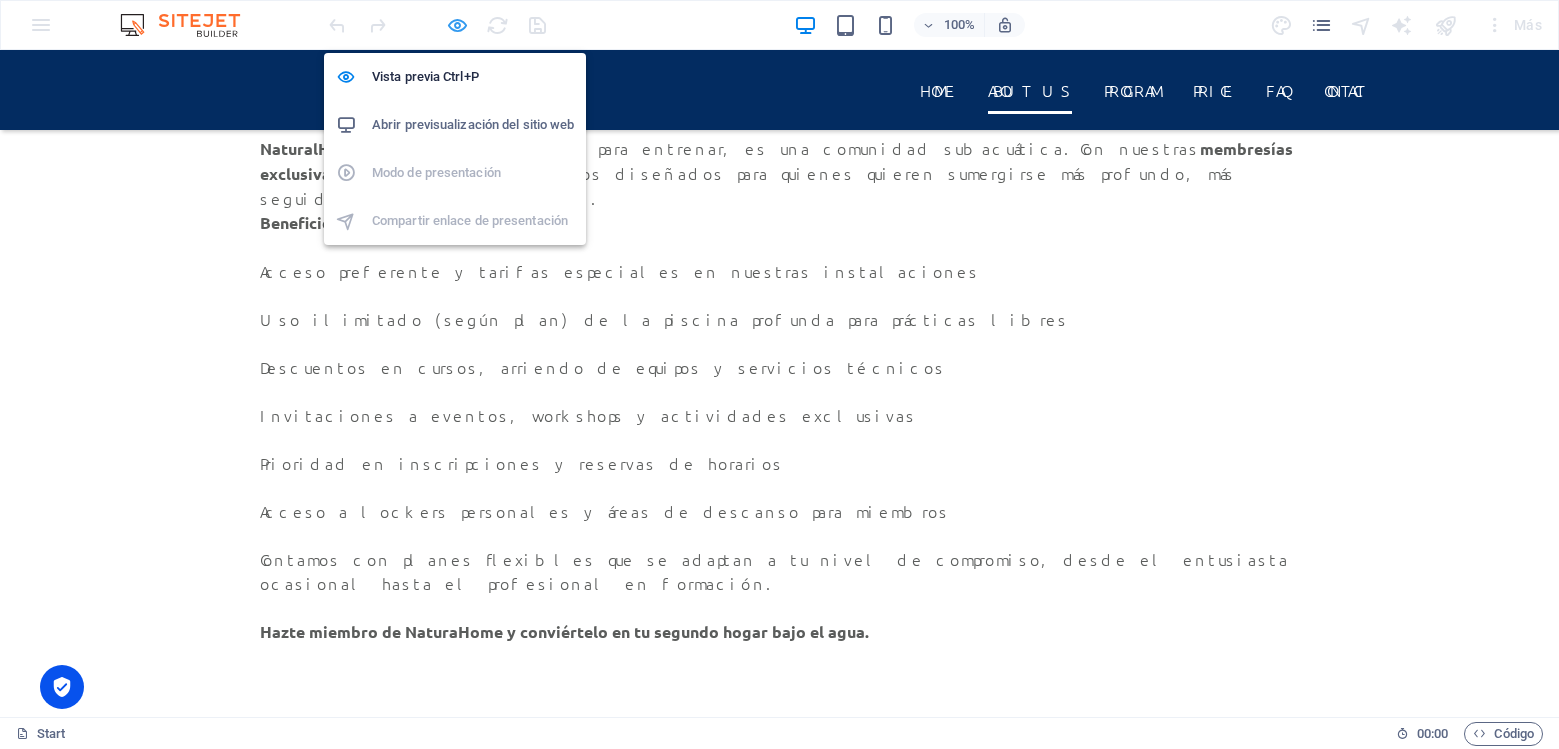 click at bounding box center [457, 25] 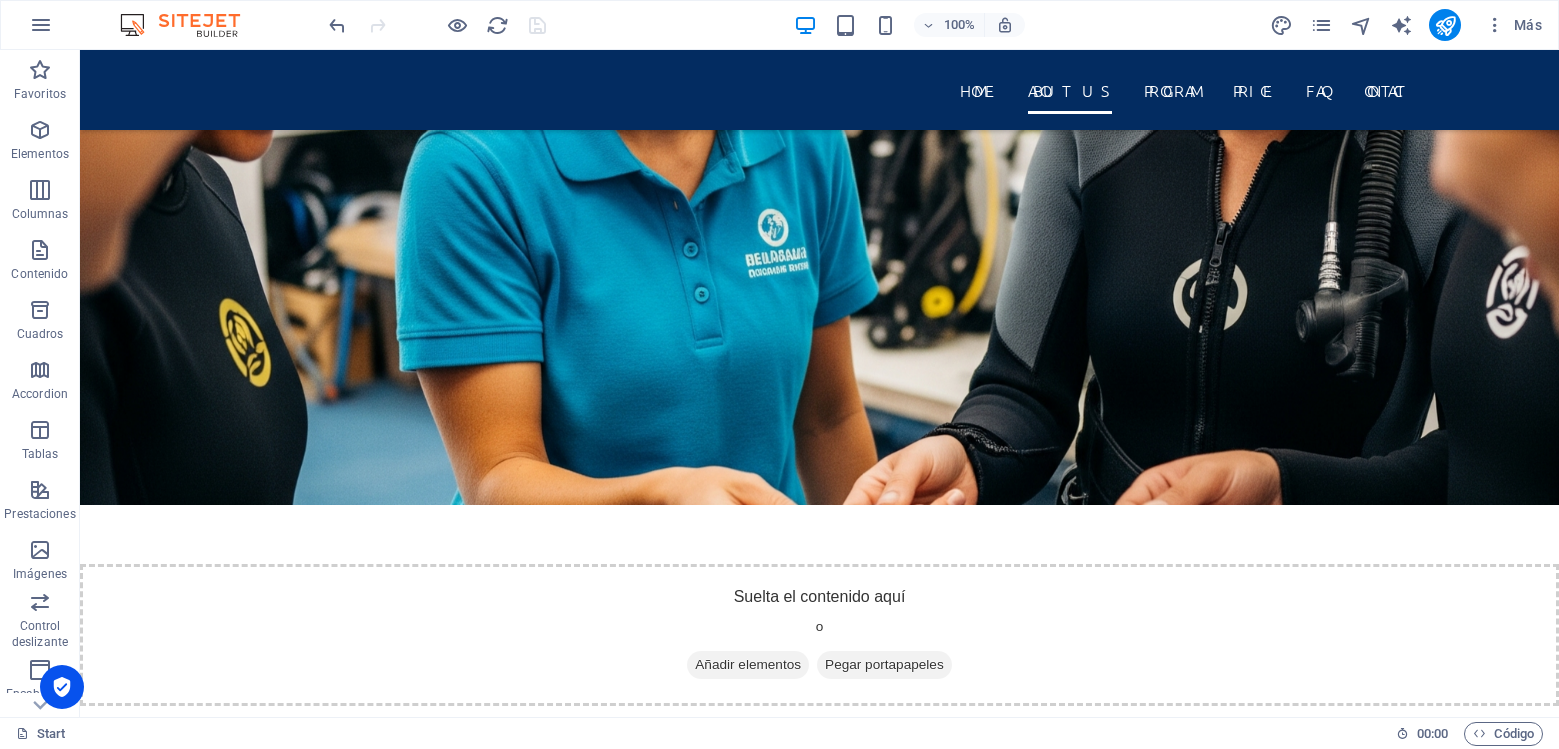 scroll, scrollTop: 9003, scrollLeft: 0, axis: vertical 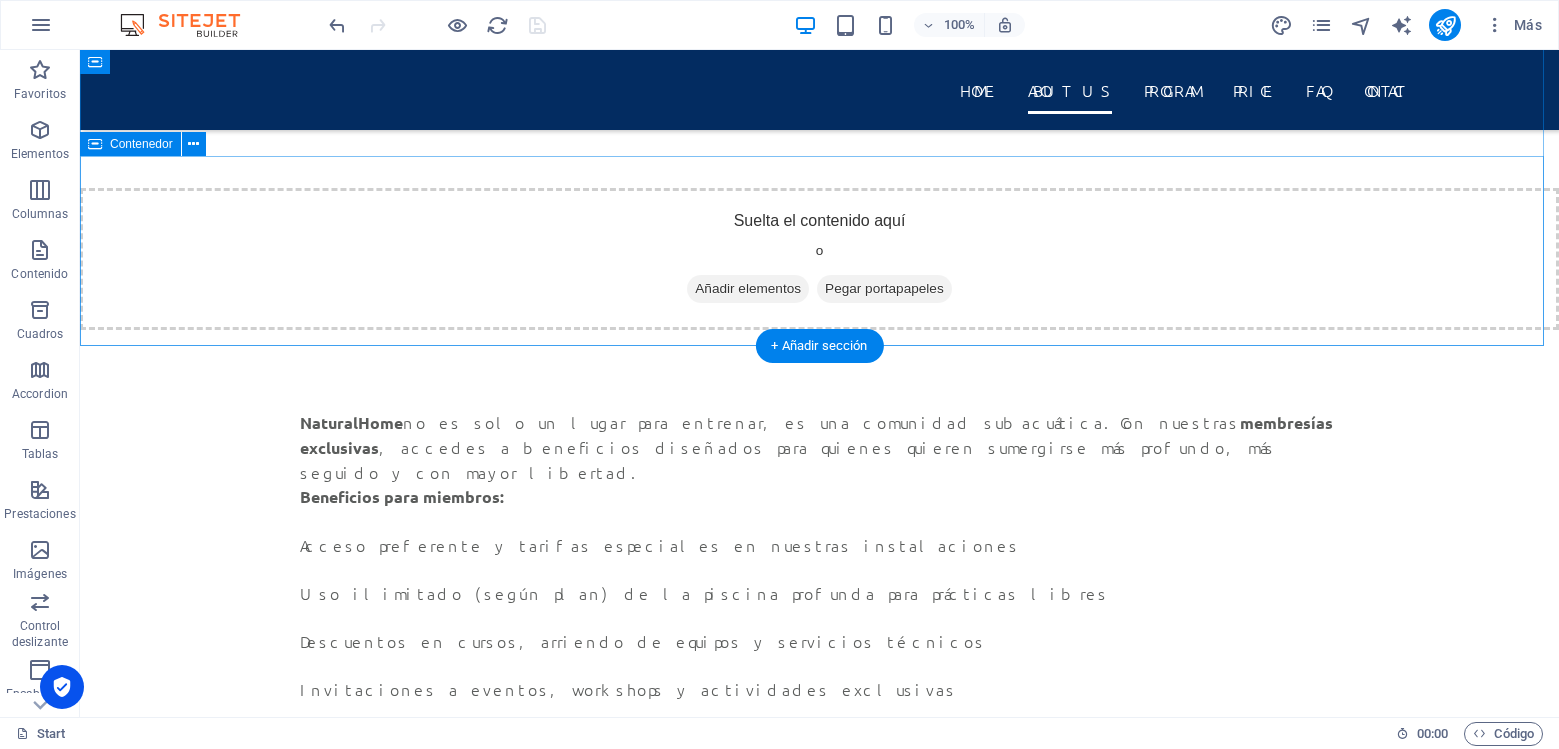 click at bounding box center [819, 11056] 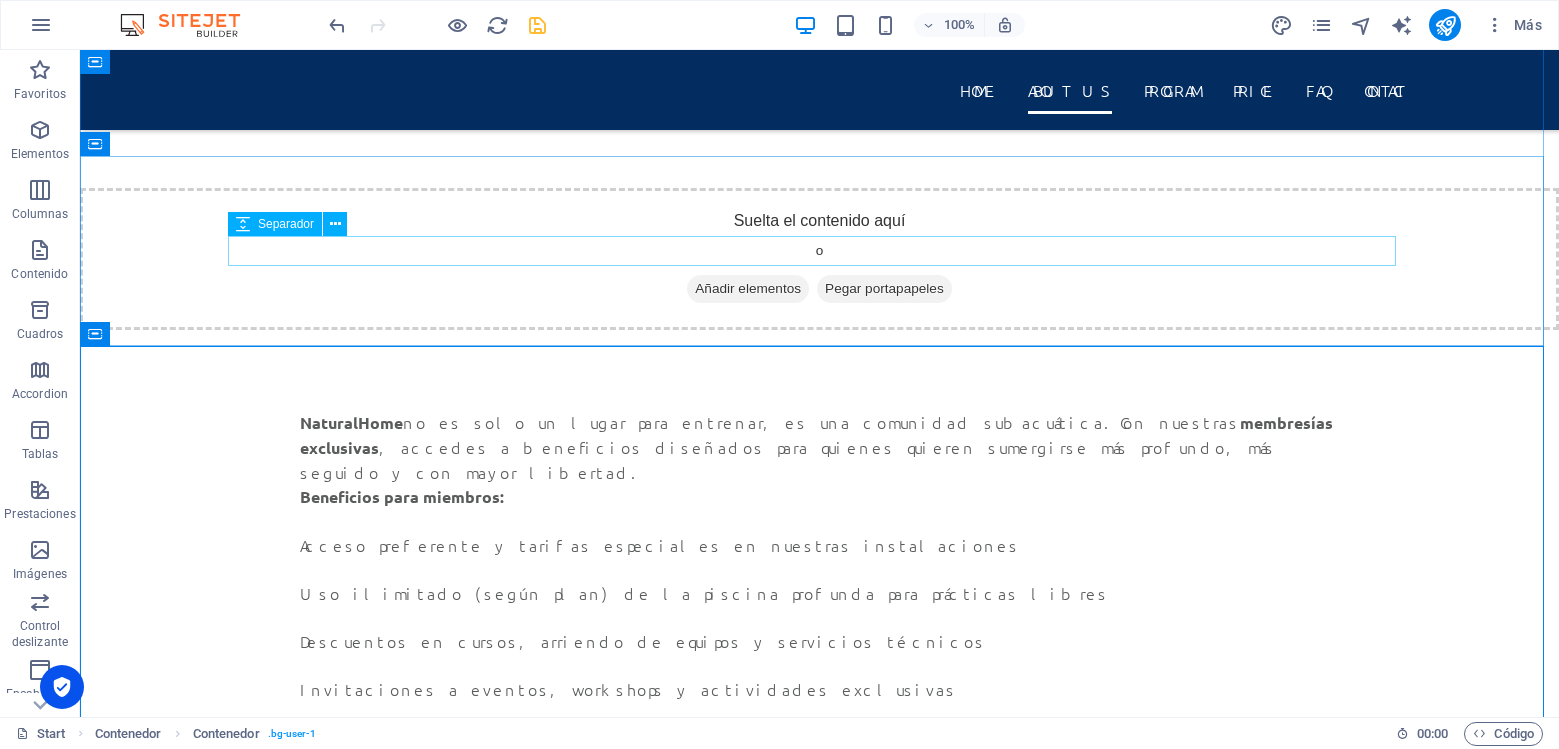 click at bounding box center [820, 11056] 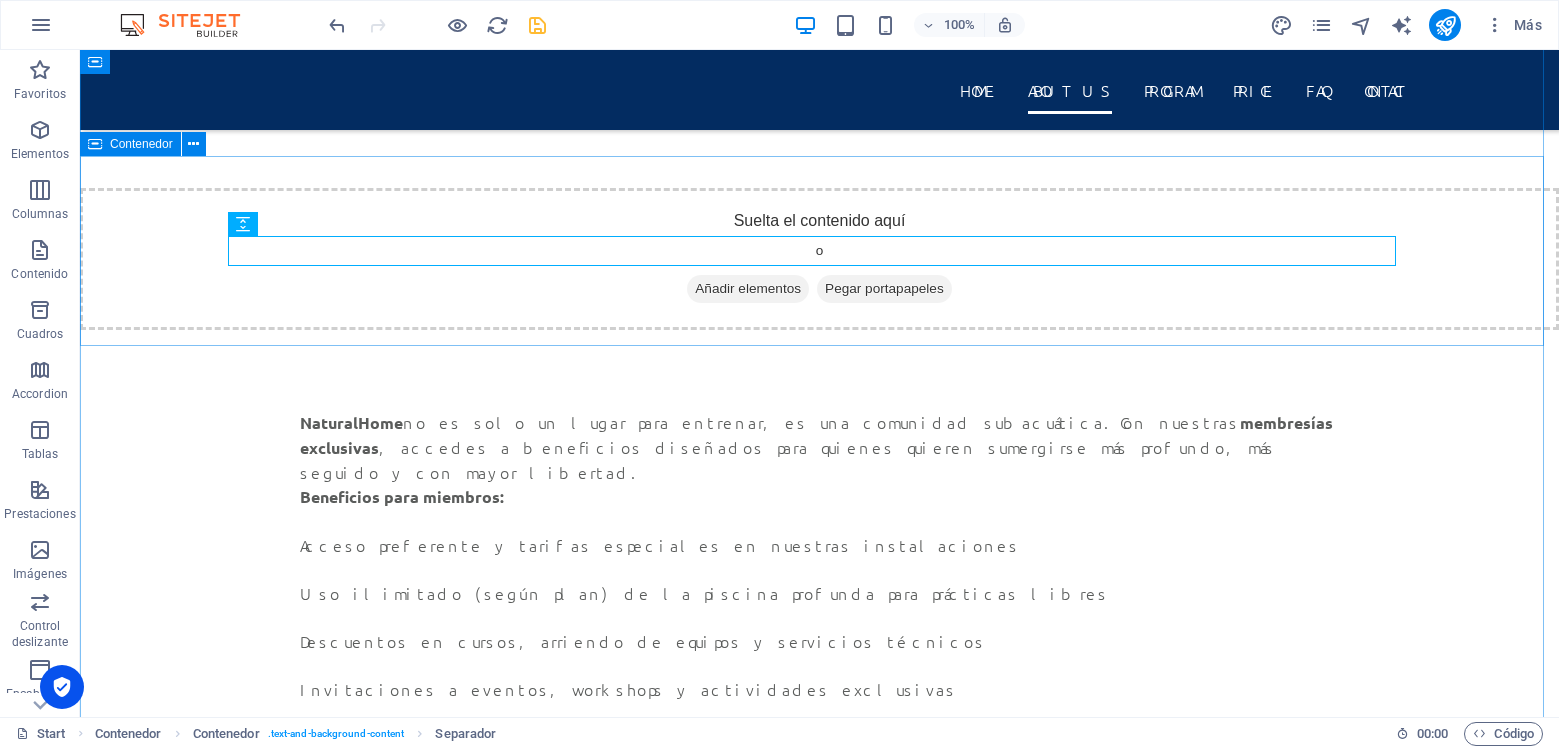 click at bounding box center [819, 11056] 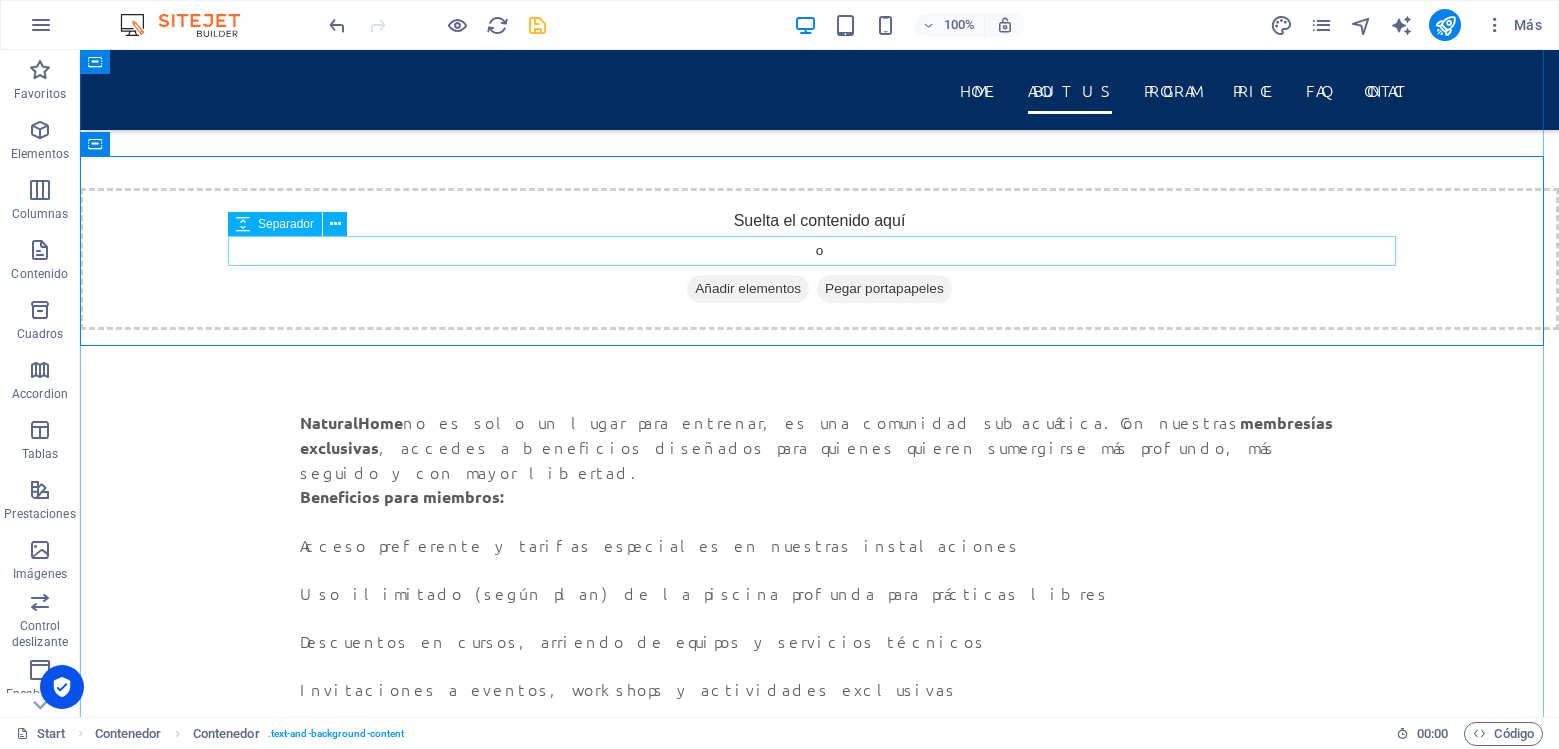 click at bounding box center (820, 11056) 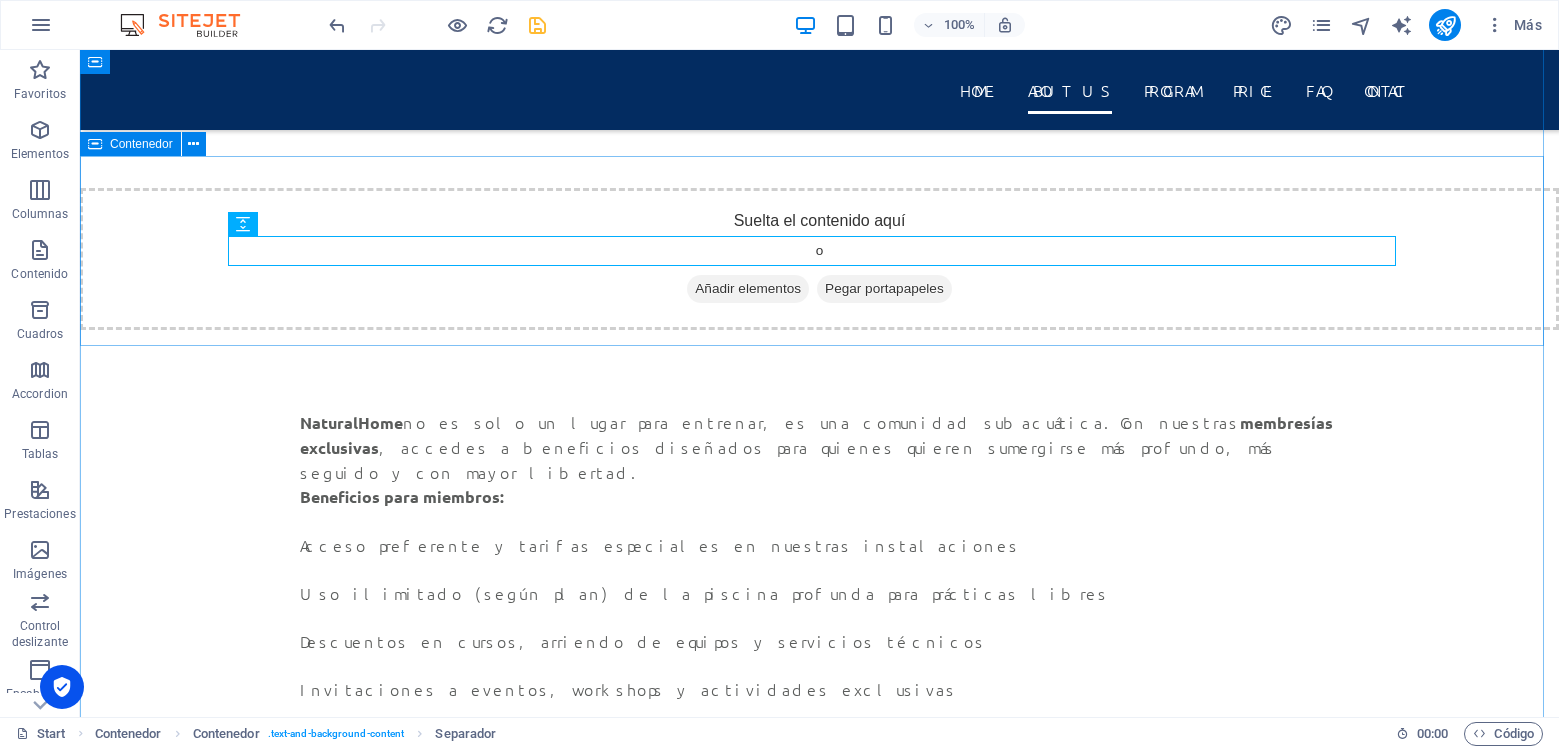click at bounding box center [819, 11056] 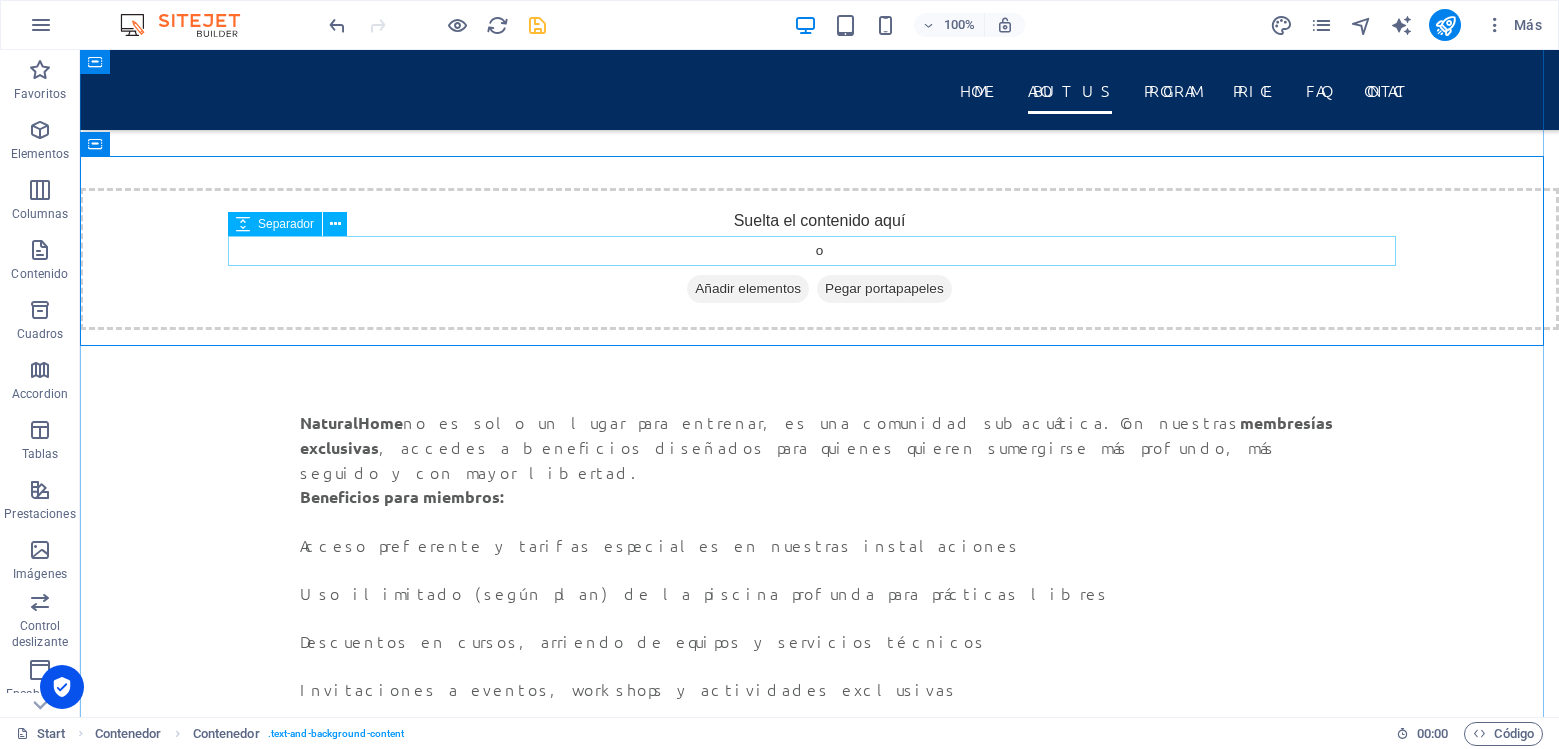 click at bounding box center [820, 11056] 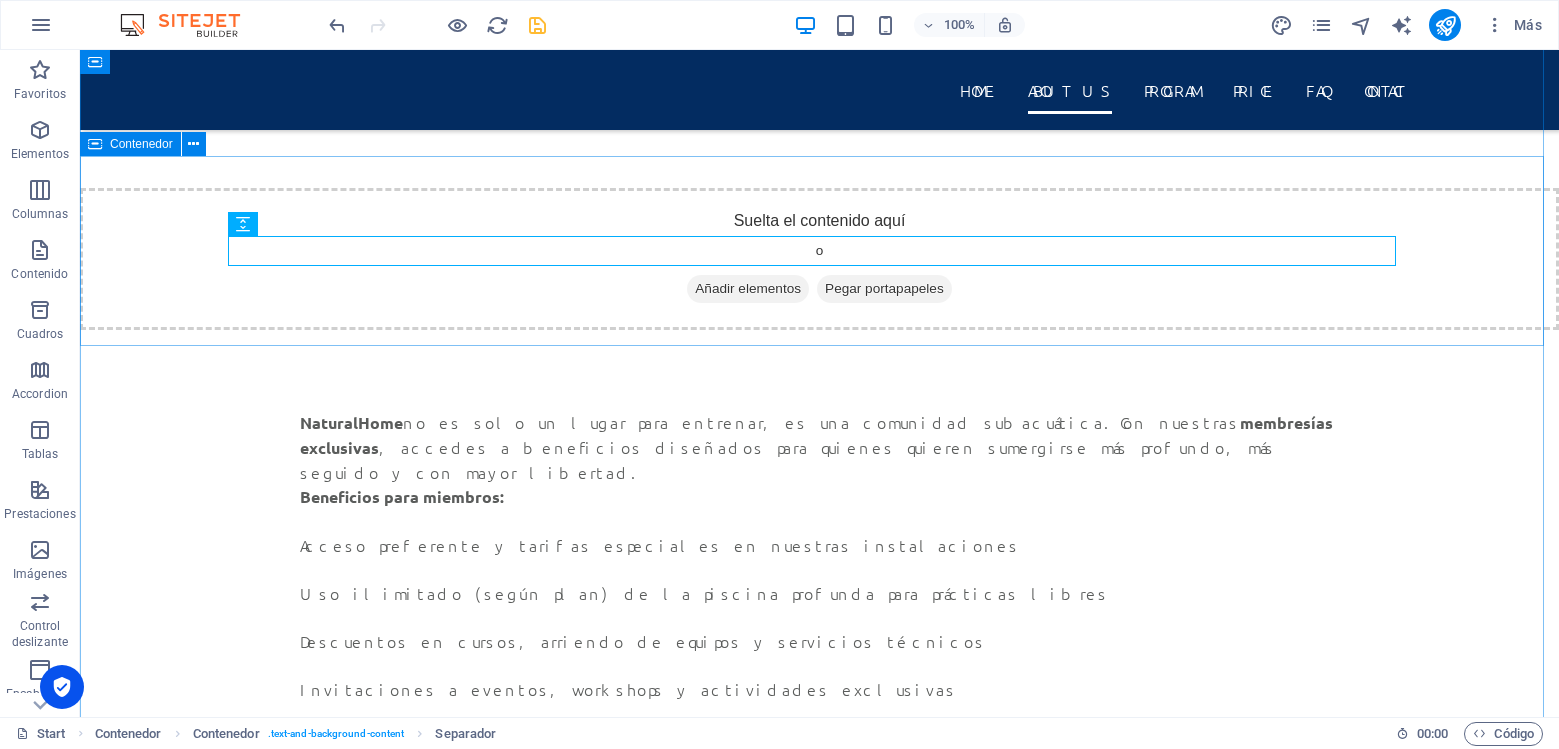 click at bounding box center [819, 11056] 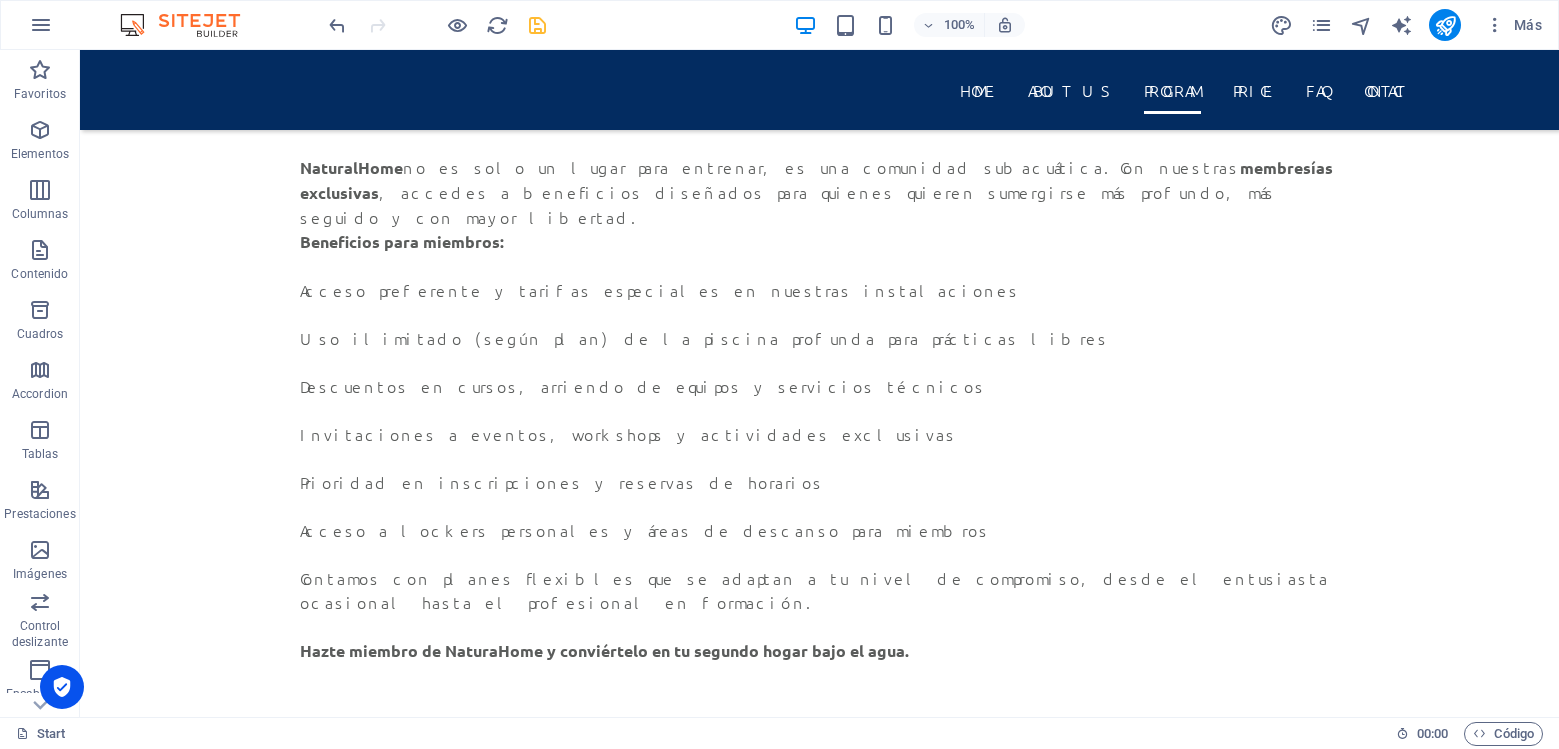 scroll, scrollTop: 9228, scrollLeft: 0, axis: vertical 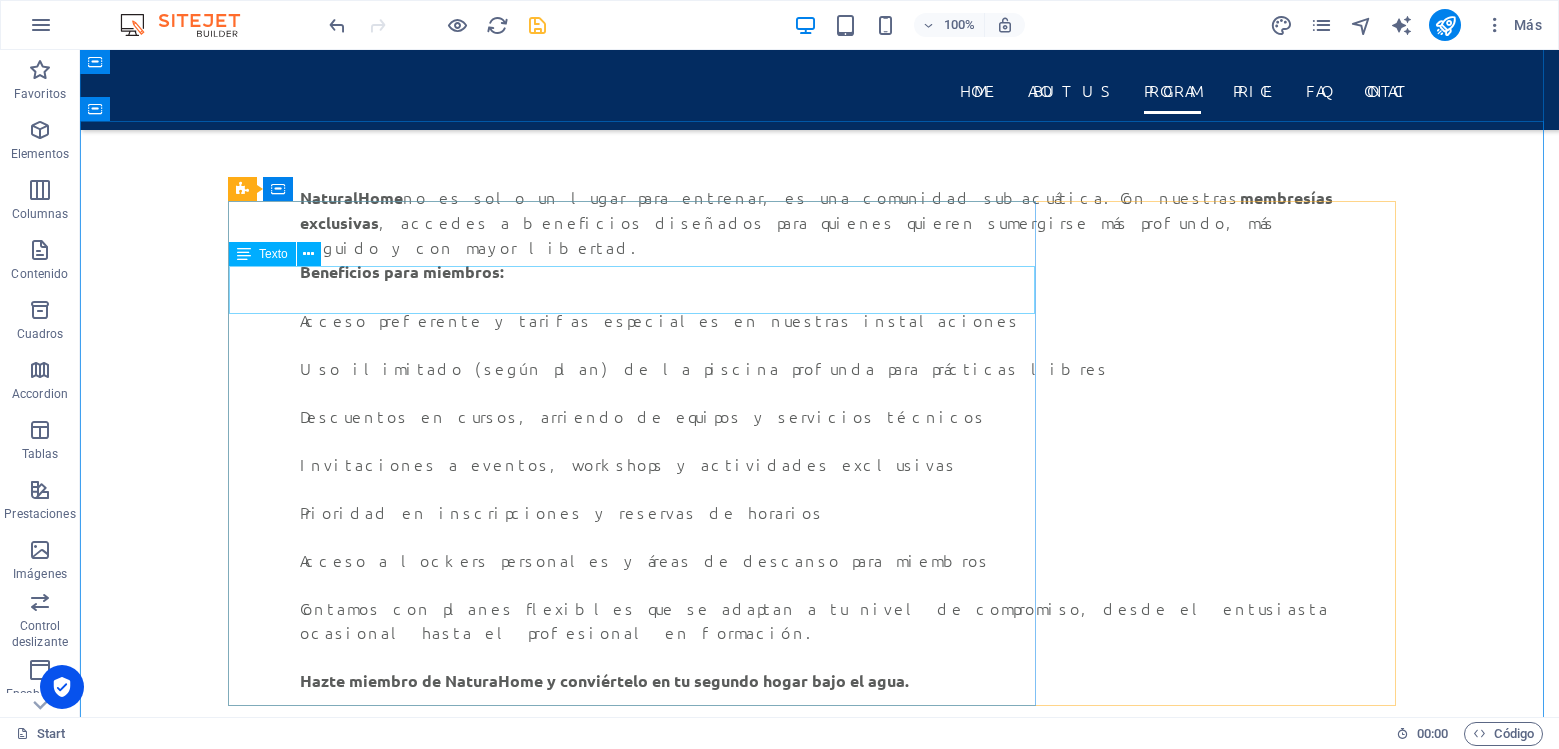 click on "Lorem ipsum dolor sit amet, consectetur adipisicing elit. Natus, dolores, at, nisi eligendi repellat voluptatem minima officia veritatis quasi animi porro laudantium dicta dolor." at bounding box center [820, 11095] 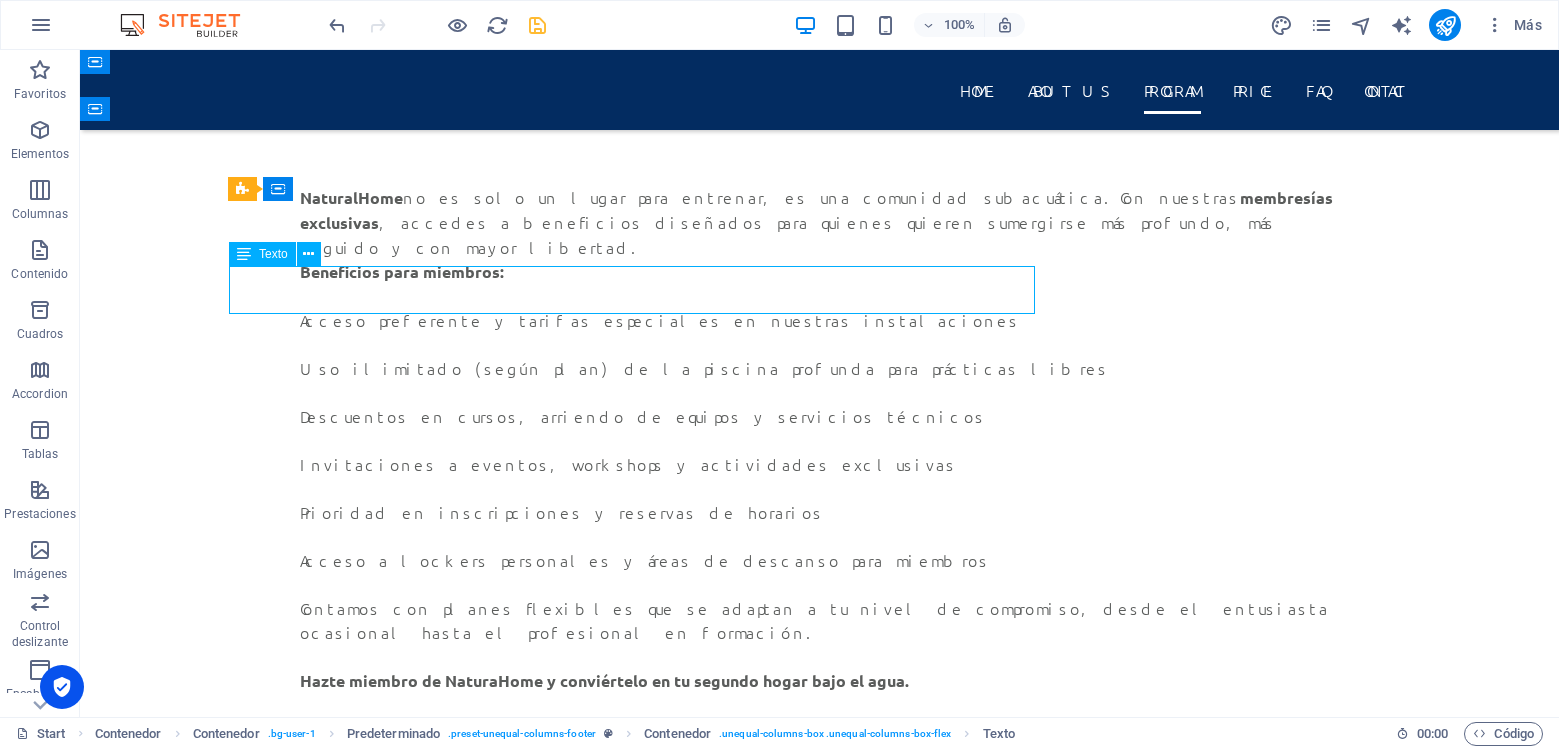click on "Lorem ipsum dolor sit amet, consectetur adipisicing elit. Natus, dolores, at, nisi eligendi repellat voluptatem minima officia veritatis quasi animi porro laudantium dicta dolor." at bounding box center [820, 11095] 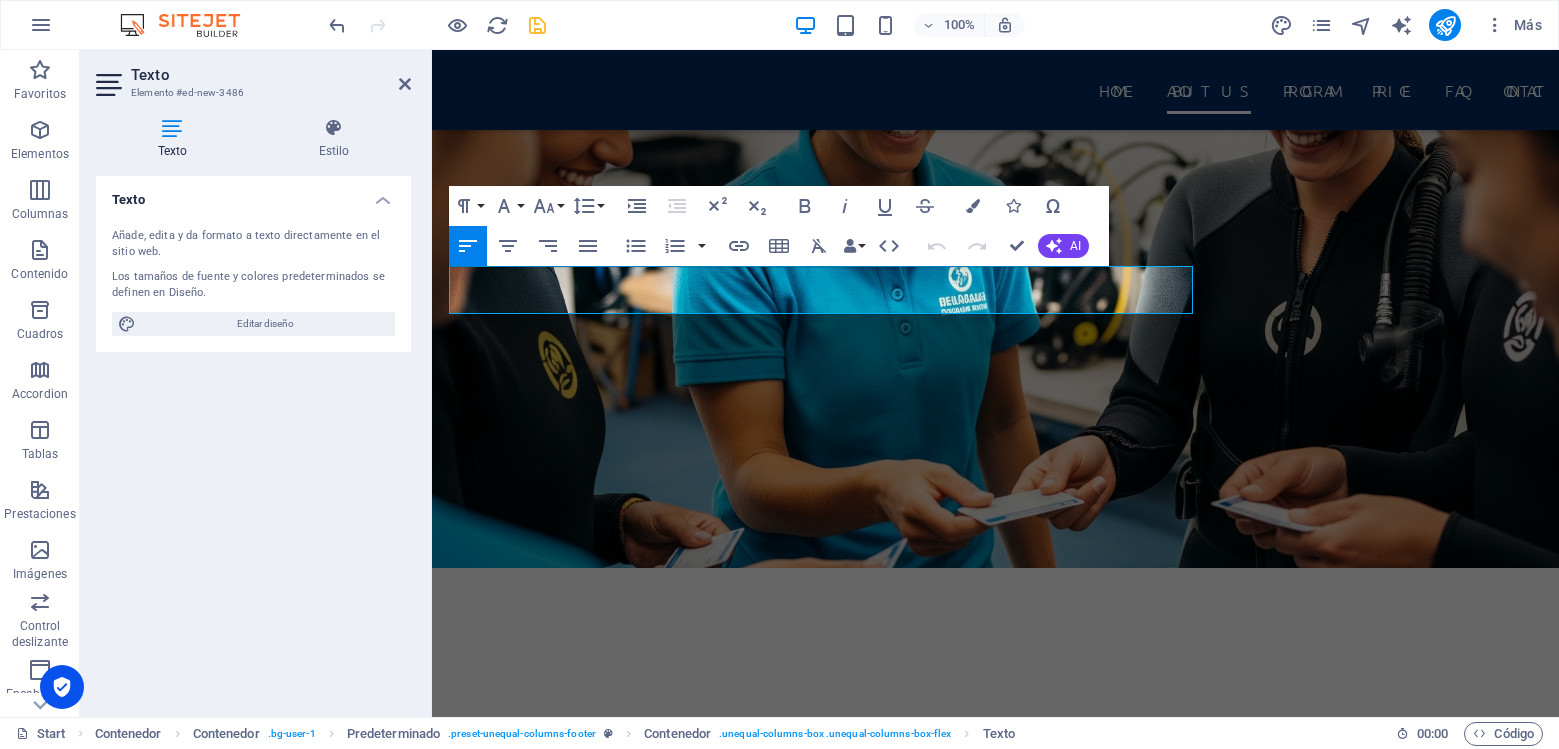 scroll, scrollTop: 10756, scrollLeft: 0, axis: vertical 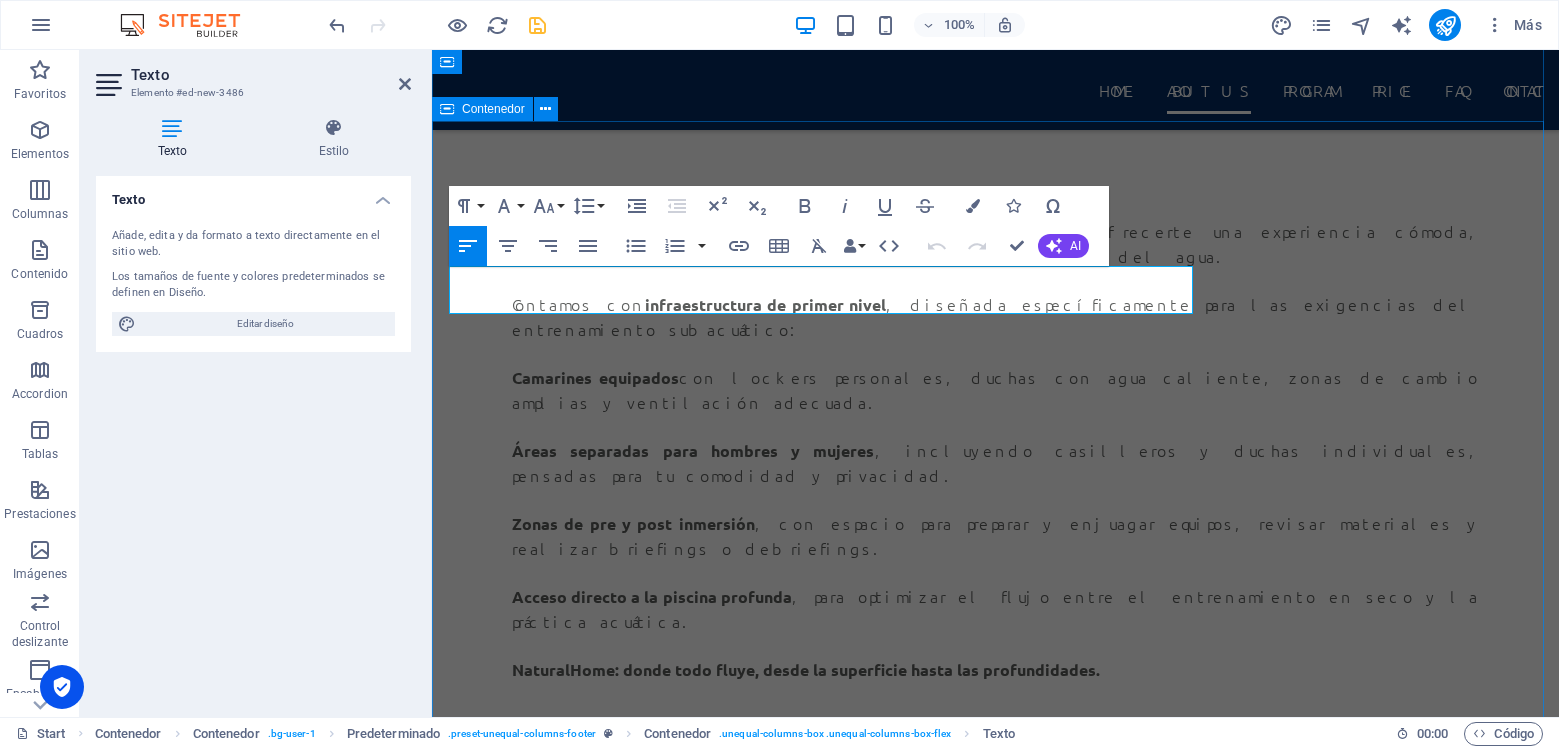 drag, startPoint x: 1007, startPoint y: 301, endPoint x: 433, endPoint y: 270, distance: 574.8365 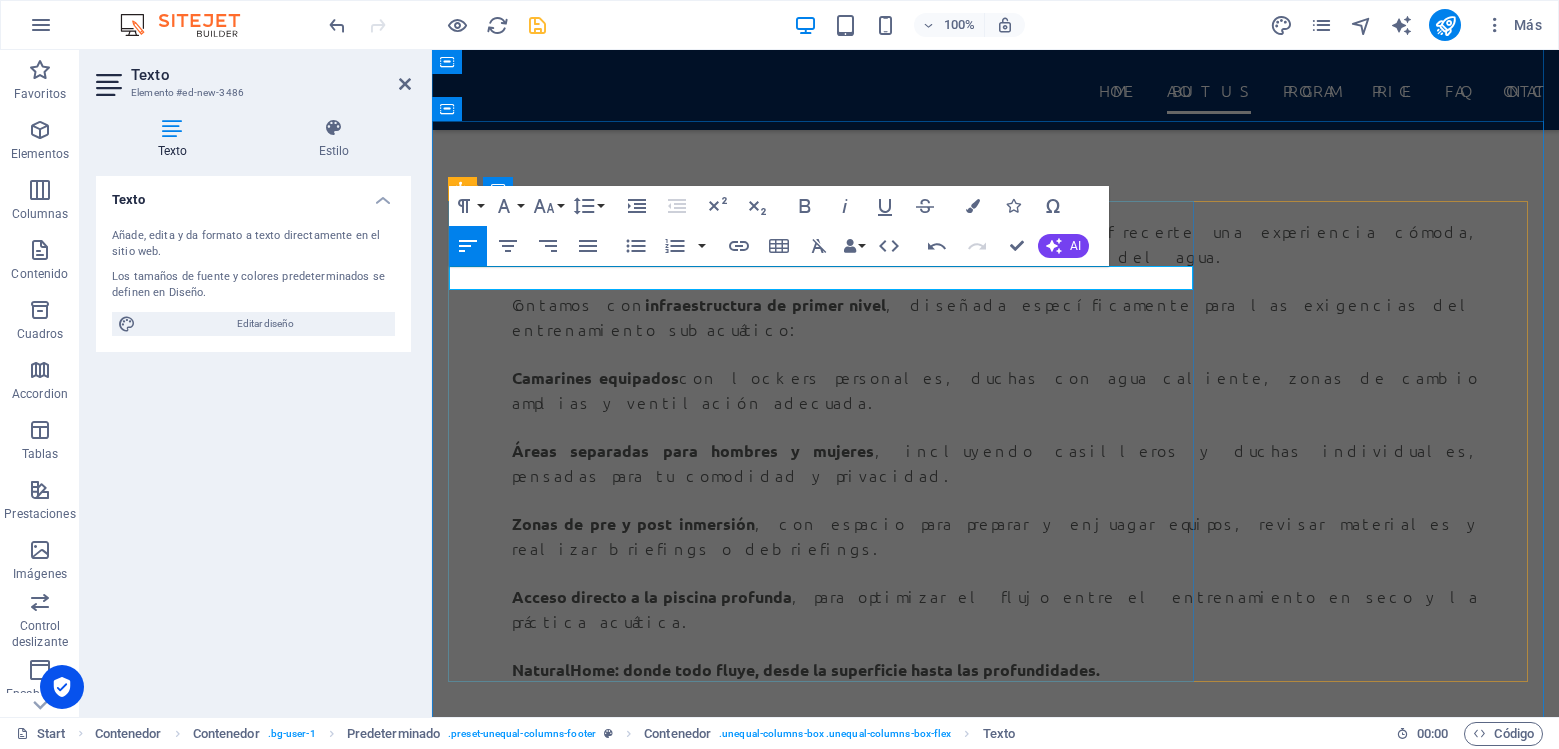 click on "Si desea tener más información de [PERSON_NAME] y valores, escríbenos y pronto un ejecutivo lo contactará." at bounding box center (995, 11312) 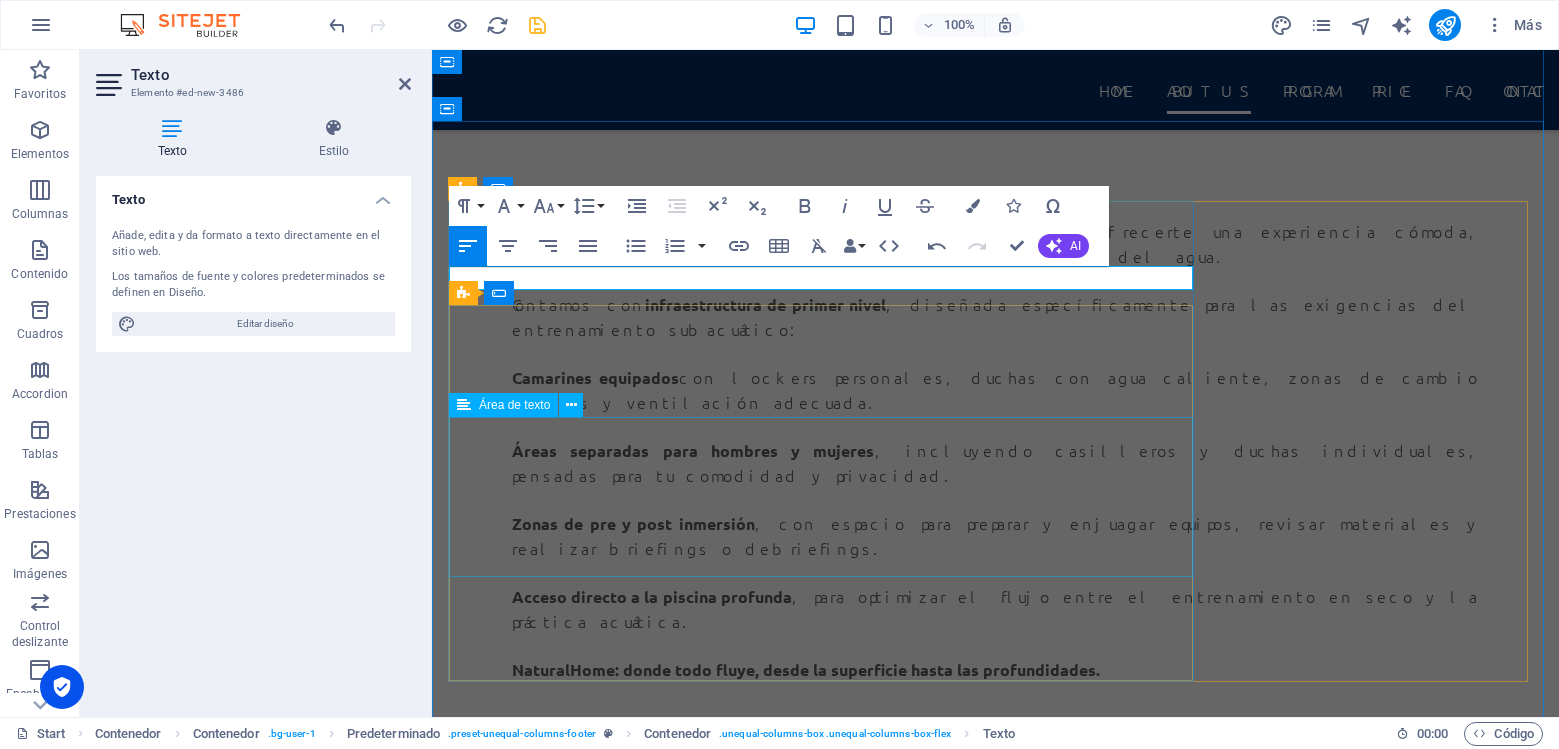 click at bounding box center [995, 11549] 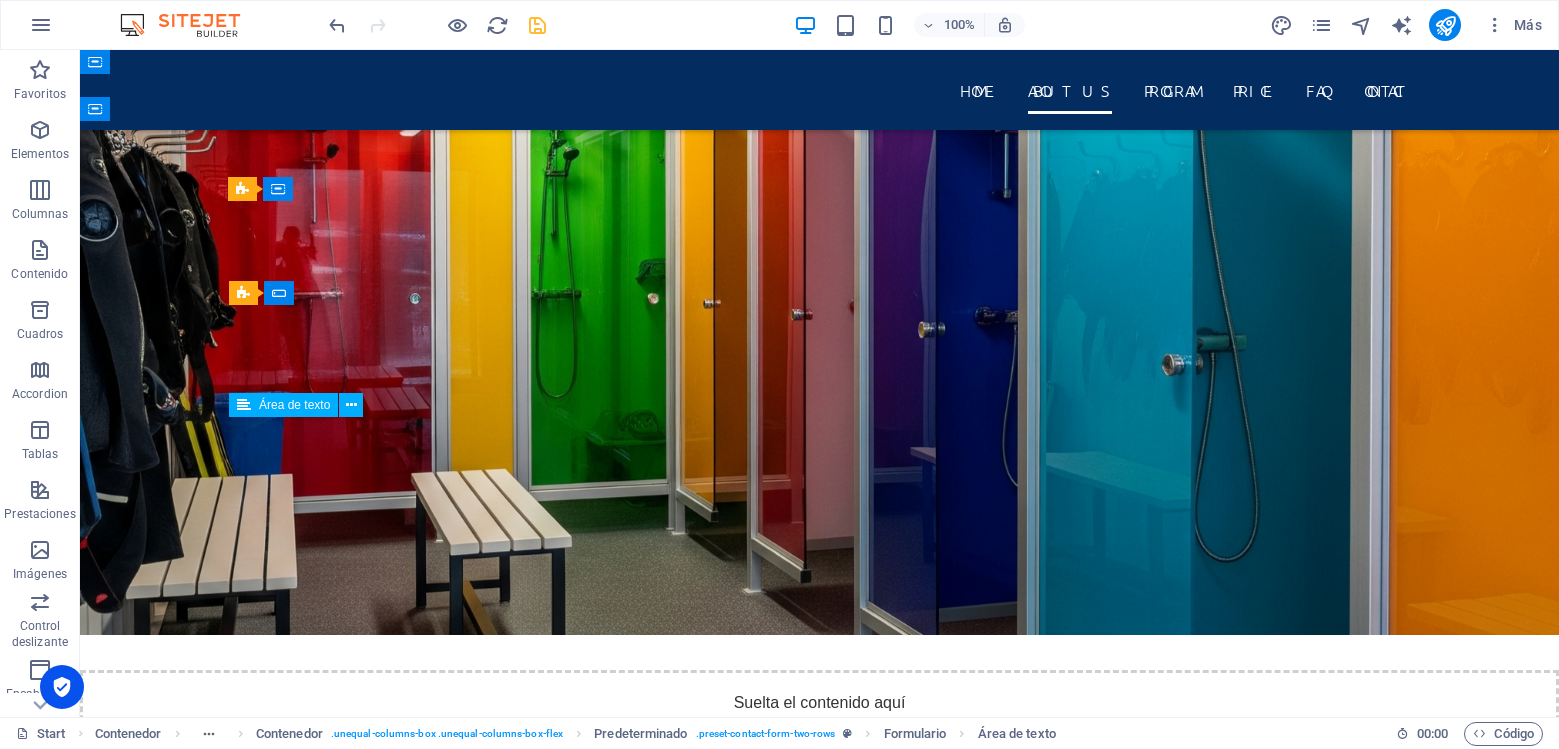 scroll, scrollTop: 9228, scrollLeft: 0, axis: vertical 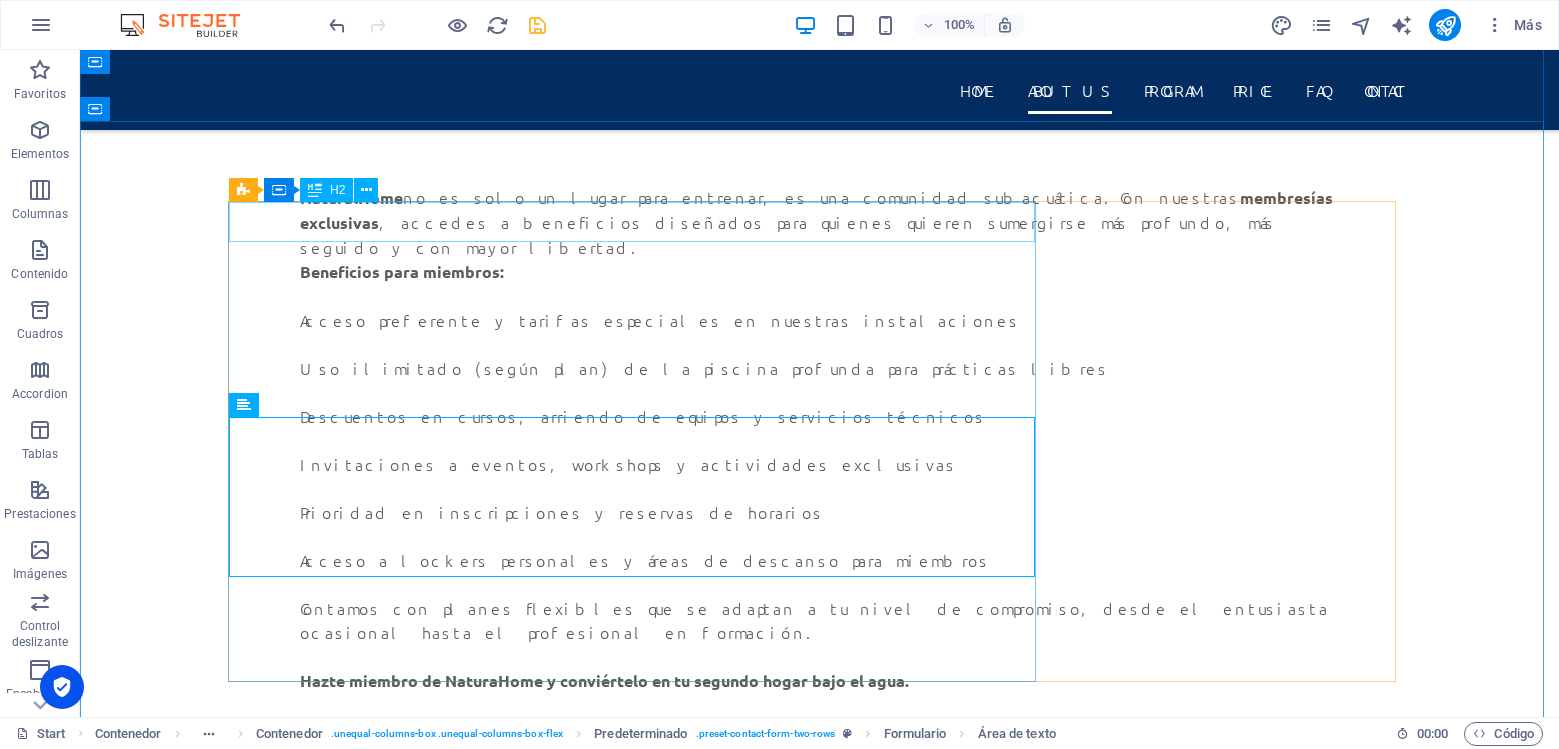 click on "Get in touch" at bounding box center (820, 11027) 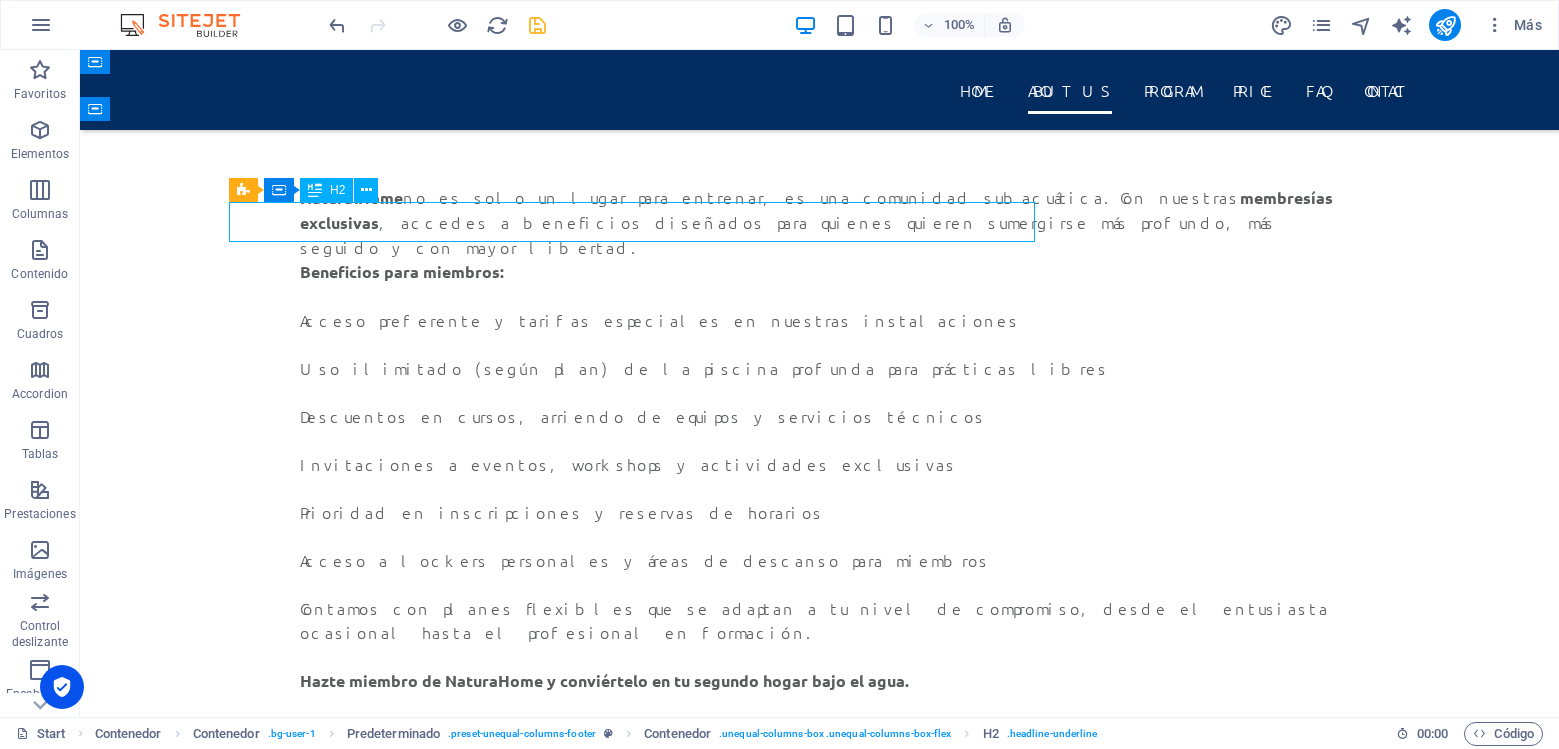 click on "Get in touch" at bounding box center [820, 11027] 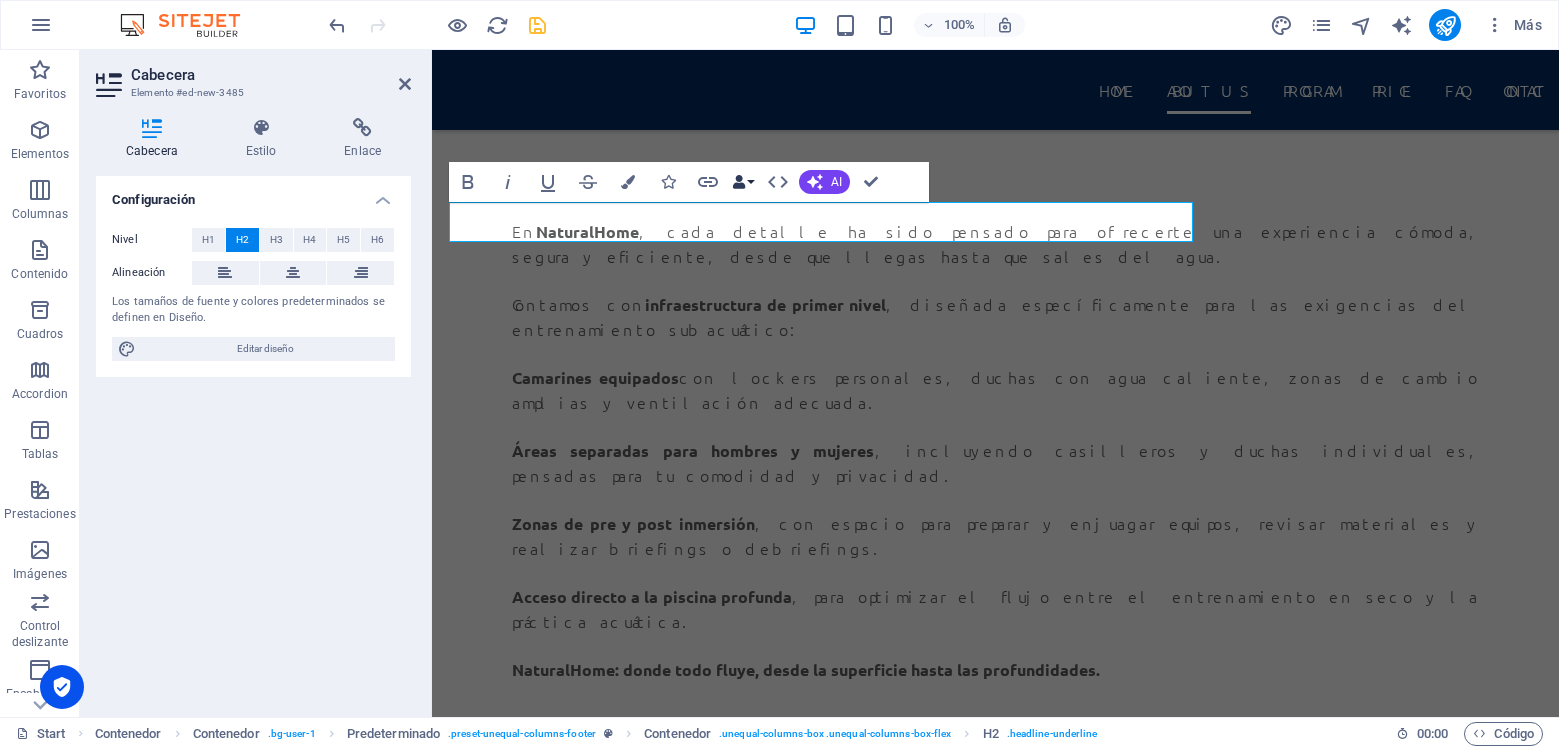 type 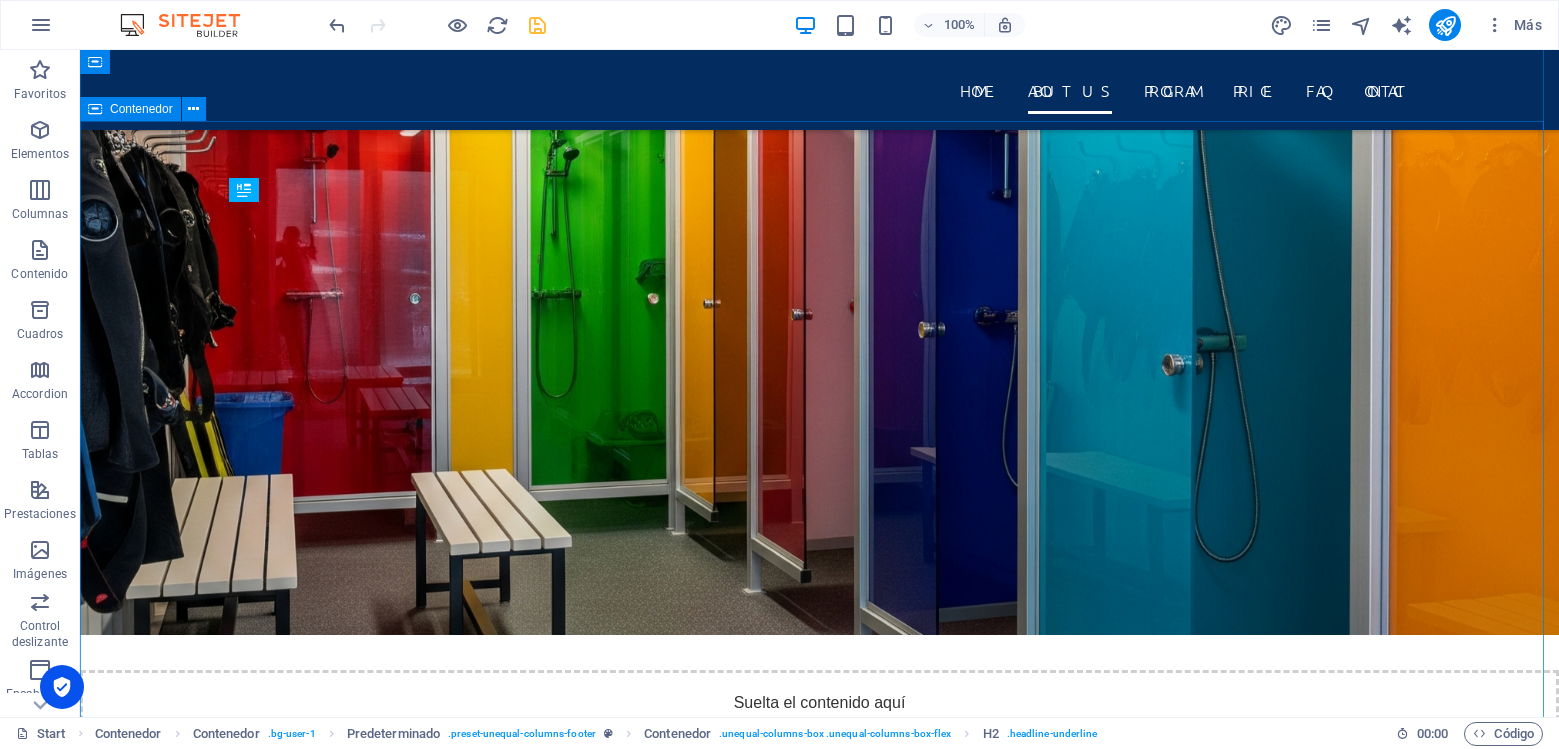 scroll, scrollTop: 9228, scrollLeft: 0, axis: vertical 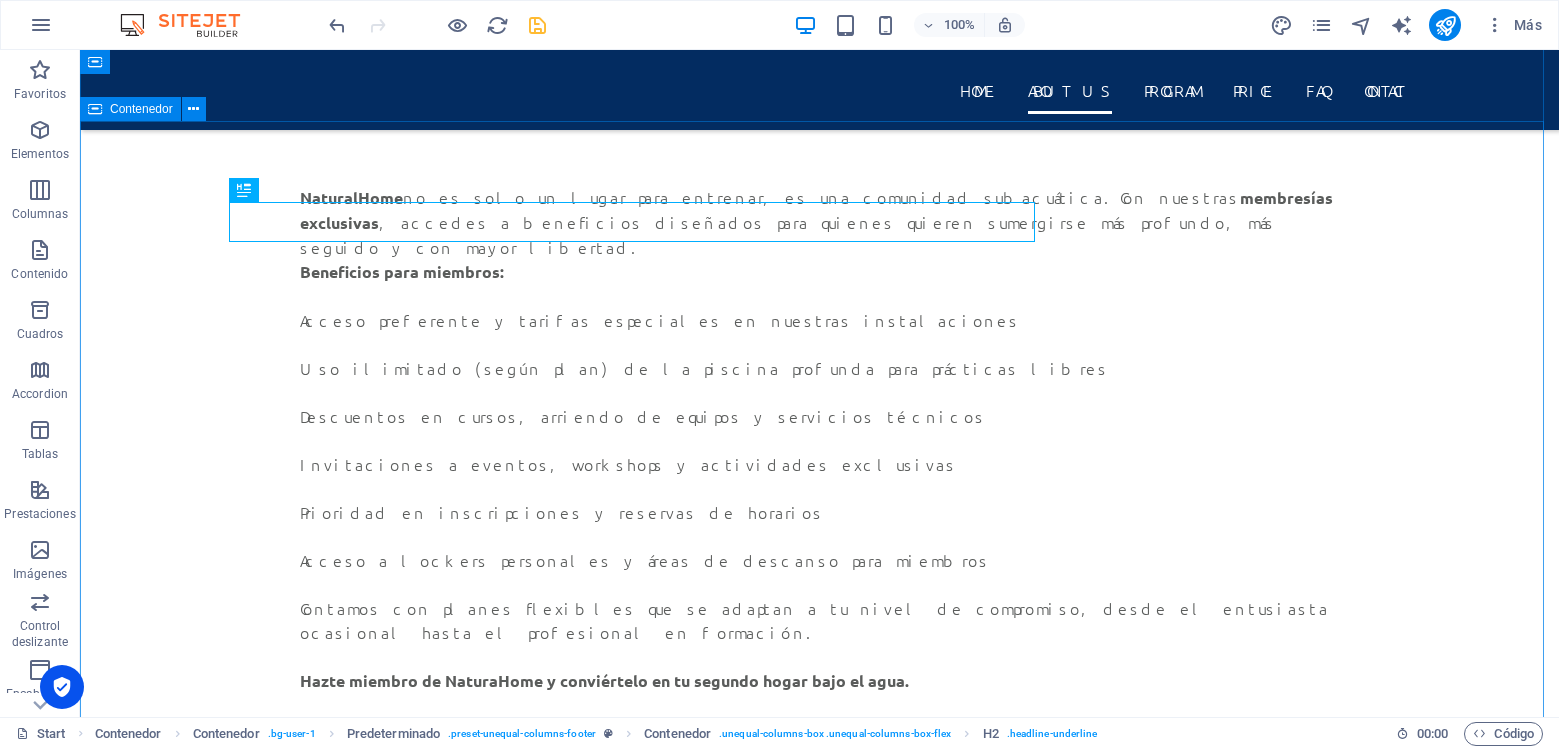 click on "Contacto Si desea tener más información o tienes alguna duda, escríbenos y pronto un ejecutivo lo contactará.    I have read and understand the privacy policy. Send Unreadable? Regenerate Our Location [GEOGRAPHIC_DATA]   , Call us [PHONE_NUMBER] Contact us! Contact [EMAIL_ADDRESS][DOMAIN_NAME] Legal notice  |  Privacy" at bounding box center [819, 11492] 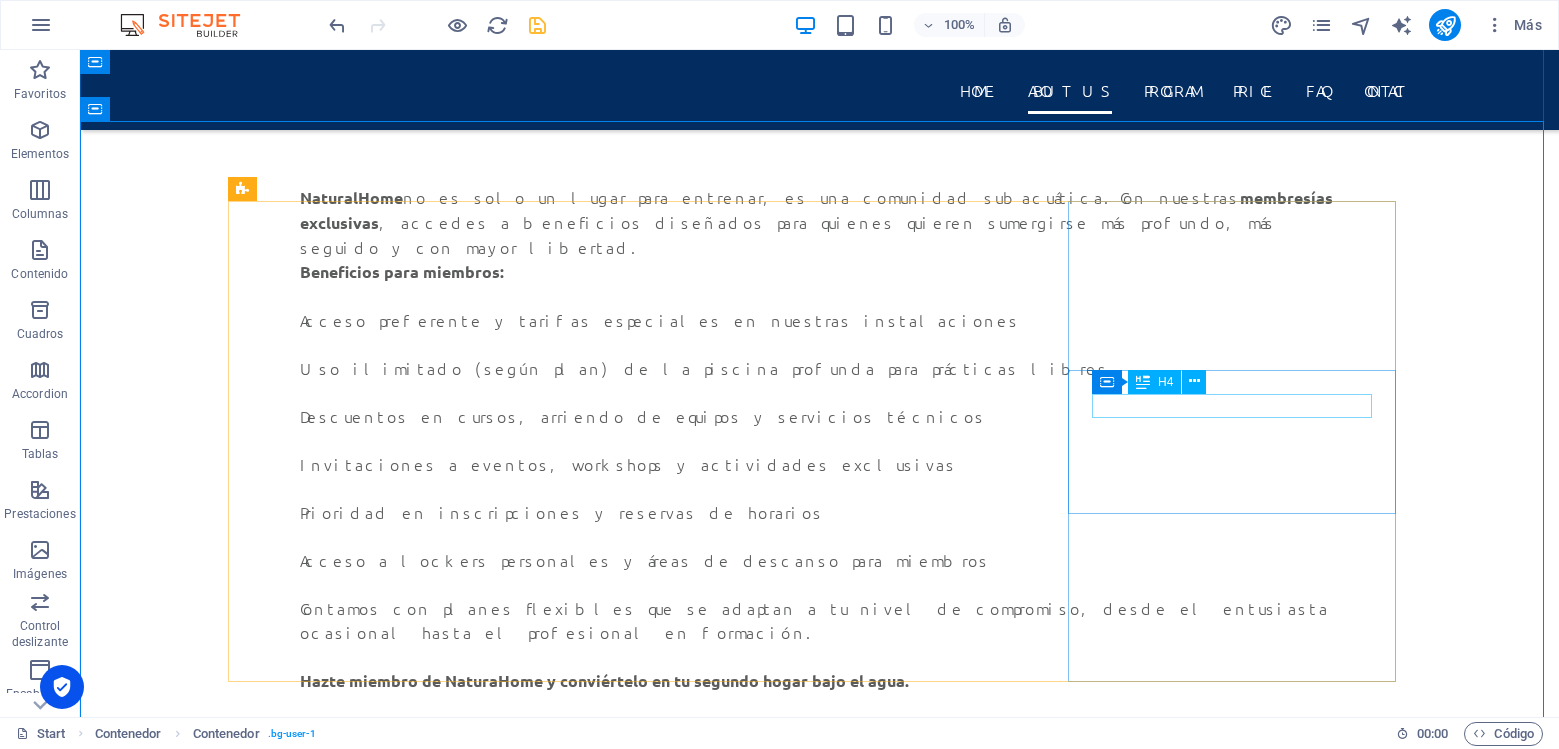 click on "Call us" at bounding box center [820, 11710] 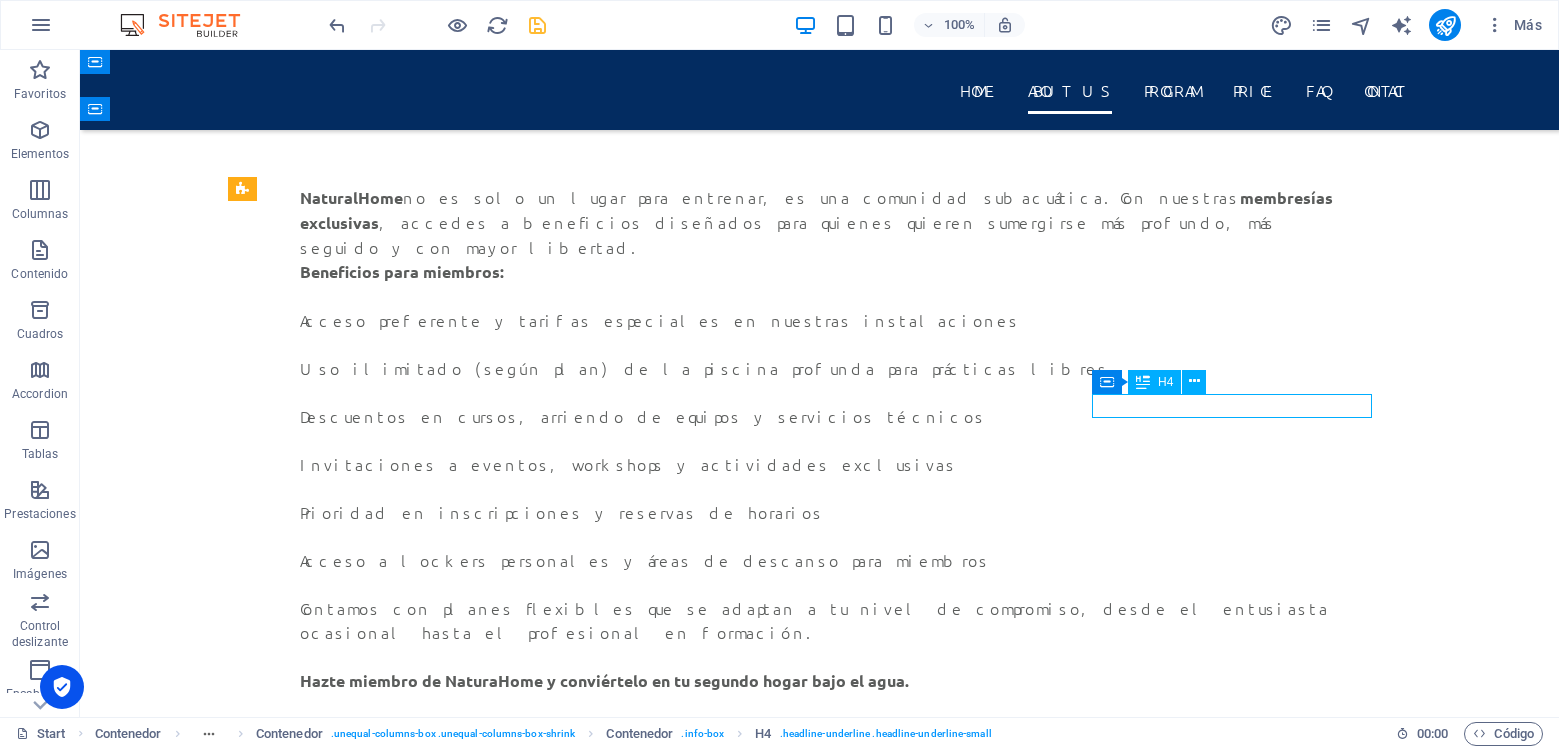 click on "Call us" at bounding box center (820, 11710) 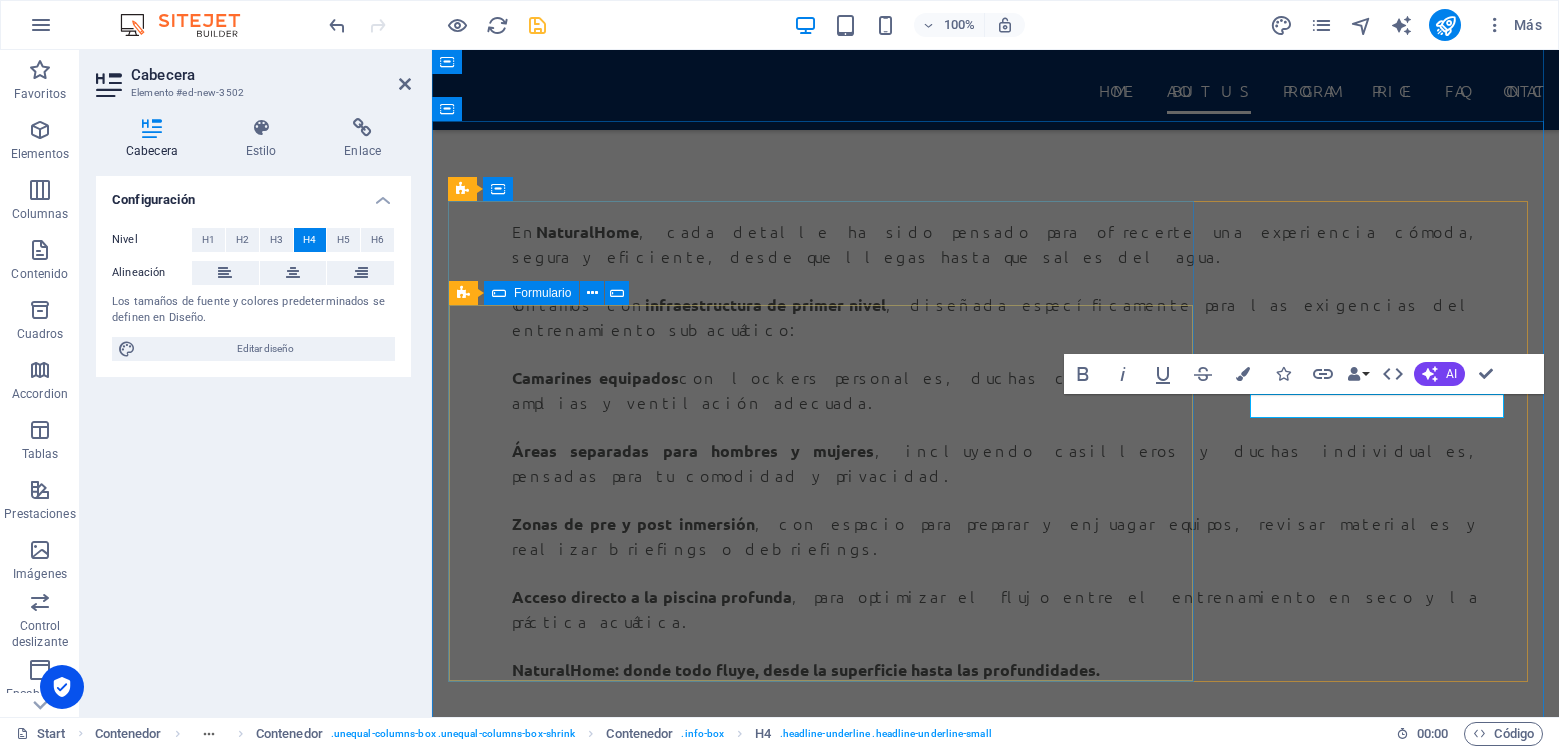 type 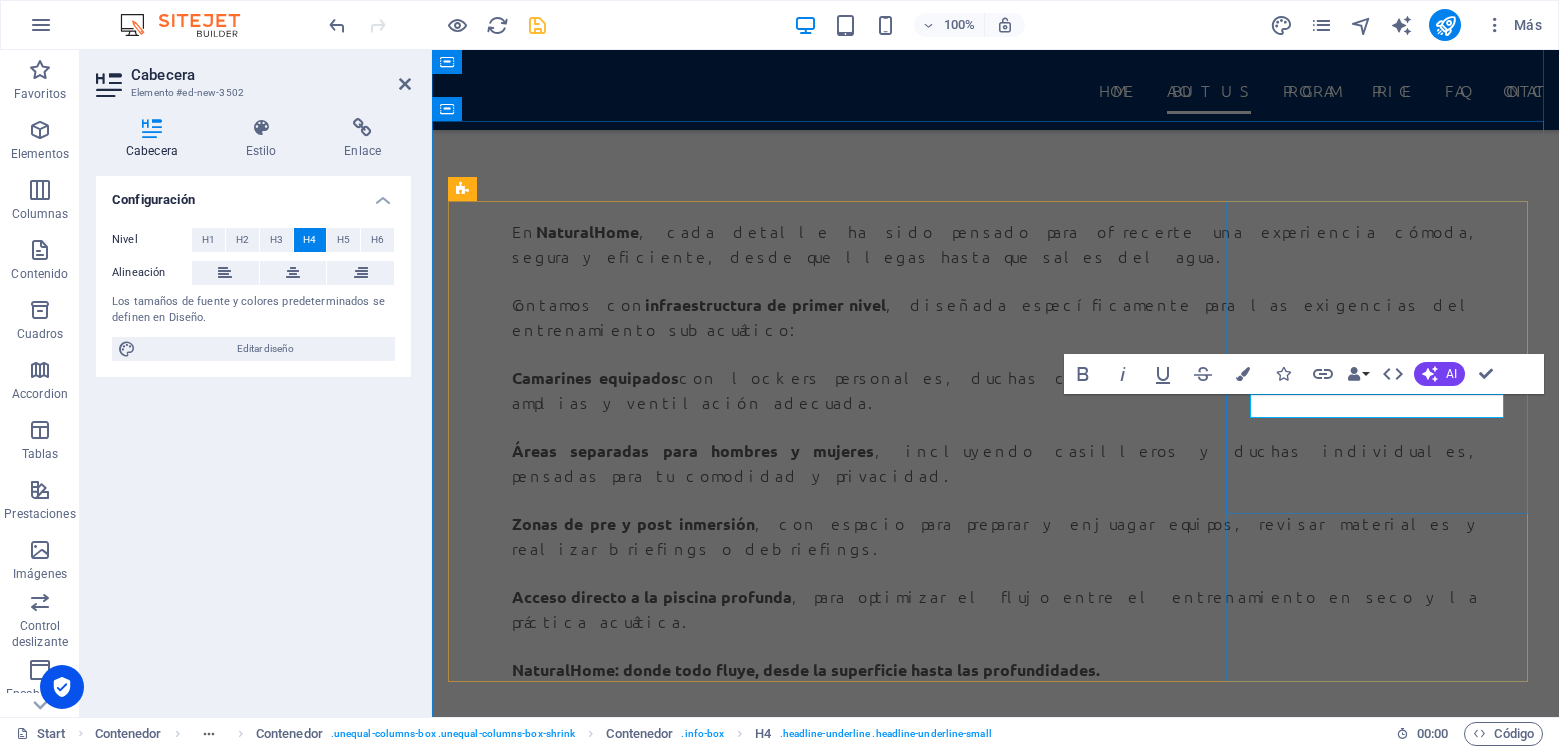 click on "Llamanos" at bounding box center (995, 11951) 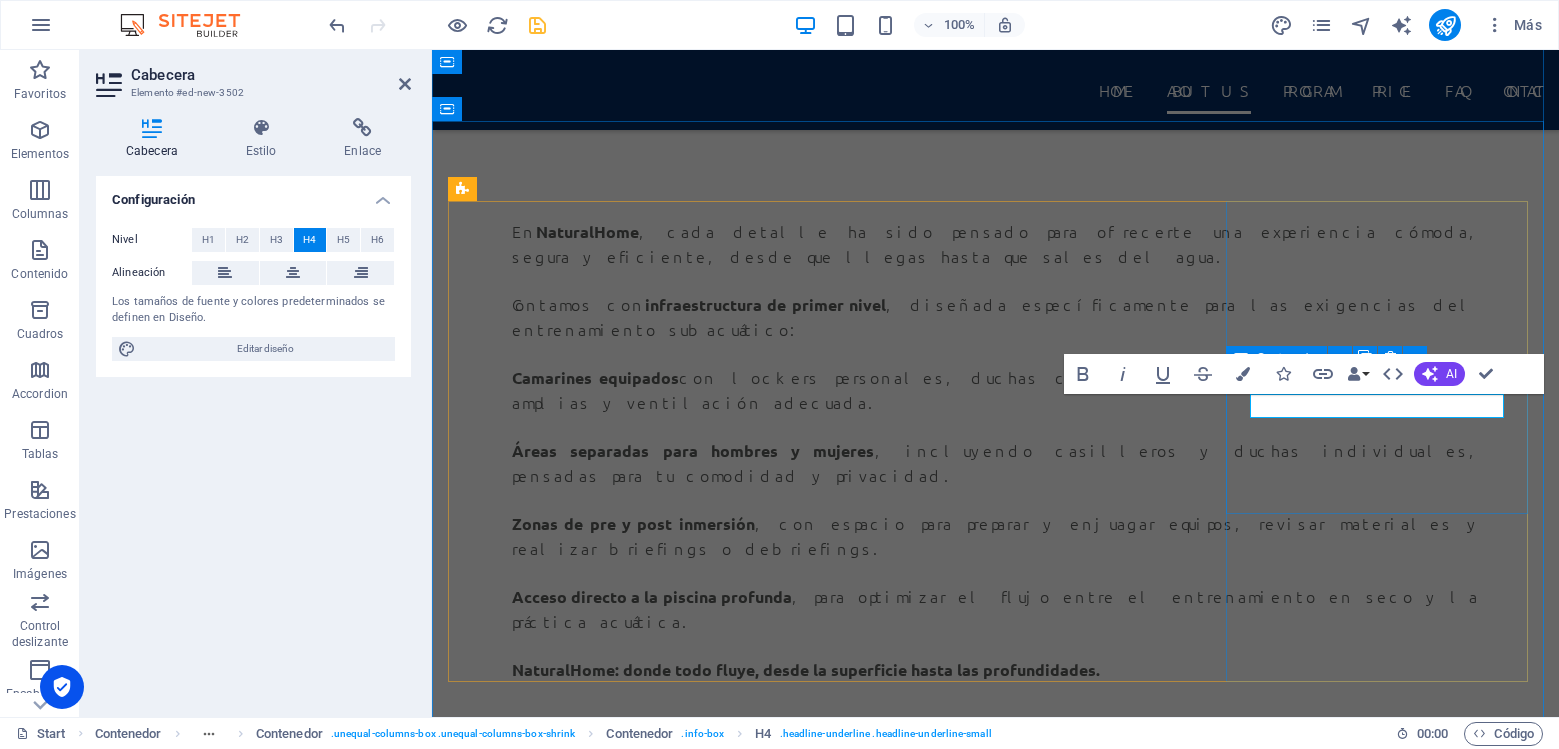 click on "Llamanos  [PHONE_NUMBER] Contact us!" at bounding box center [995, 11987] 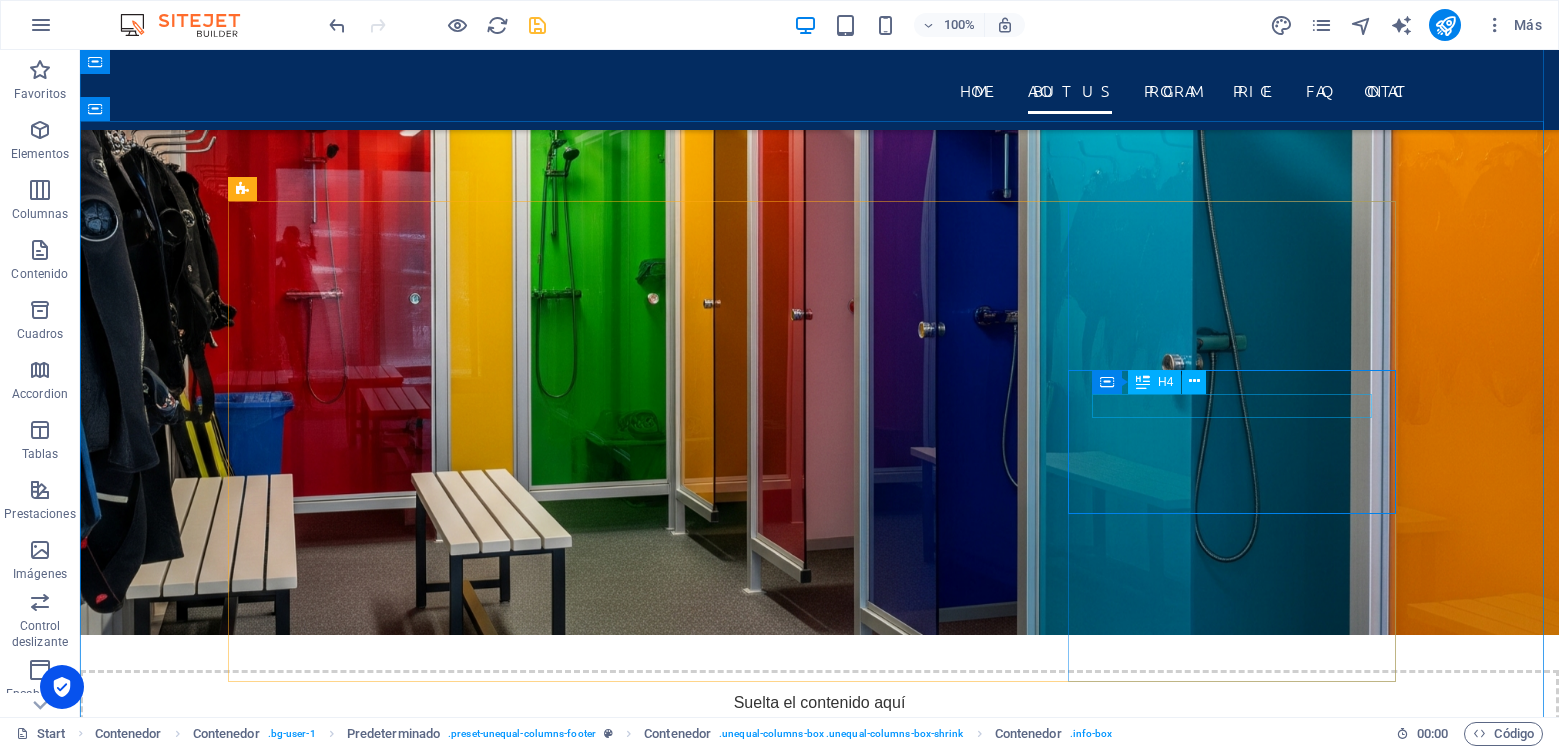 scroll, scrollTop: 9228, scrollLeft: 0, axis: vertical 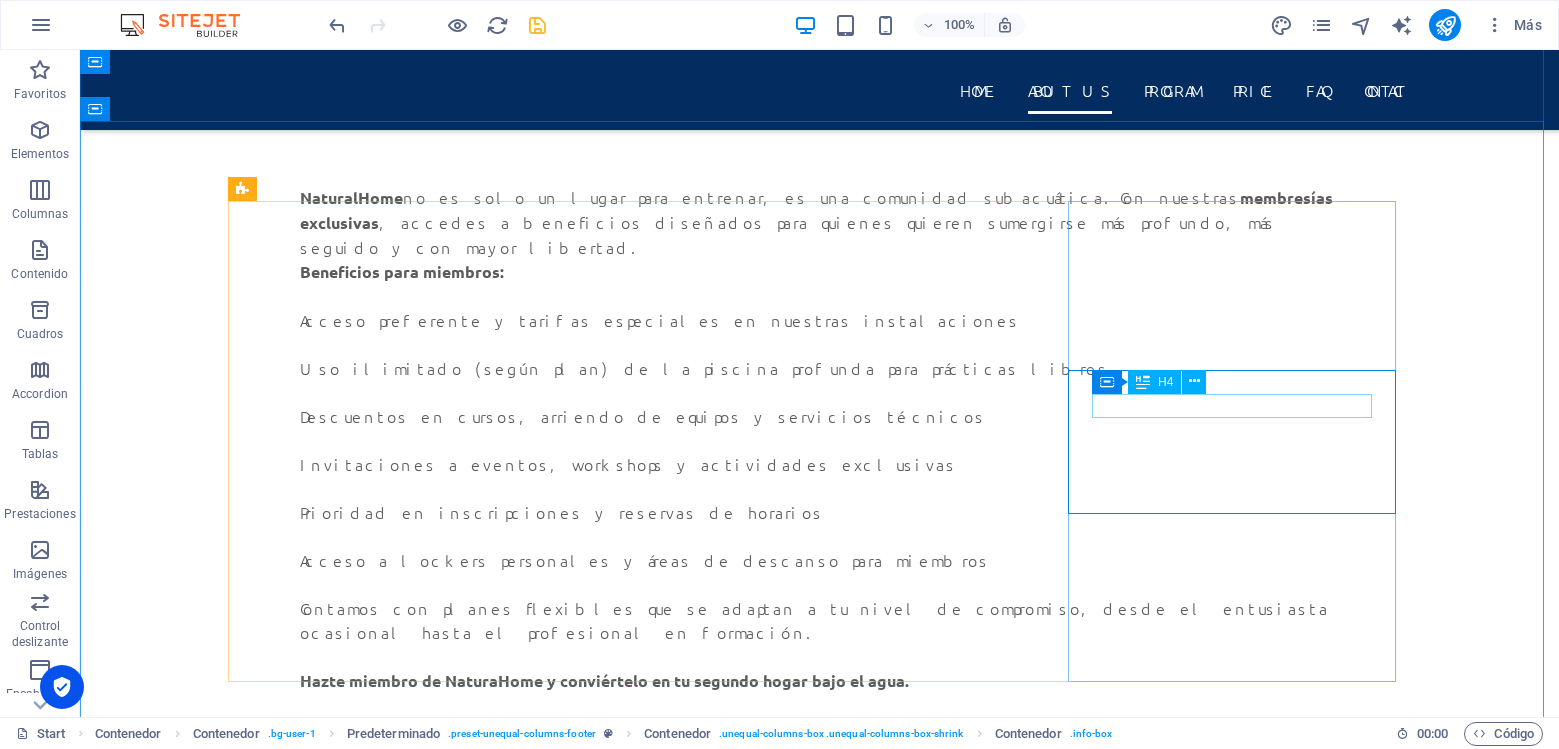 click on "Llamanos" at bounding box center [820, 11710] 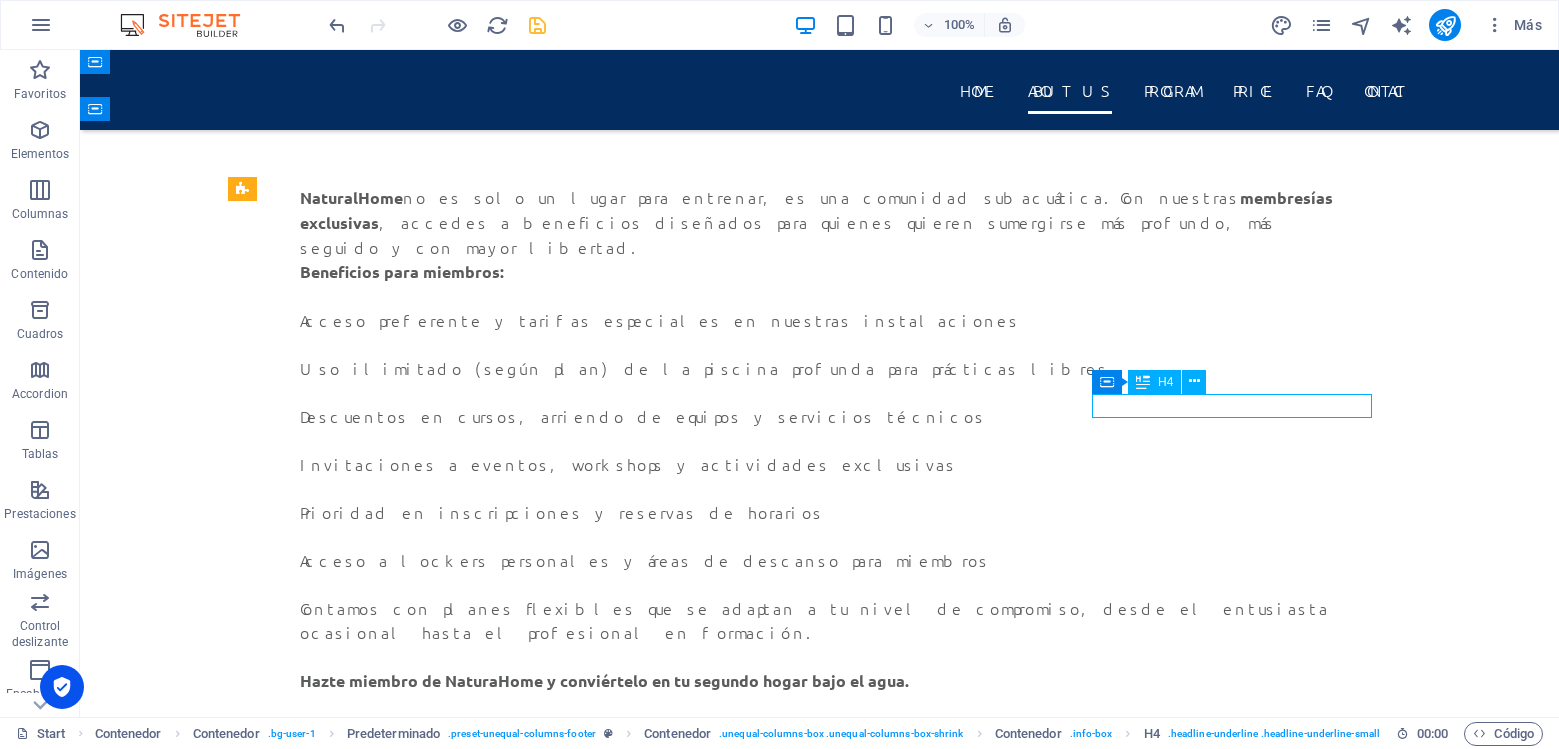 click on "Llamanos" at bounding box center [820, 11710] 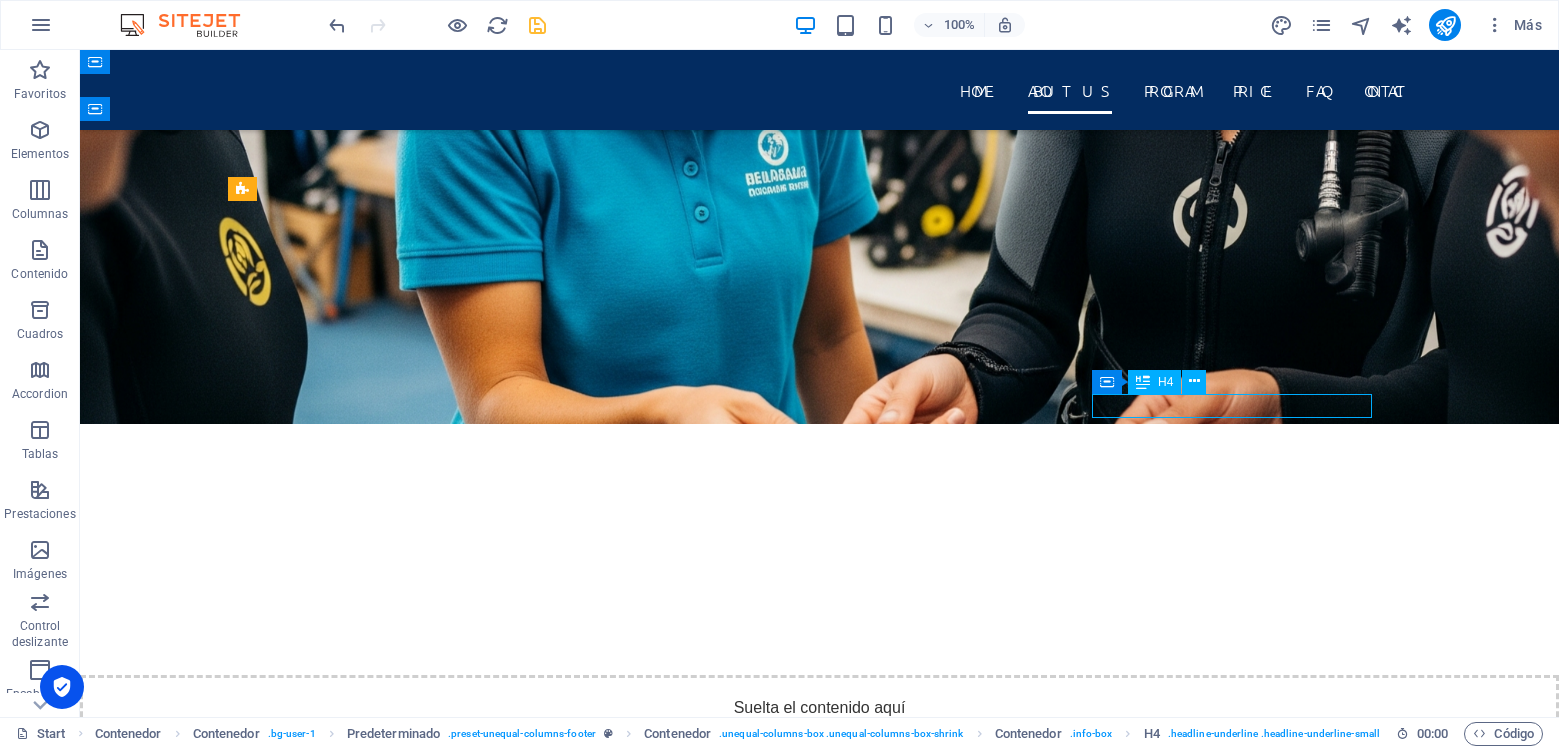 scroll, scrollTop: 10756, scrollLeft: 0, axis: vertical 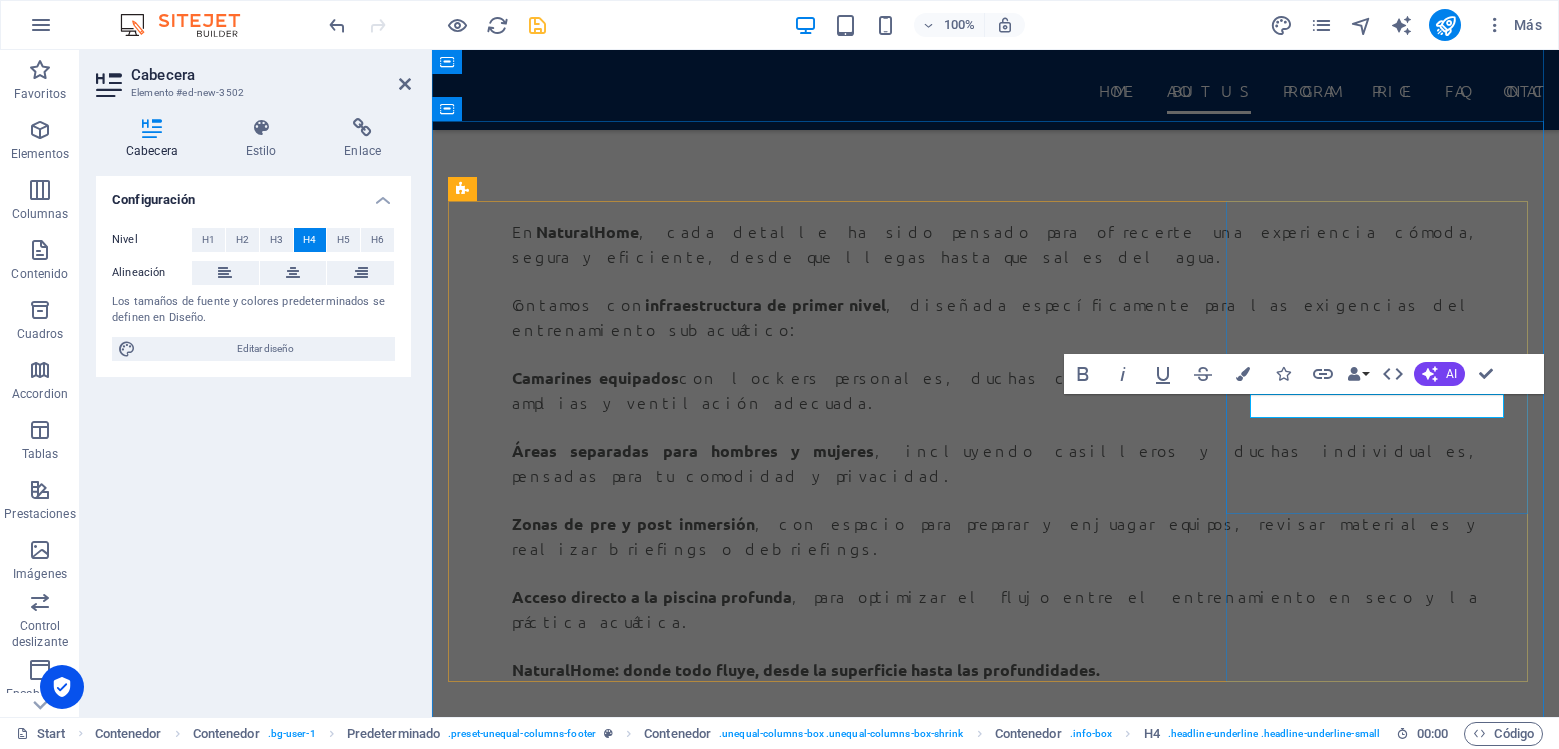 click on "Llamanos" at bounding box center [995, 11951] 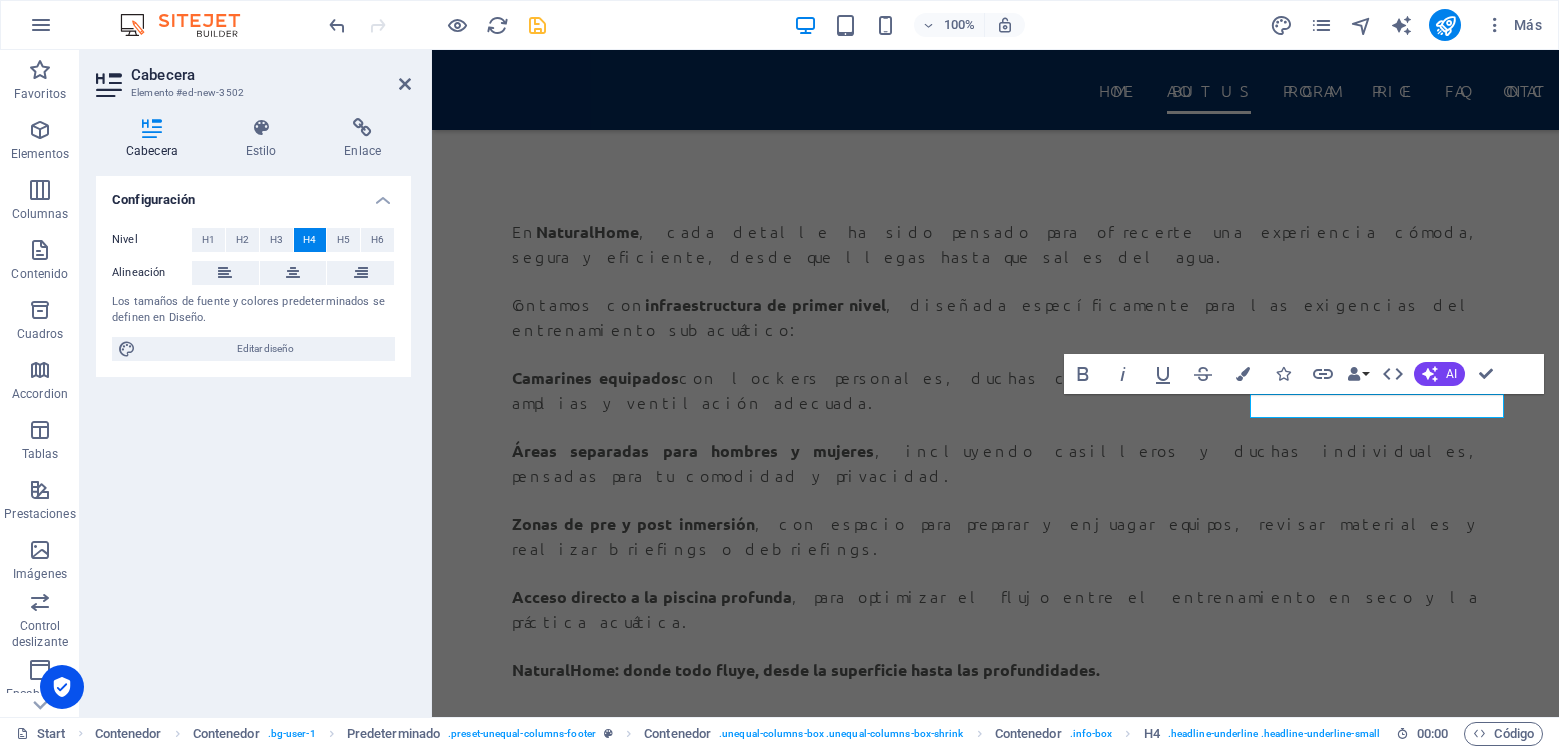 type 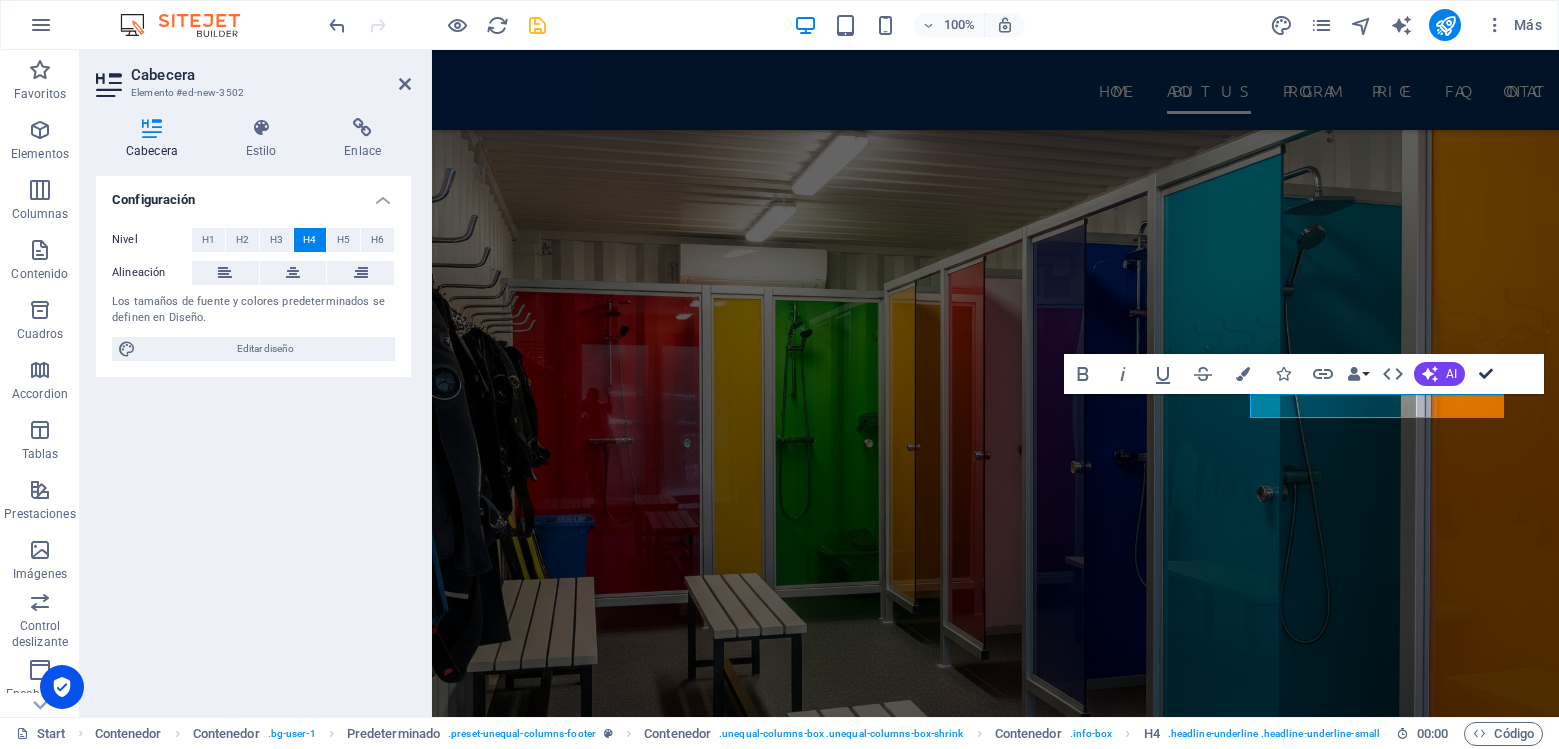 scroll, scrollTop: 9228, scrollLeft: 0, axis: vertical 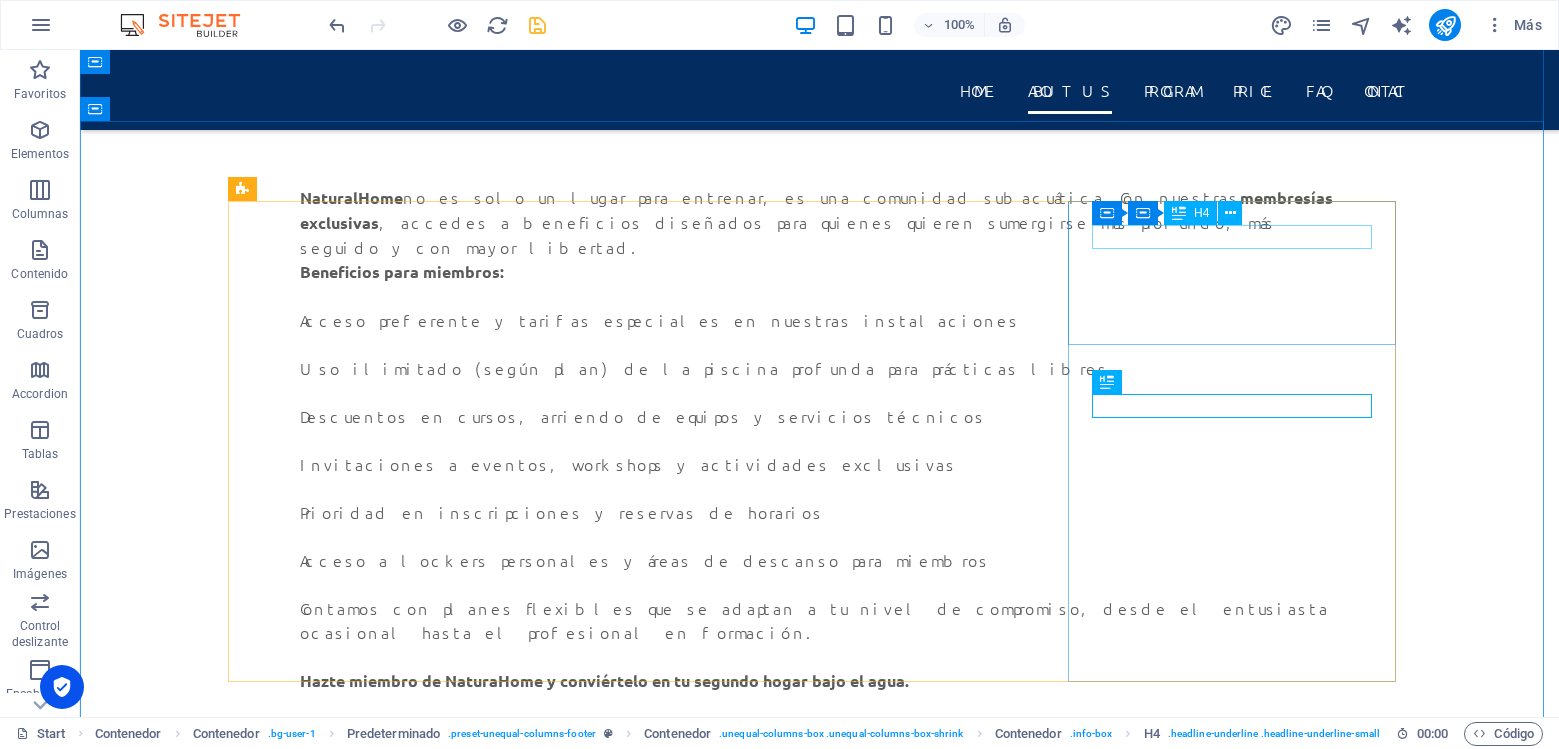 click on "Our Location" at bounding box center [820, 11550] 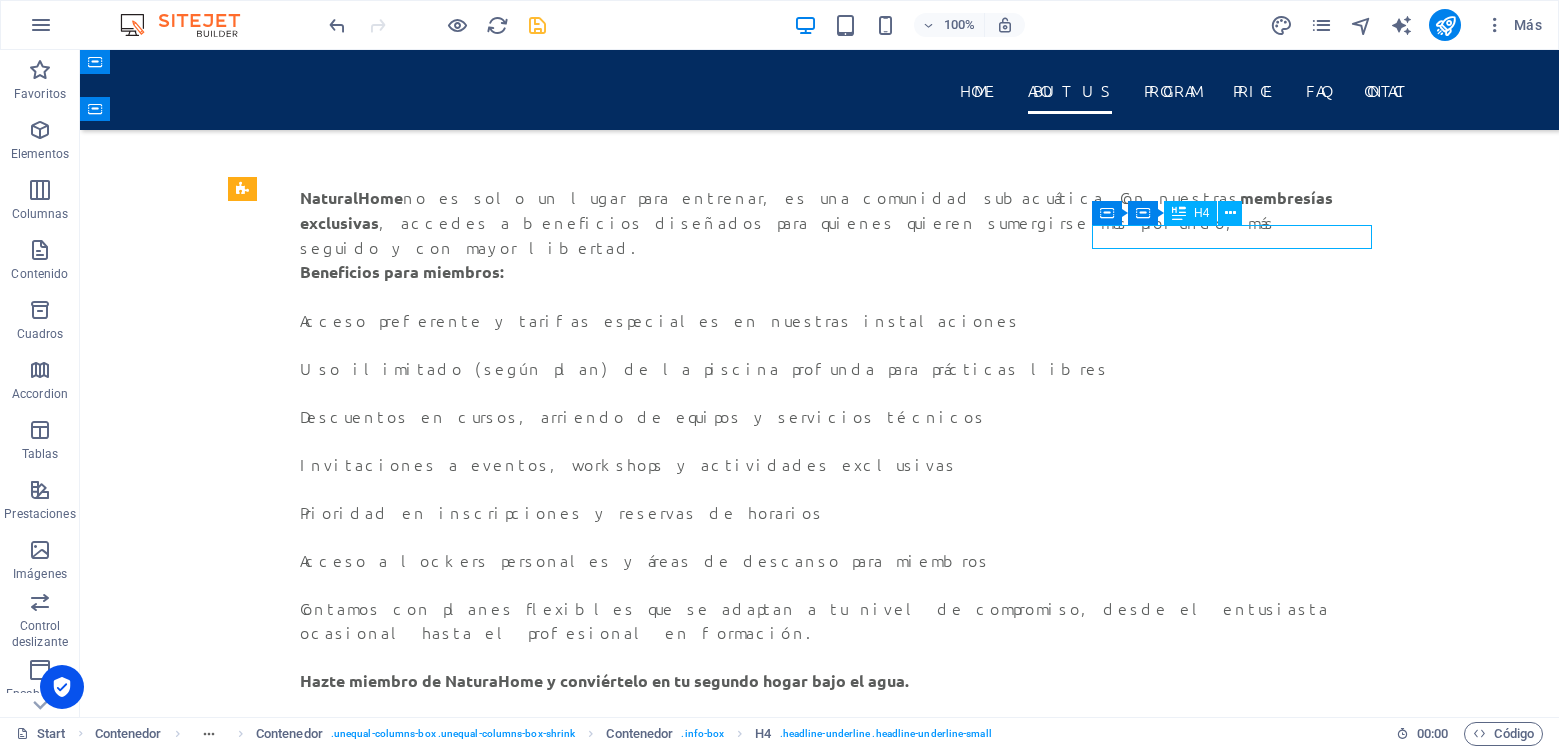 click on "Our Location" at bounding box center [820, 11550] 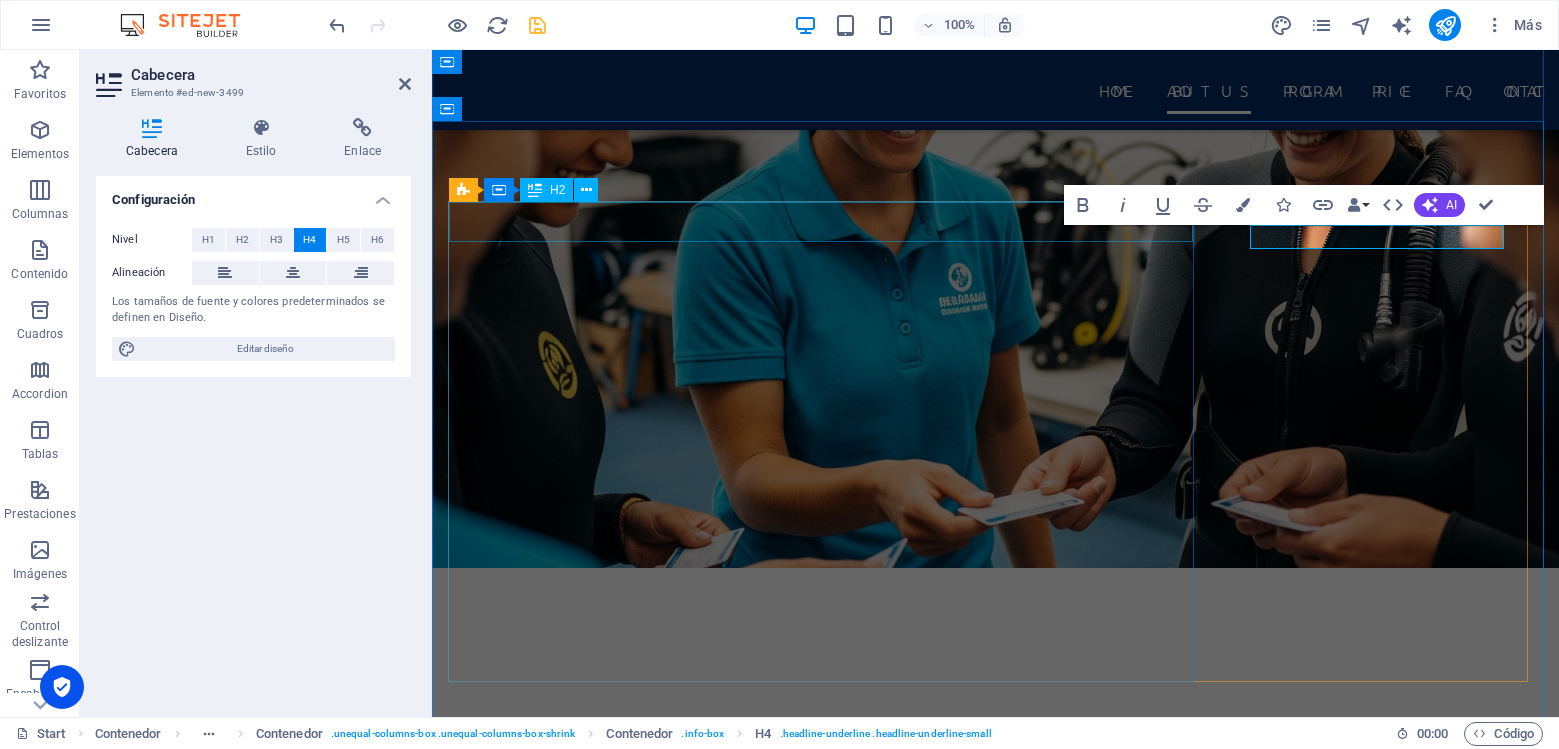 scroll, scrollTop: 10756, scrollLeft: 0, axis: vertical 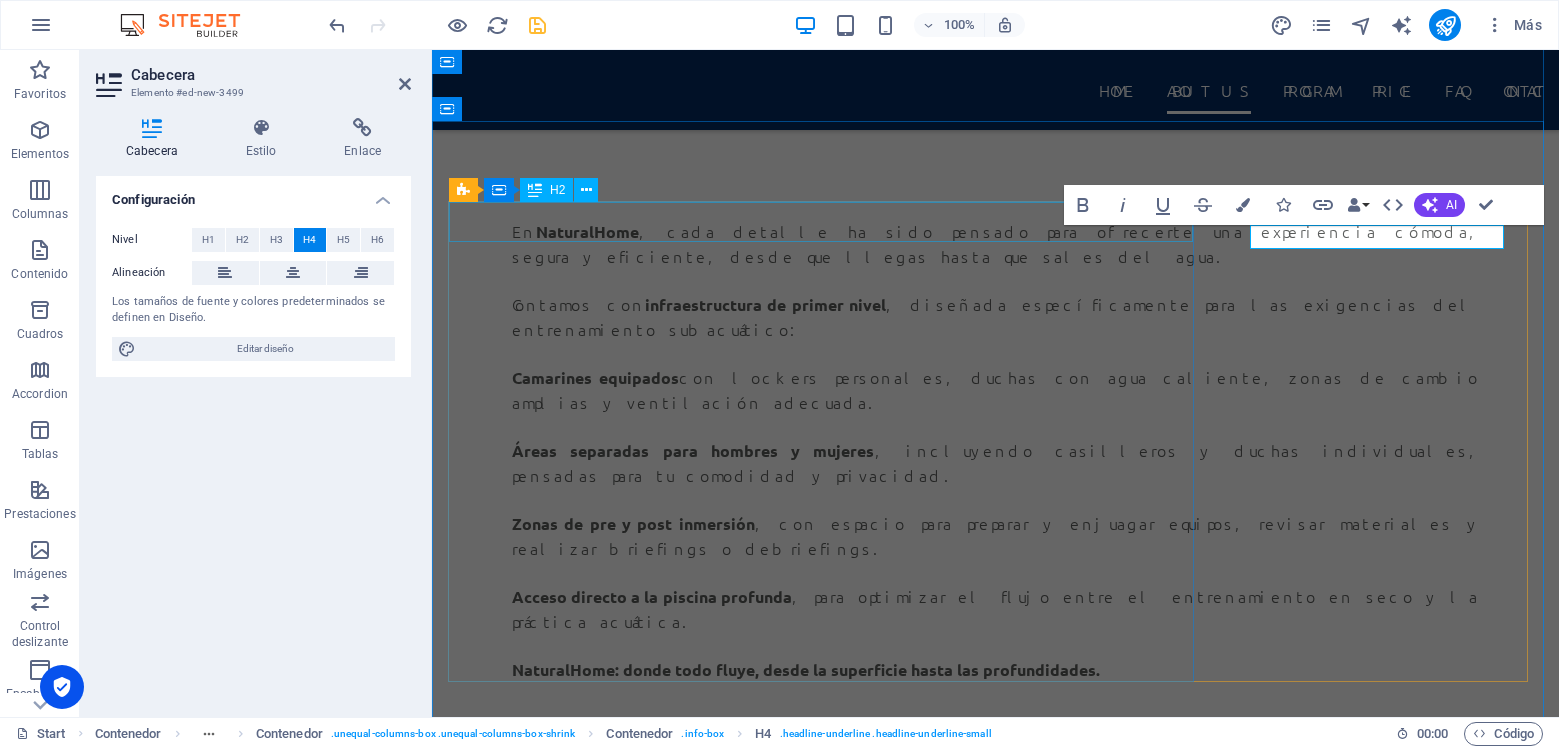 type 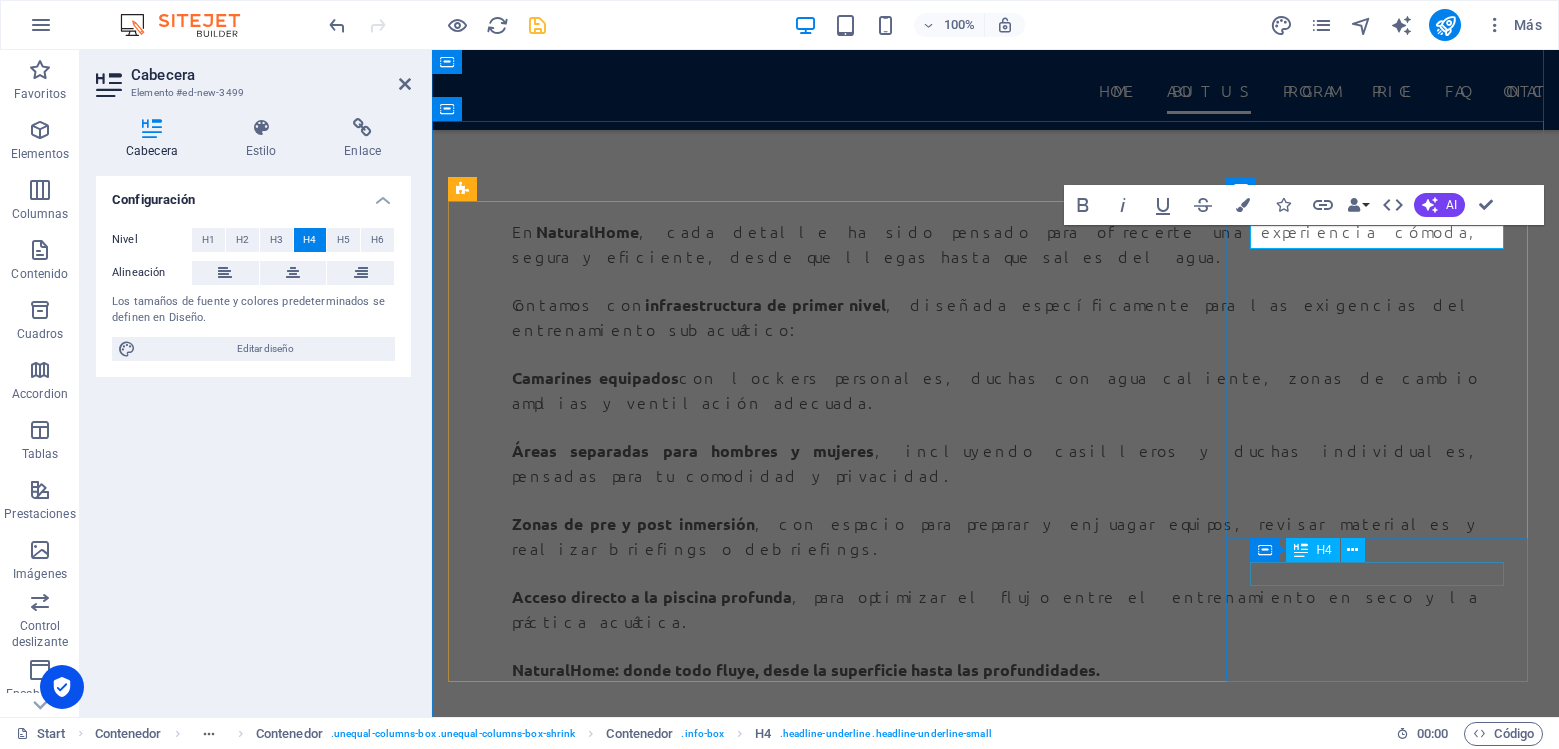 click on "Contact" at bounding box center [995, 12111] 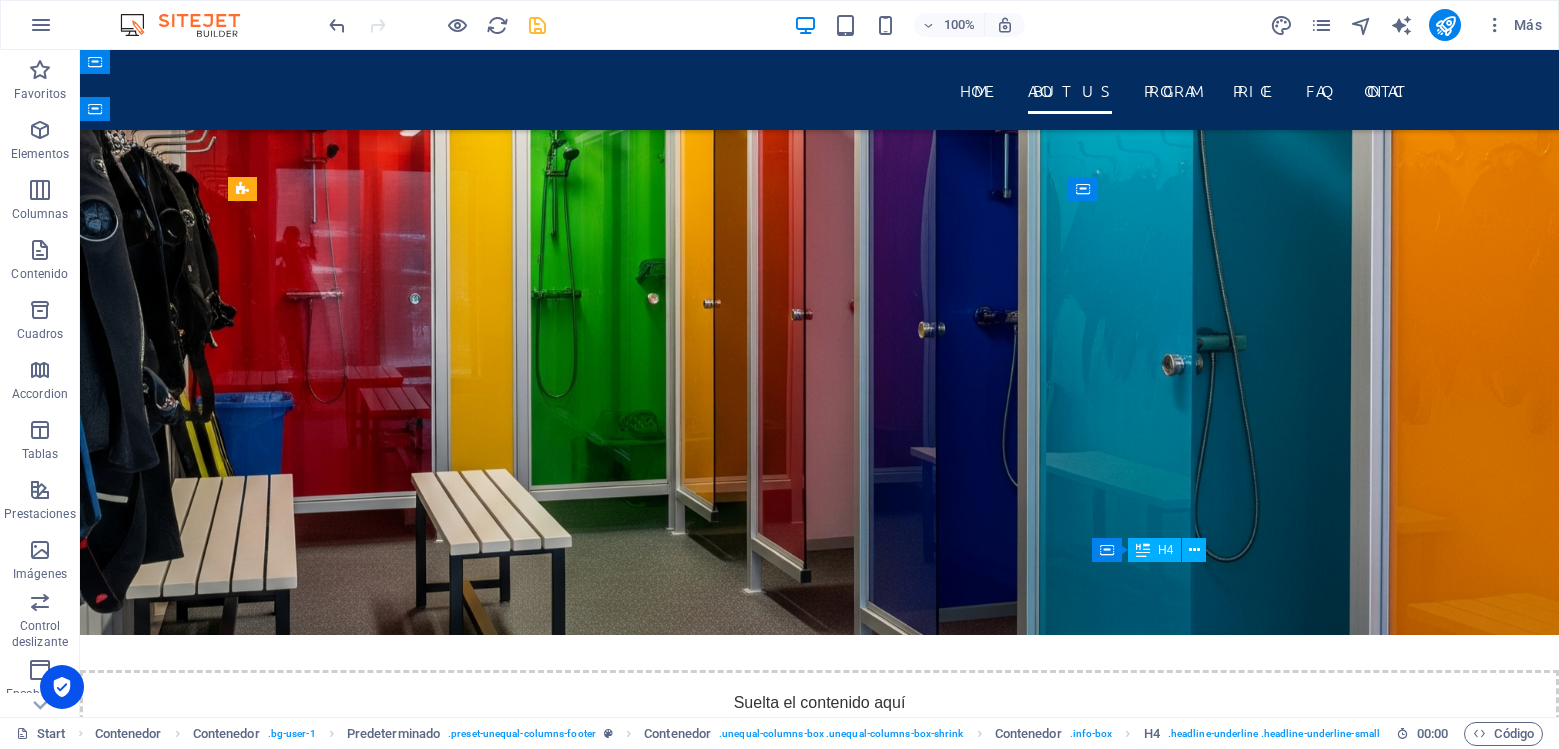 scroll, scrollTop: 9228, scrollLeft: 0, axis: vertical 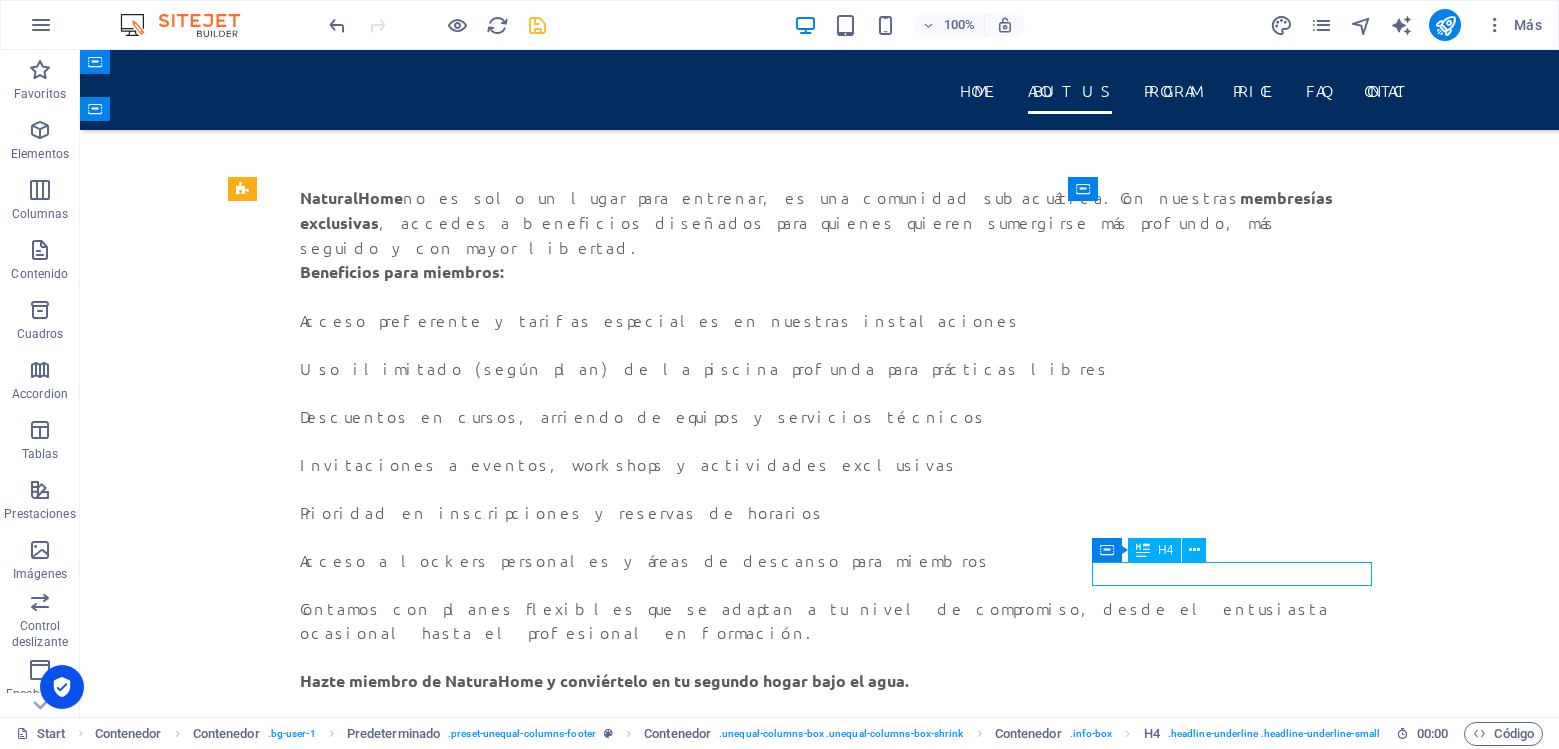 click on "Contact" at bounding box center [820, 11870] 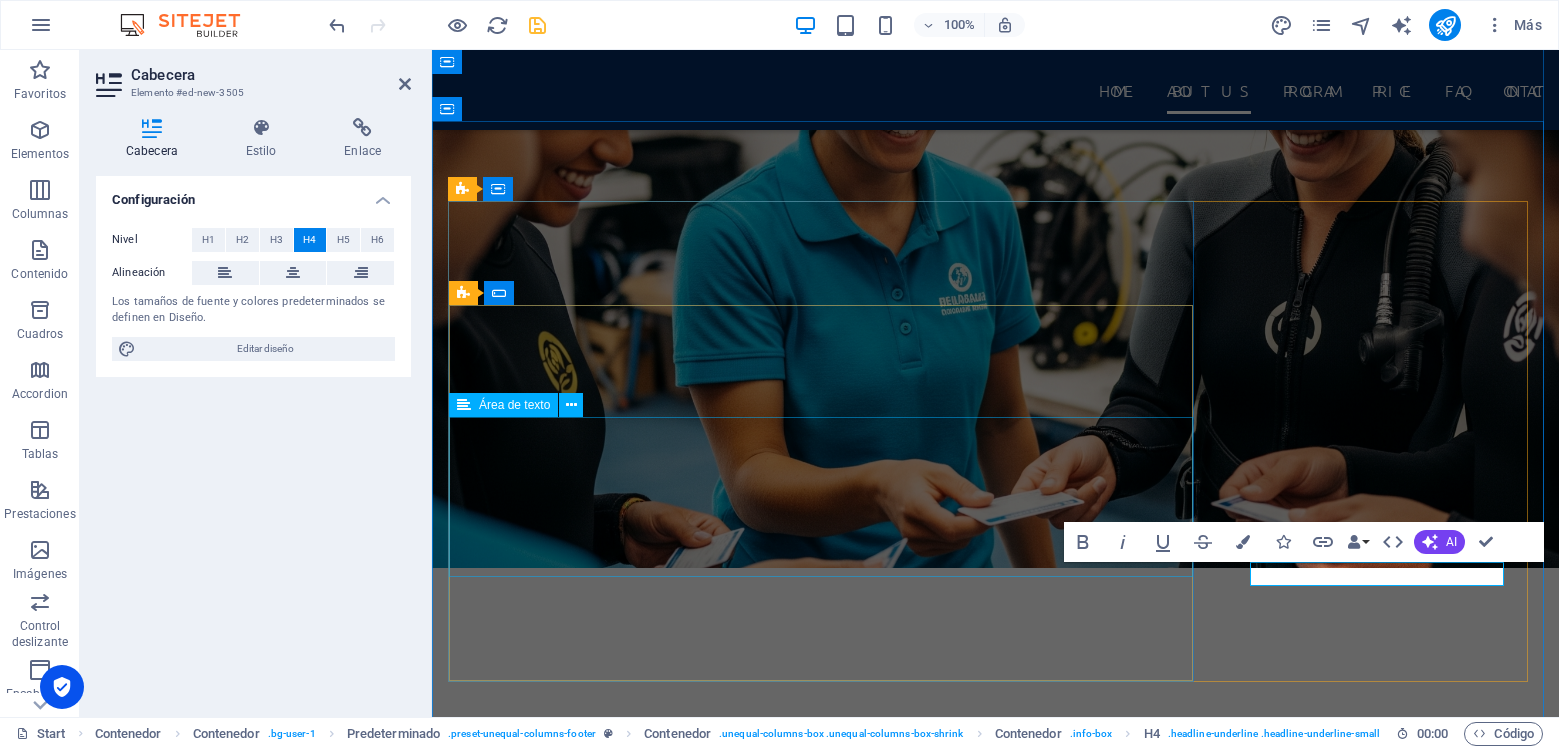 scroll, scrollTop: 10756, scrollLeft: 0, axis: vertical 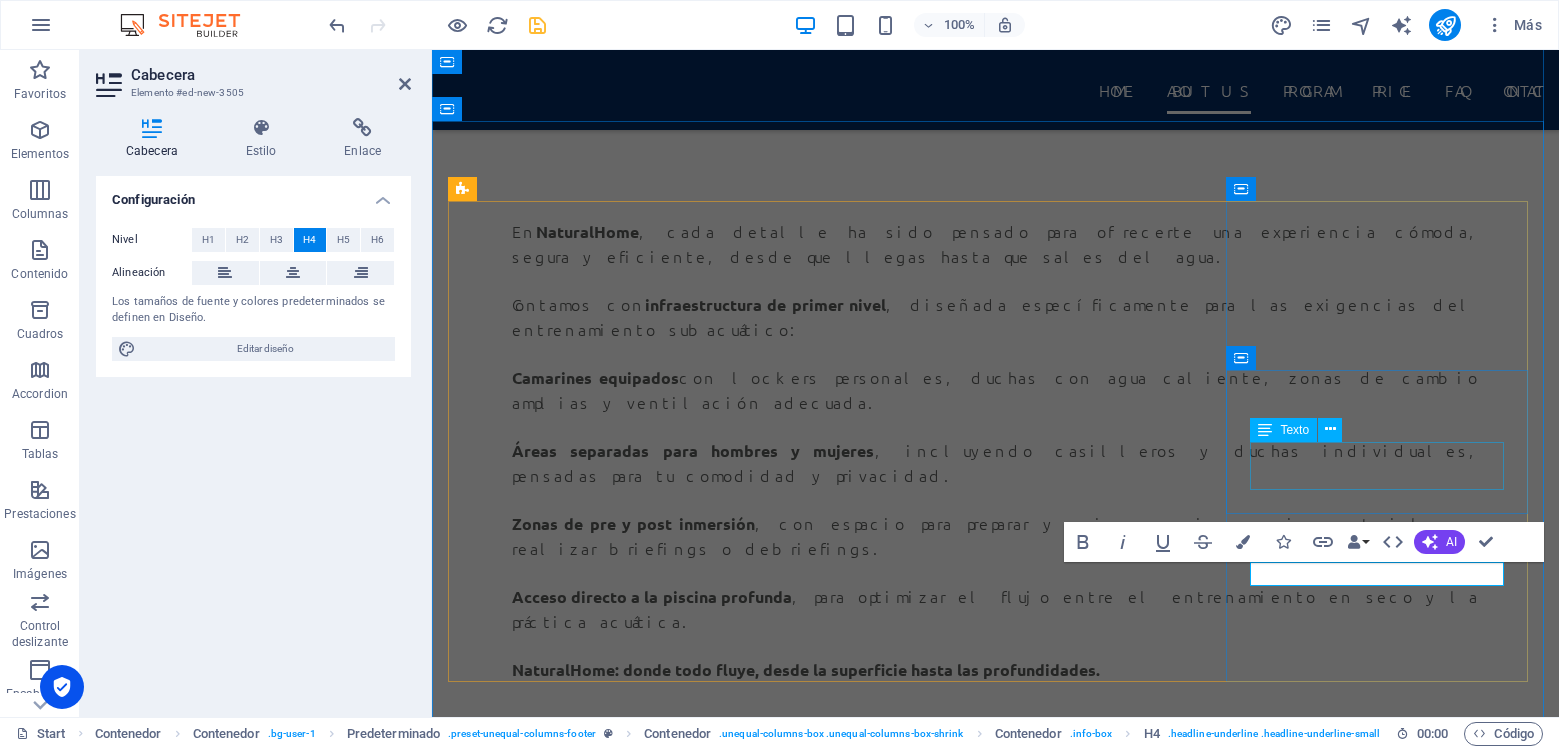 type 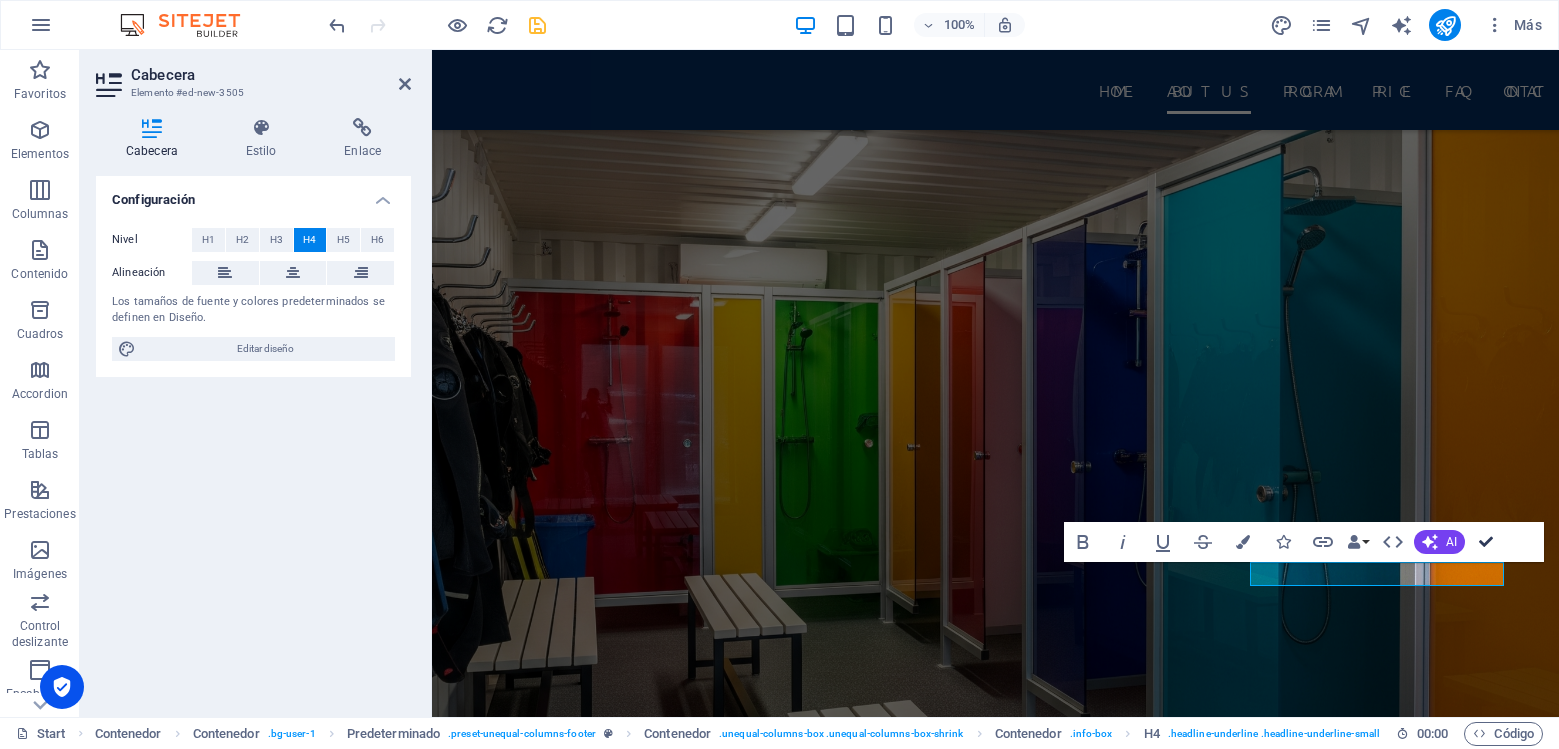 scroll, scrollTop: 9228, scrollLeft: 0, axis: vertical 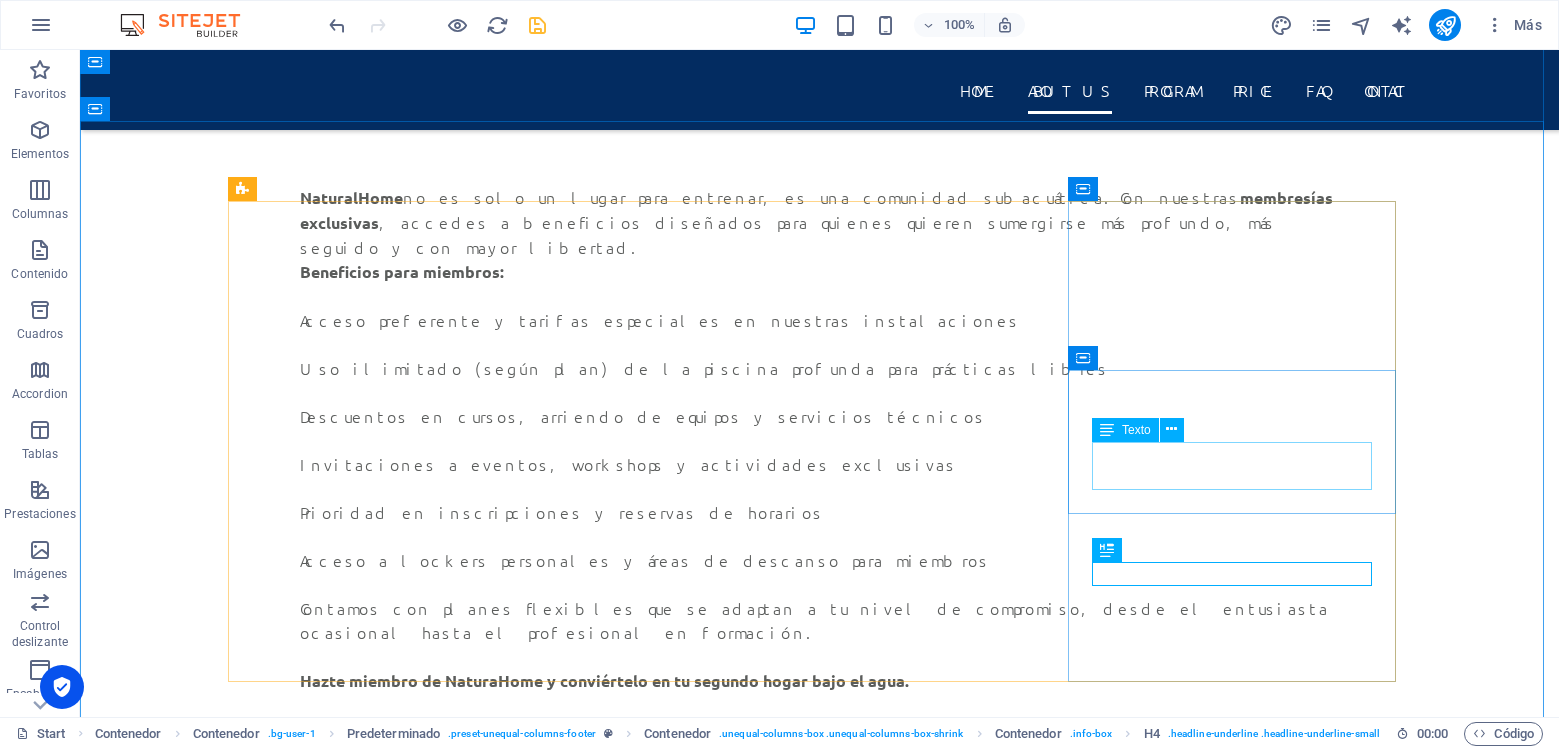 click on "[PHONE_NUMBER] Contact us!" at bounding box center [820, 11770] 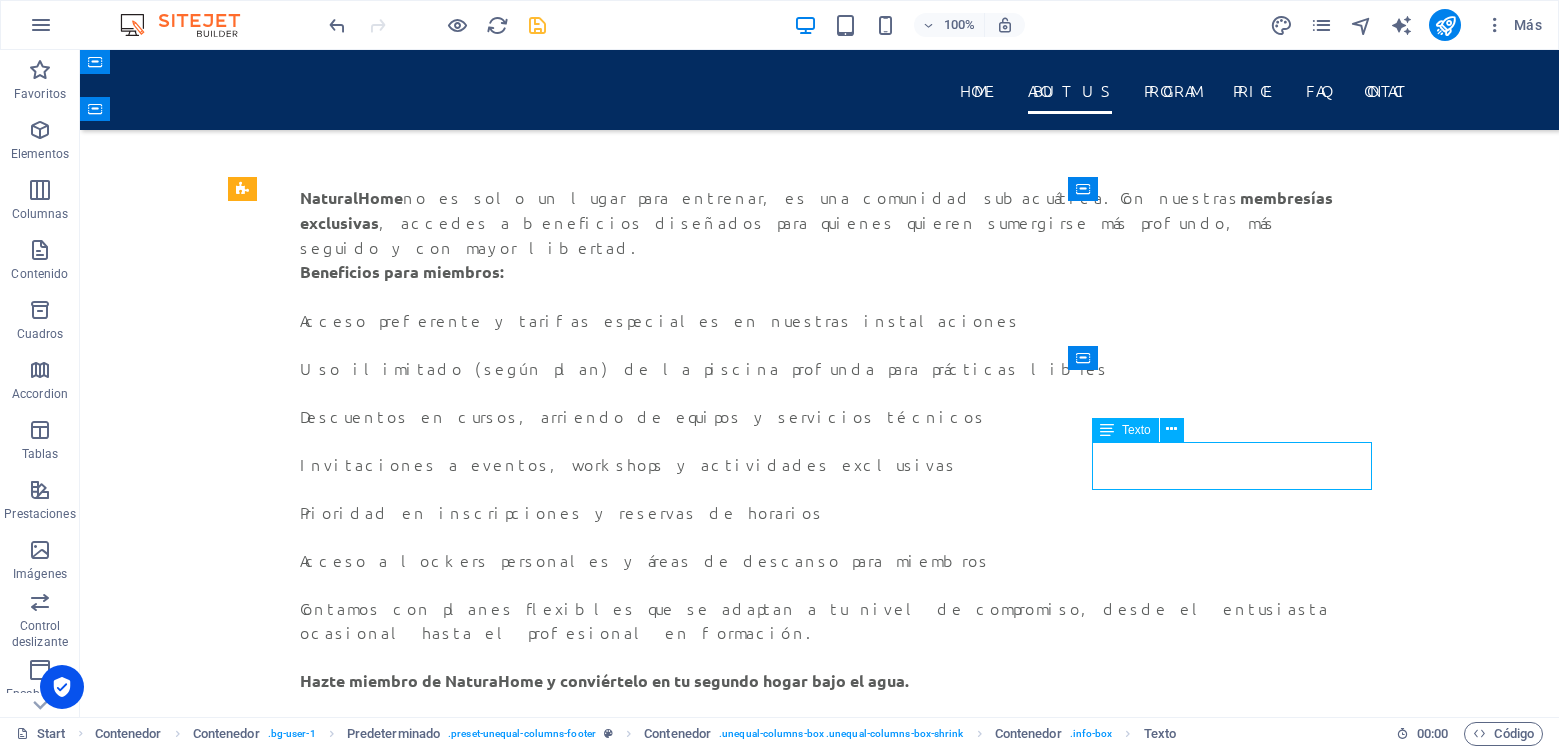 click on "[PHONE_NUMBER] Contact us!" at bounding box center (820, 11770) 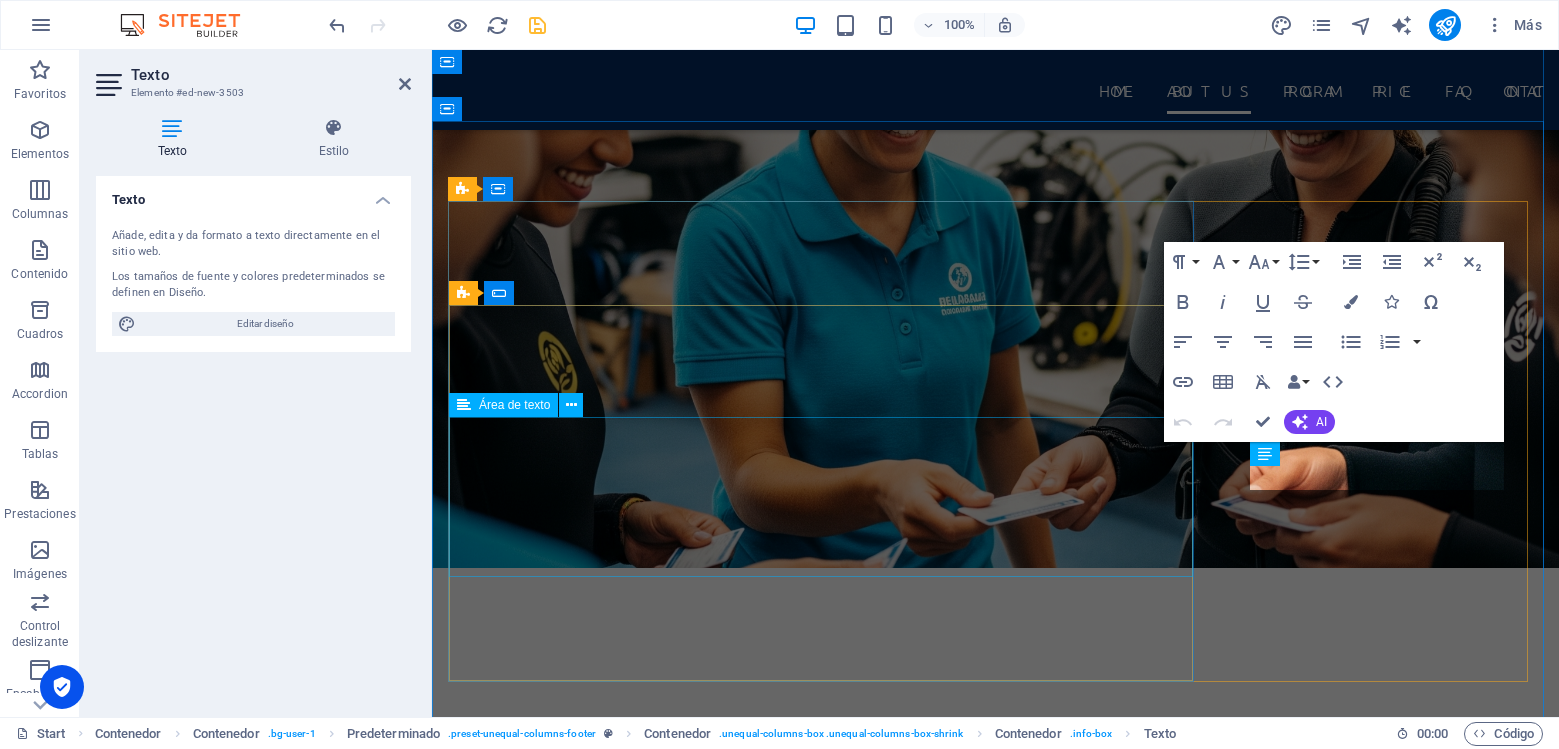 scroll, scrollTop: 10756, scrollLeft: 0, axis: vertical 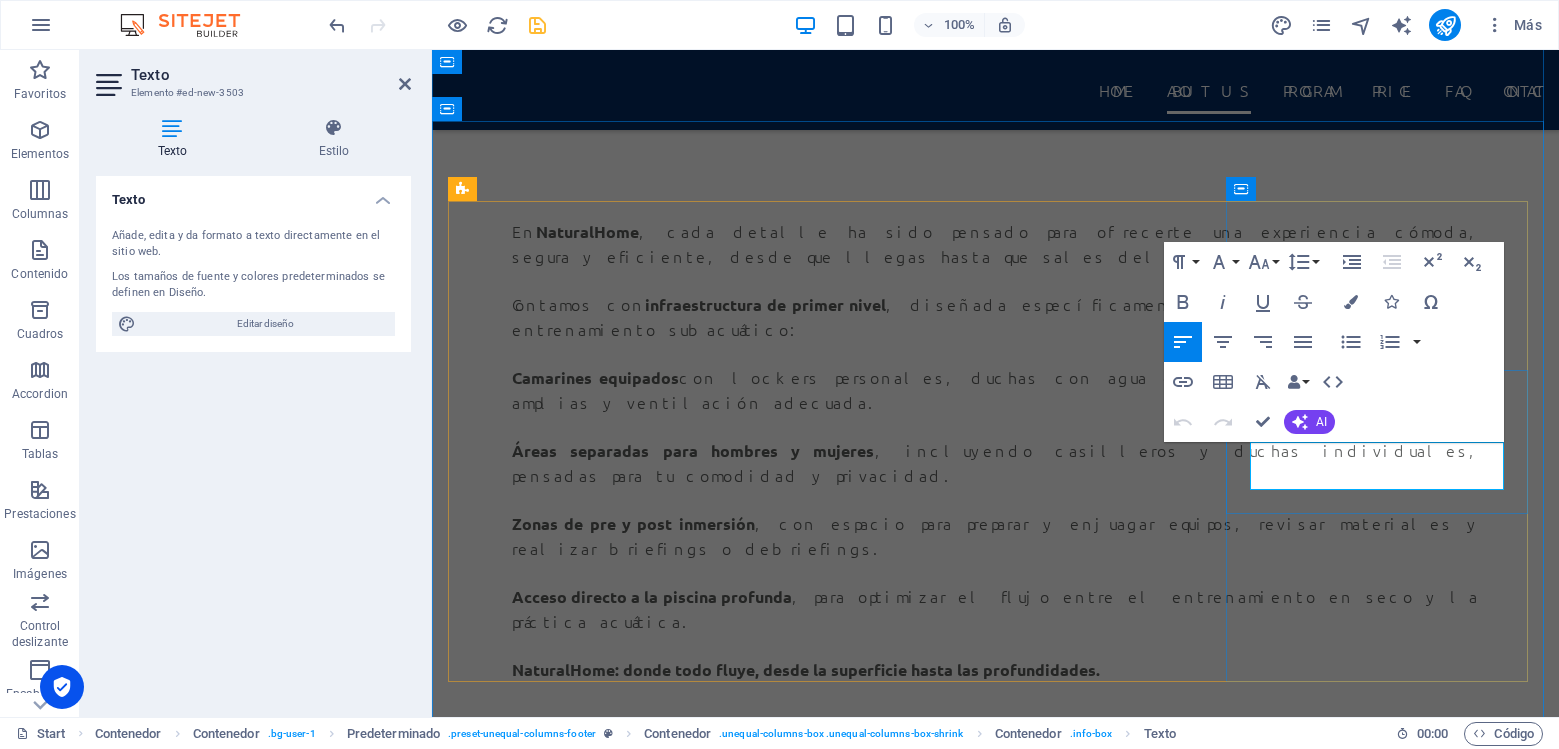 click on "Contact us!" at bounding box center [995, 12023] 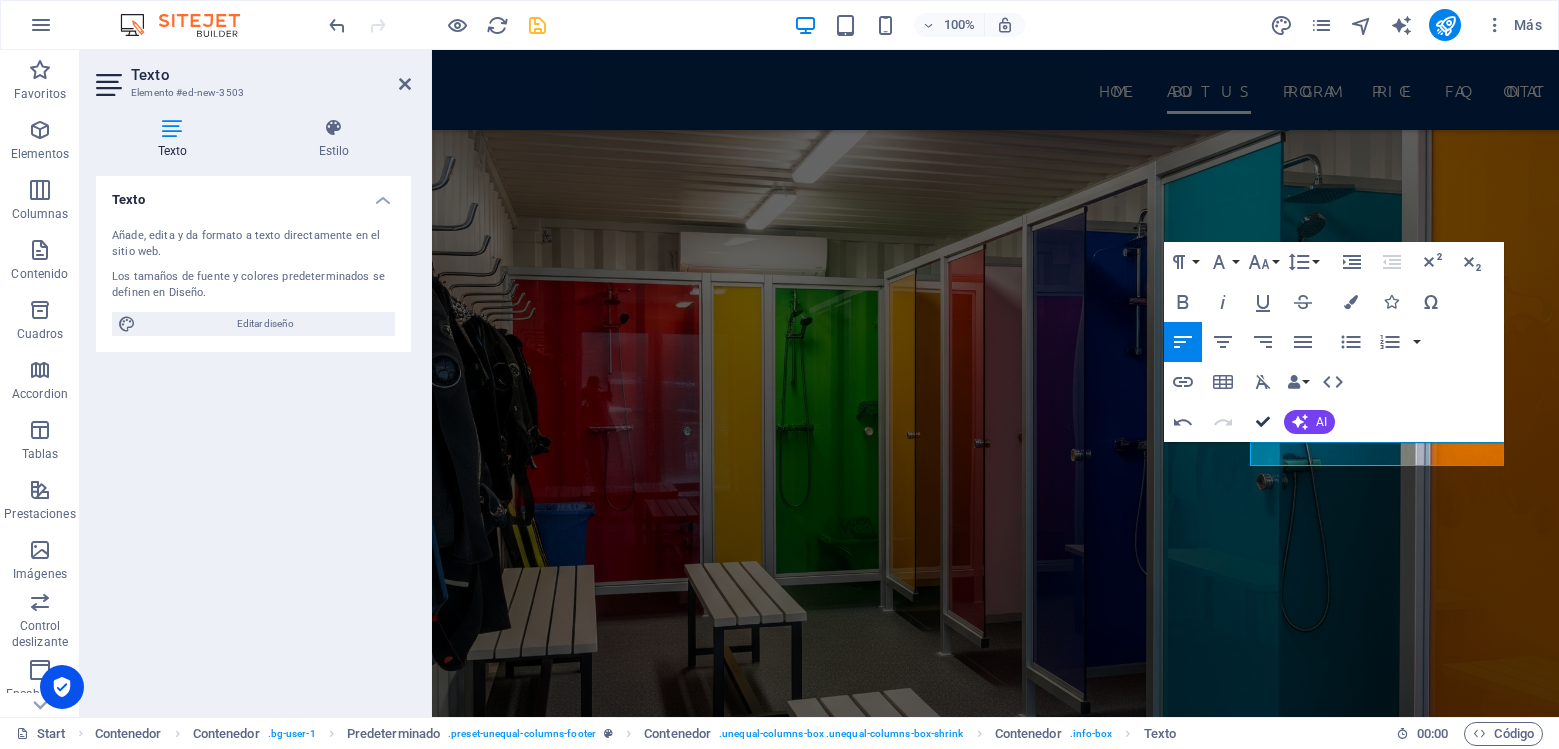 scroll, scrollTop: 9240, scrollLeft: 0, axis: vertical 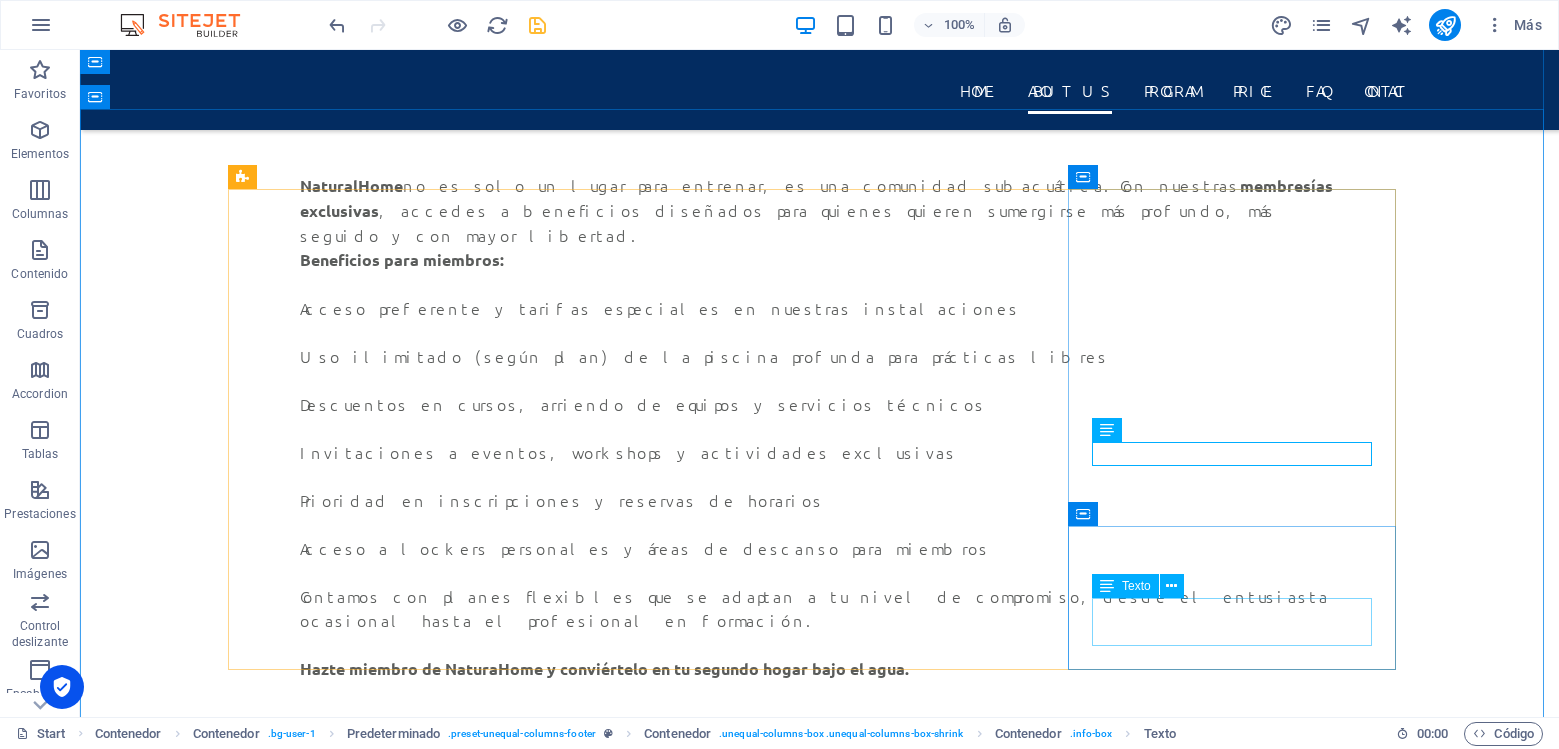 click on "[EMAIL_ADDRESS][DOMAIN_NAME] Legal notice  |  Privacy" at bounding box center [820, 11894] 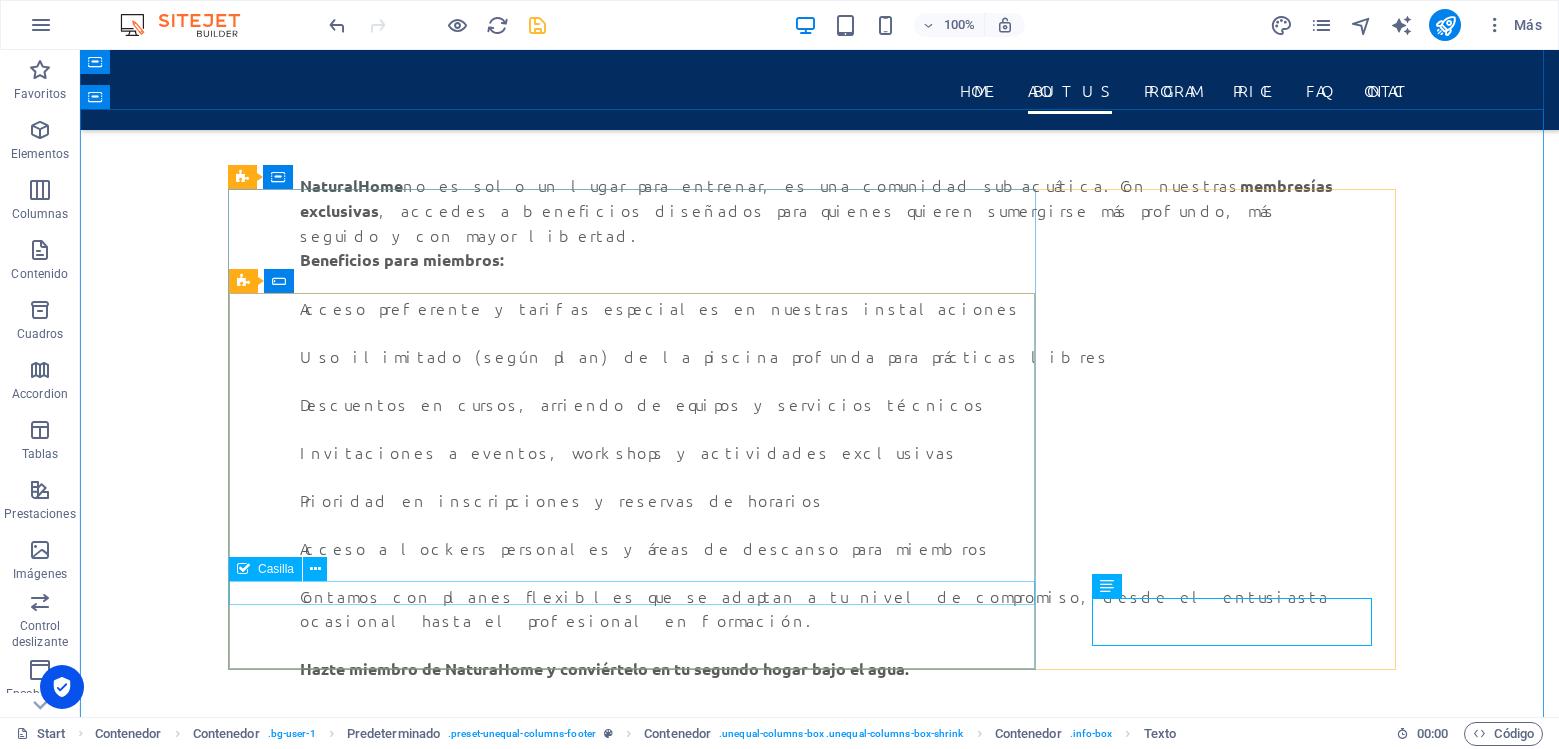 click on "I have read and understand the privacy policy." at bounding box center (820, 11407) 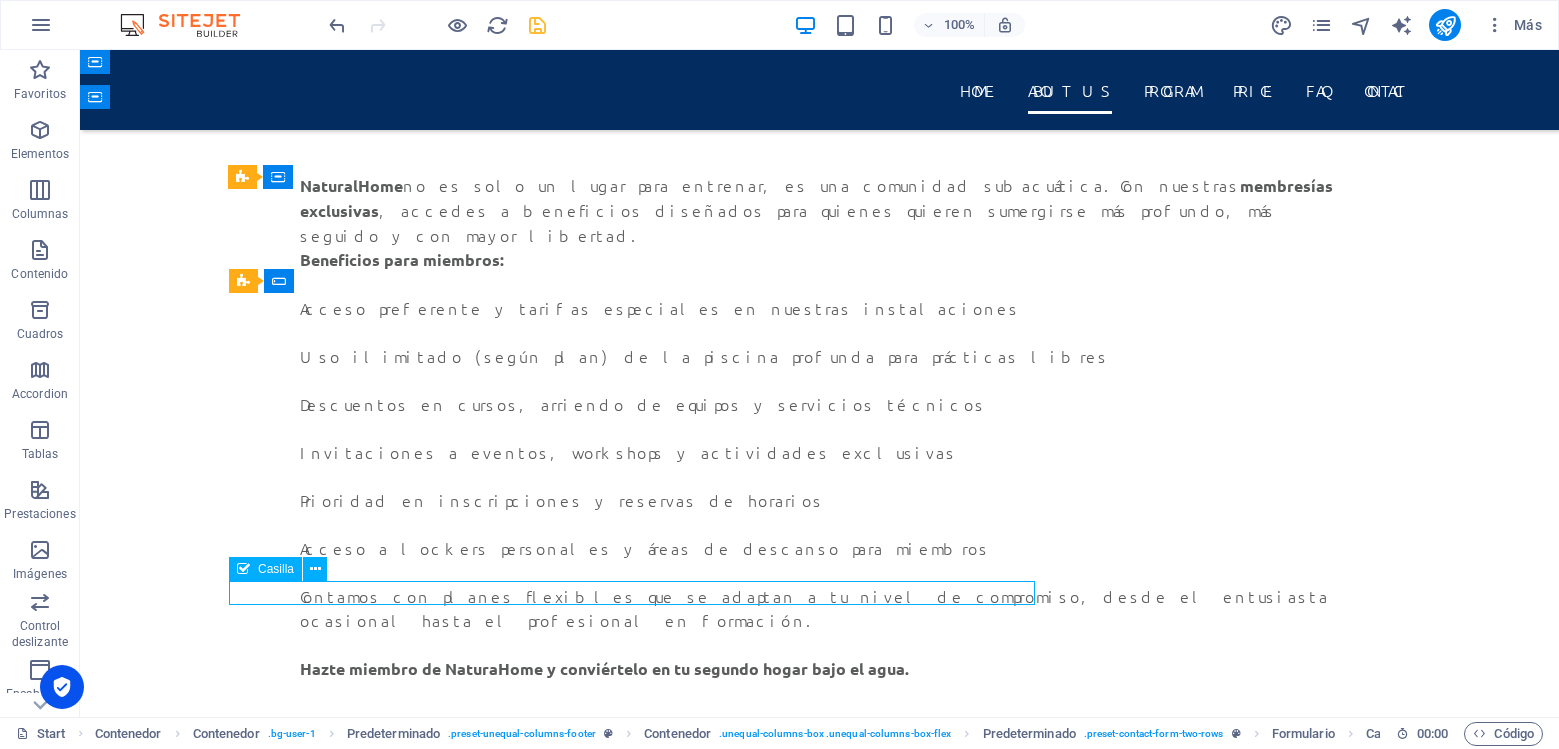 click on "I have read and understand the privacy policy." at bounding box center (820, 11407) 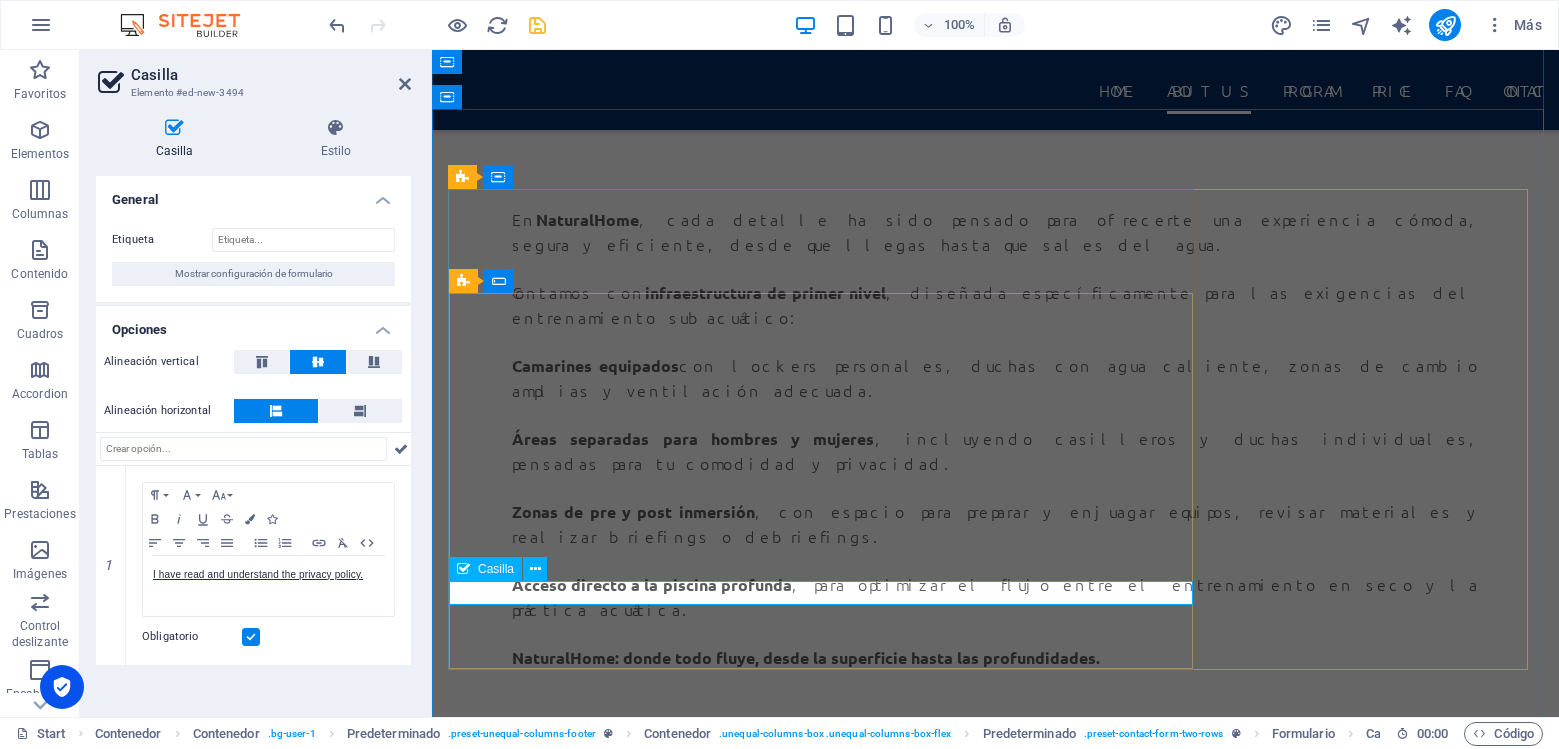 click on "I have read and understand the privacy policy." at bounding box center [995, 11648] 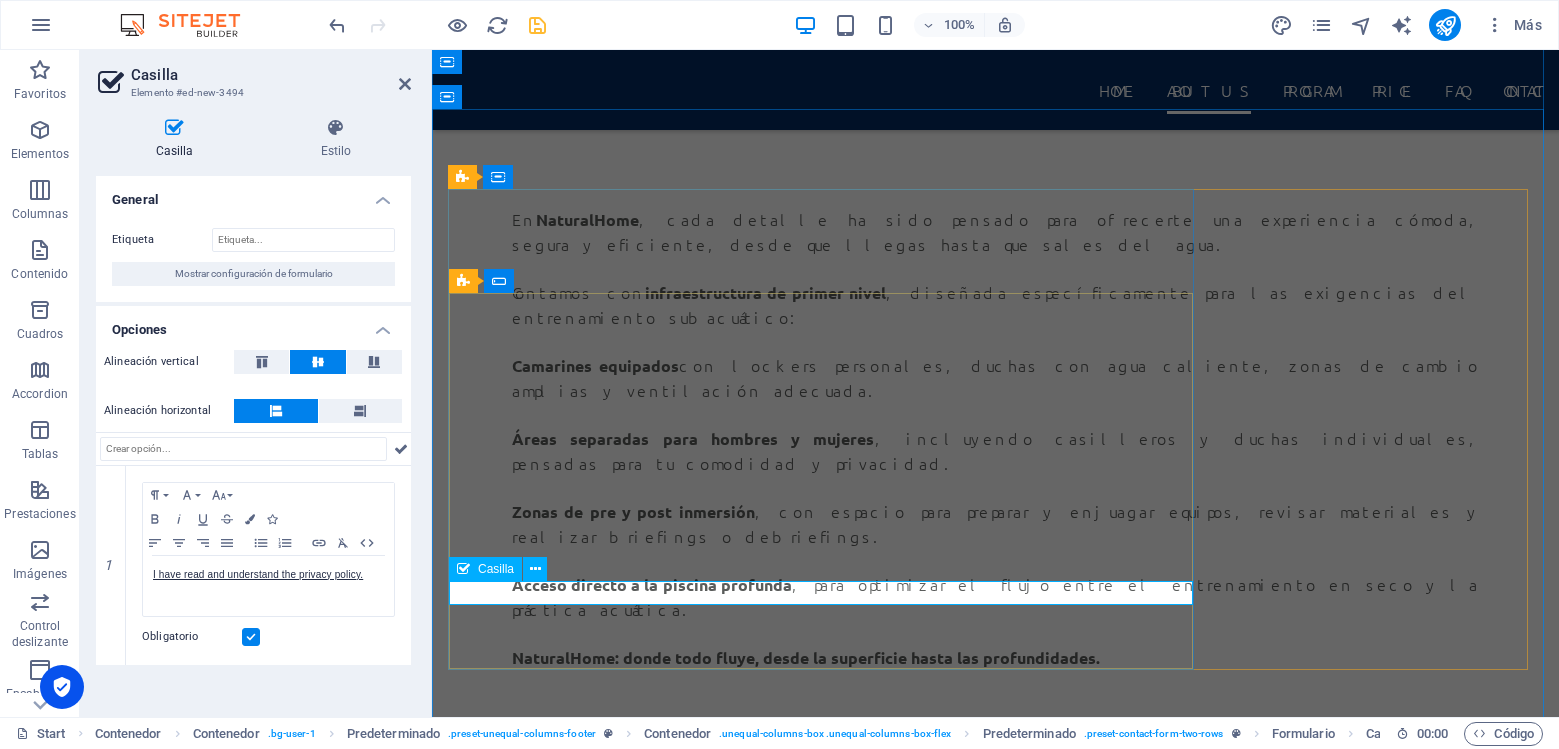 click on "I have read and understand the privacy policy." at bounding box center [995, 11648] 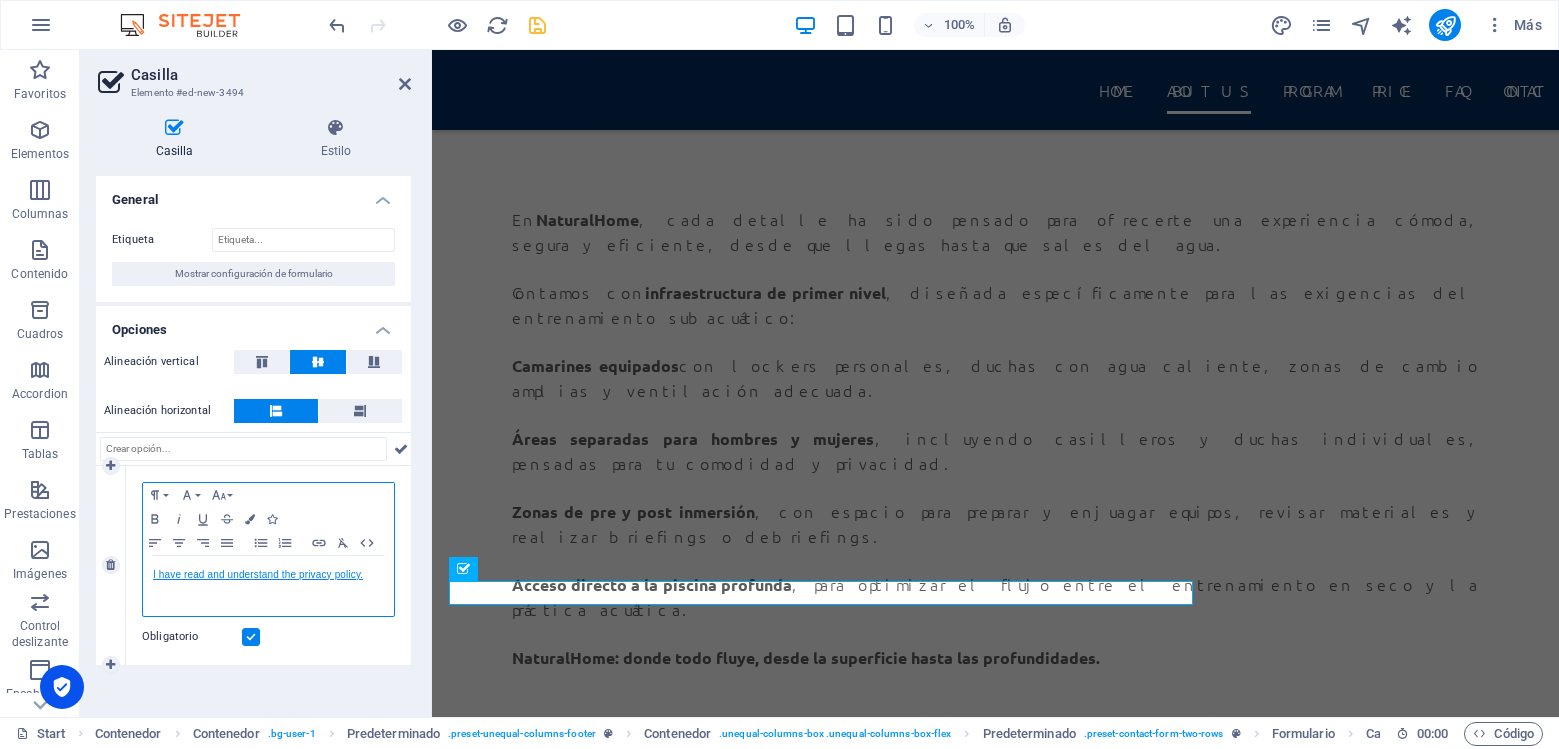 click on "I have read and understand the privacy policy." at bounding box center [258, 574] 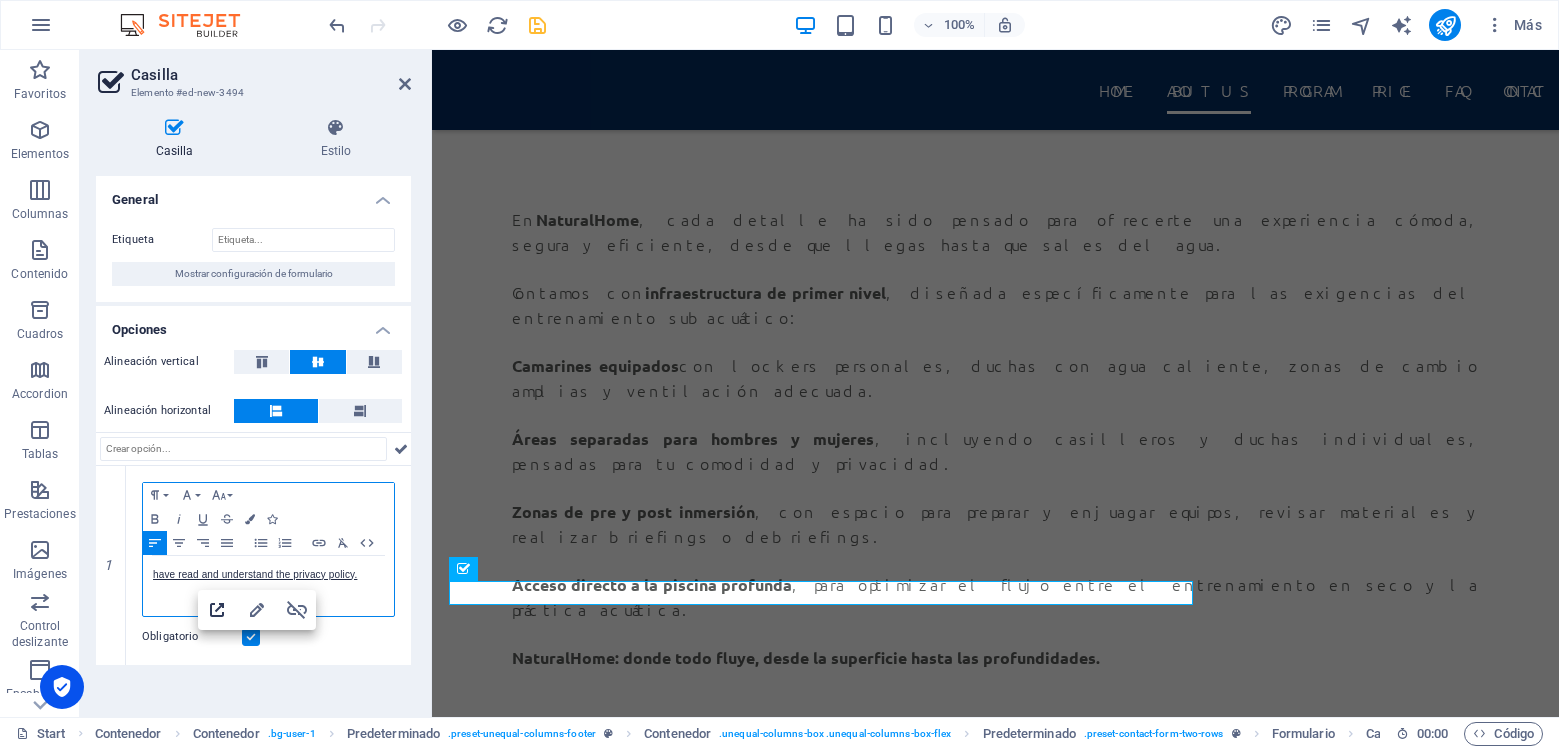 type 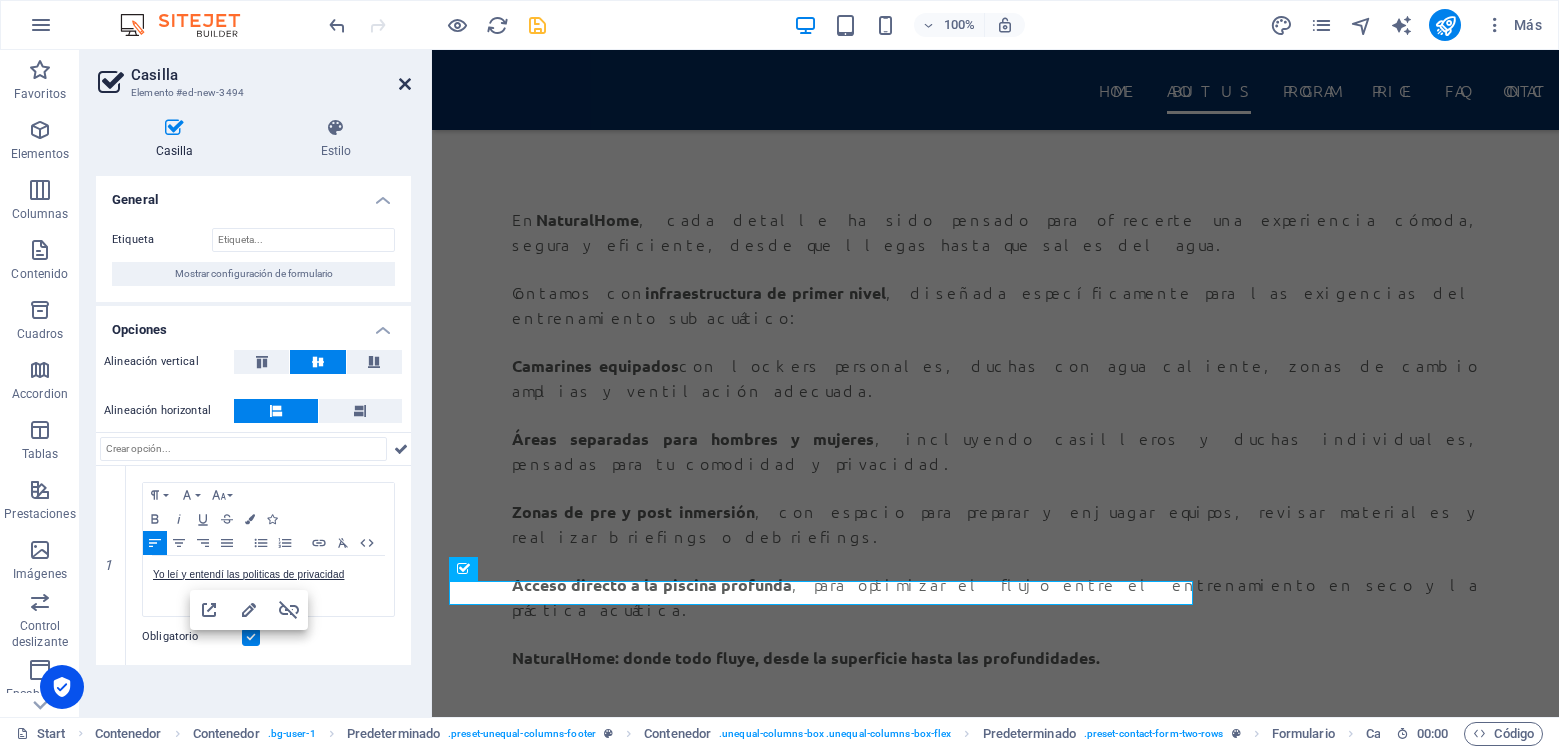click at bounding box center (405, 84) 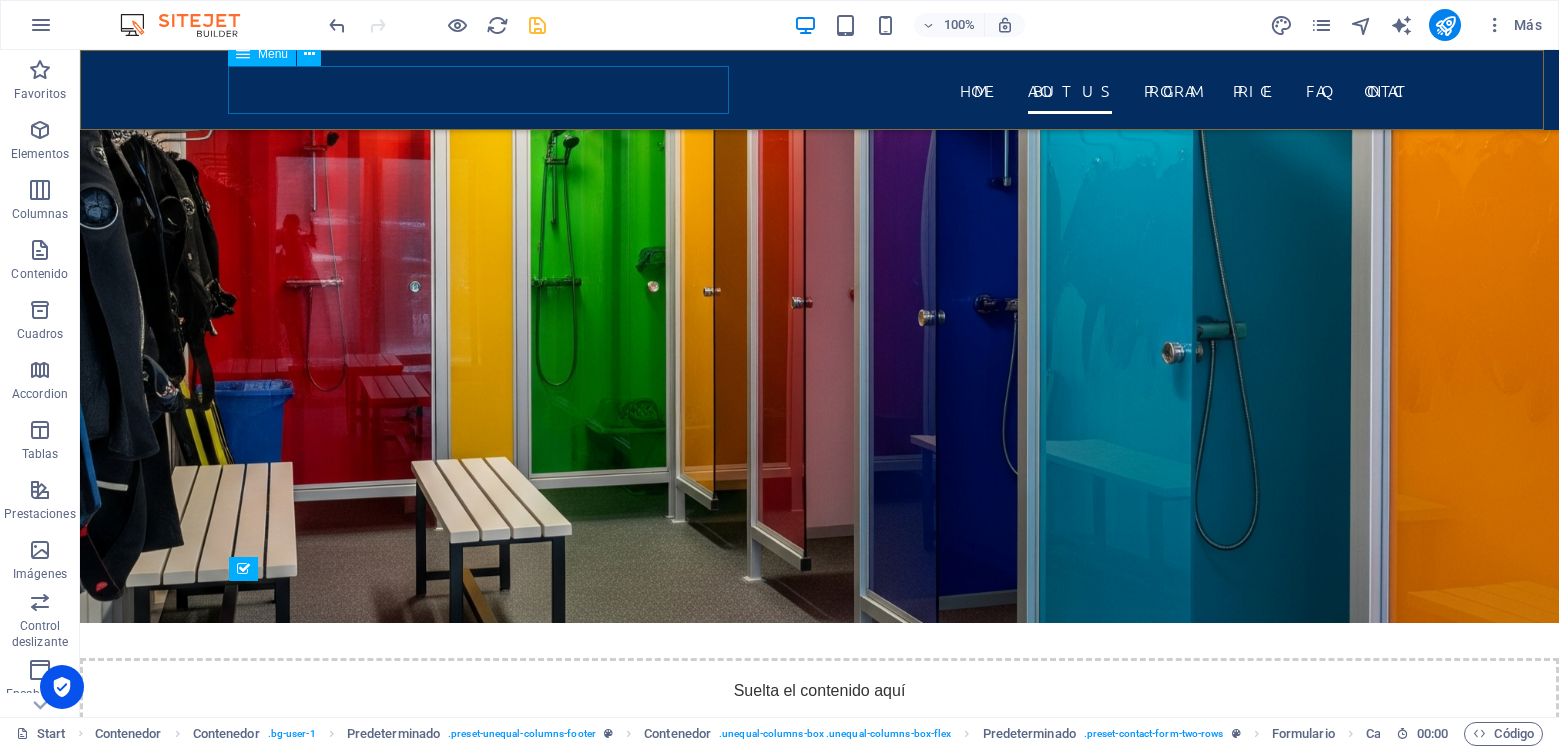 scroll, scrollTop: 9240, scrollLeft: 0, axis: vertical 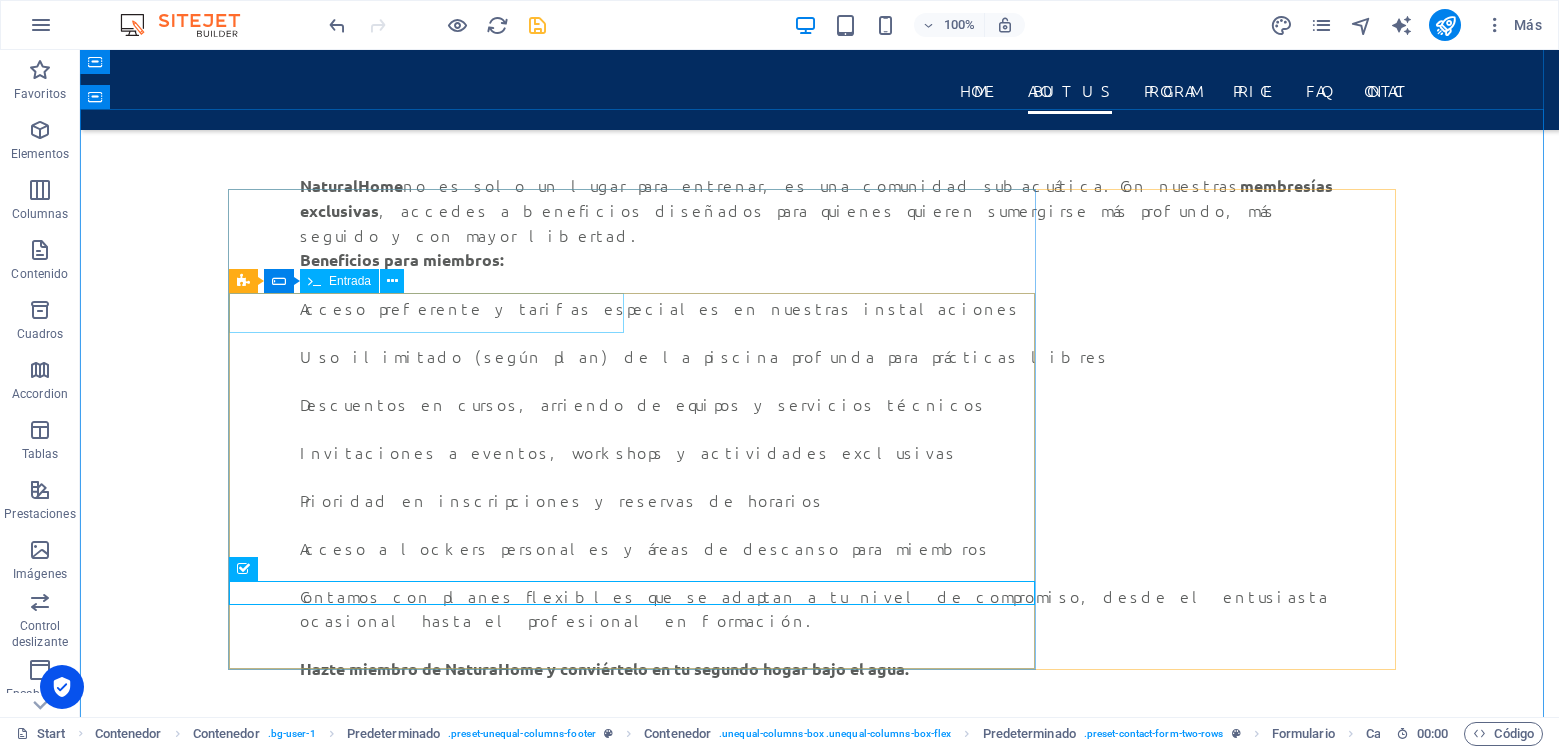 click at bounding box center (524, 11119) 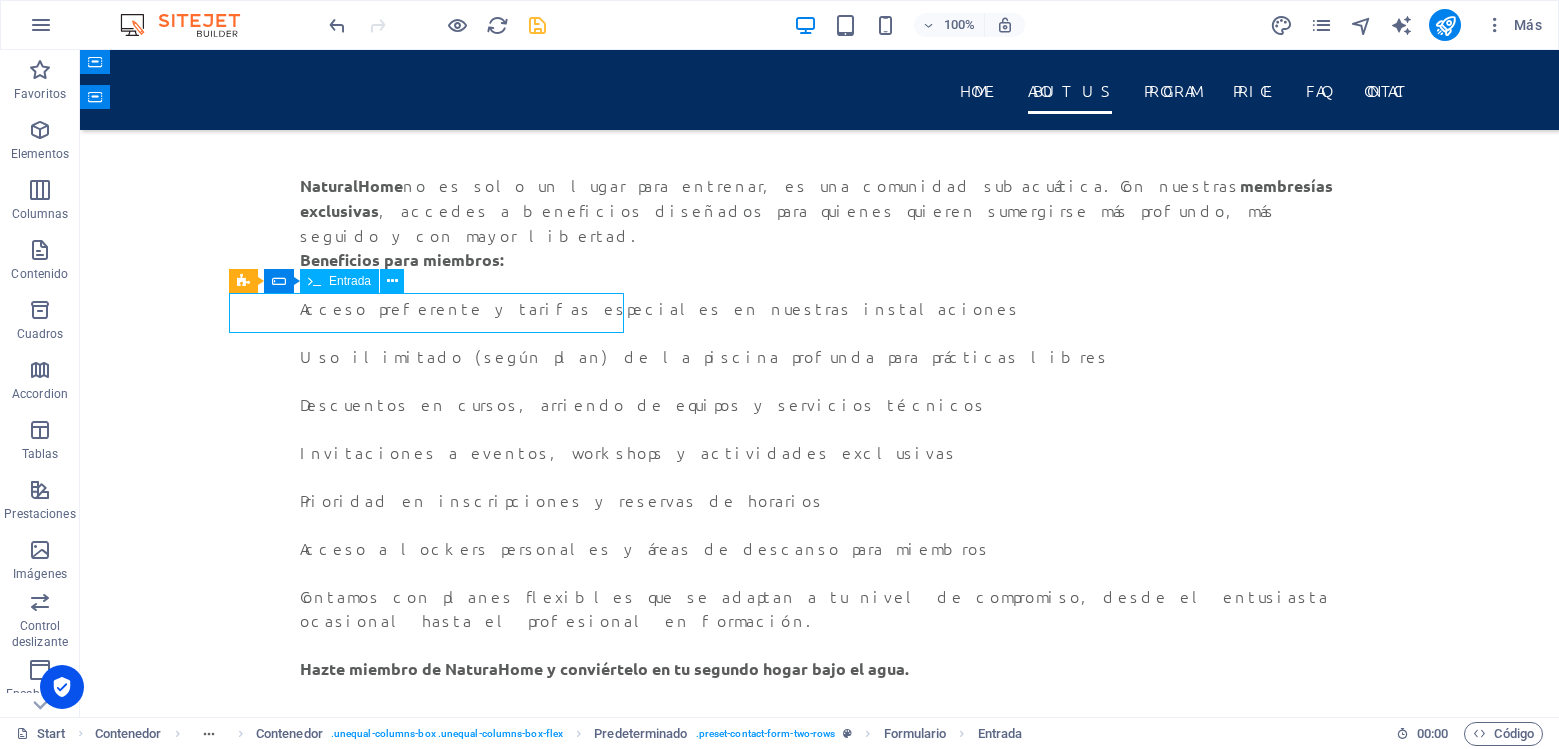 click at bounding box center [524, 11119] 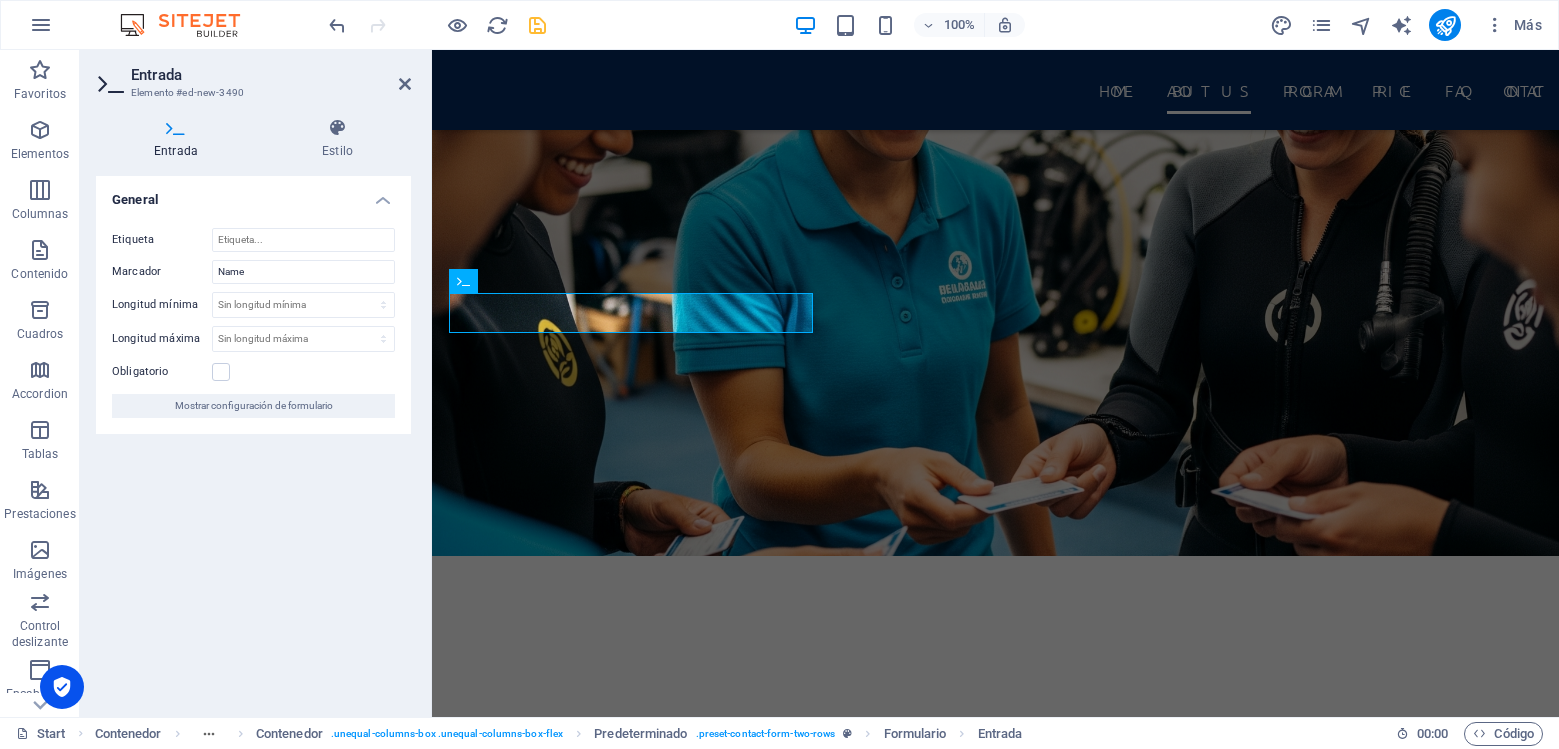scroll, scrollTop: 10768, scrollLeft: 0, axis: vertical 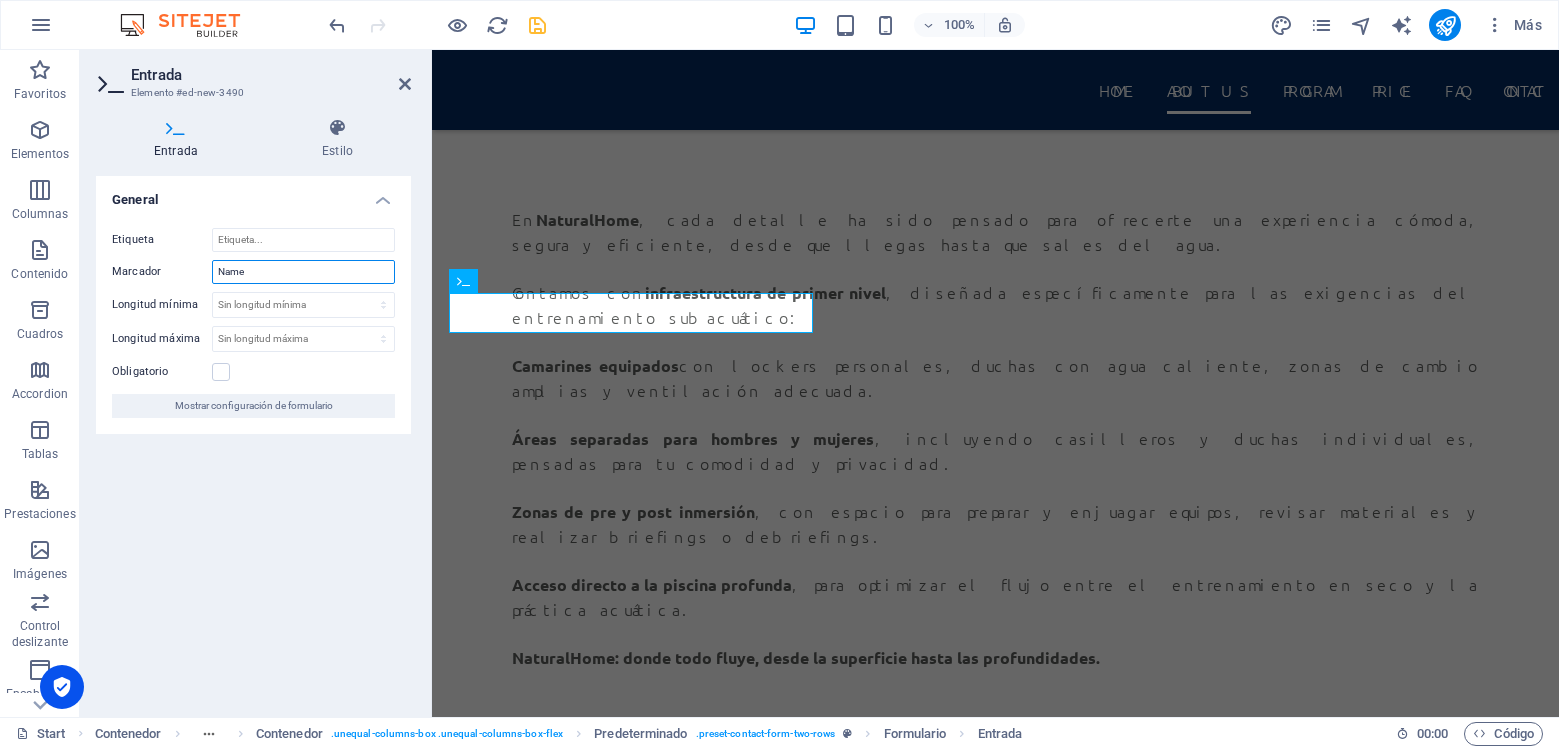 click on "Name" at bounding box center [303, 272] 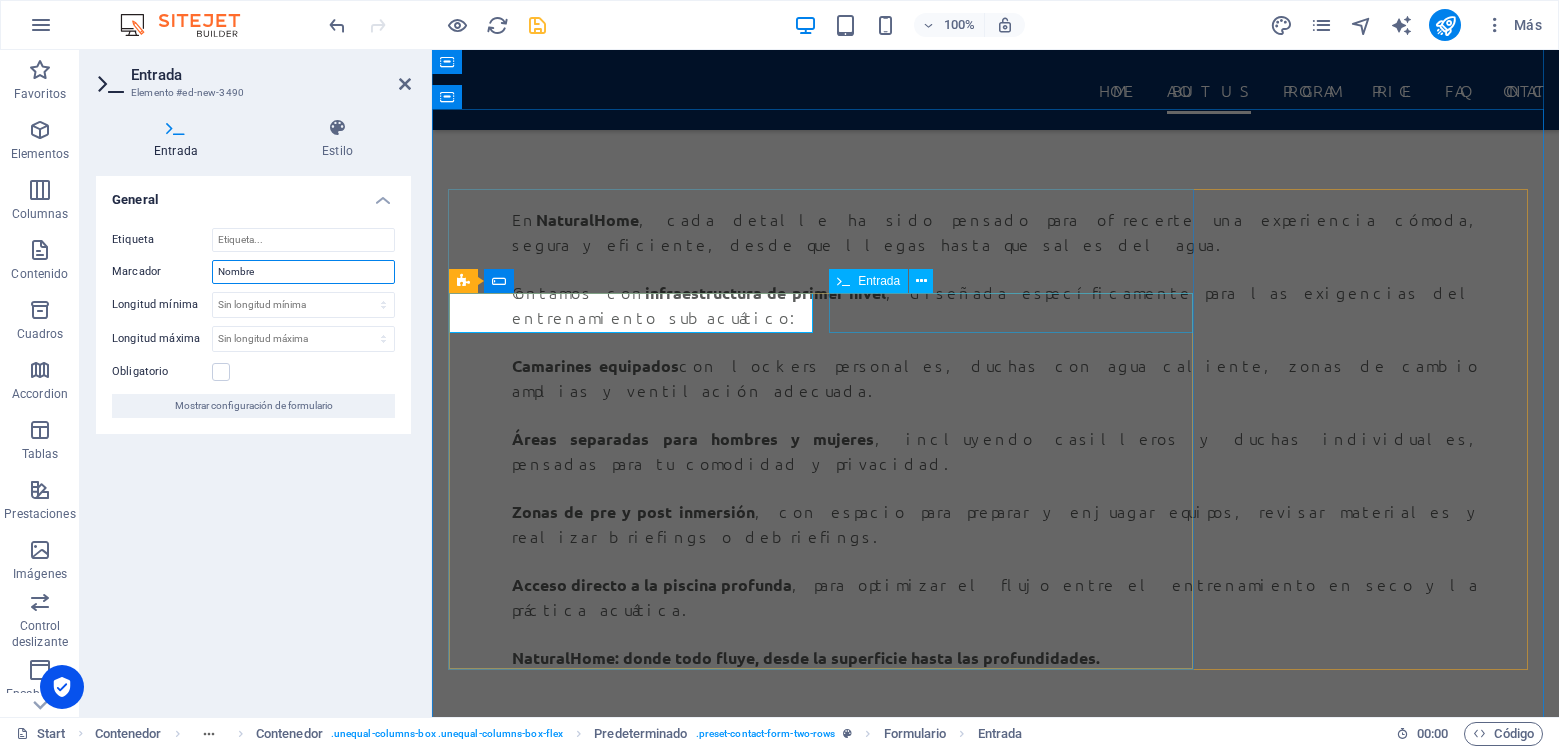 type on "Nombre" 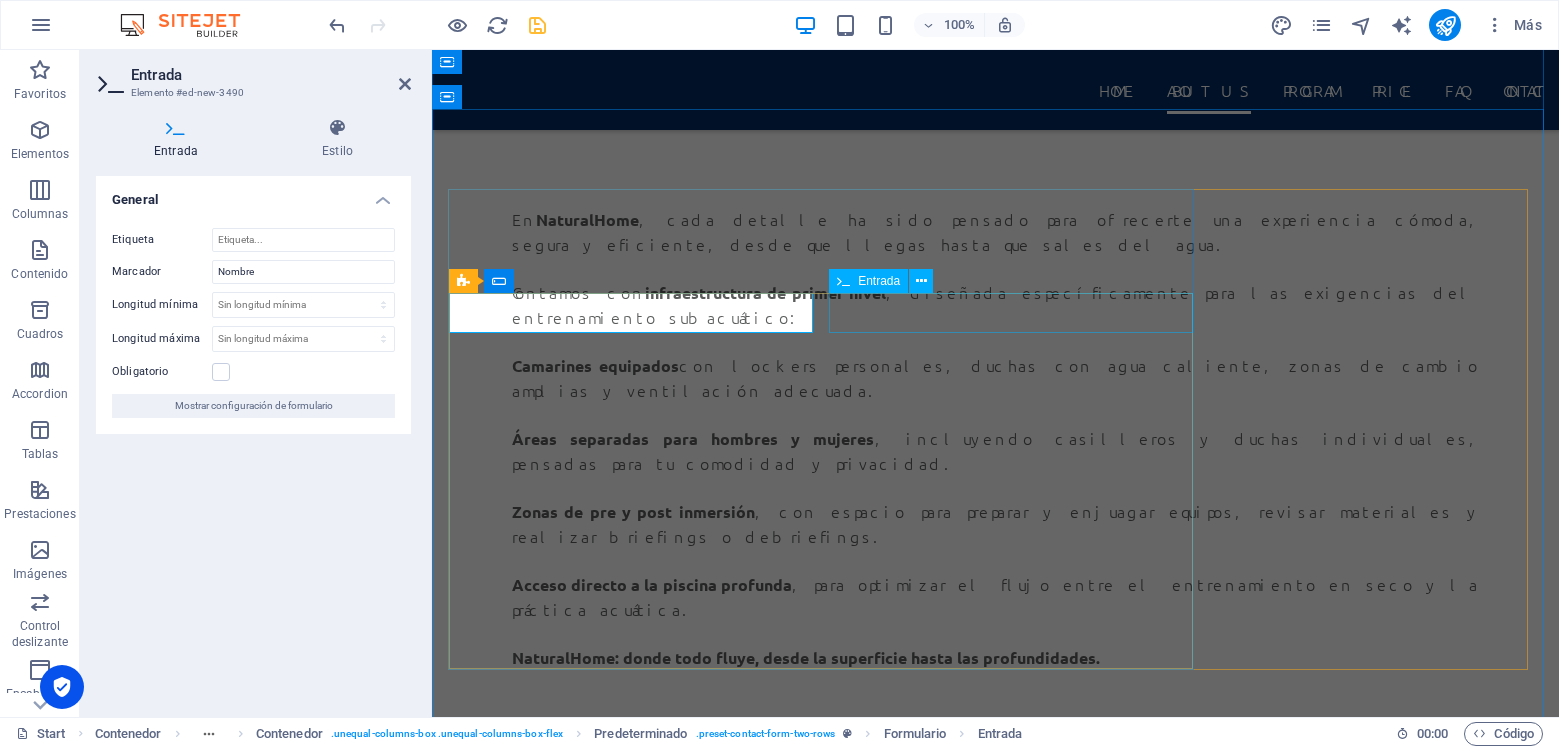 click at bounding box center [1273, 11360] 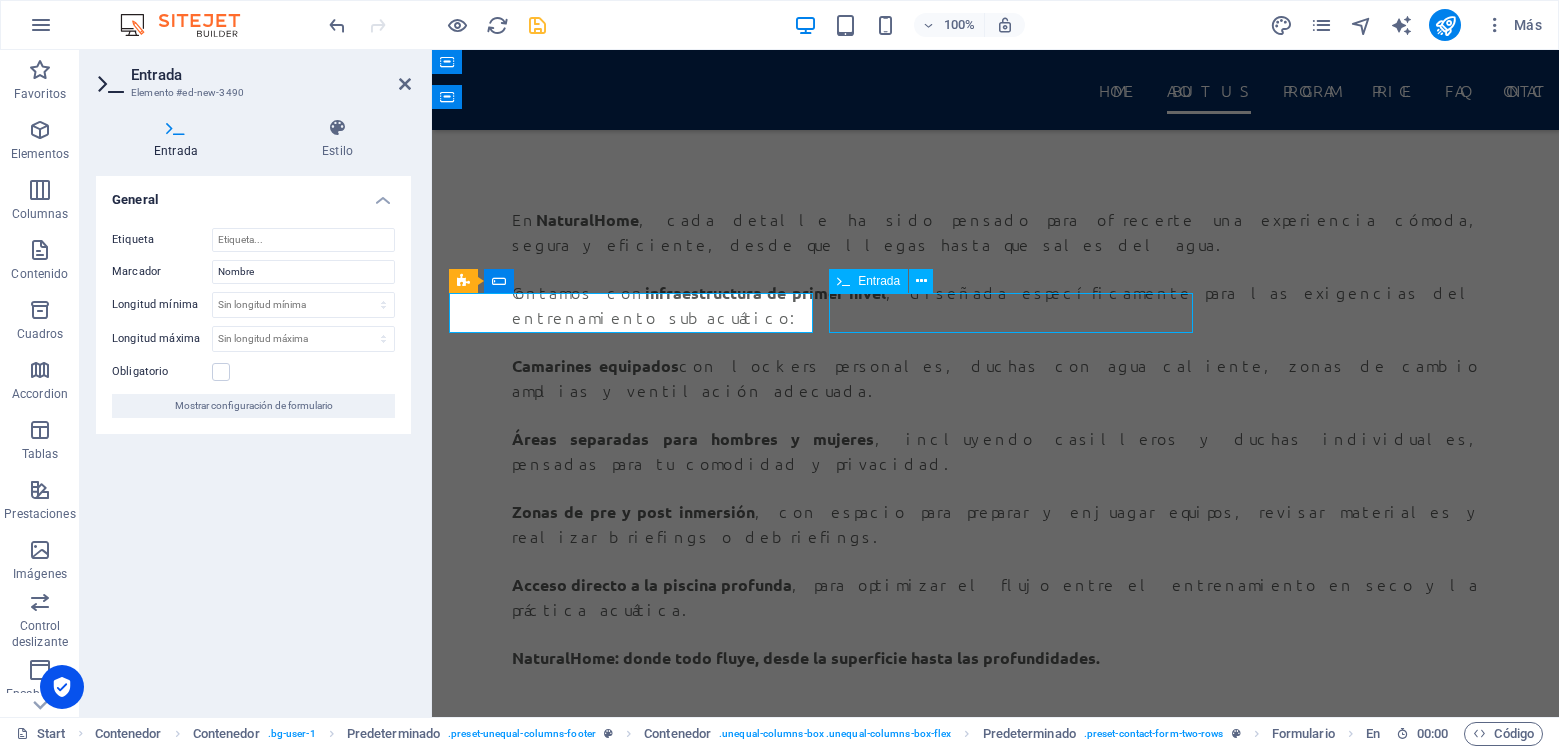 click at bounding box center (1273, 11360) 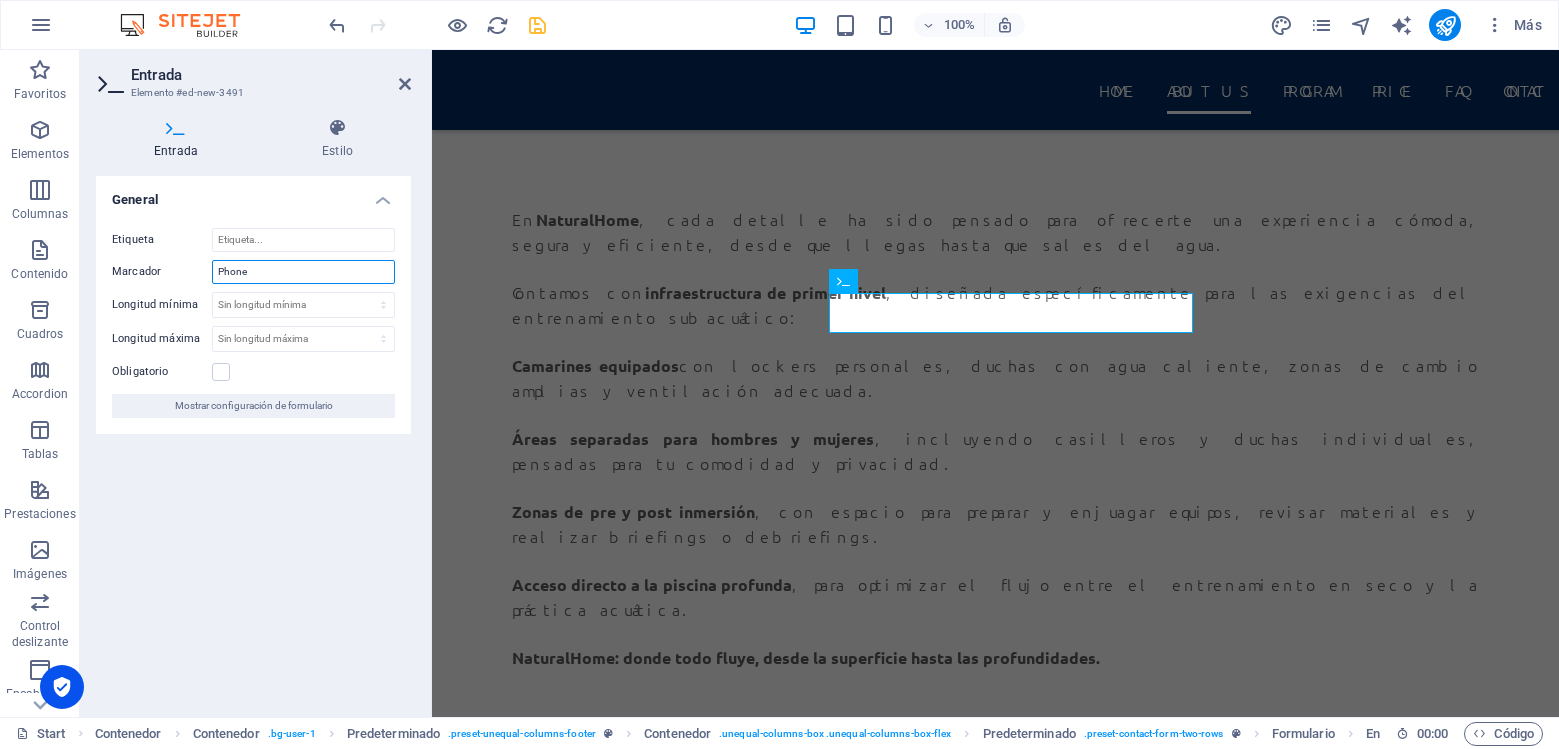 click on "Phone" at bounding box center [303, 272] 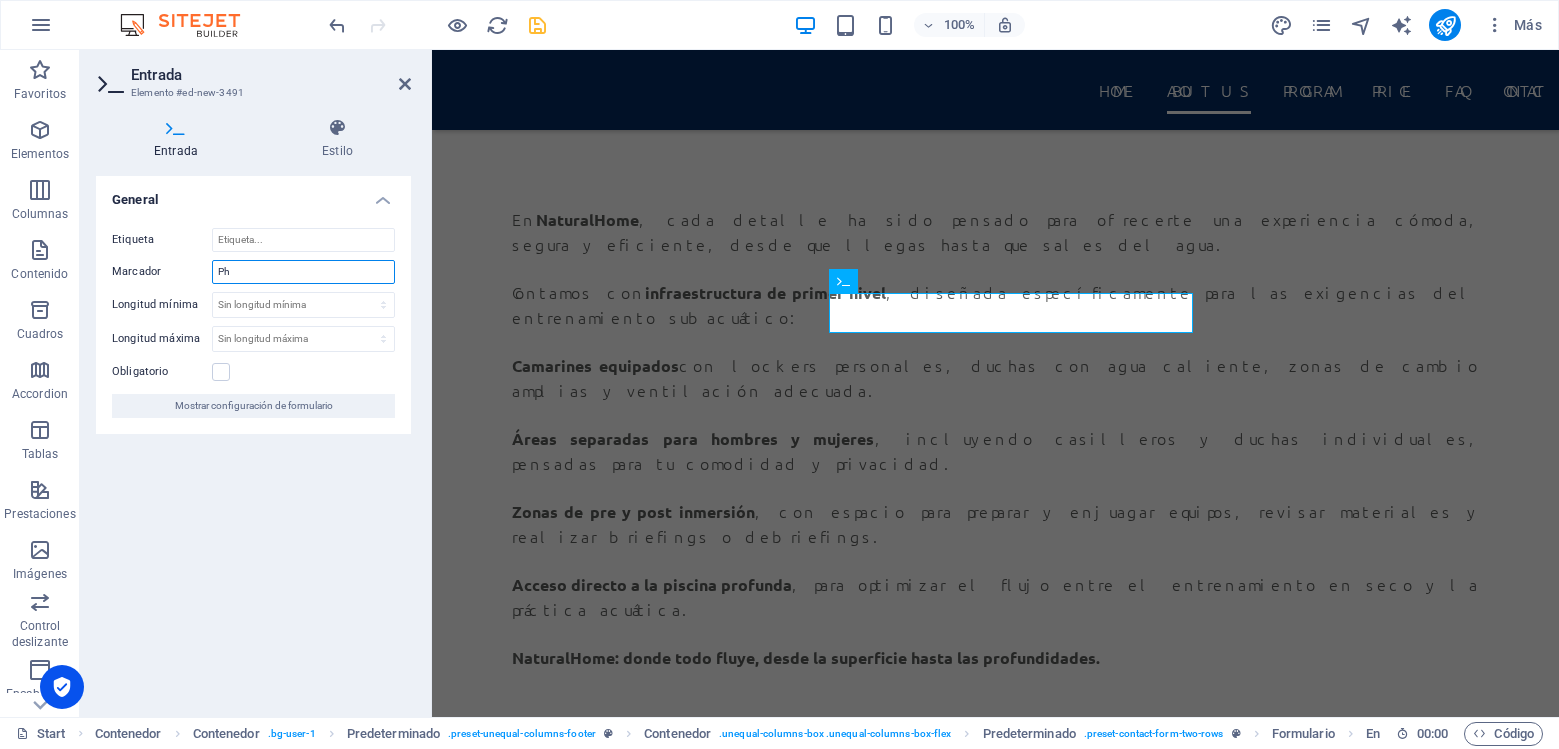 type on "P" 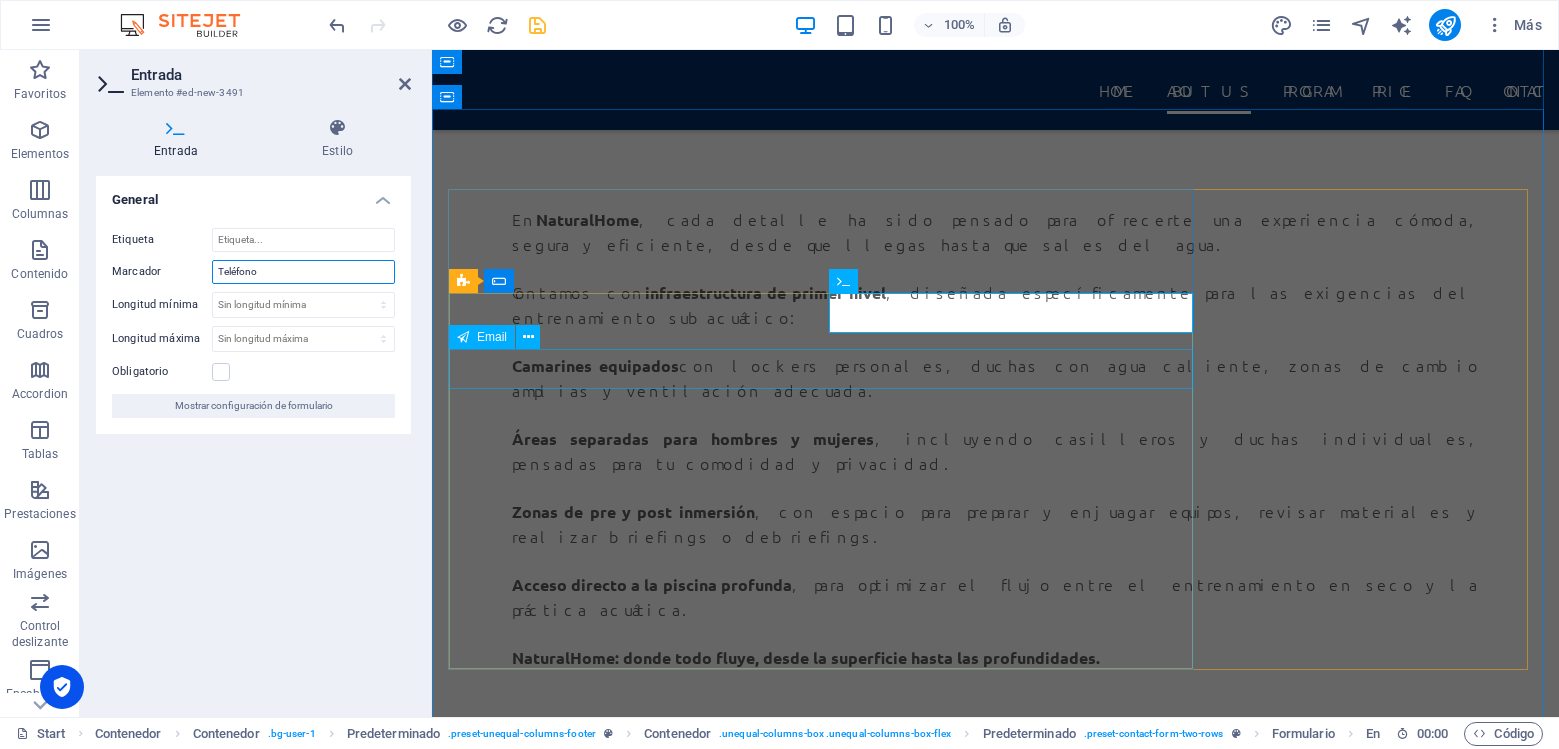 type on "Teléfono" 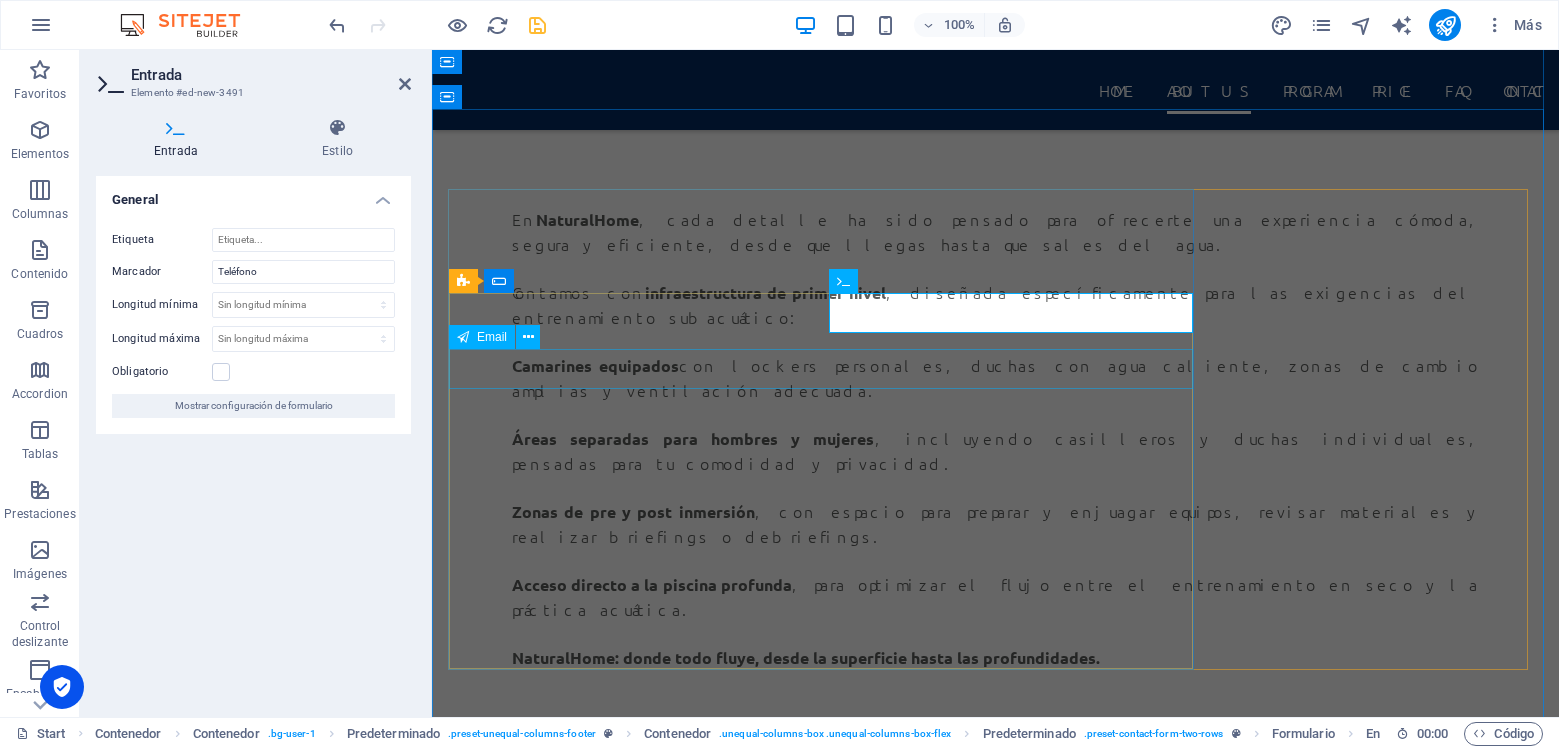 click at bounding box center (995, 11418) 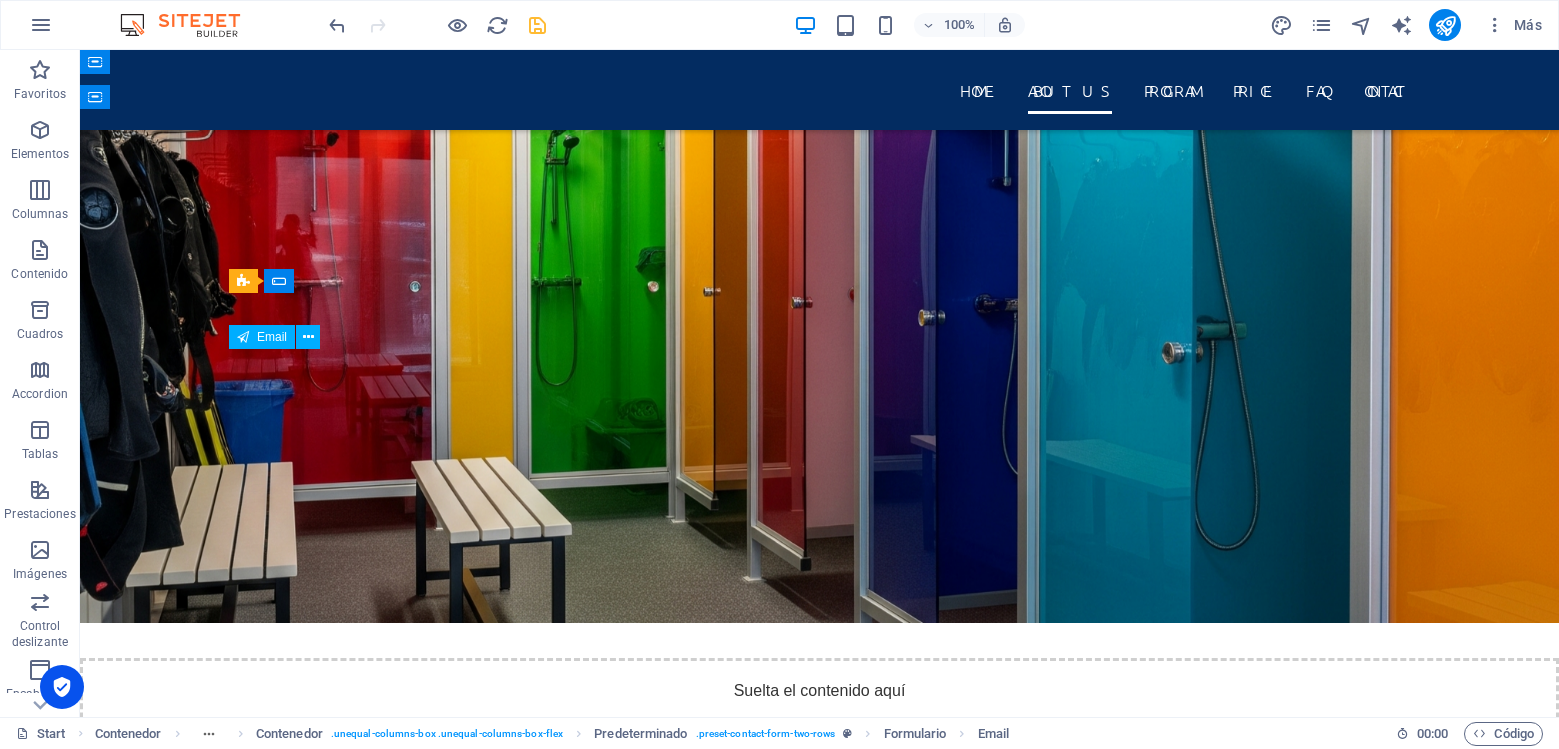 scroll, scrollTop: 9240, scrollLeft: 0, axis: vertical 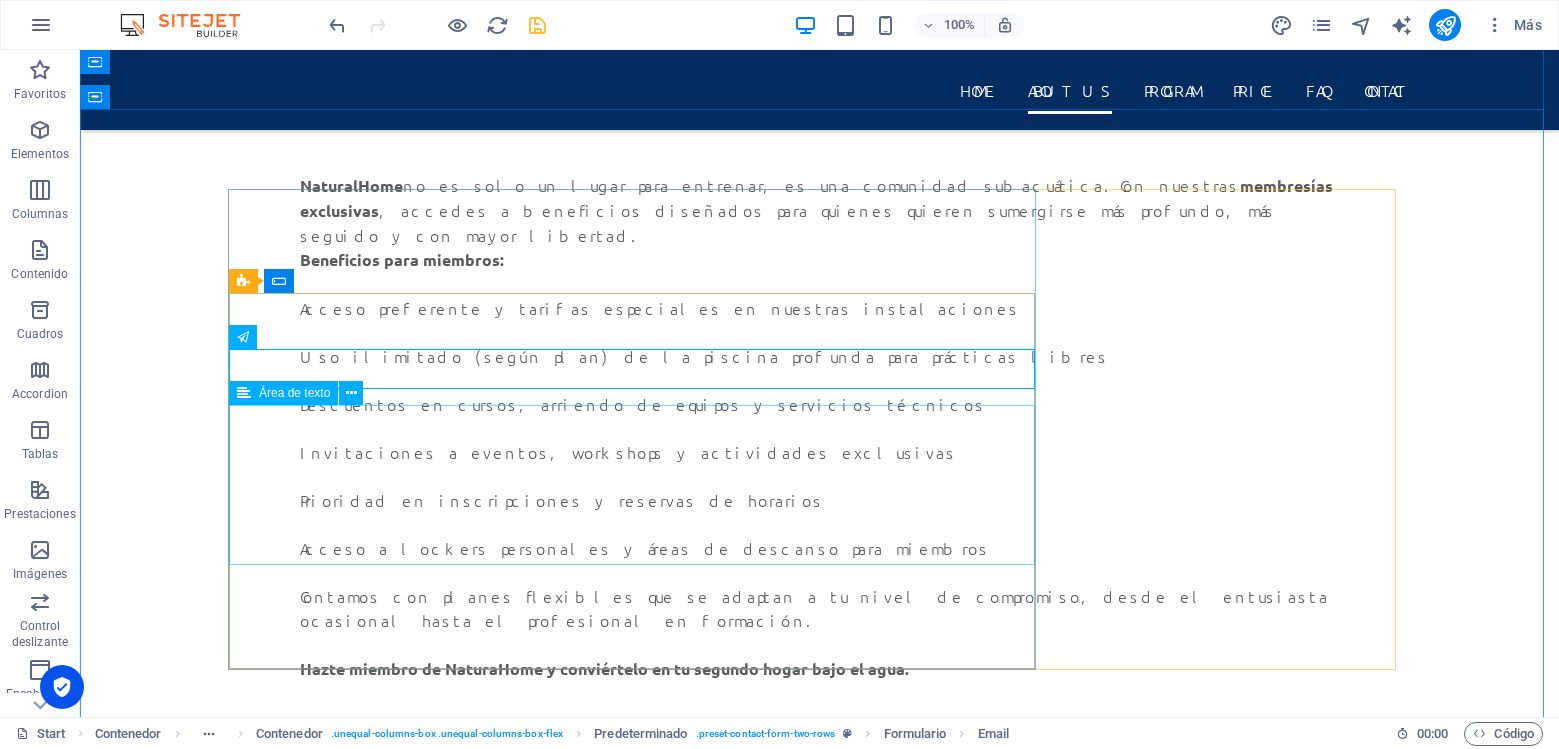 click at bounding box center (820, 11296) 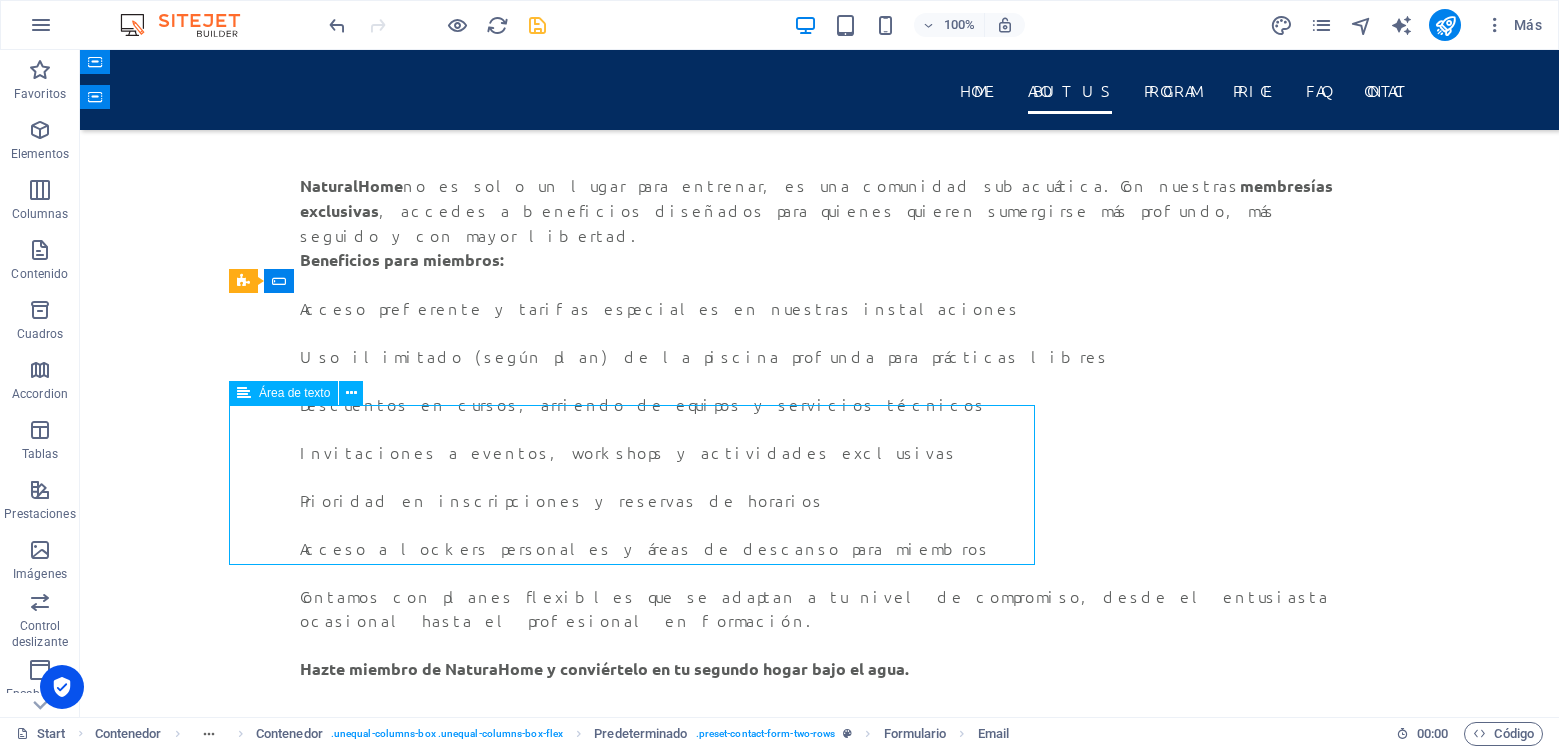click at bounding box center (820, 11296) 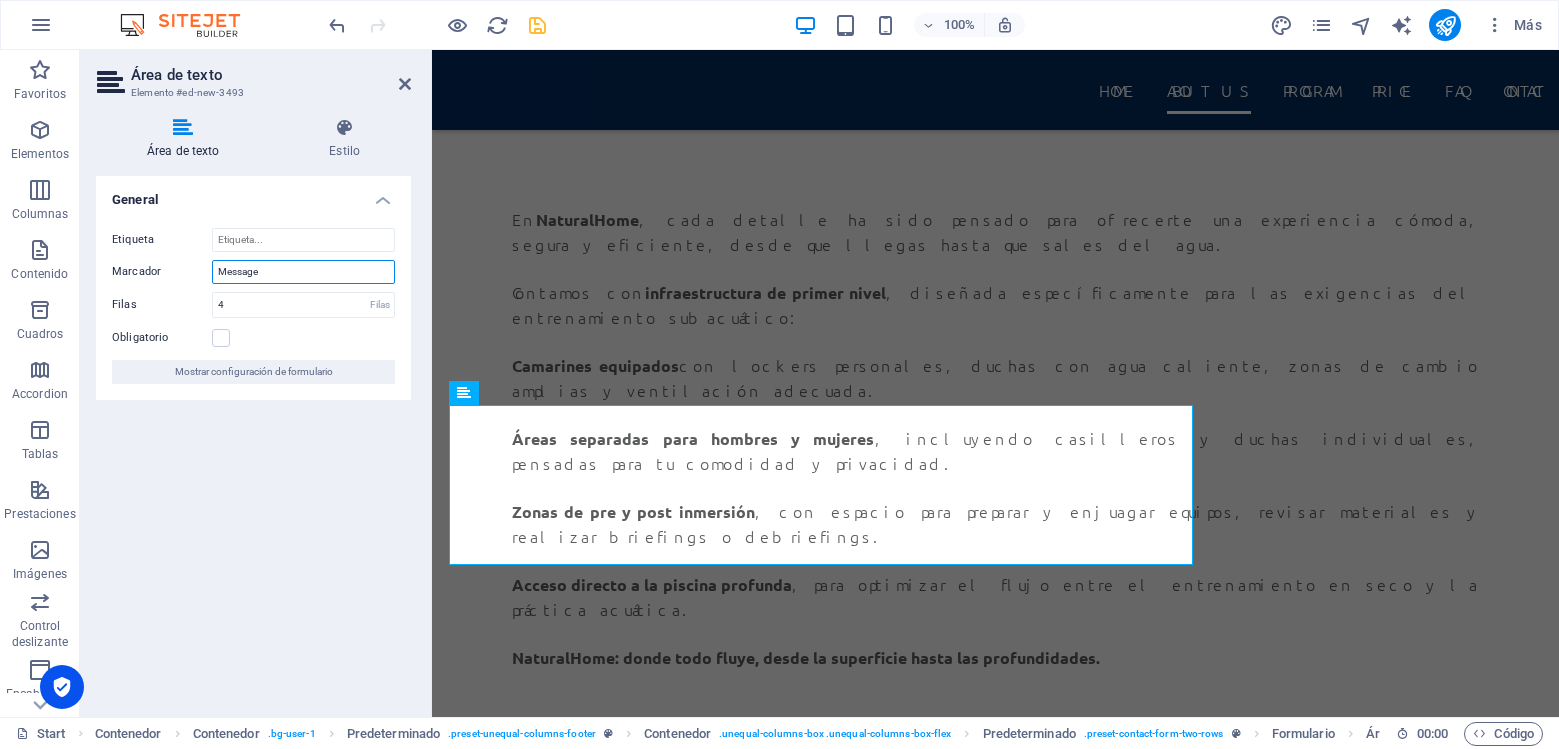 click on "Message" at bounding box center [303, 272] 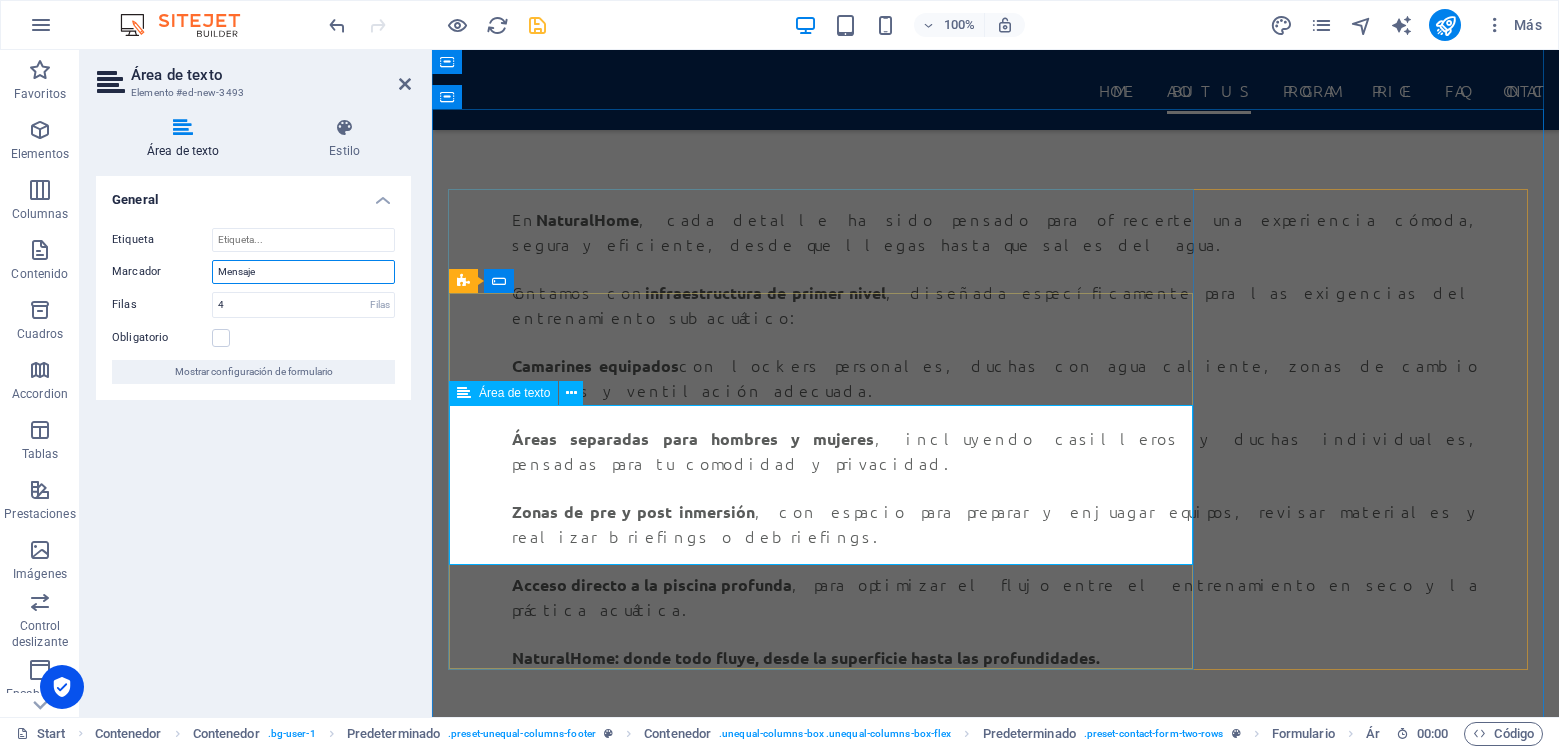 type on "Mensaje" 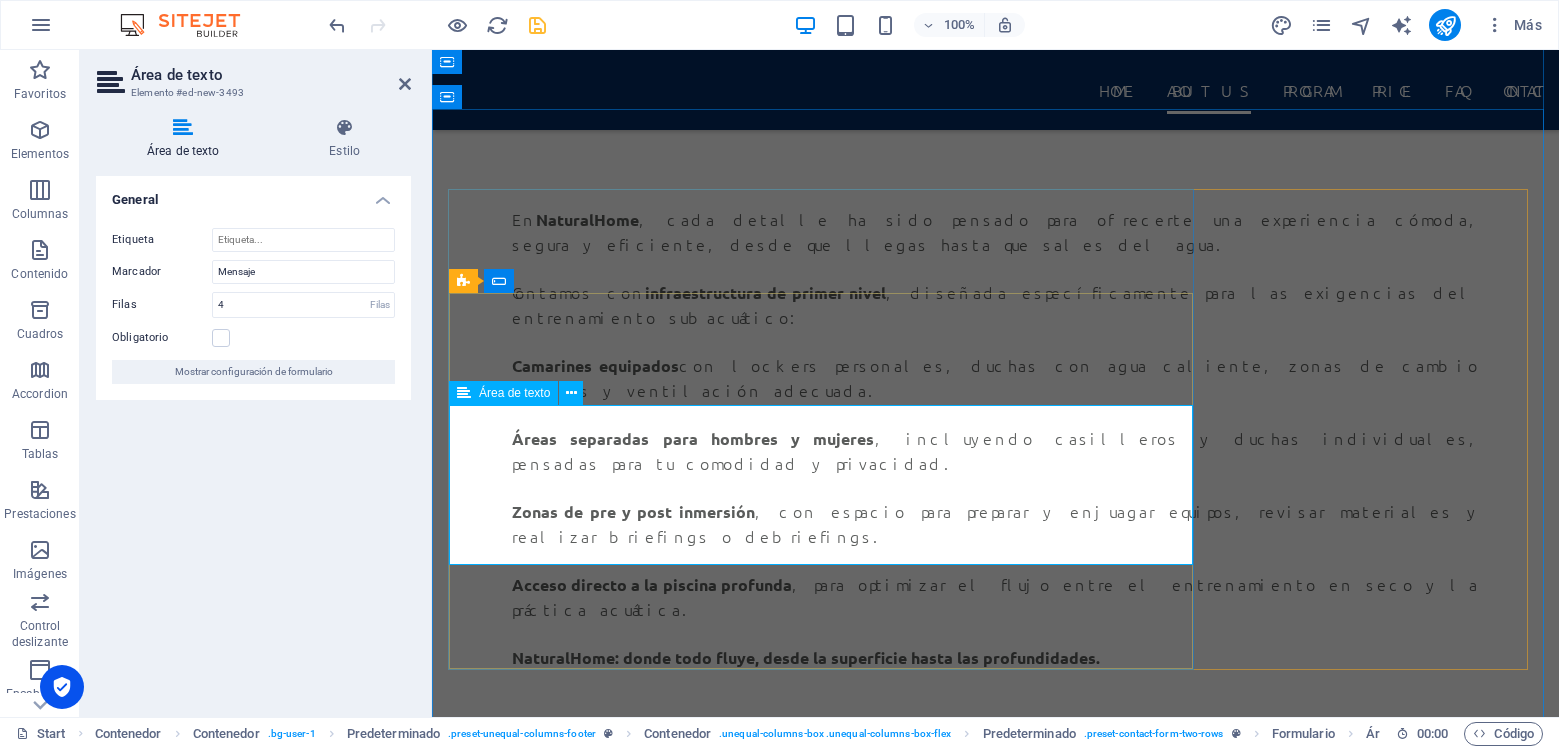 click at bounding box center (615, 11535) 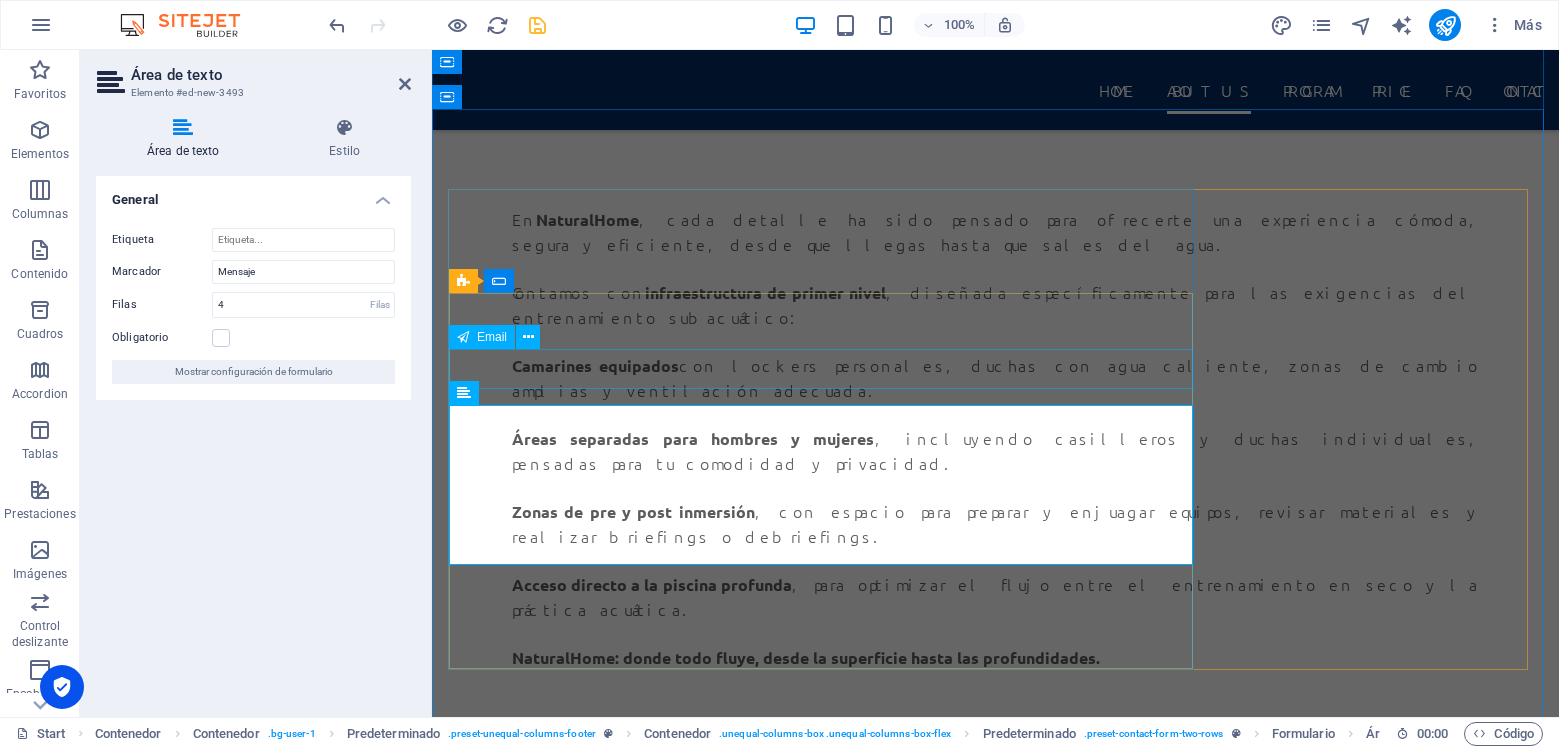 click at bounding box center (995, 11418) 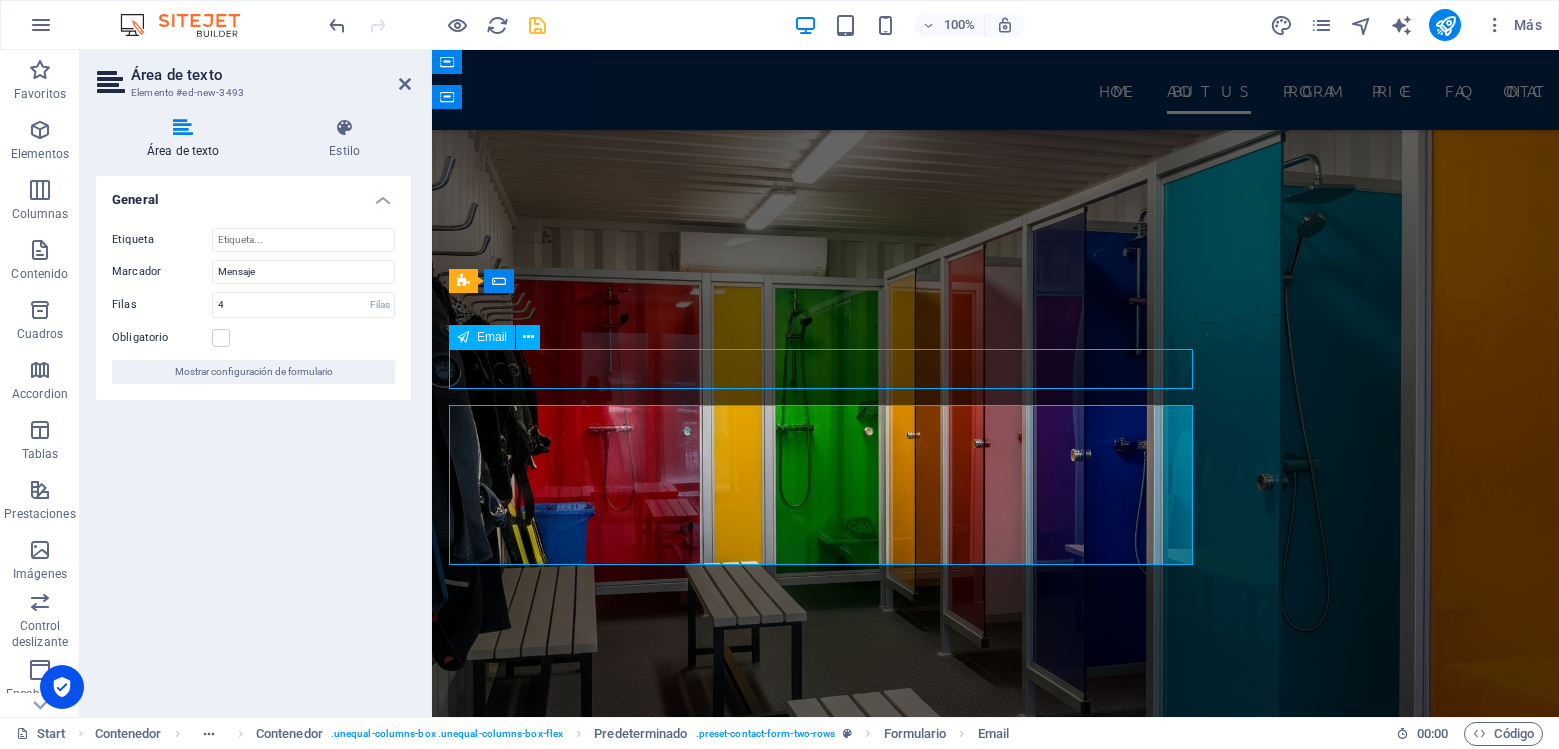 scroll, scrollTop: 9240, scrollLeft: 0, axis: vertical 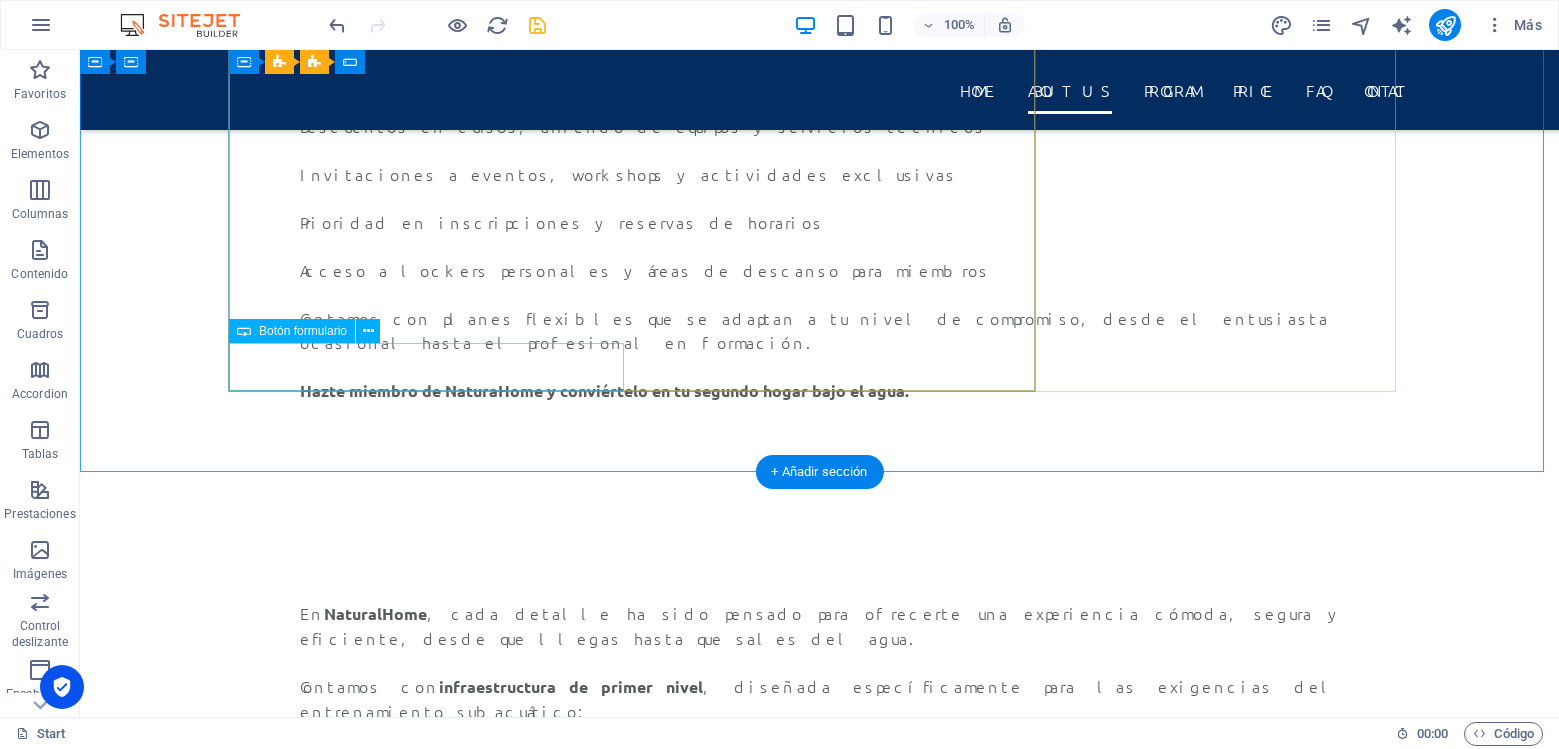 click on "Send" at bounding box center [524, 11182] 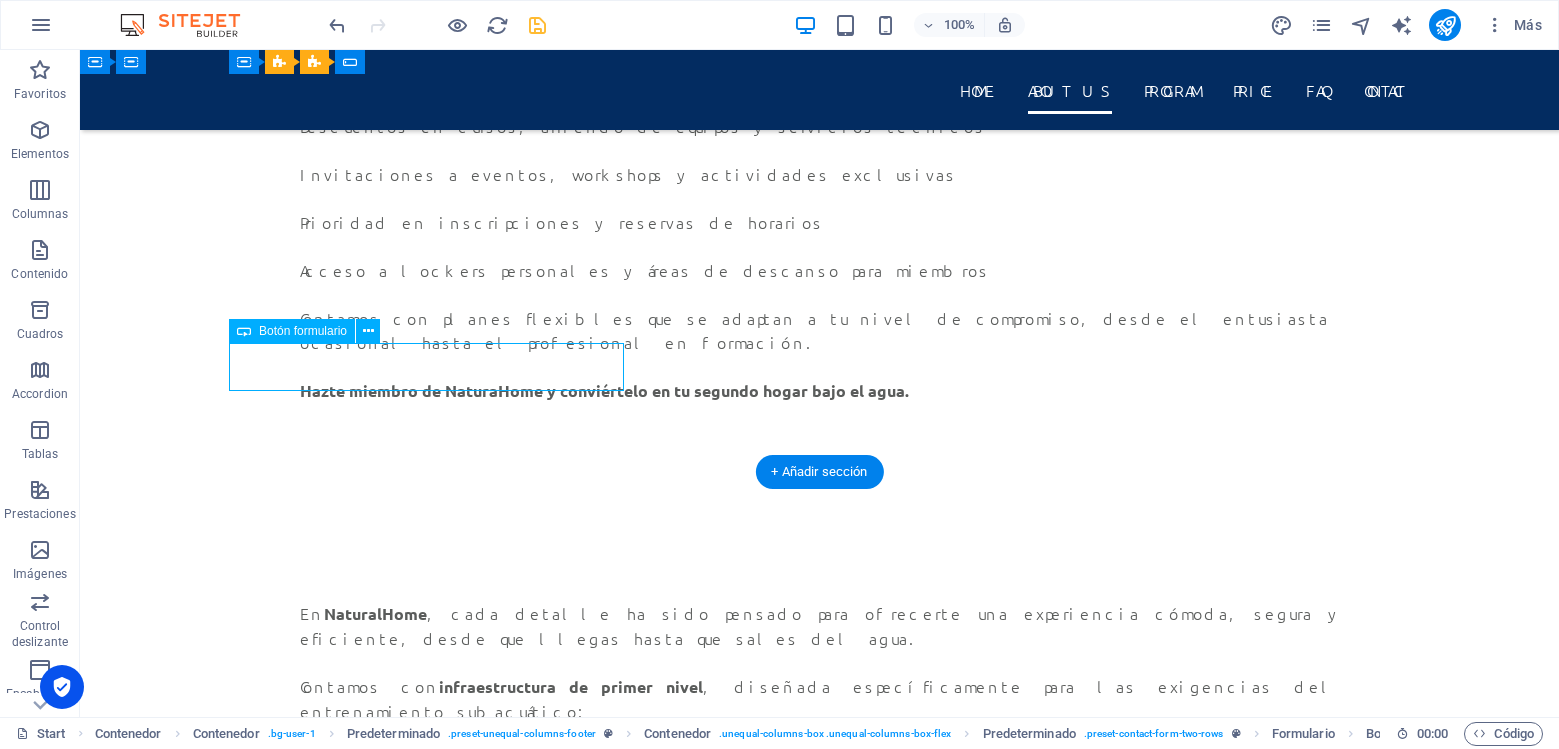 click on "Send" at bounding box center [524, 11182] 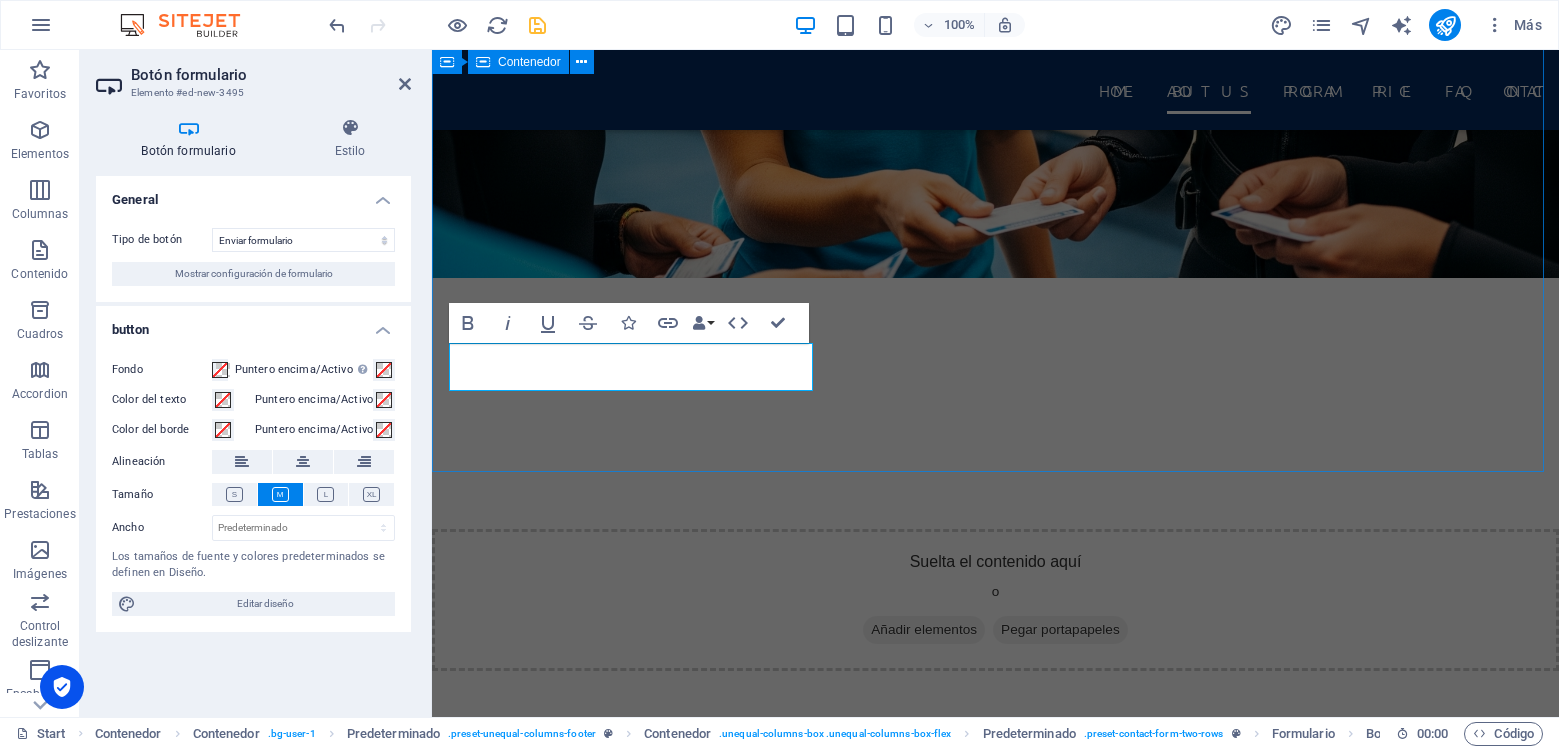 scroll, scrollTop: 11046, scrollLeft: 0, axis: vertical 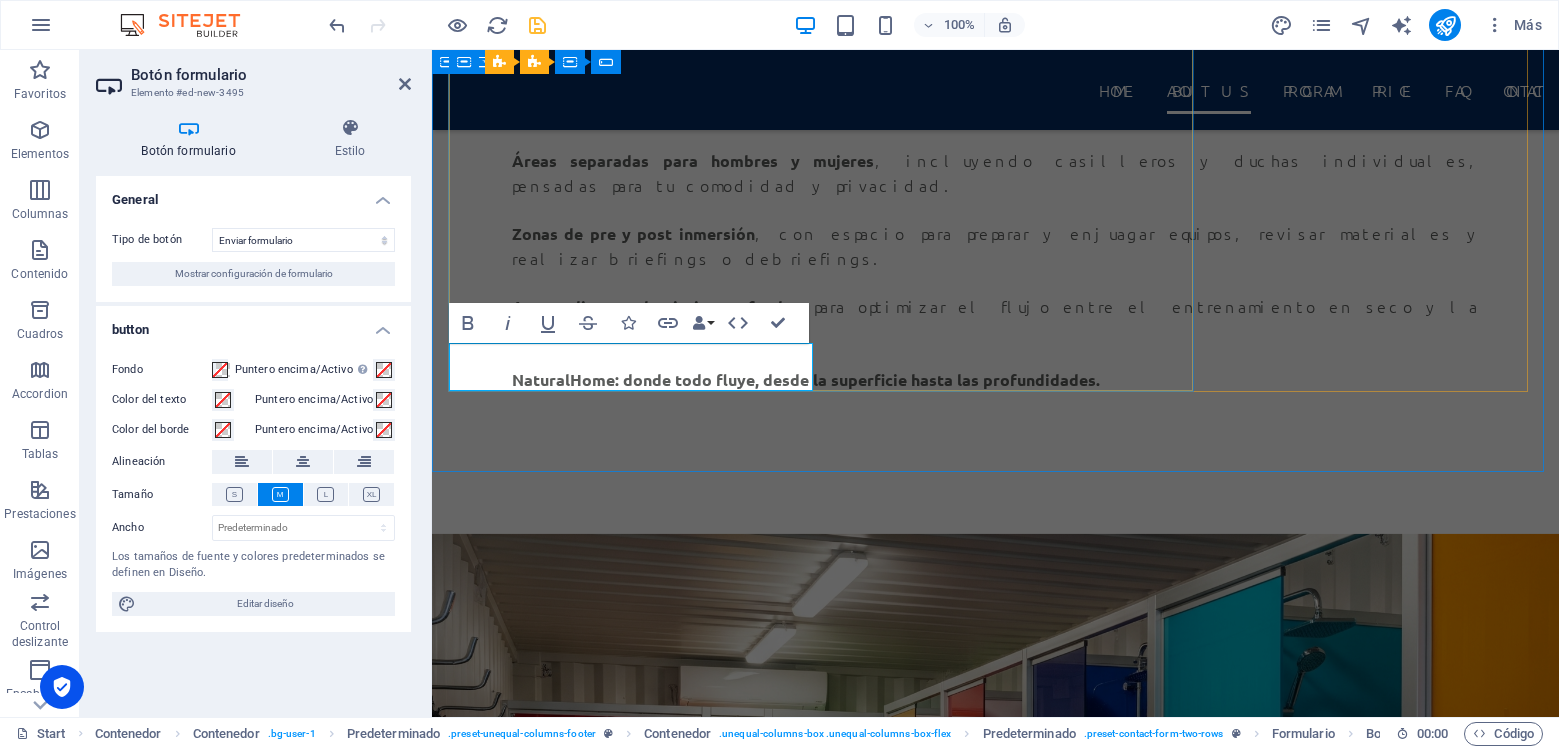 click on "Send" at bounding box center (718, 11418) 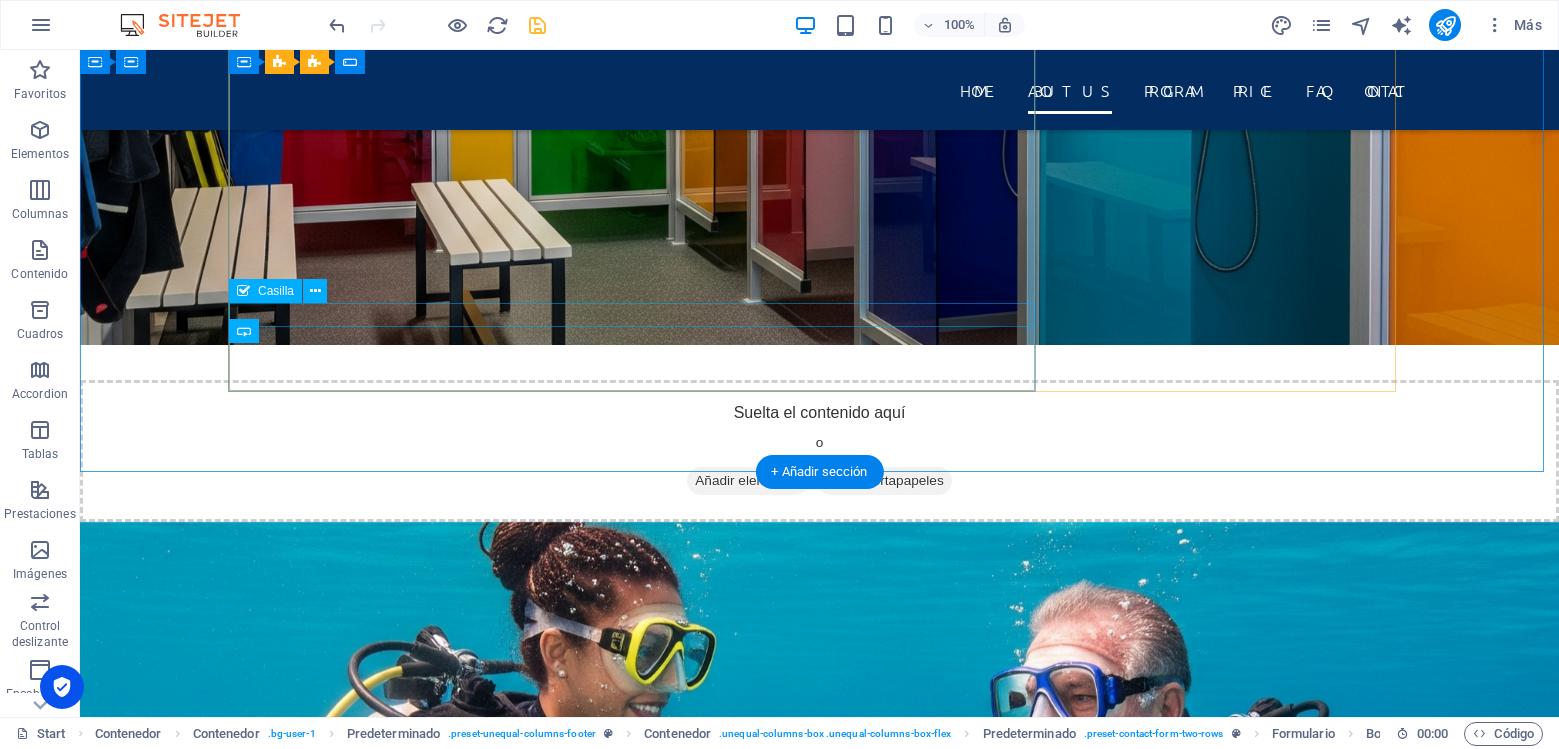 scroll, scrollTop: 9518, scrollLeft: 0, axis: vertical 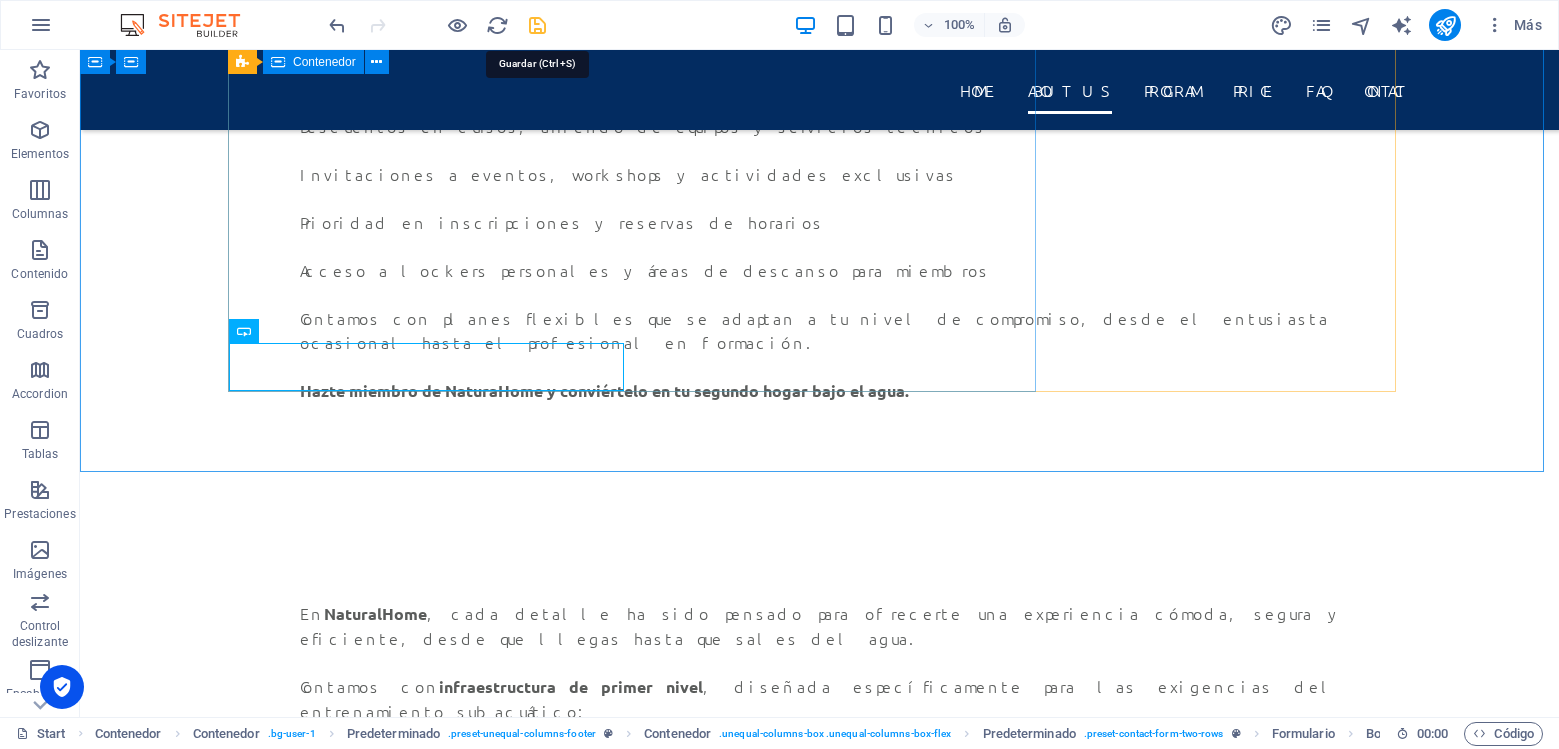click at bounding box center [537, 25] 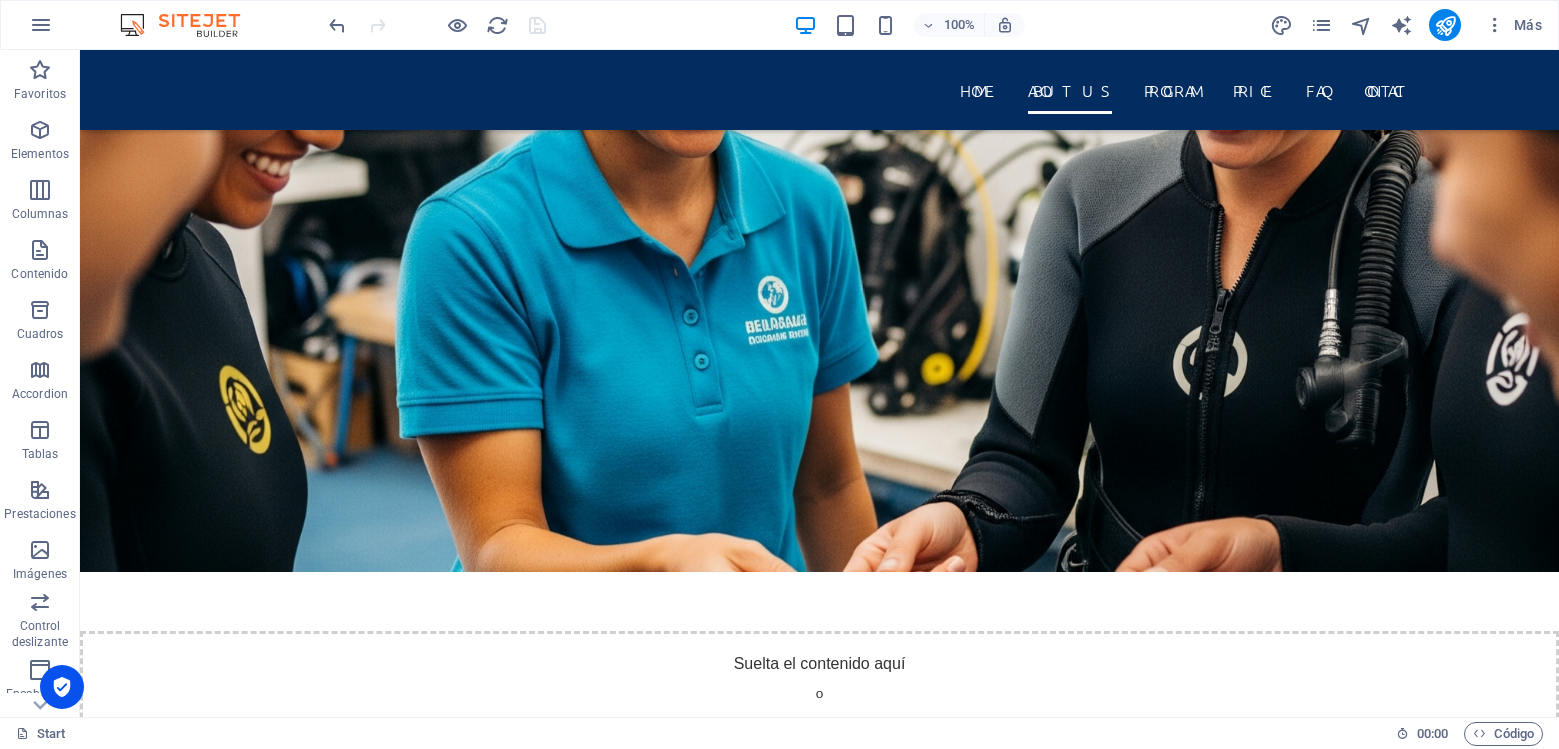 scroll, scrollTop: 9039, scrollLeft: 0, axis: vertical 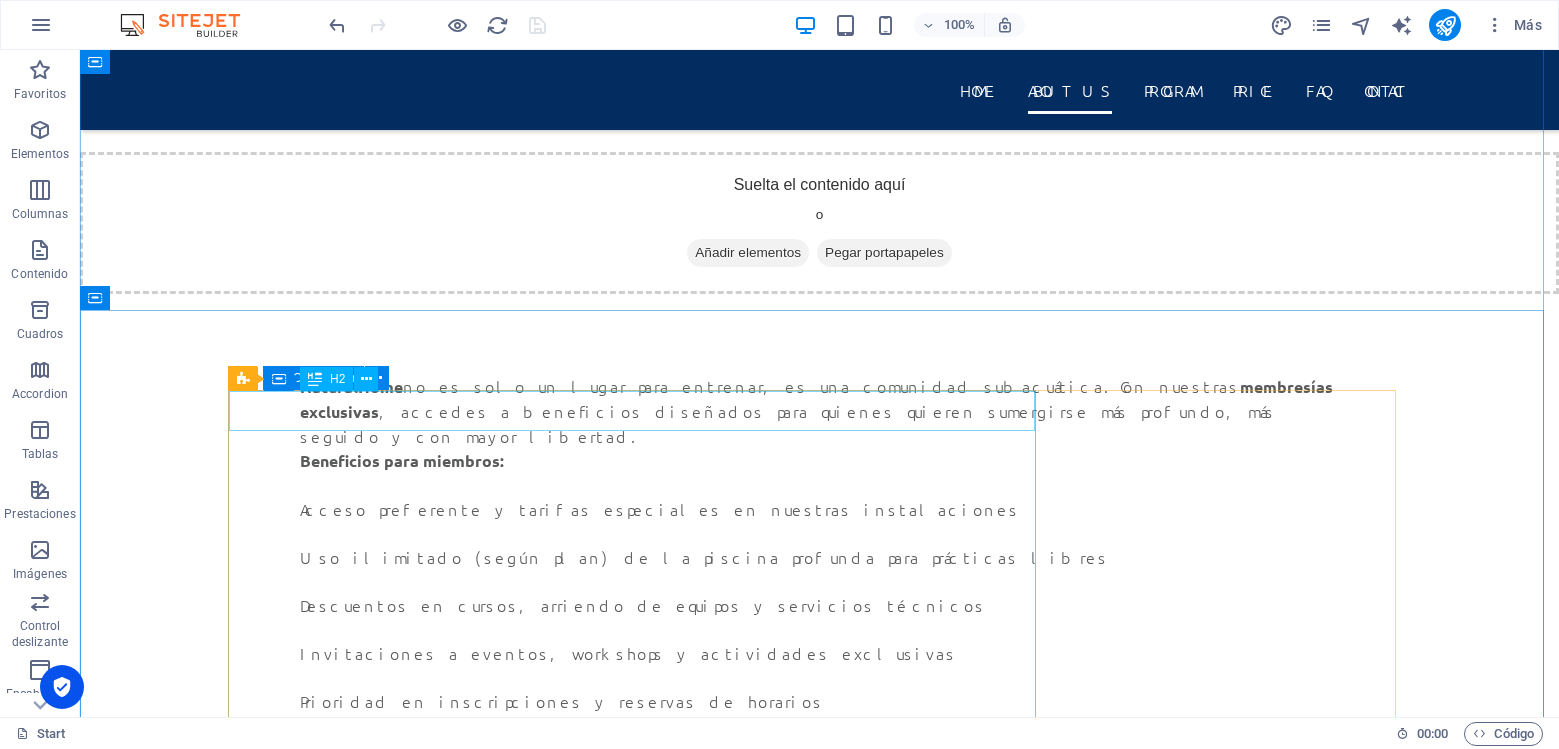 click on "Contacto" at bounding box center [820, 11216] 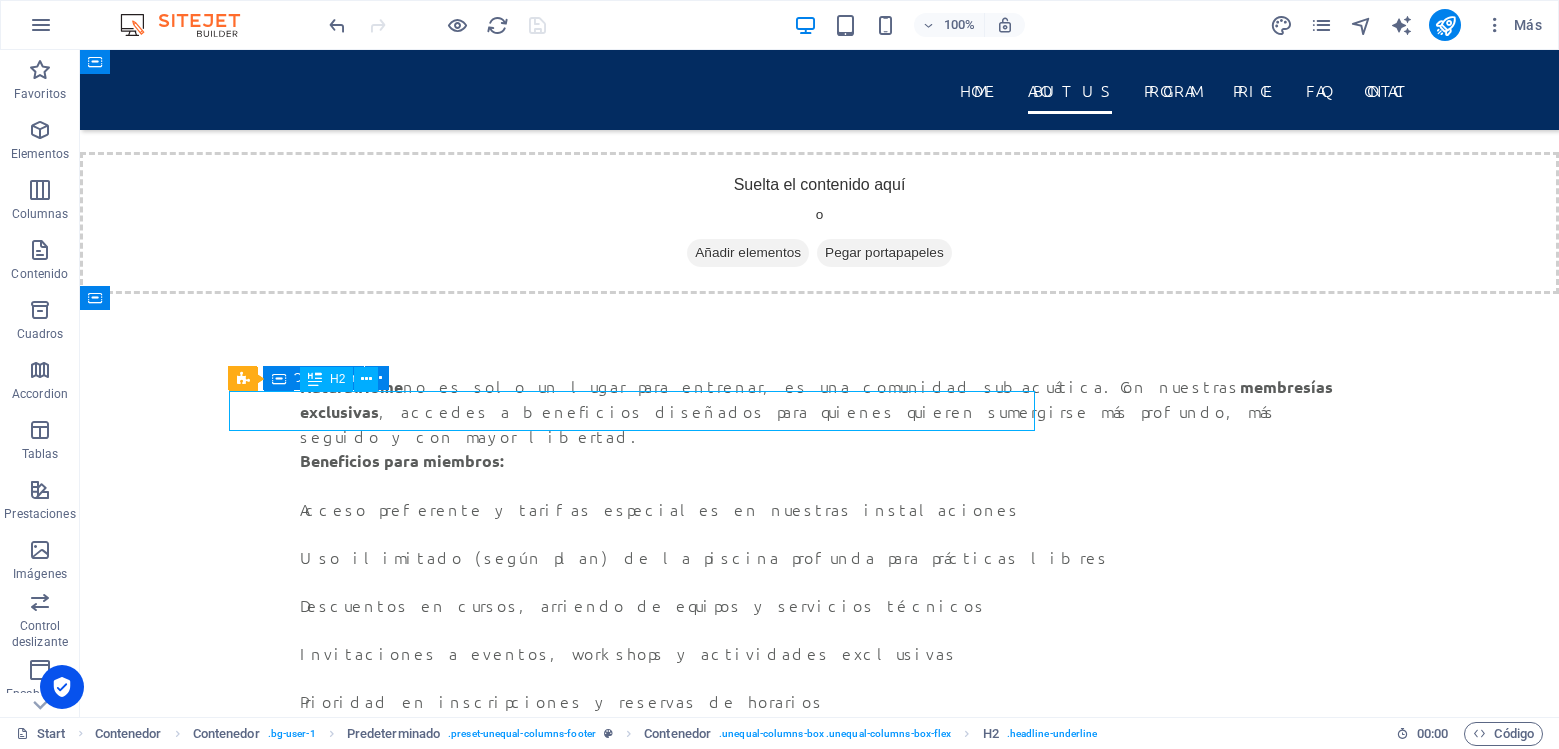 click on "Contacto" at bounding box center [820, 11216] 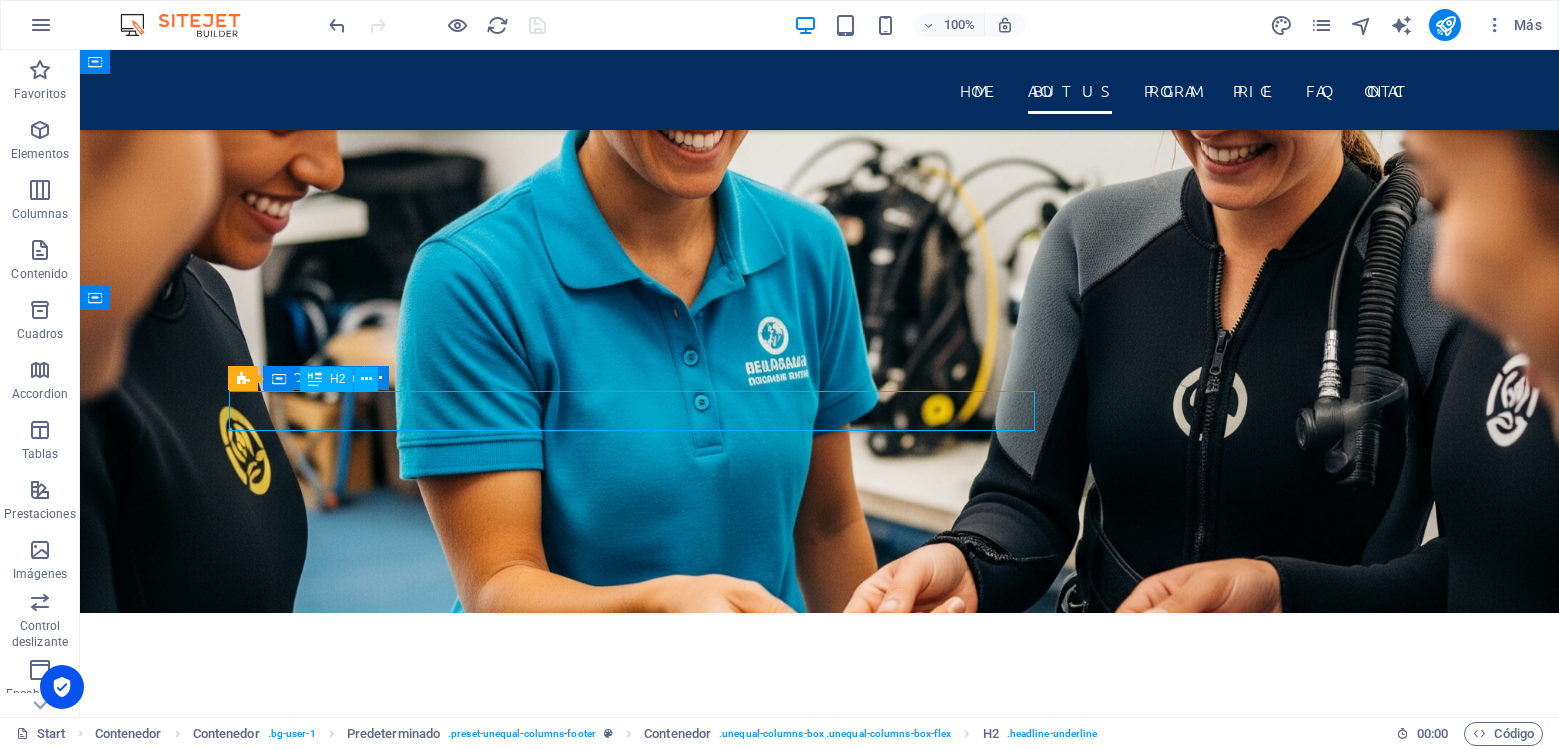 scroll, scrollTop: 10596, scrollLeft: 0, axis: vertical 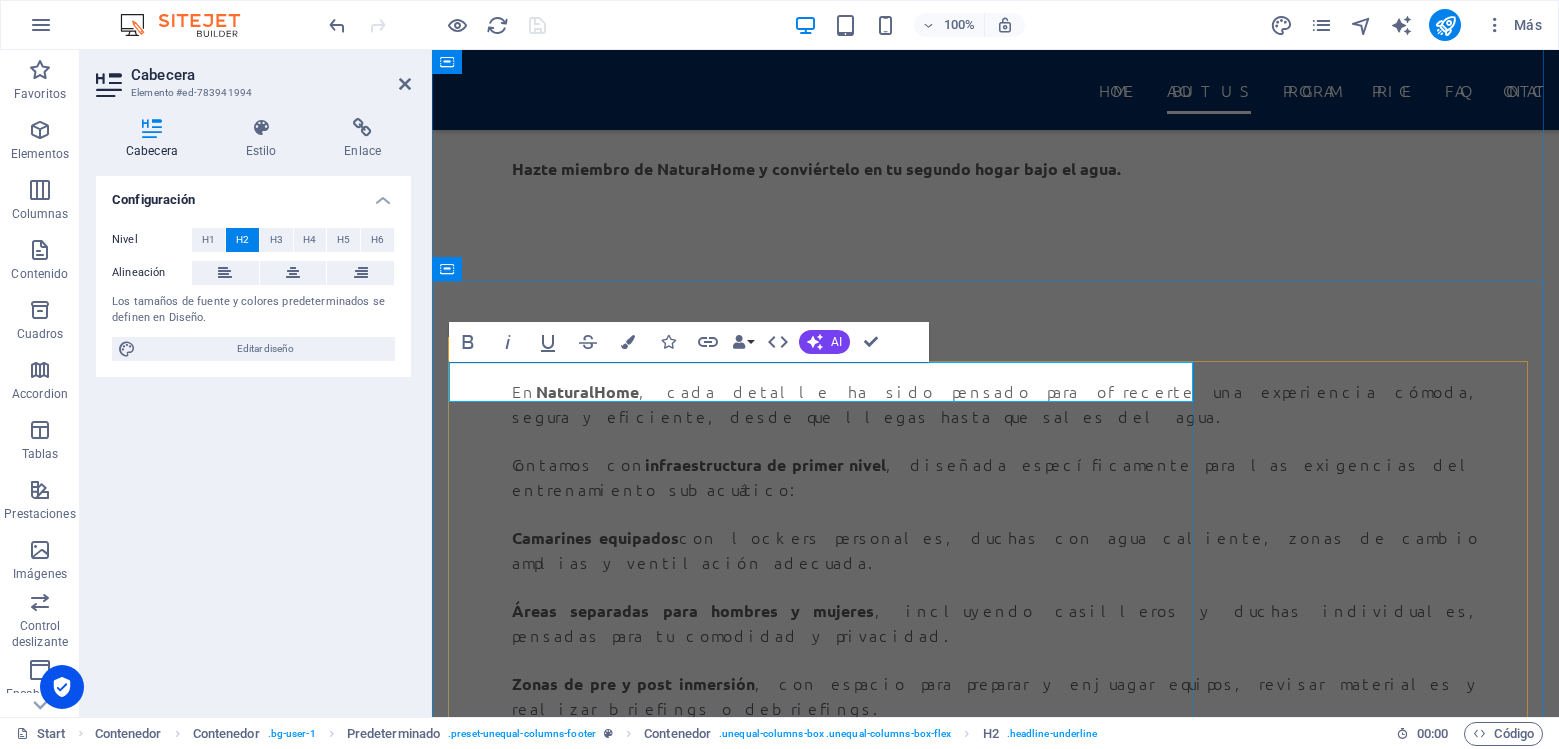 click on "Contacto" at bounding box center [995, 11404] 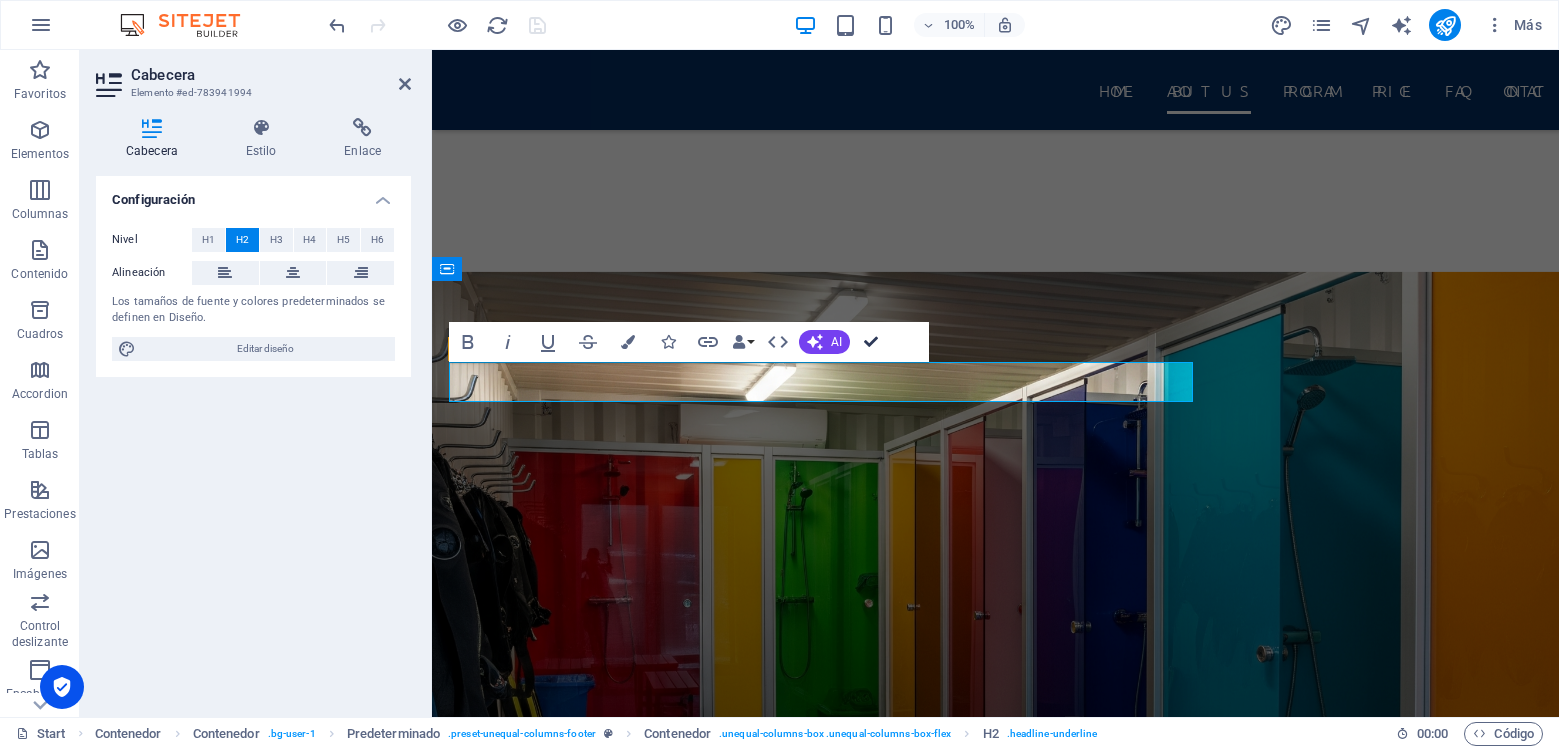scroll, scrollTop: 9068, scrollLeft: 0, axis: vertical 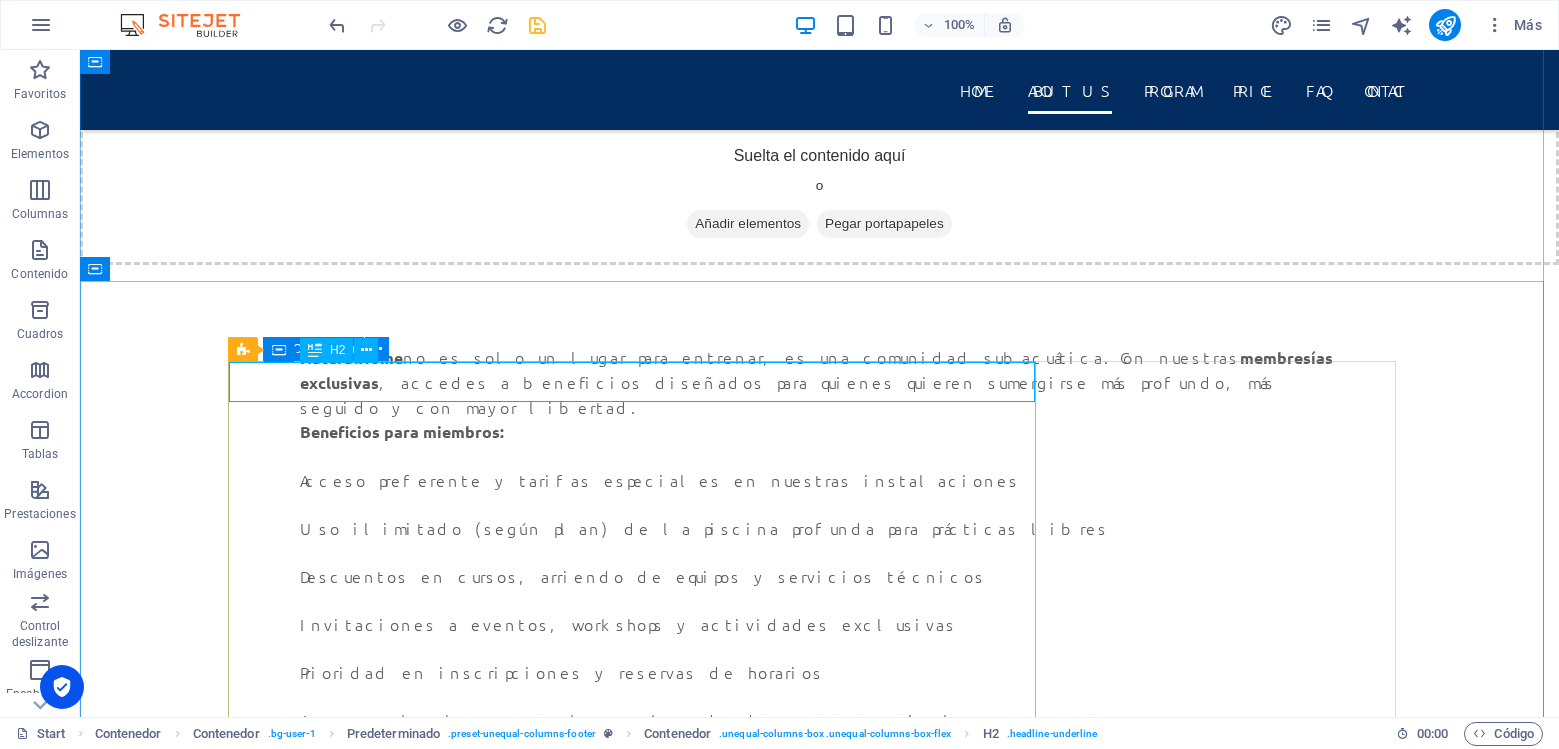 click on "Contactenos" at bounding box center [820, 11187] 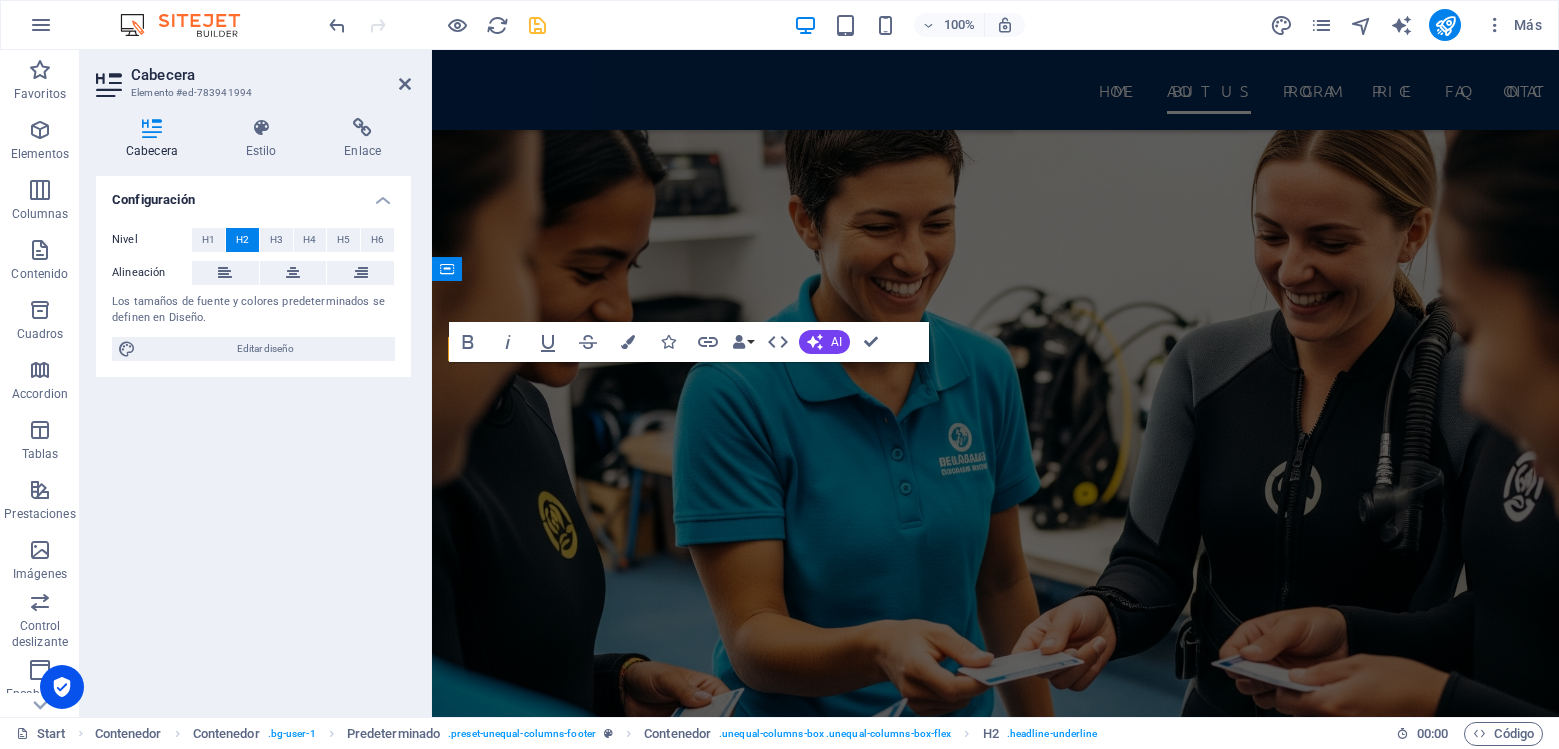 scroll, scrollTop: 10596, scrollLeft: 0, axis: vertical 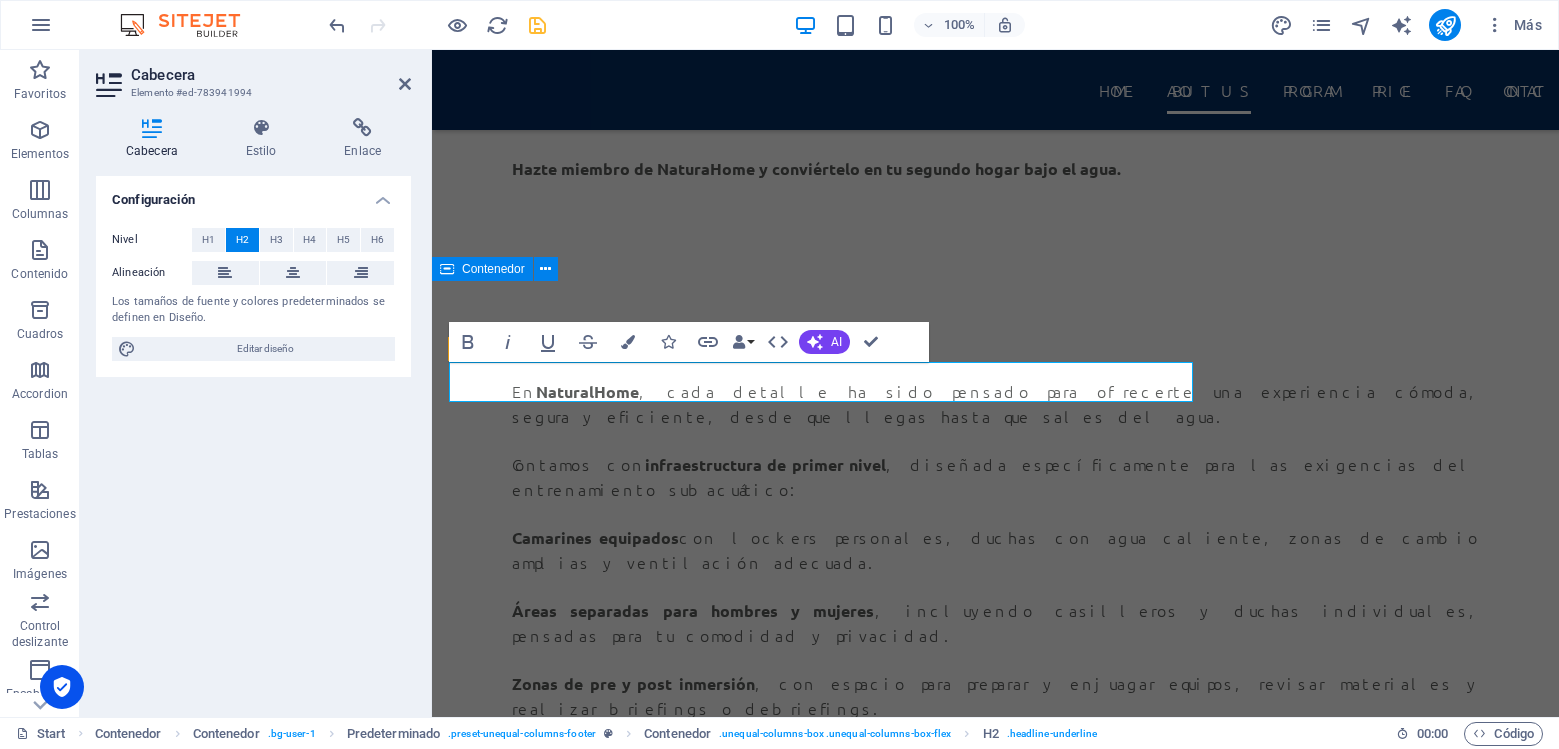 type 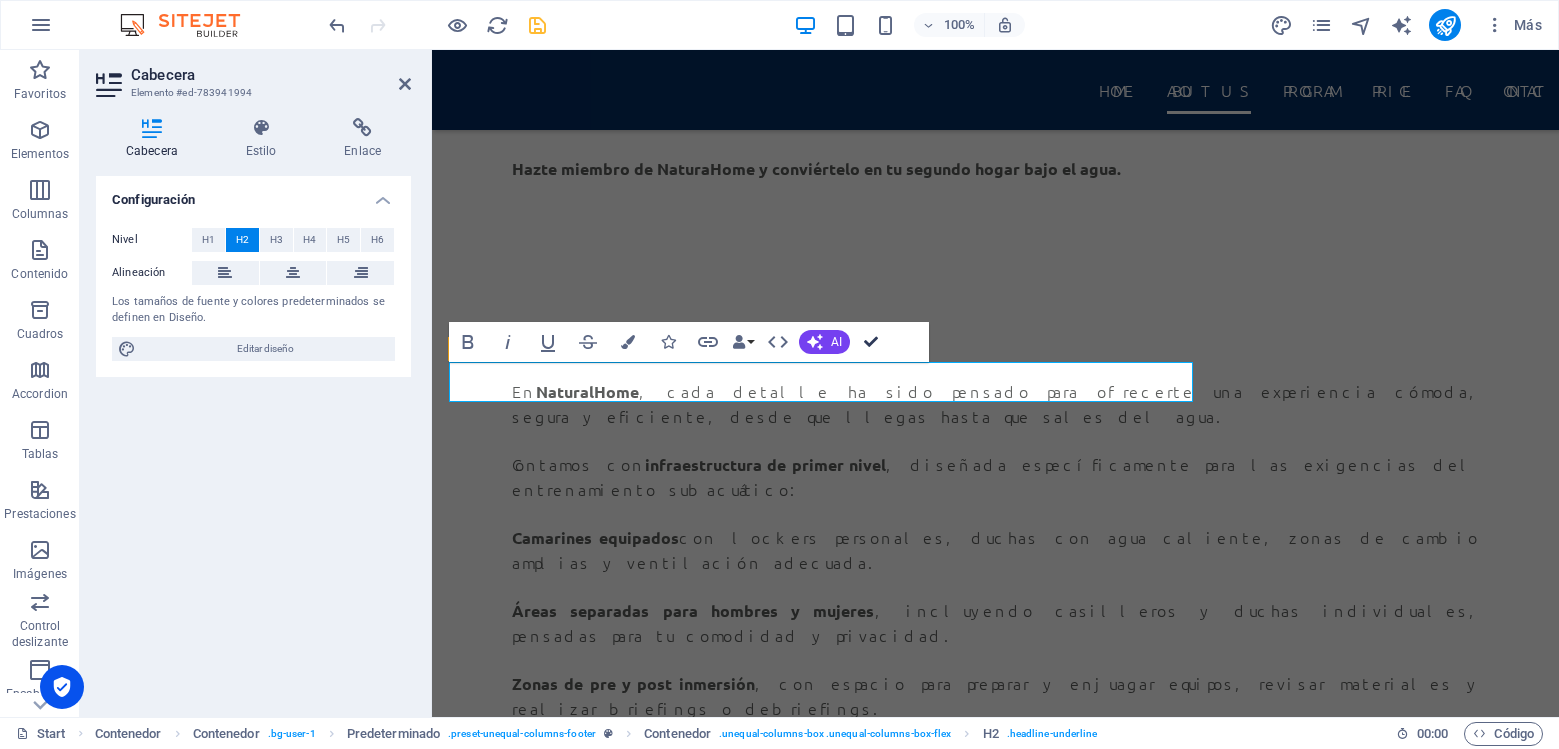 scroll, scrollTop: 9068, scrollLeft: 0, axis: vertical 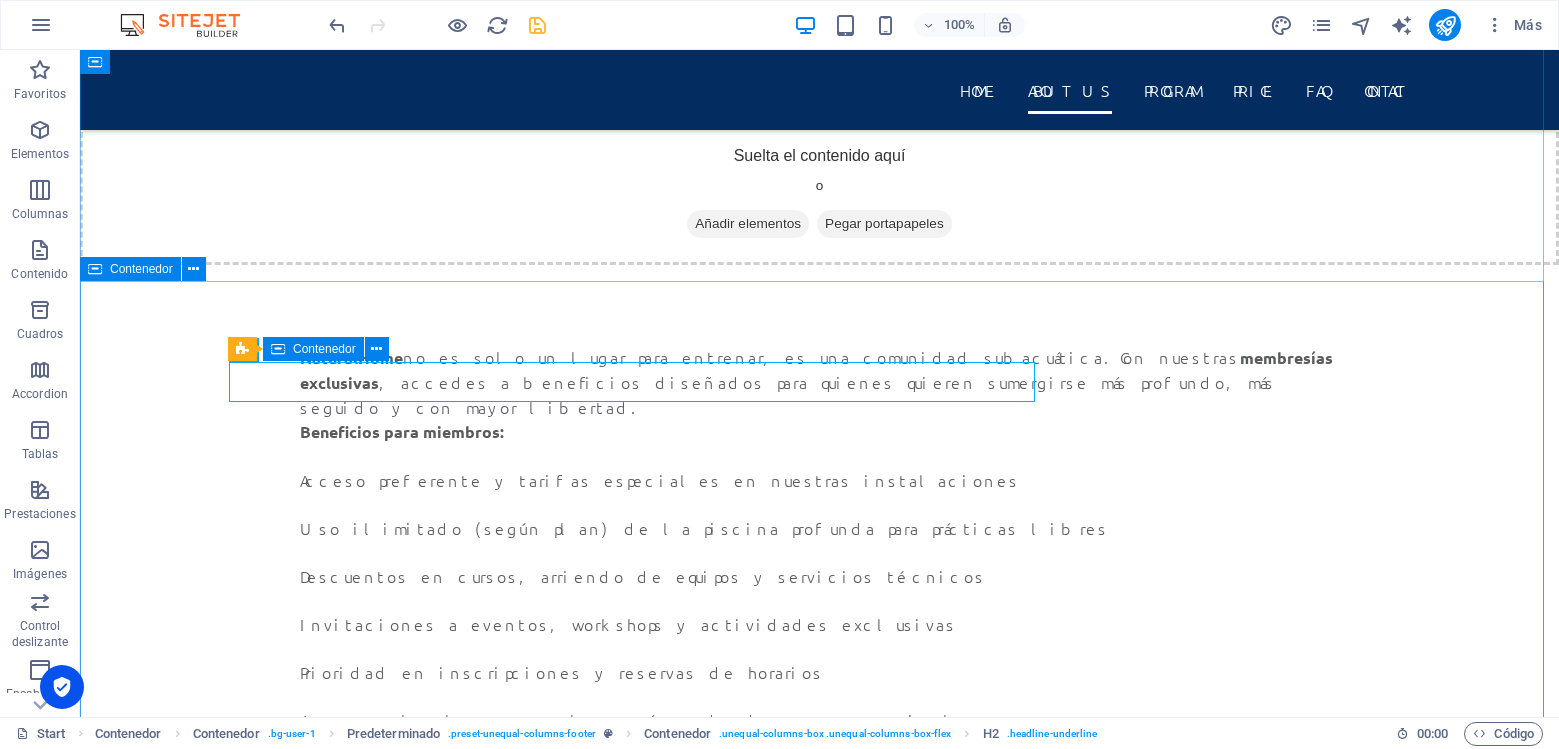 click on "Contáctenos Si desea tener más información o tienes alguna duda, escríbenos y pronto un ejecutivo lo contactará.    Yo leí y entendí las politicas de privacidad Enviar Unreadable? Regenerate Nuestra dirección [GEOGRAPHIC_DATA]  [PHONE_NUMBER] Email de contacto [EMAIL_ADDRESS][DOMAIN_NAME] Legal notice  |  Privacy" at bounding box center [819, 11640] 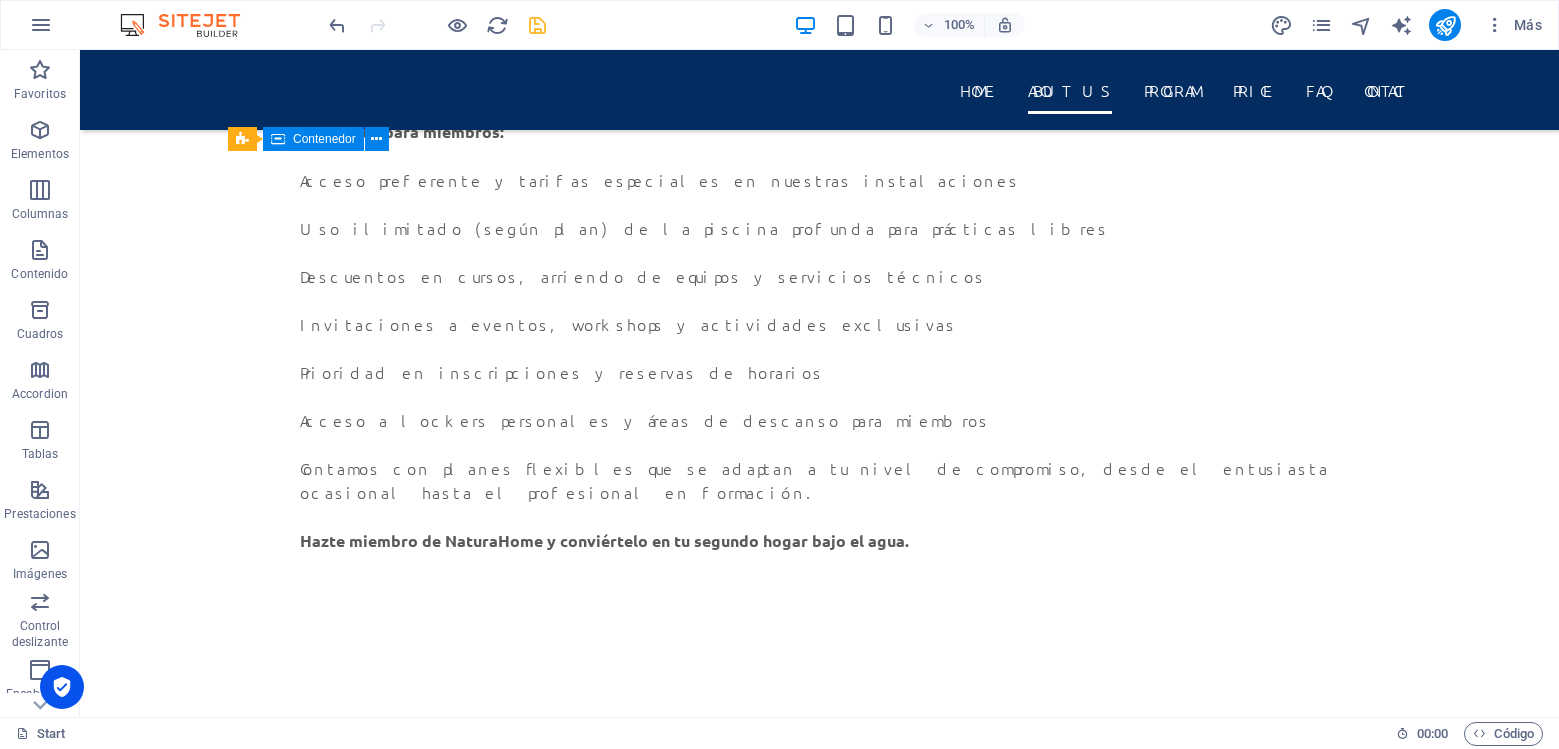 scroll, scrollTop: 9278, scrollLeft: 0, axis: vertical 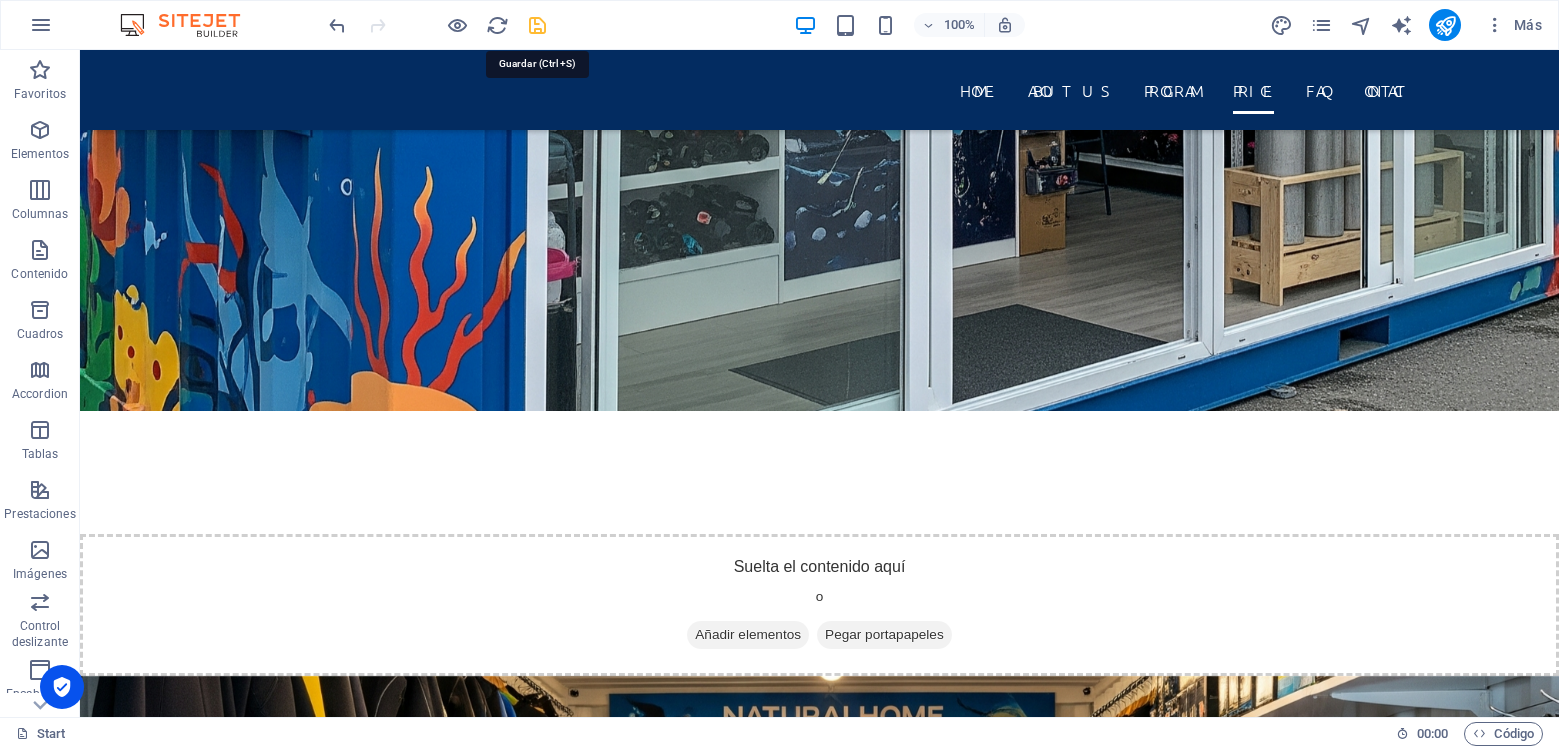 click at bounding box center (537, 25) 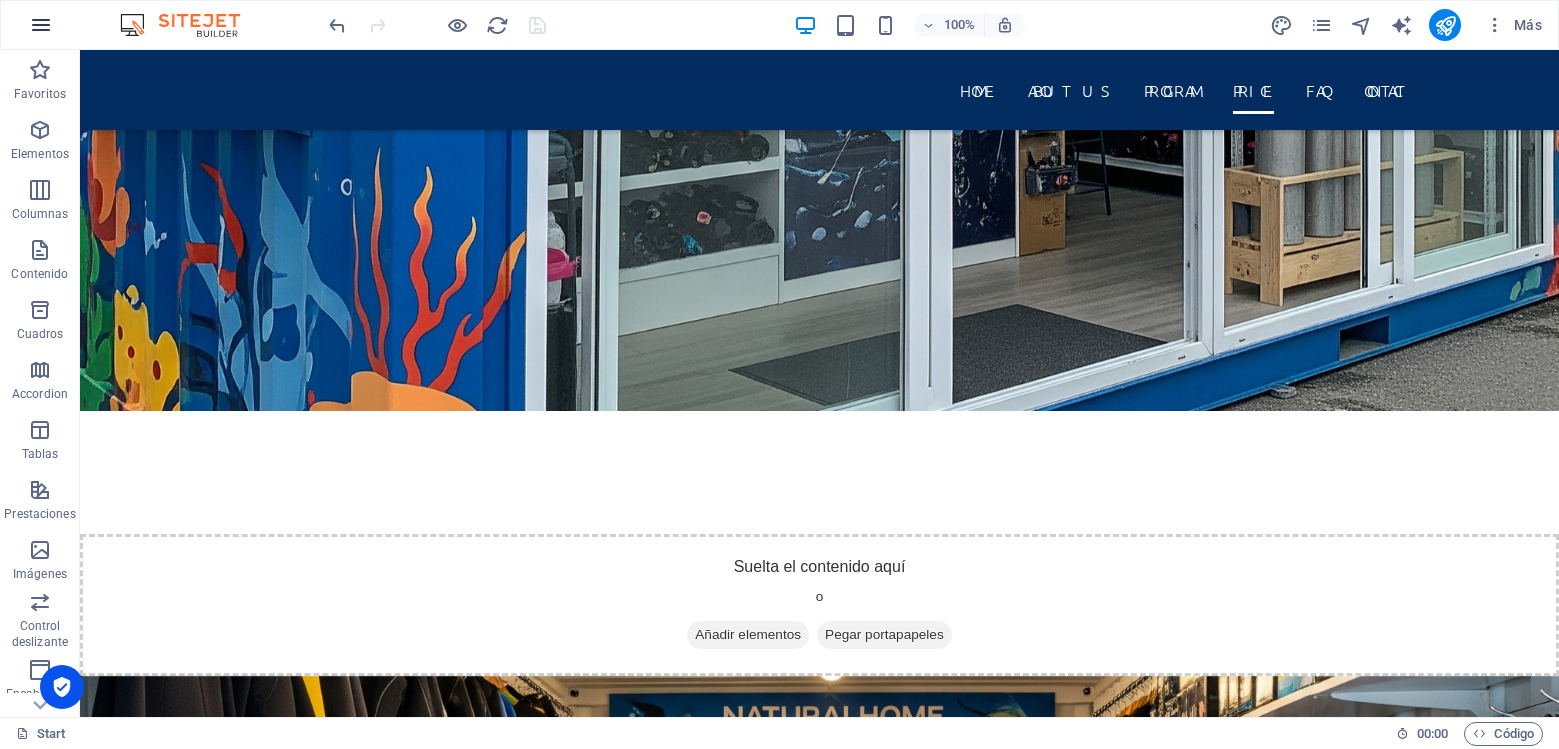 click at bounding box center (41, 25) 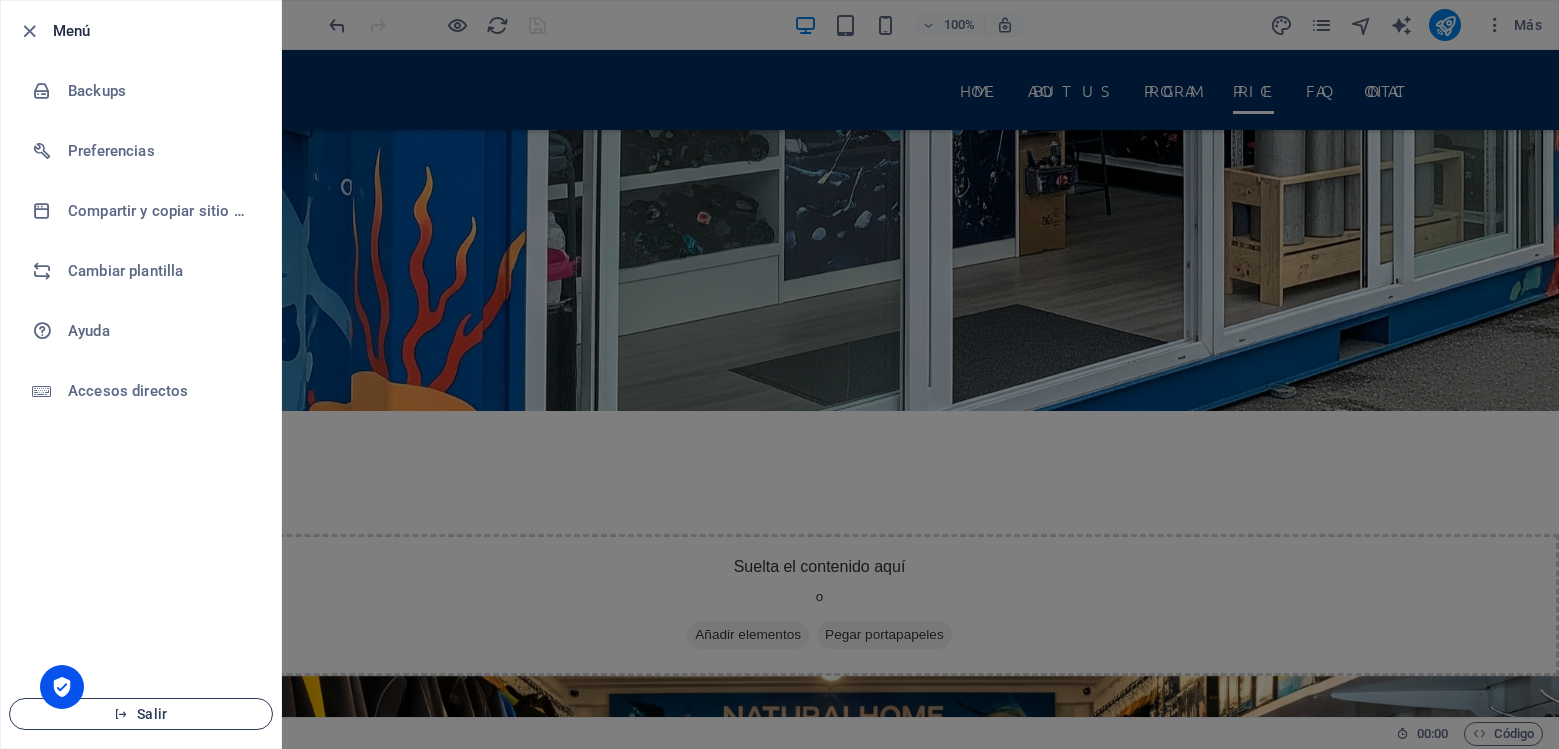 click on "Salir" at bounding box center [141, 714] 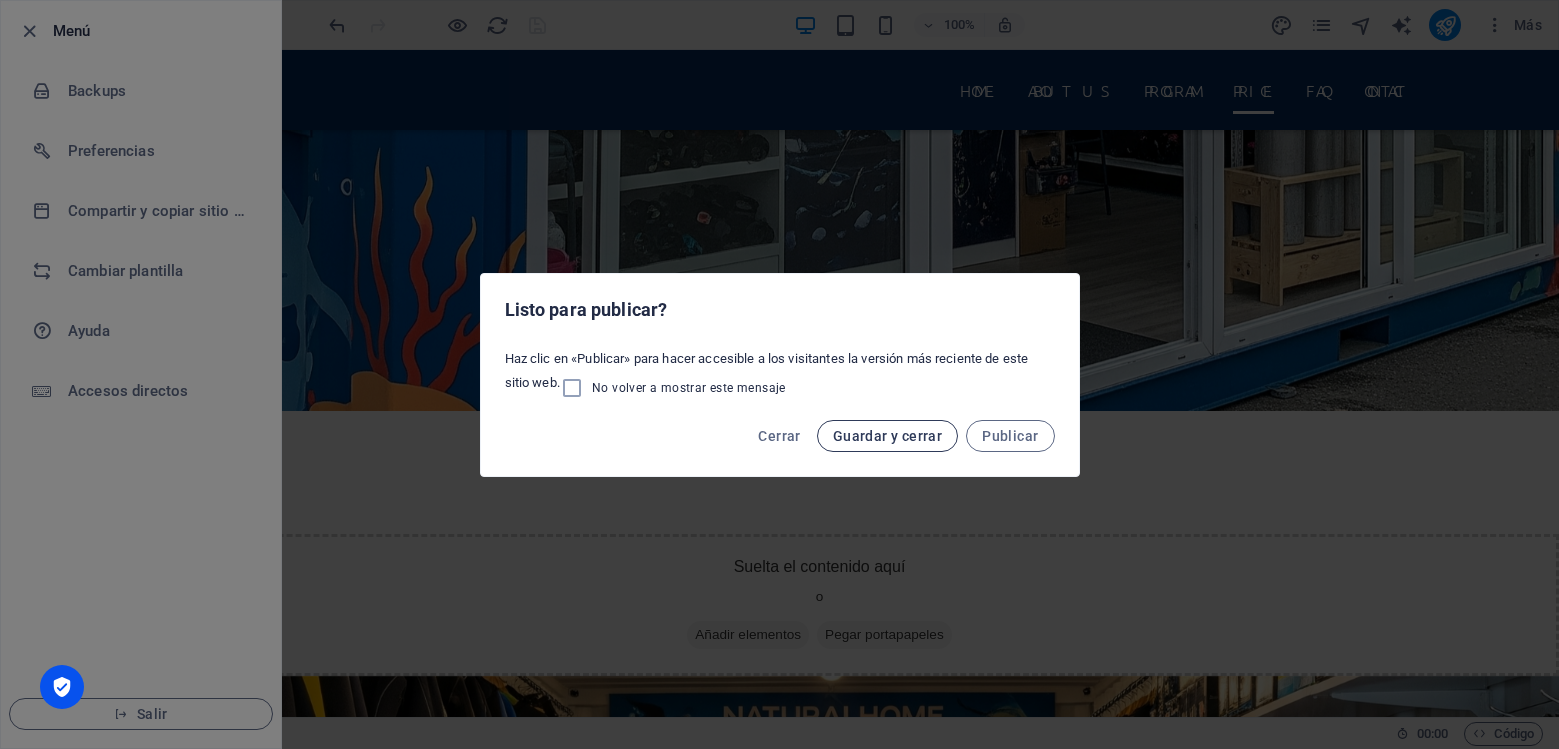 click on "Guardar y cerrar" at bounding box center [887, 436] 